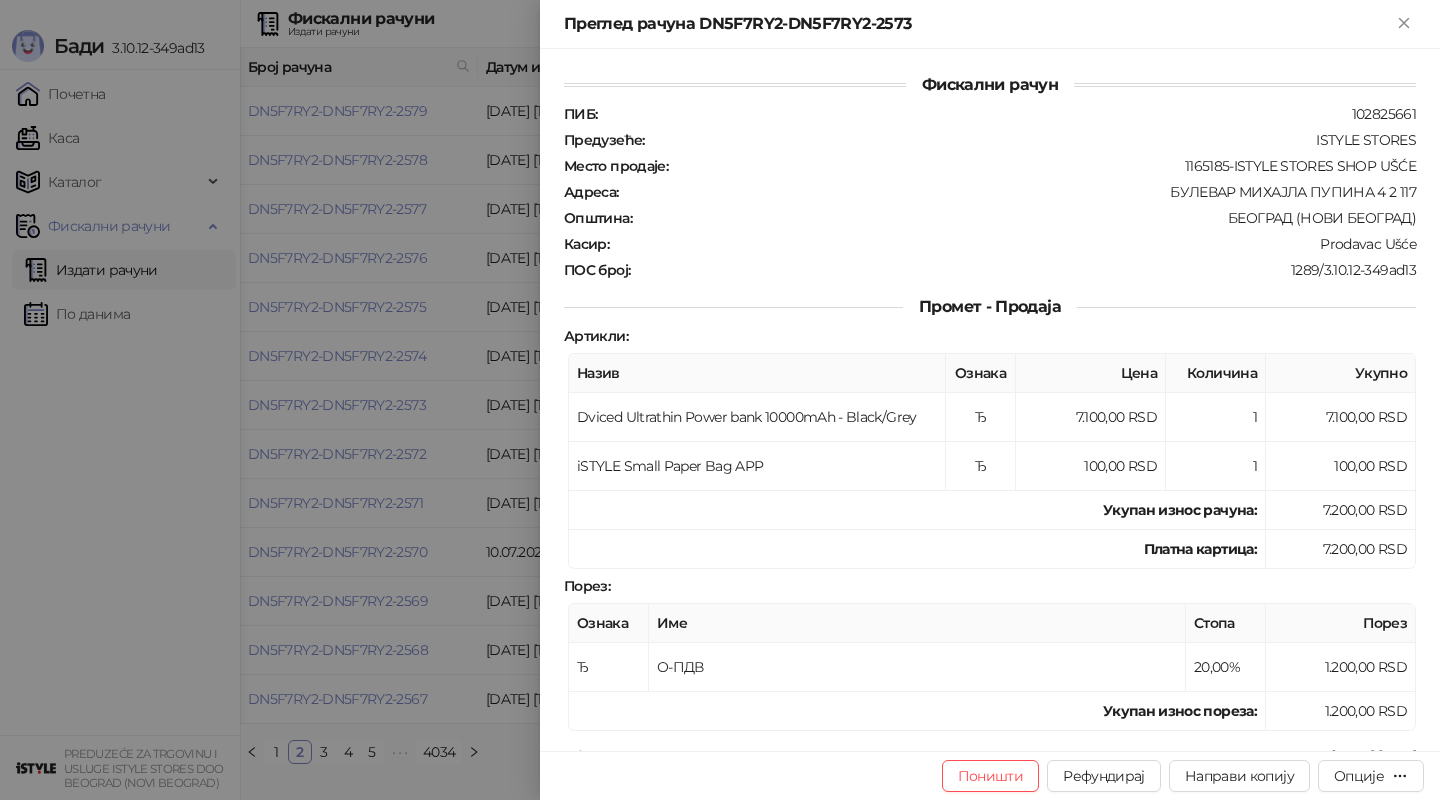 scroll, scrollTop: 0, scrollLeft: 0, axis: both 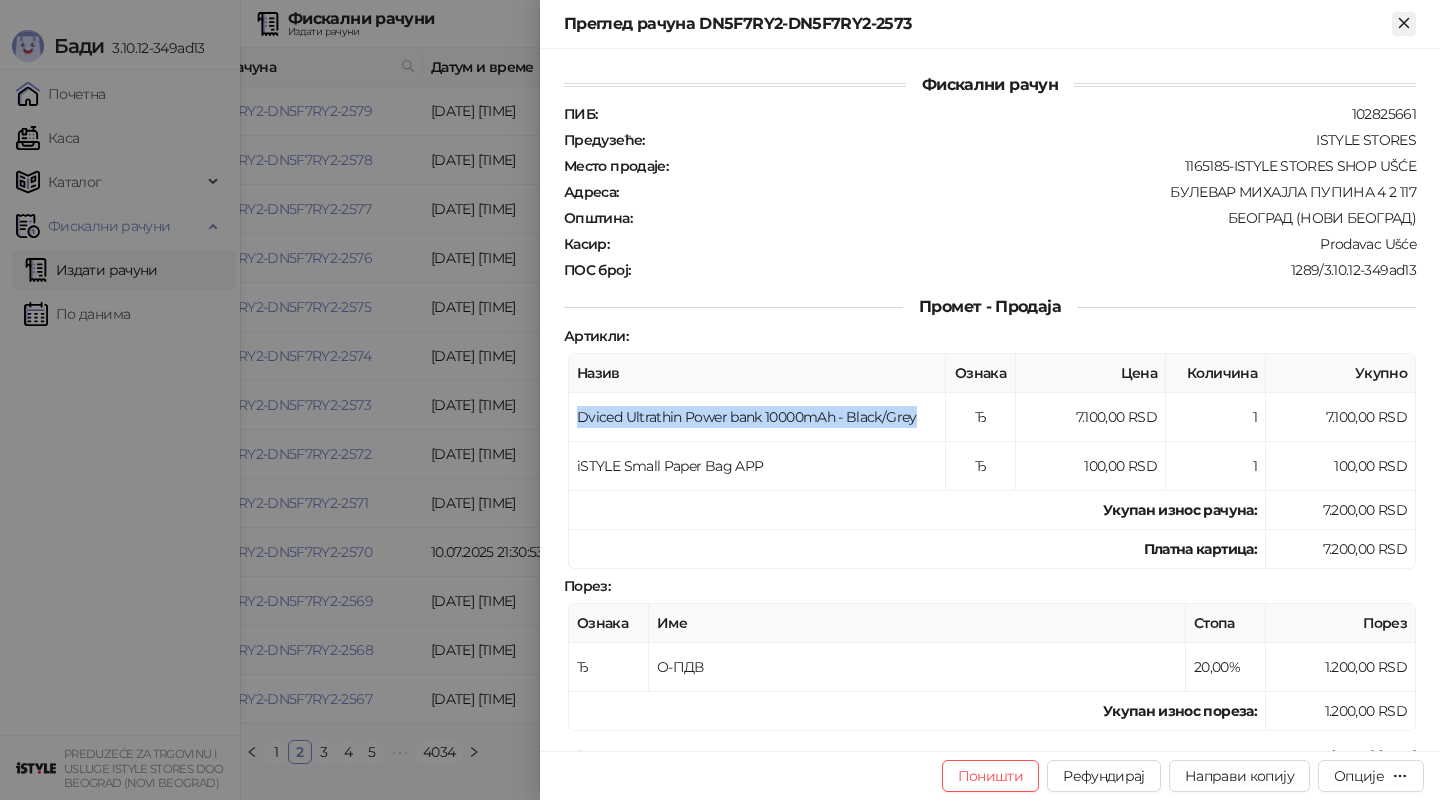 click 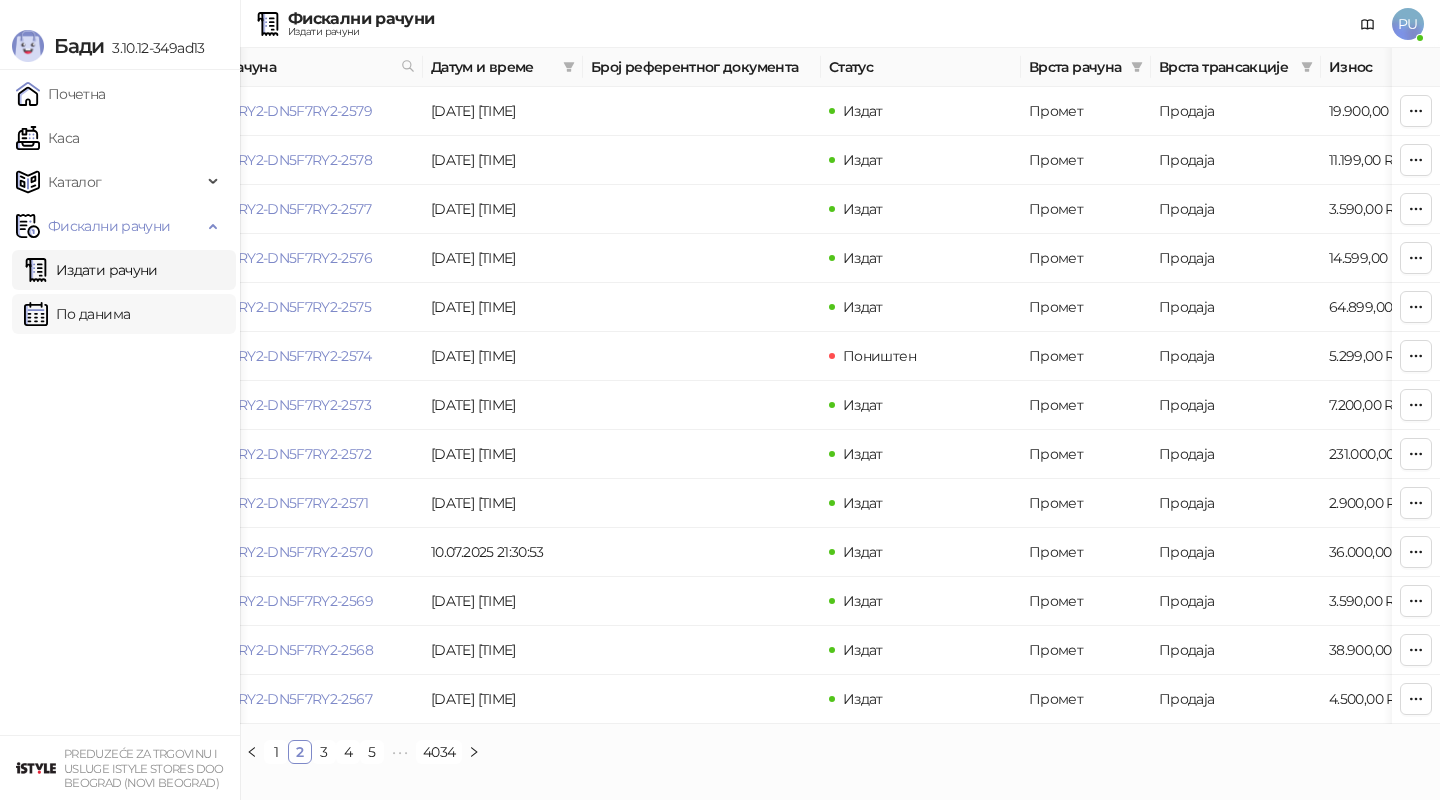 click on "По данима" at bounding box center [77, 314] 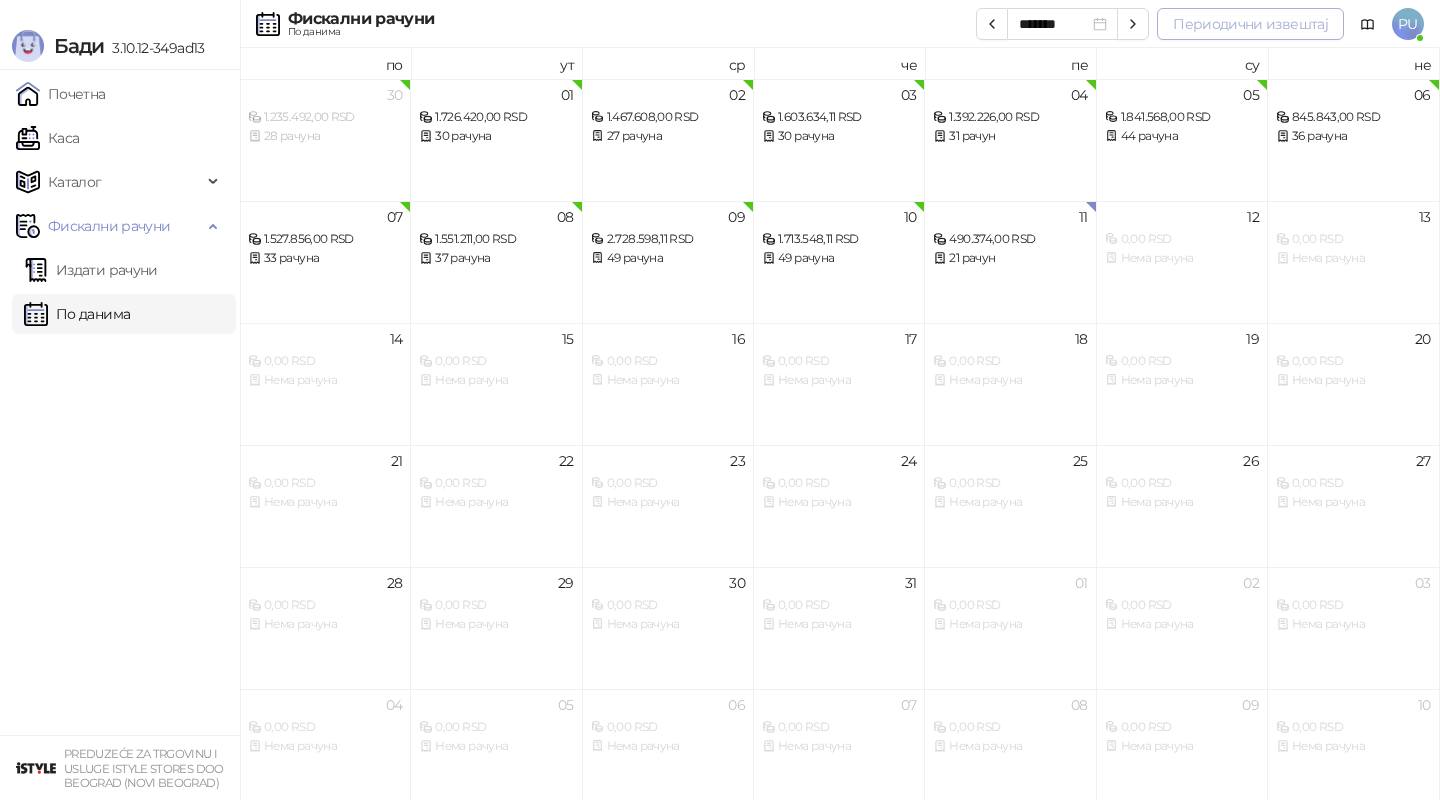 click on "Периодични извештај" at bounding box center [1250, 24] 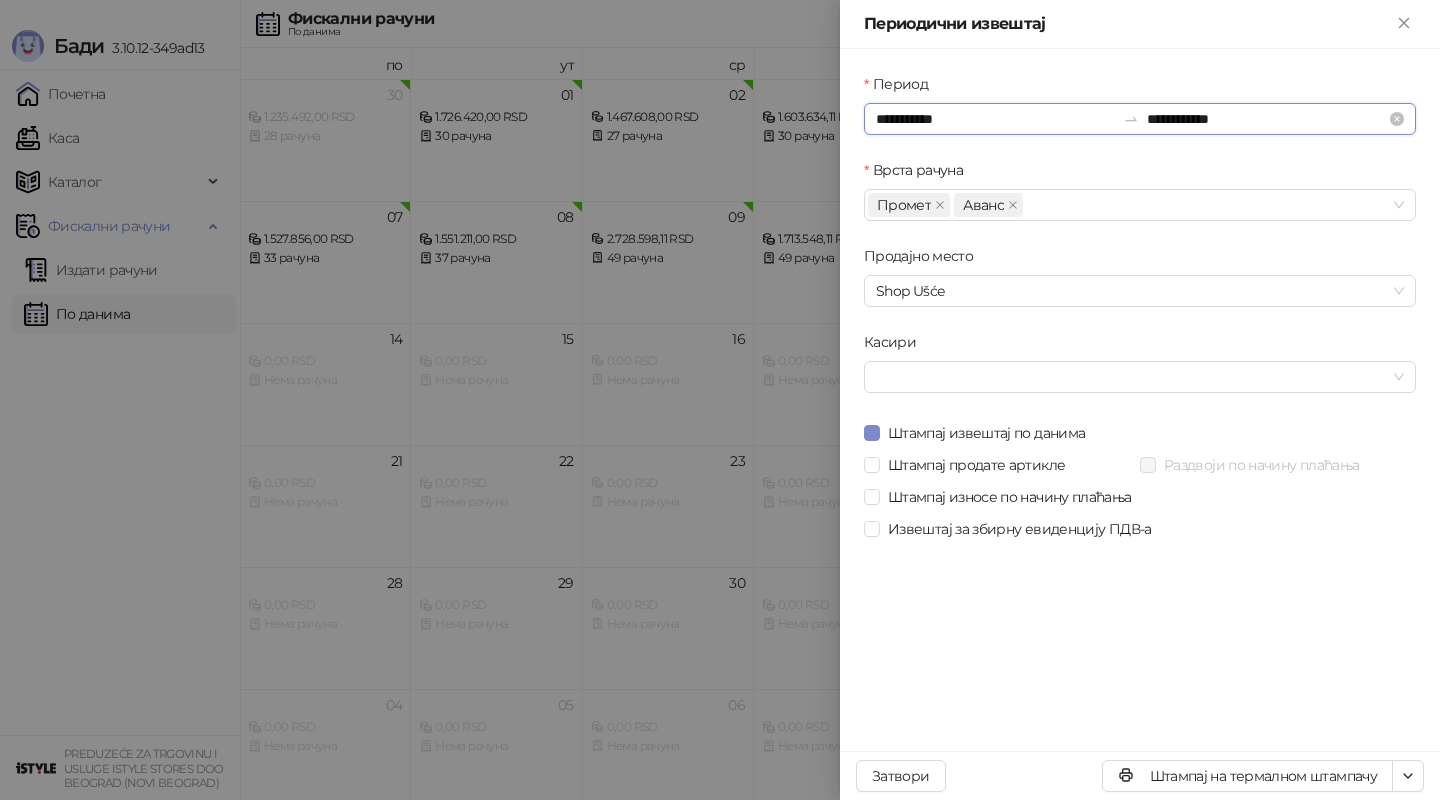 click on "**********" at bounding box center [995, 119] 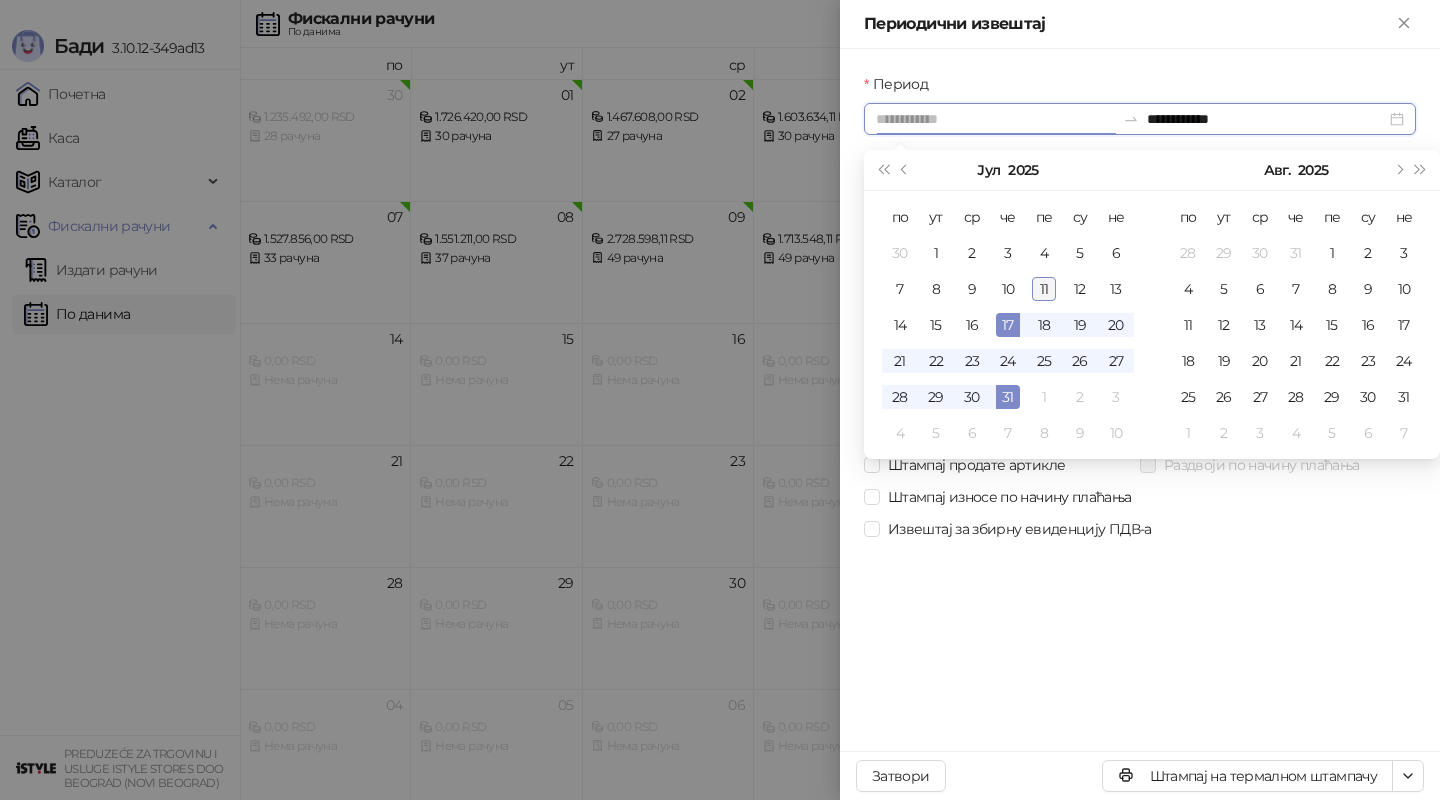 type on "**********" 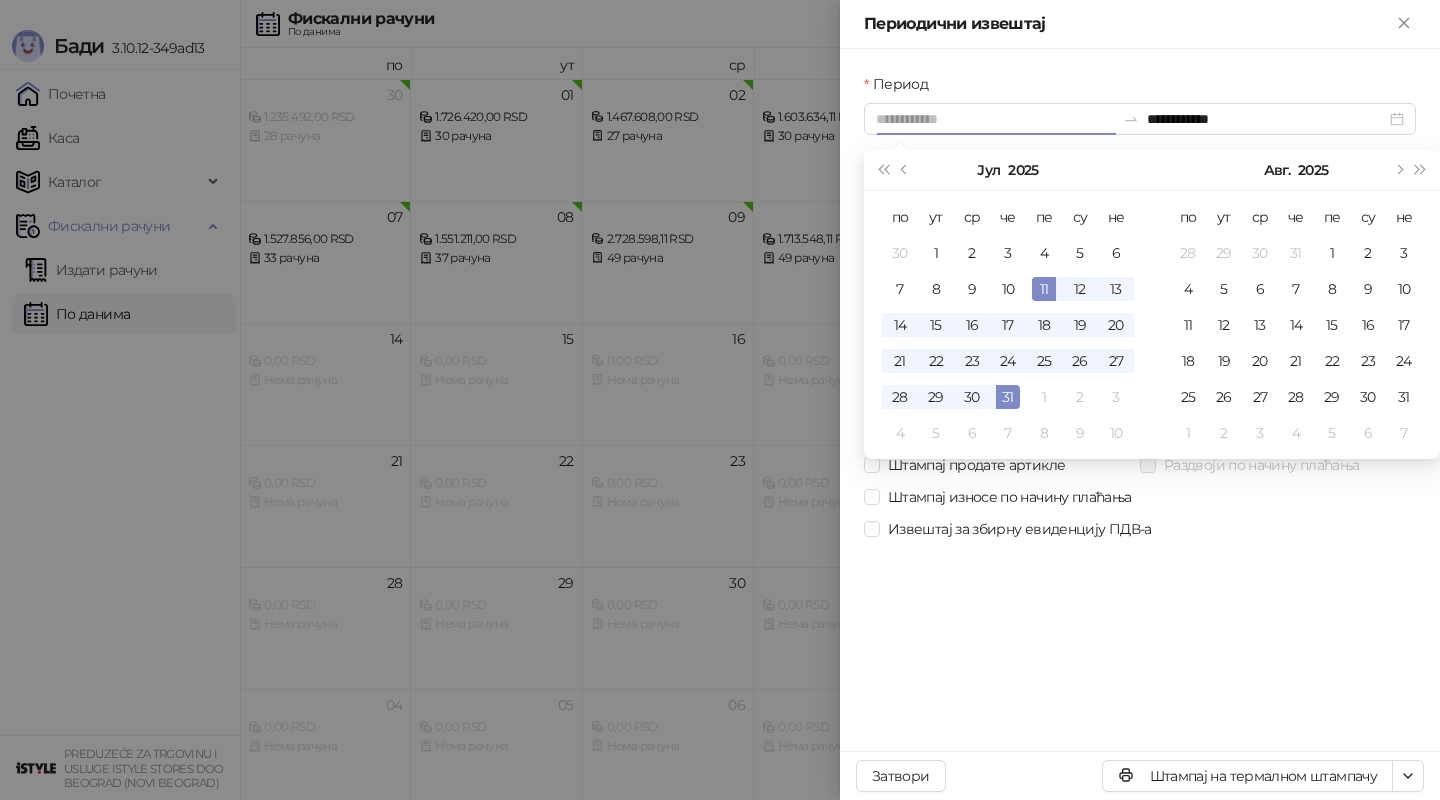 click on "11" at bounding box center (1044, 289) 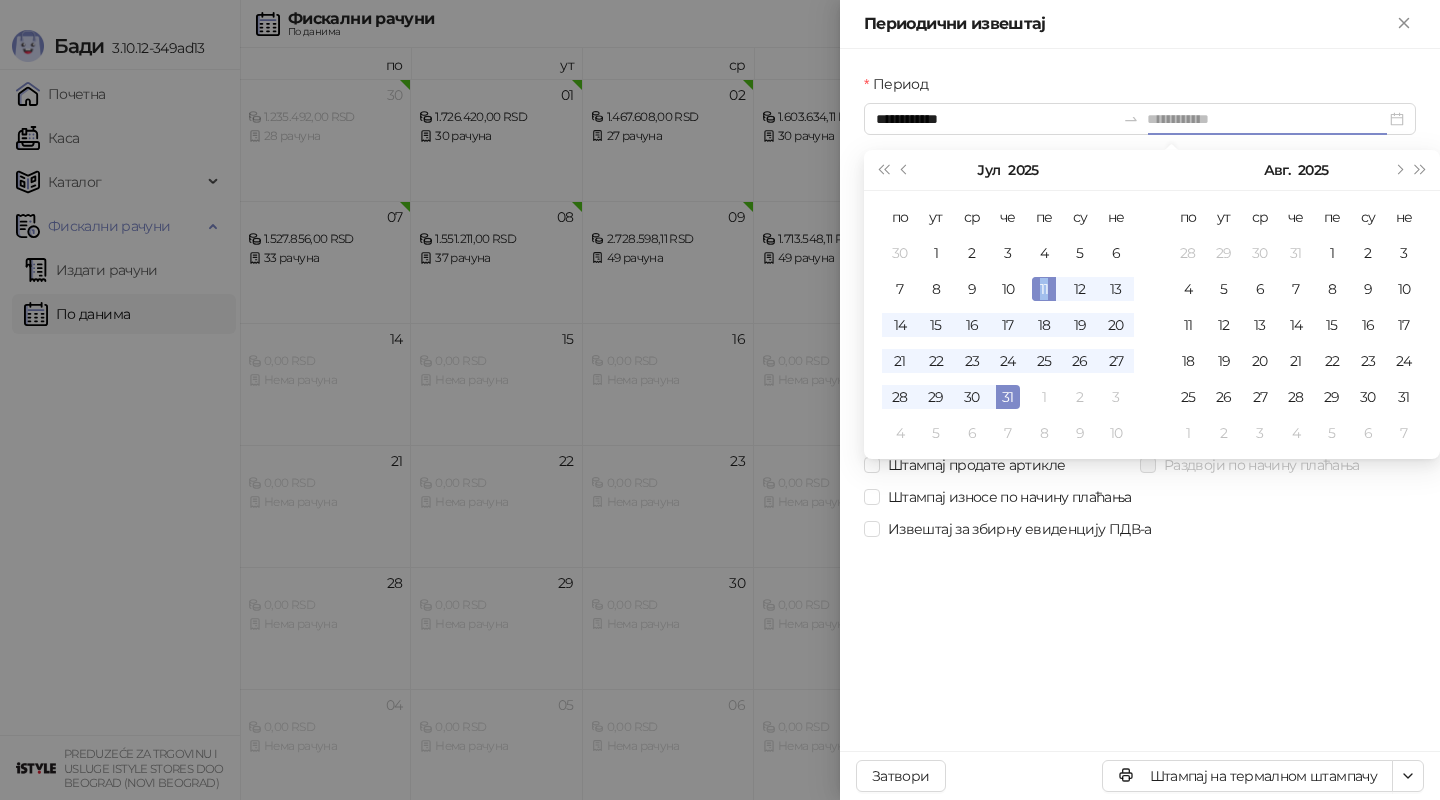 click on "11" at bounding box center (1044, 289) 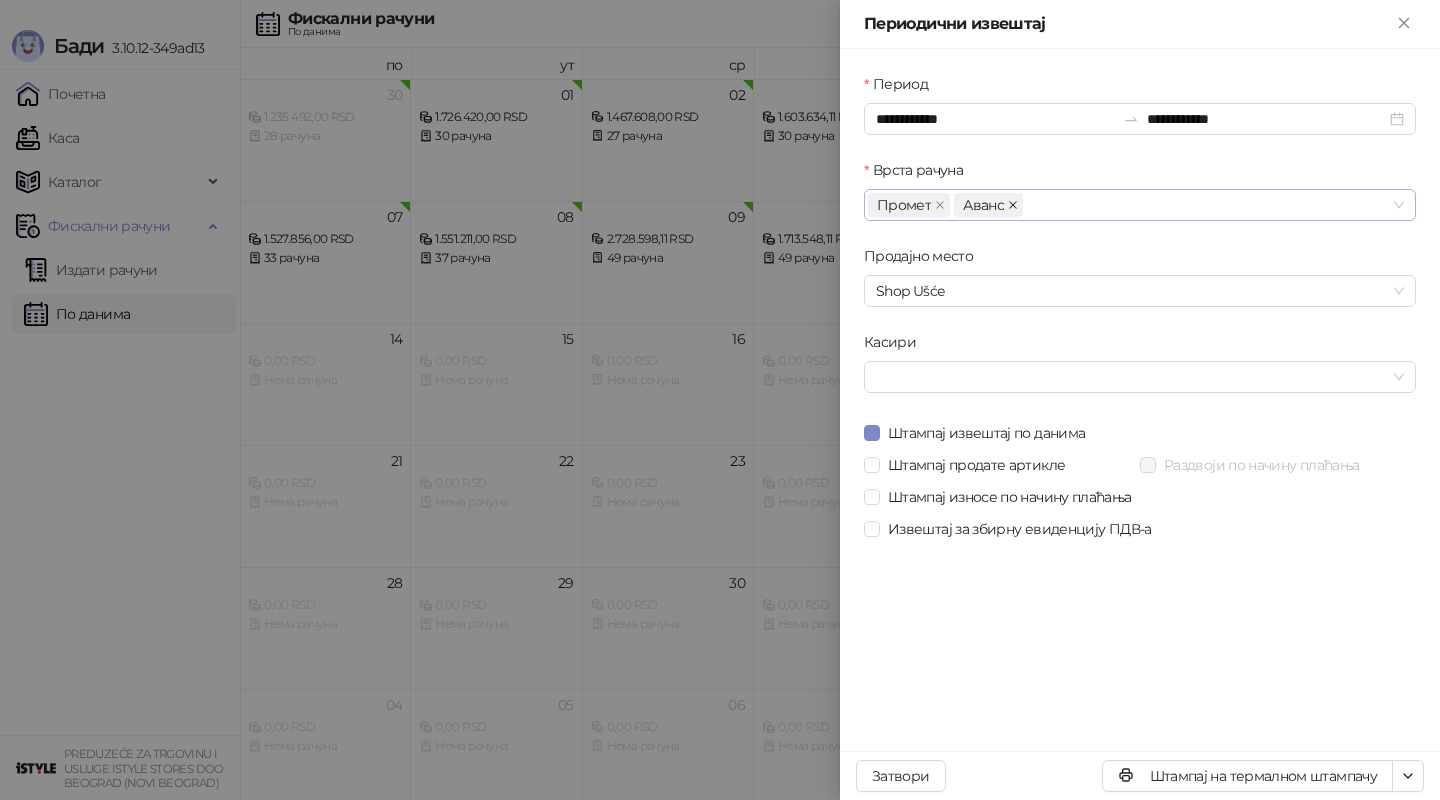 click 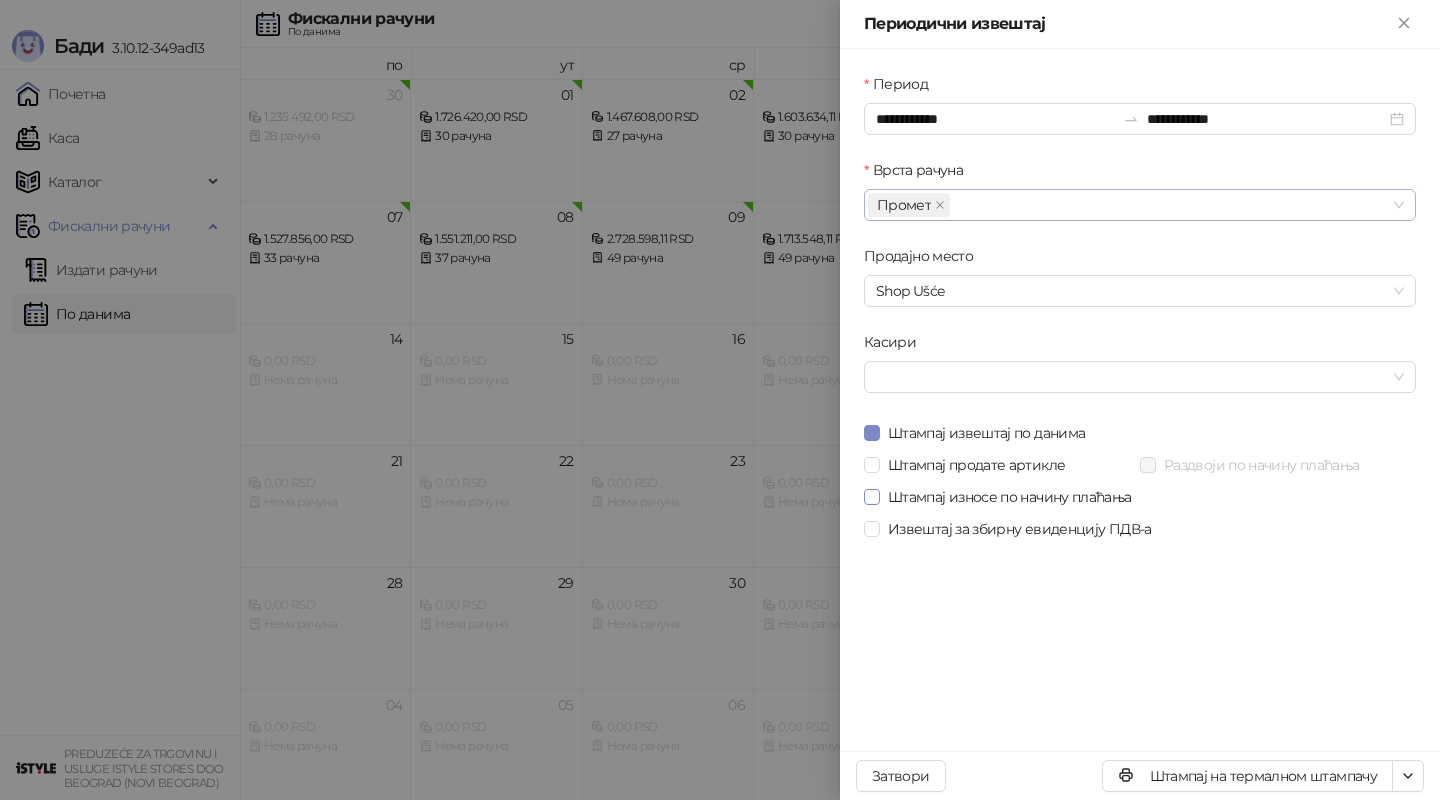 click on "Штампај износе по начину плаћања" at bounding box center [1010, 497] 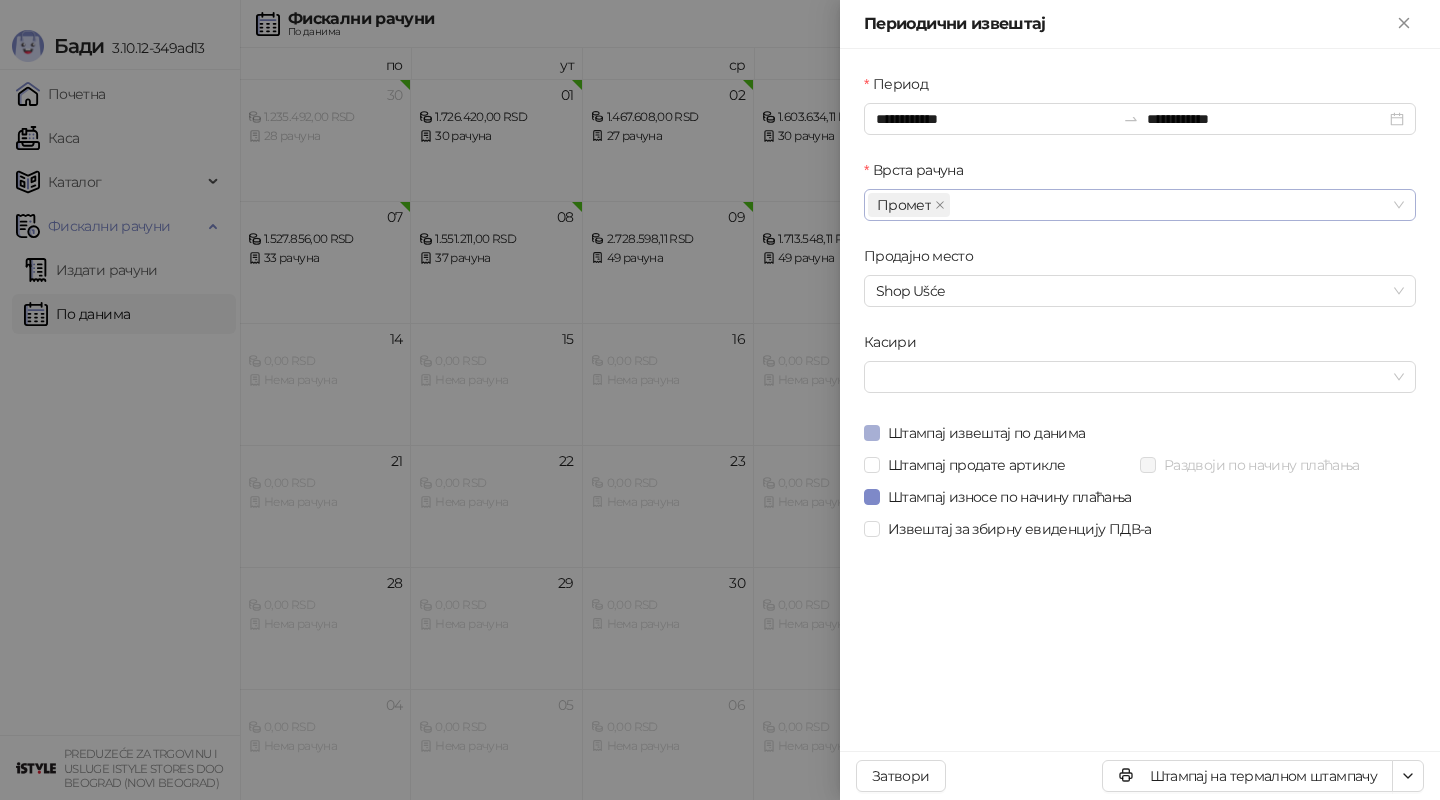 click on "Штампај извештај по данима" at bounding box center (986, 433) 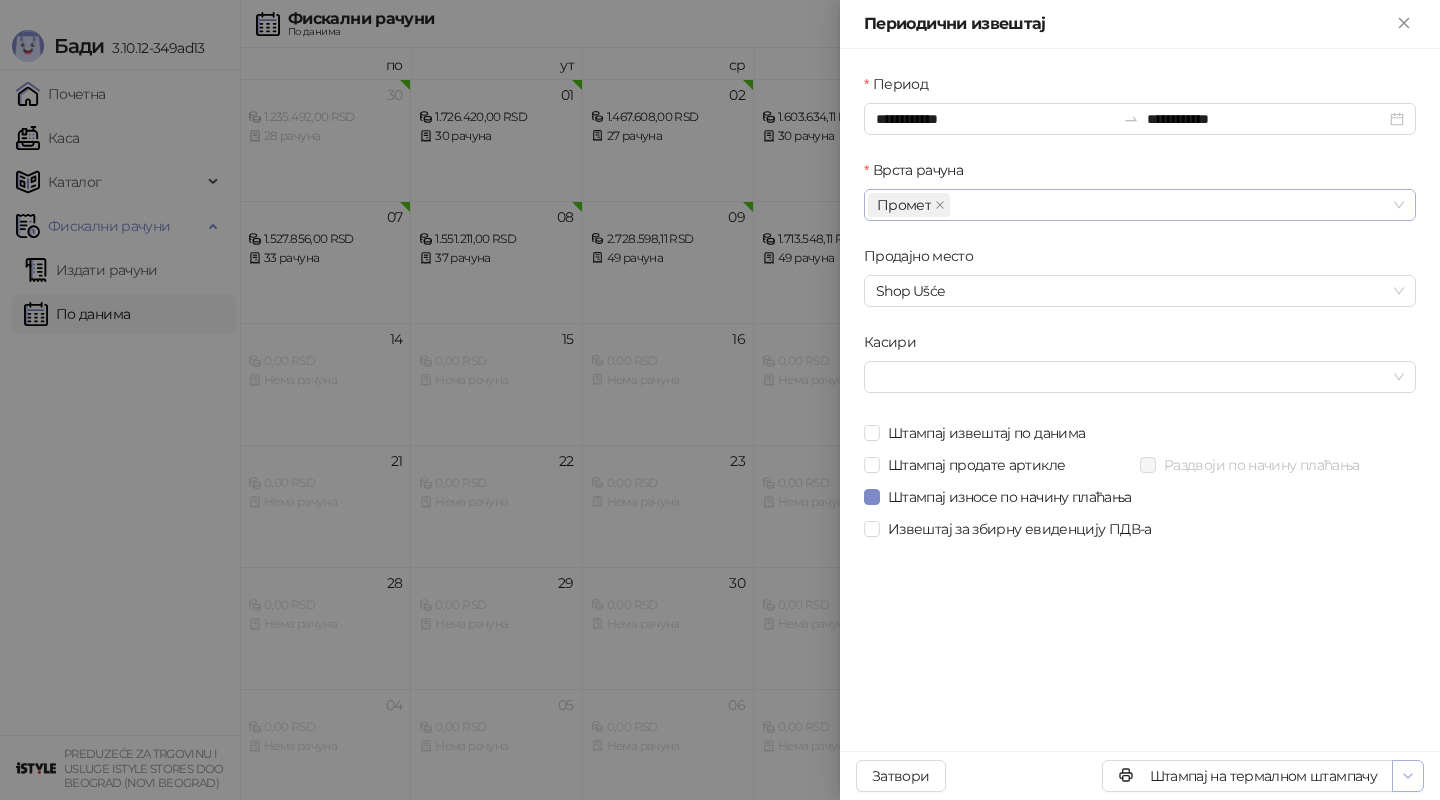 click 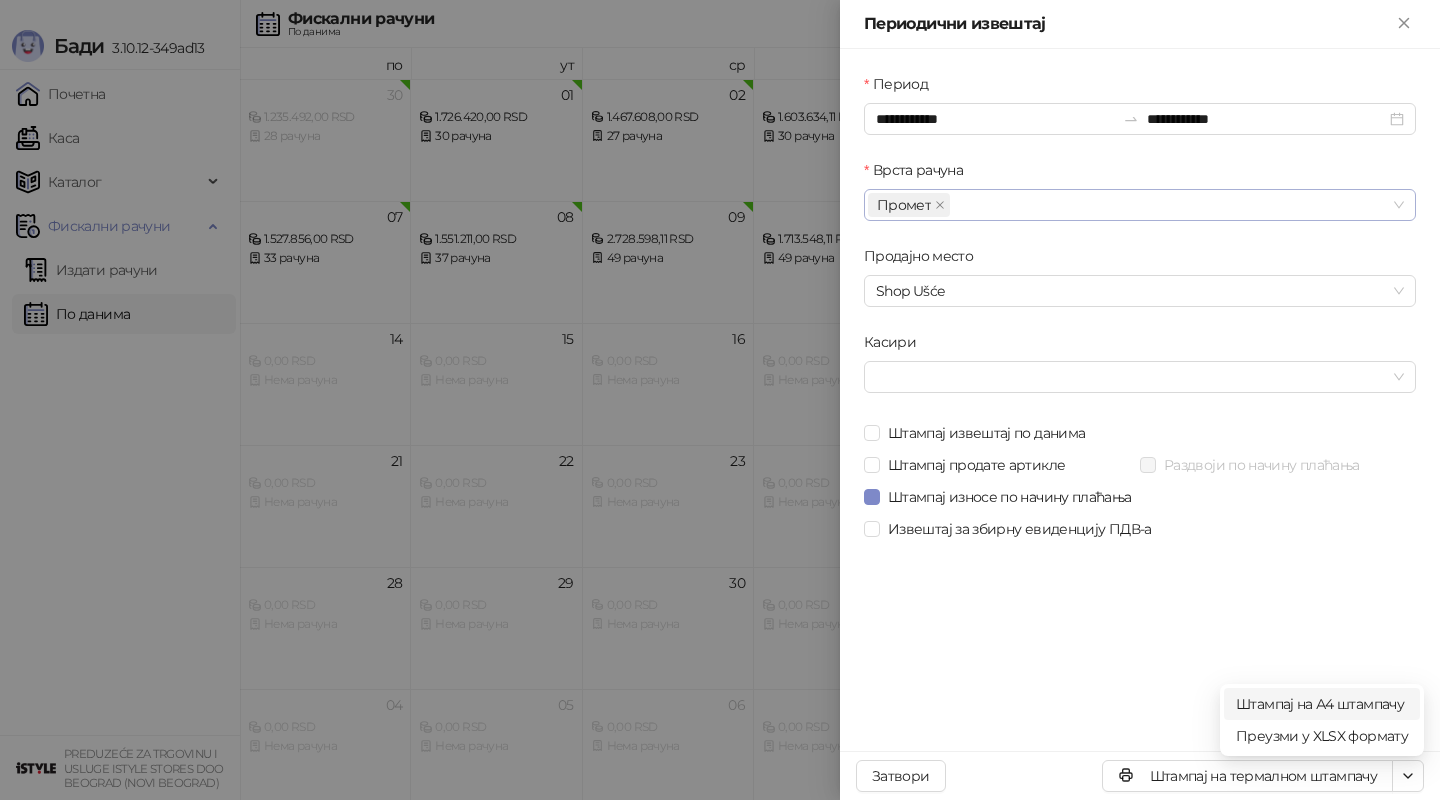 click on "Штампај на А4 штампачу" at bounding box center [1322, 704] 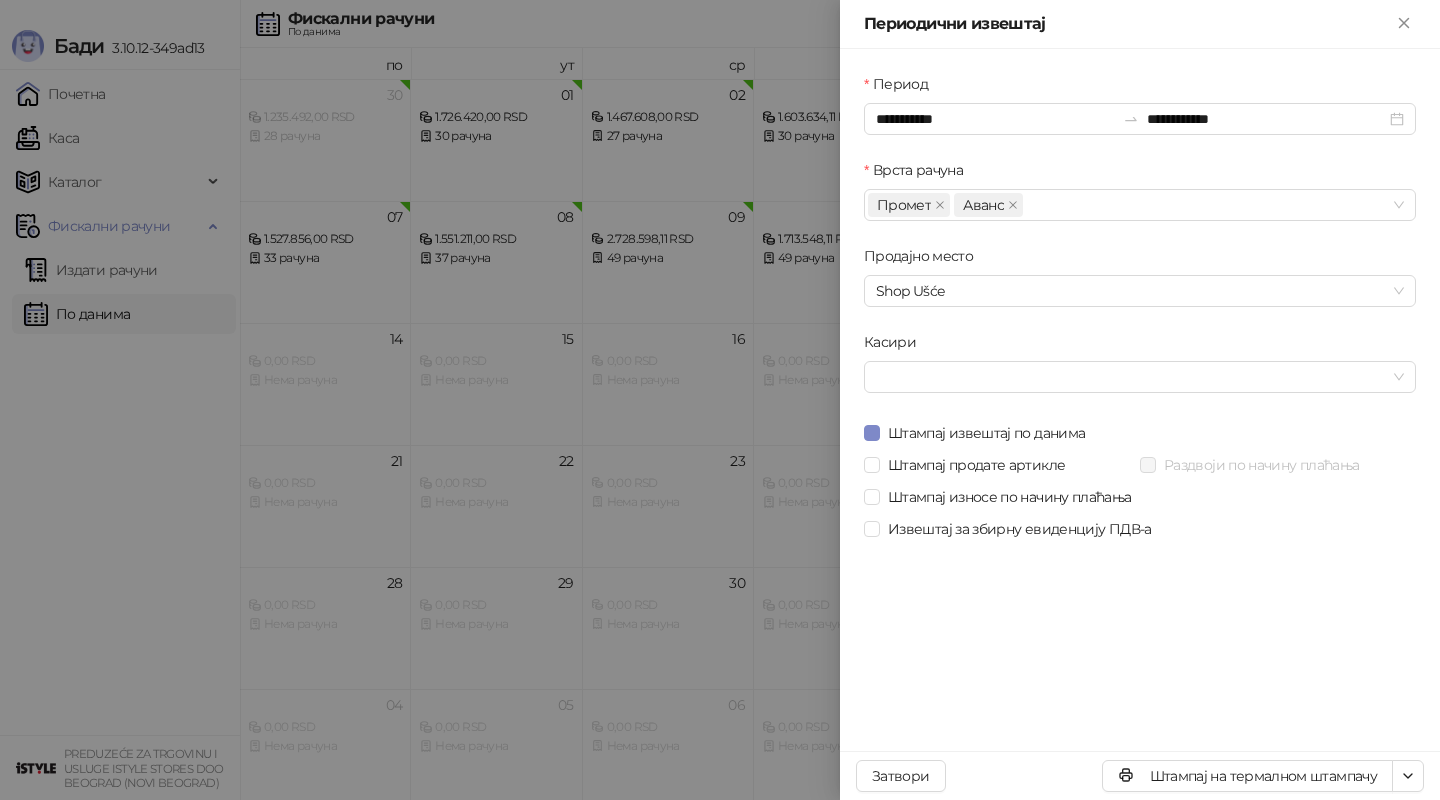 click at bounding box center (720, 400) 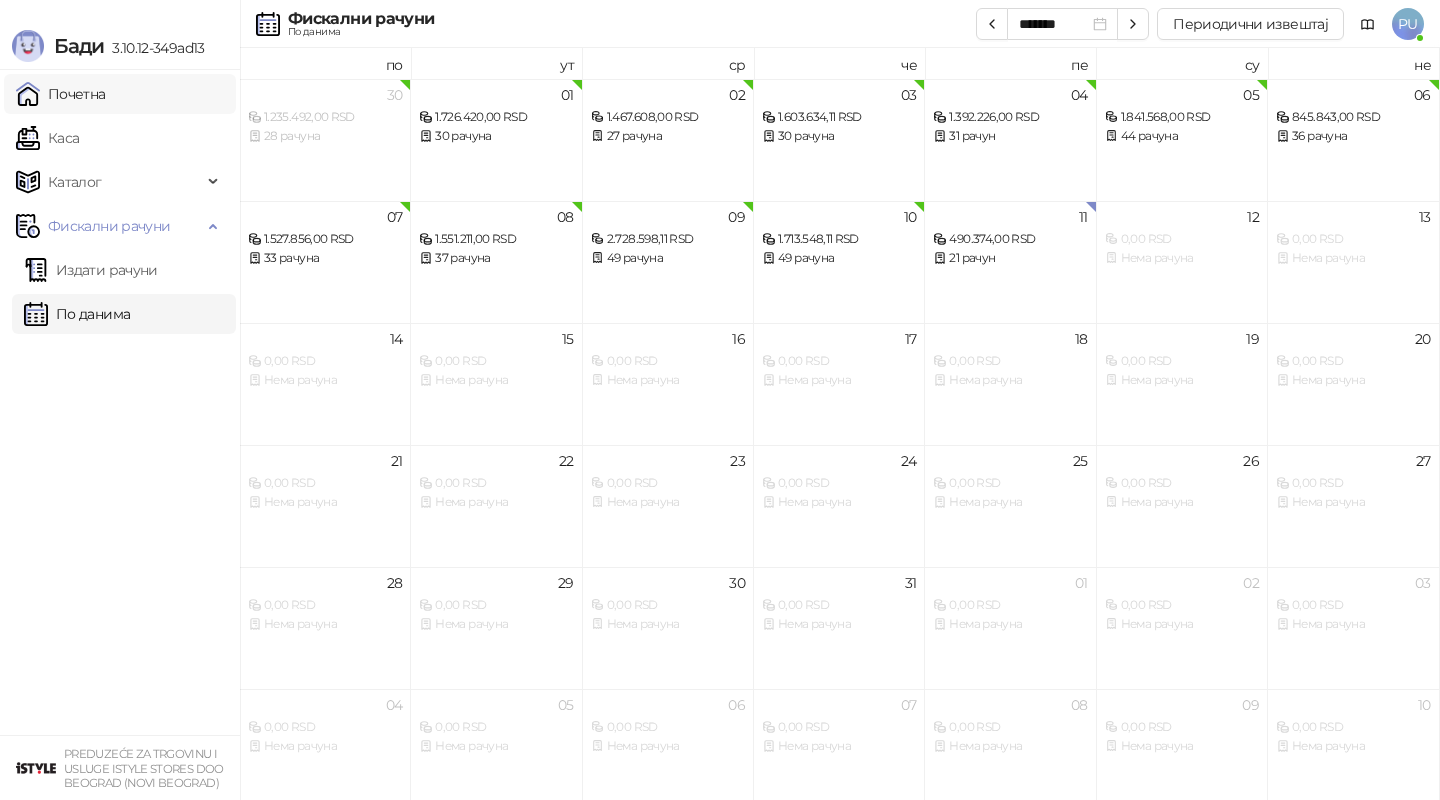 click on "Почетна" at bounding box center [61, 94] 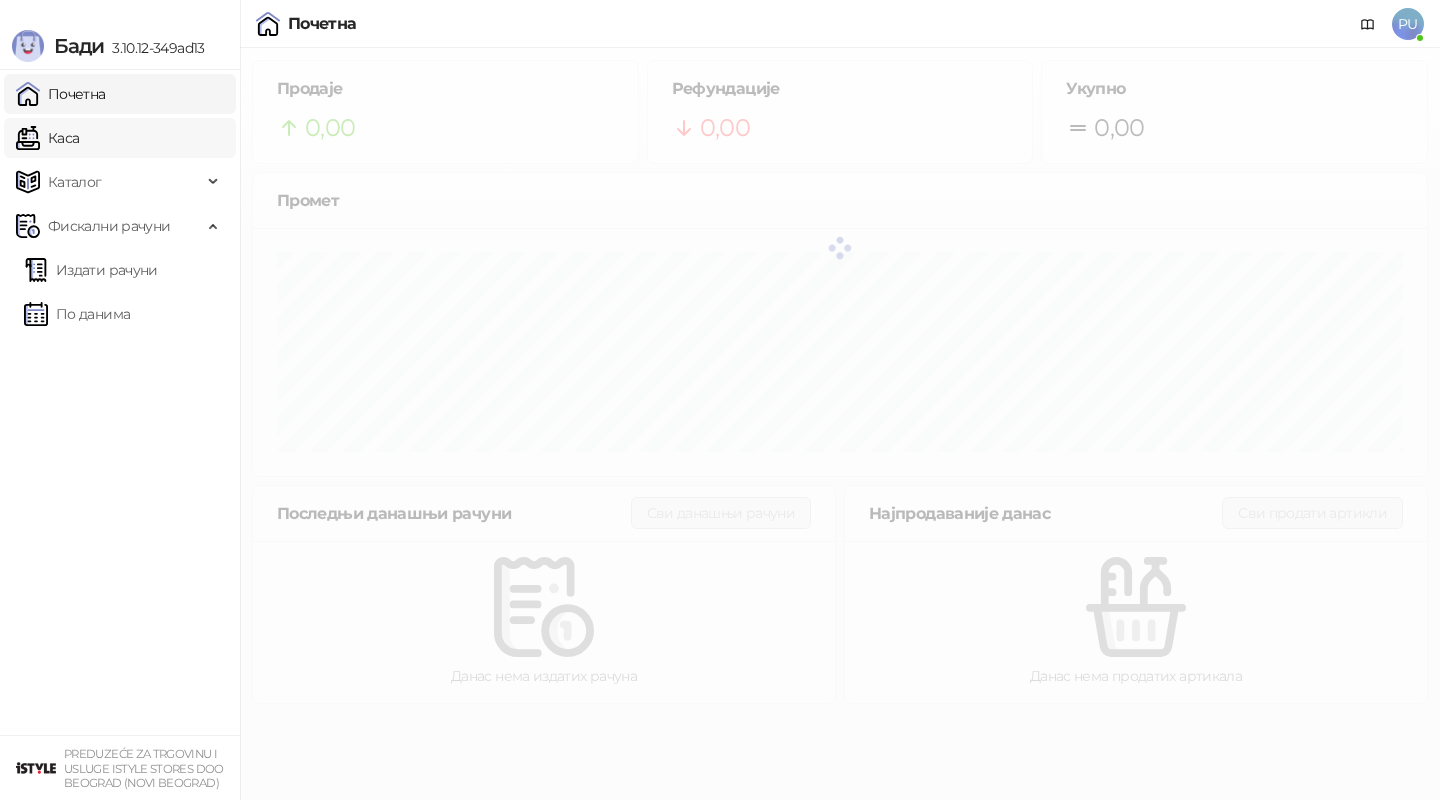 click on "Каса" at bounding box center (47, 138) 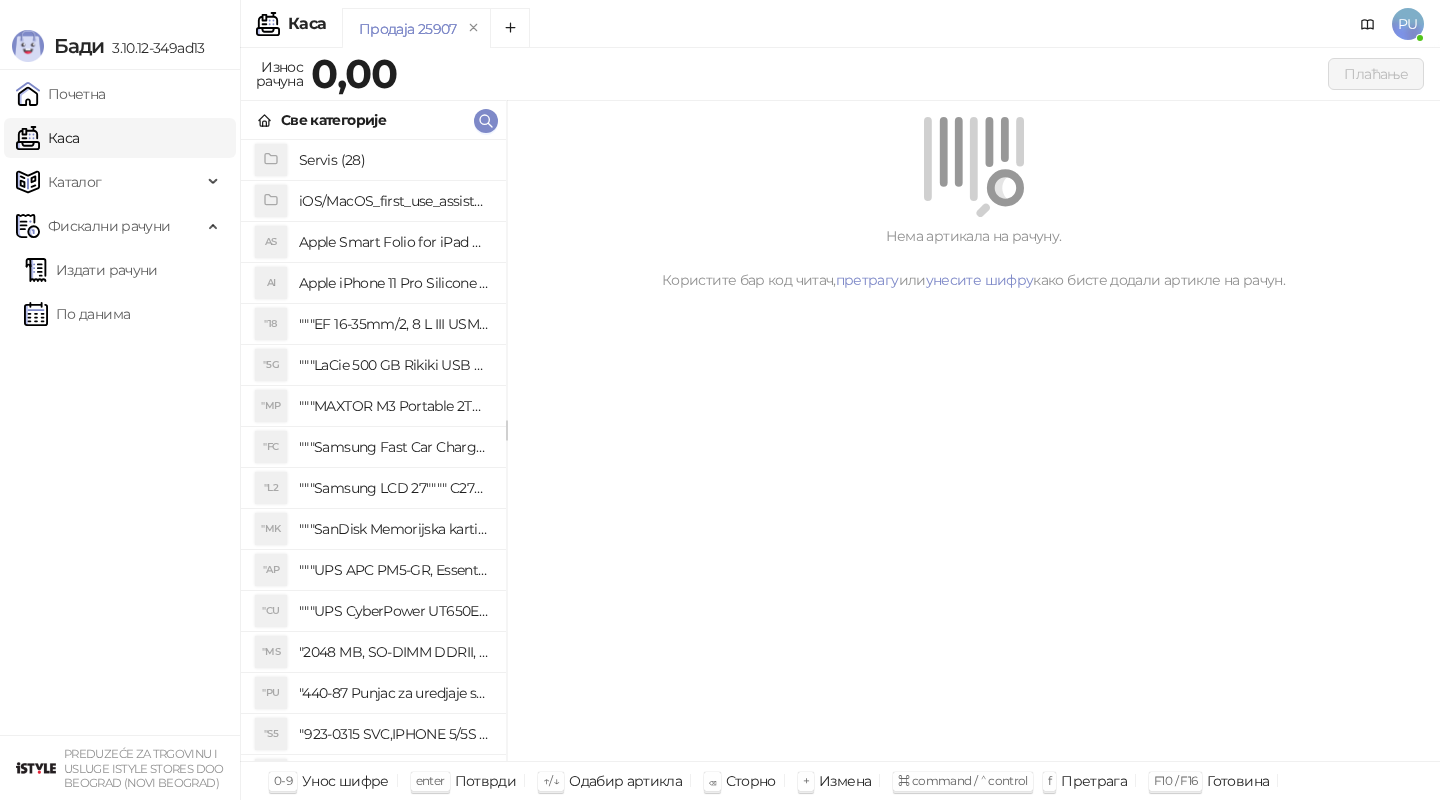 click on "Све категорије" at bounding box center [373, 120] 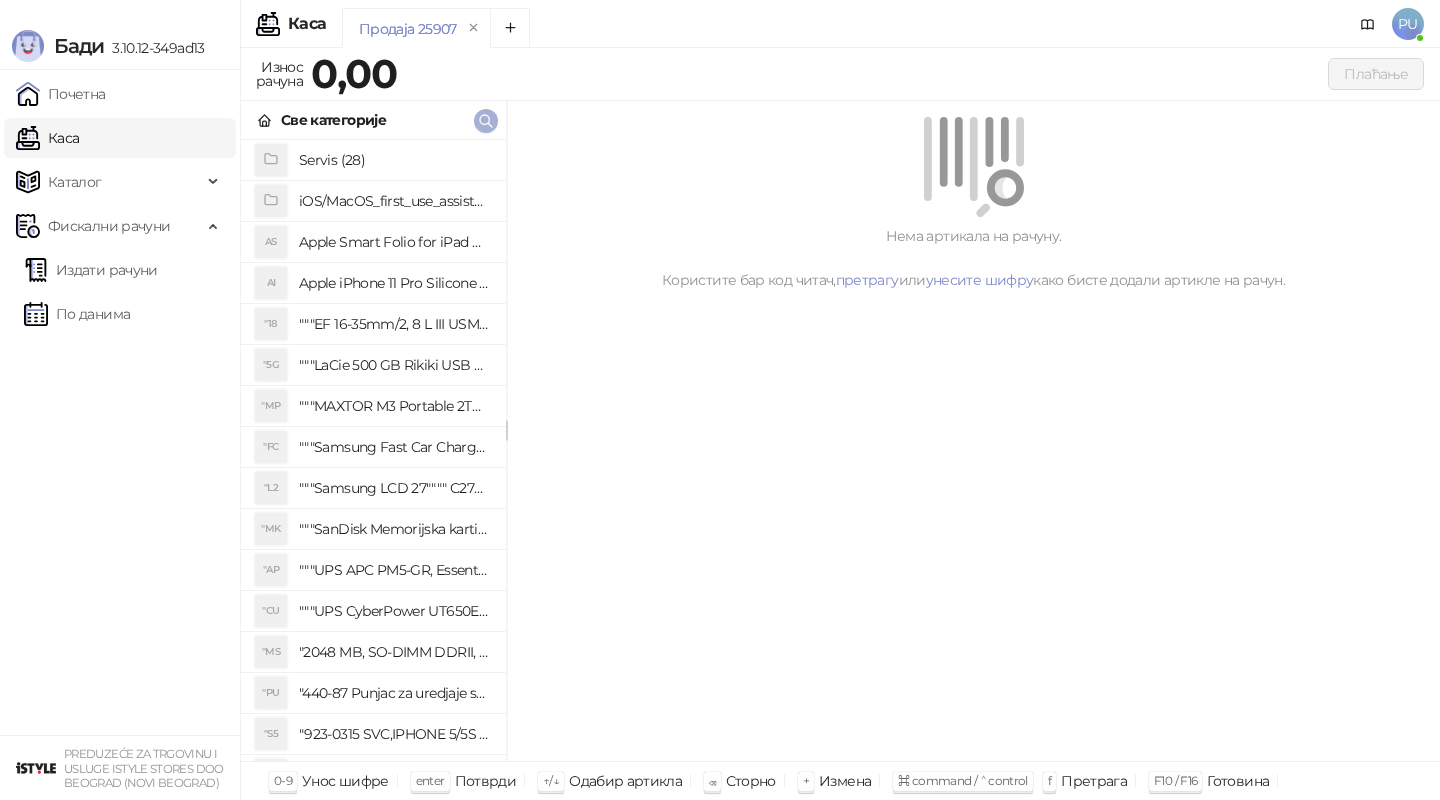 click at bounding box center [486, 121] 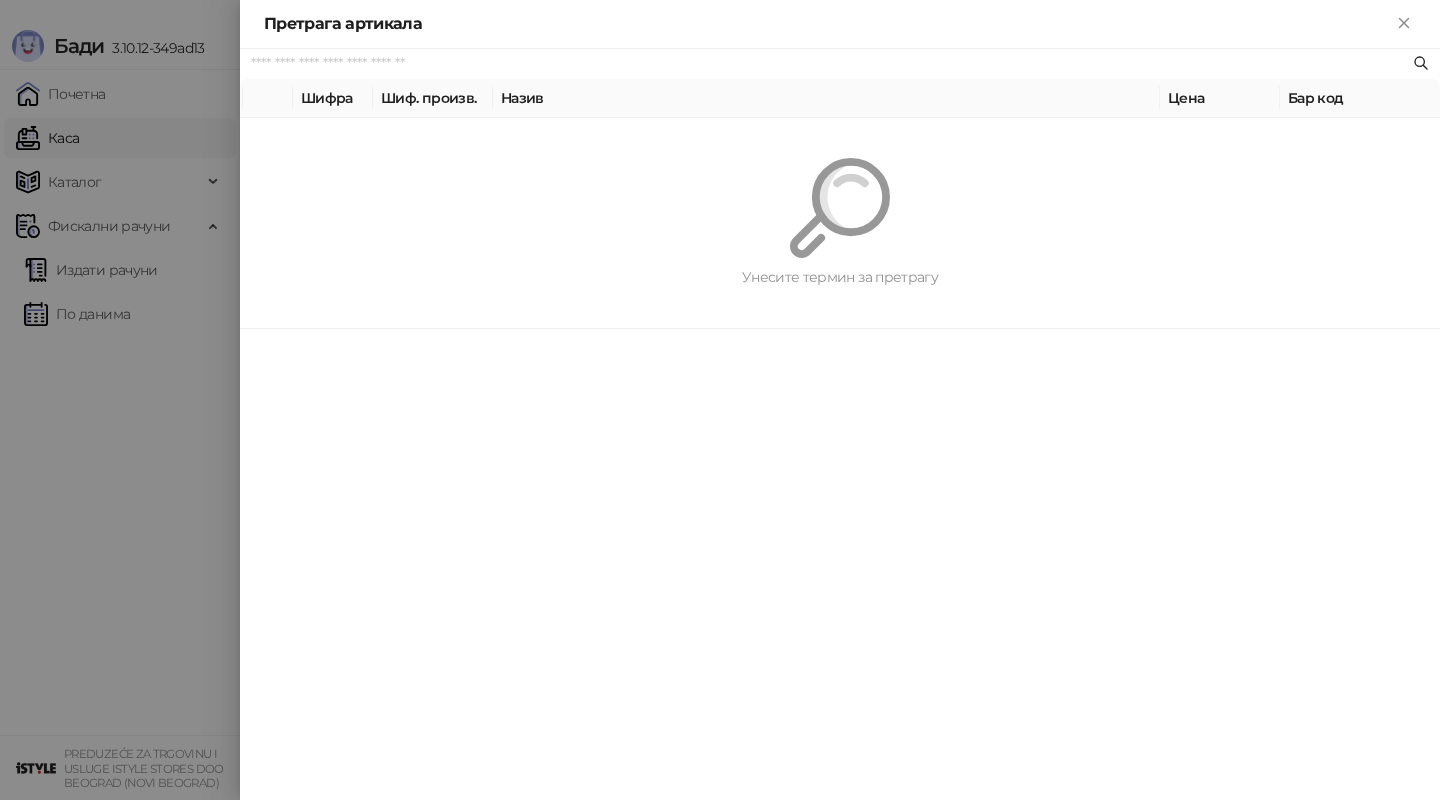 paste on "*********" 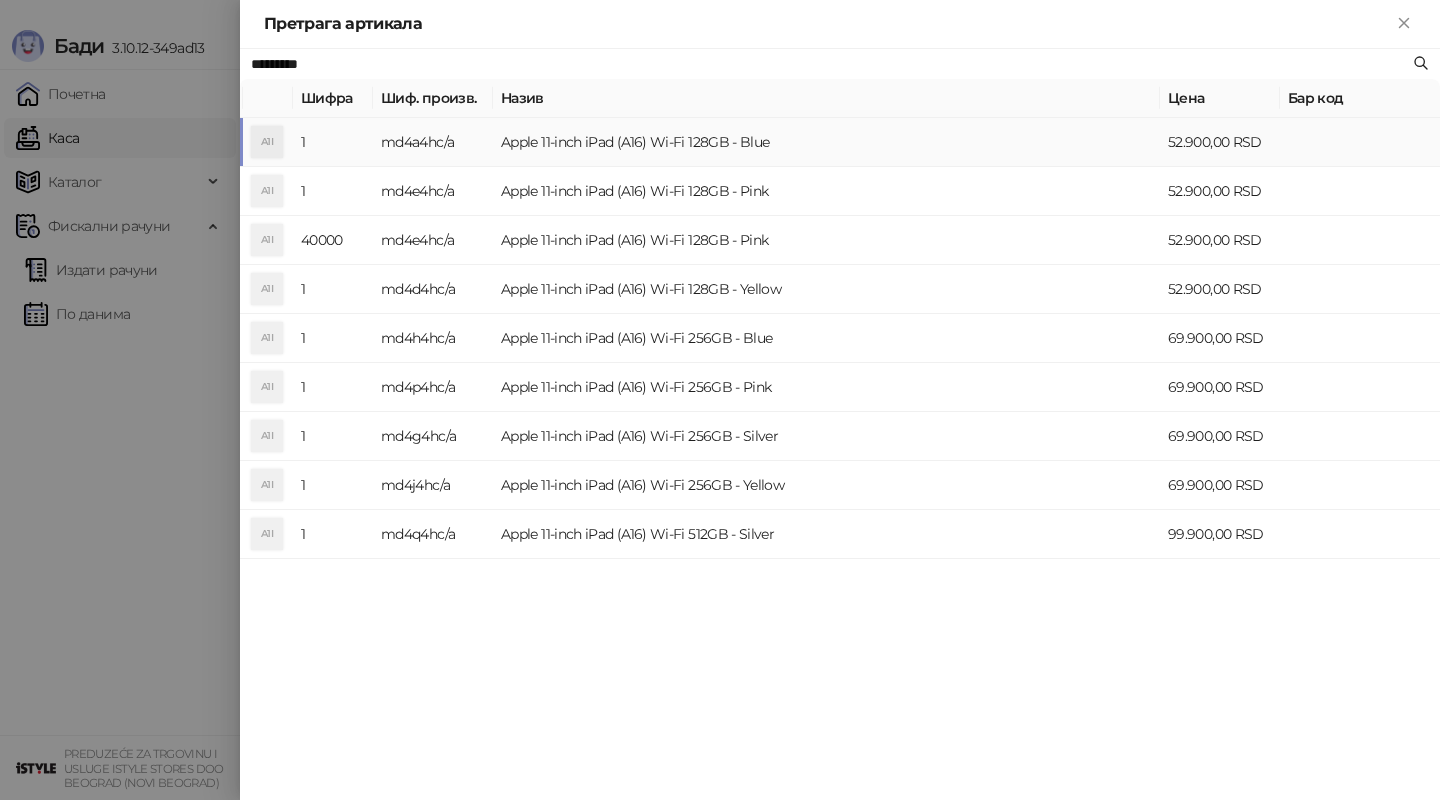 type on "*********" 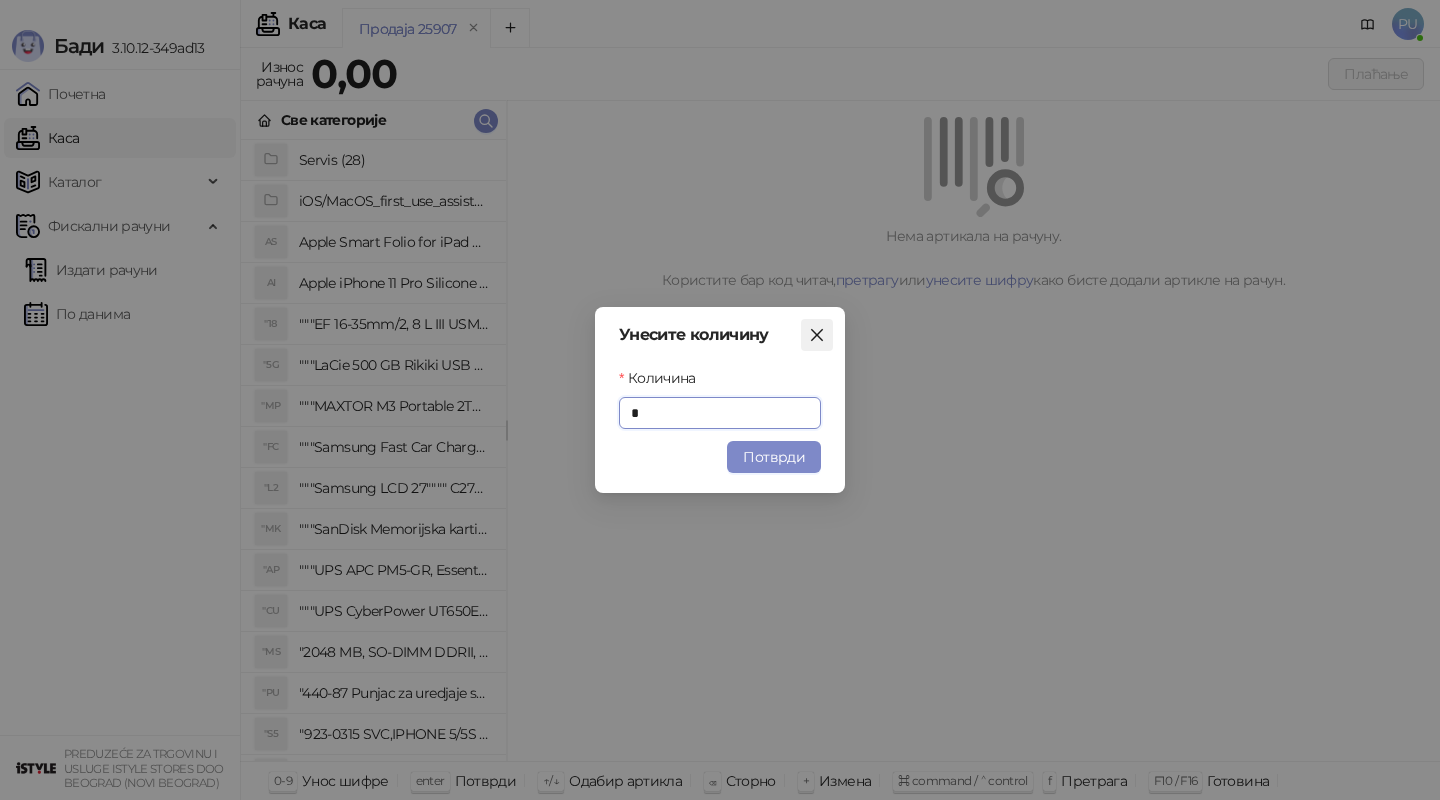 click 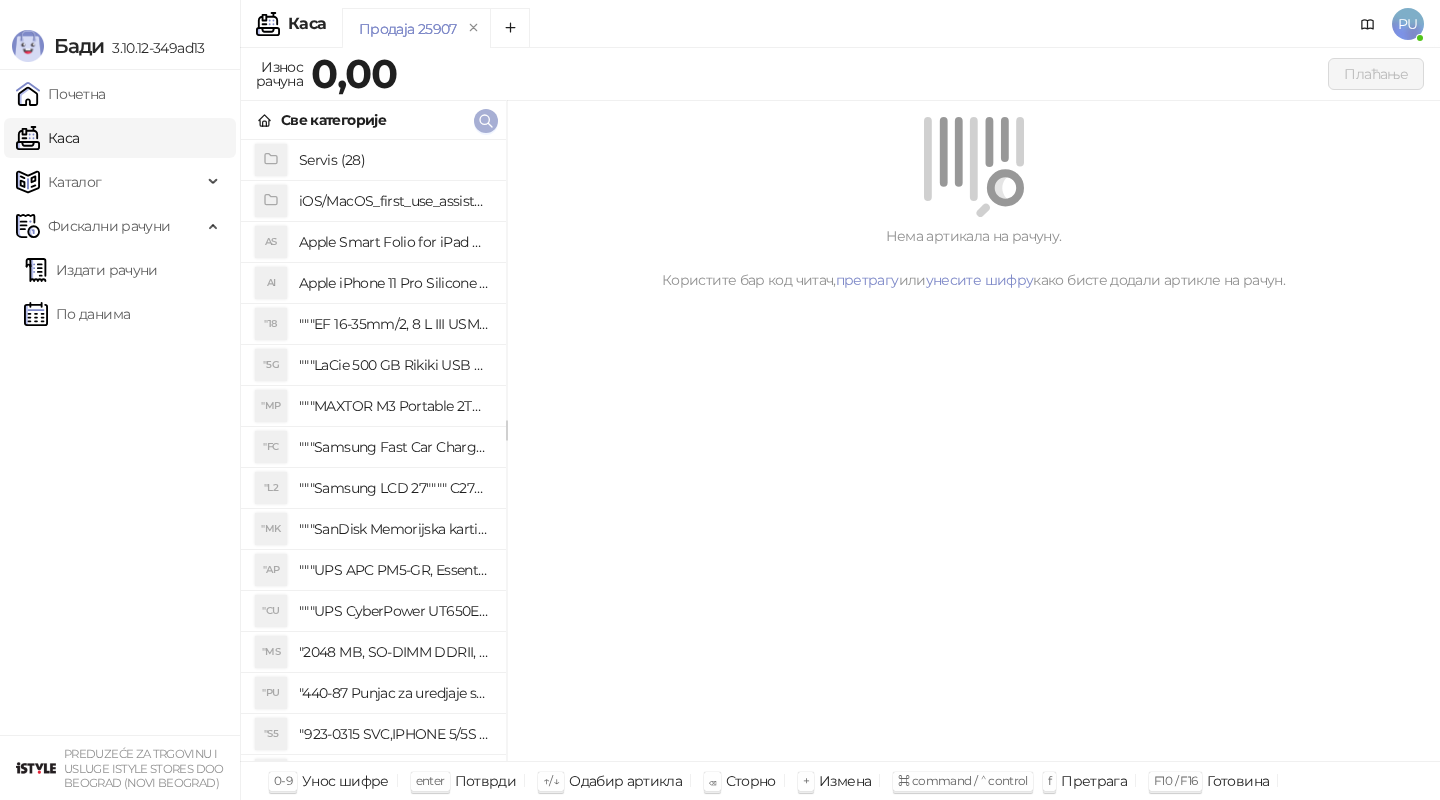 click at bounding box center [486, 121] 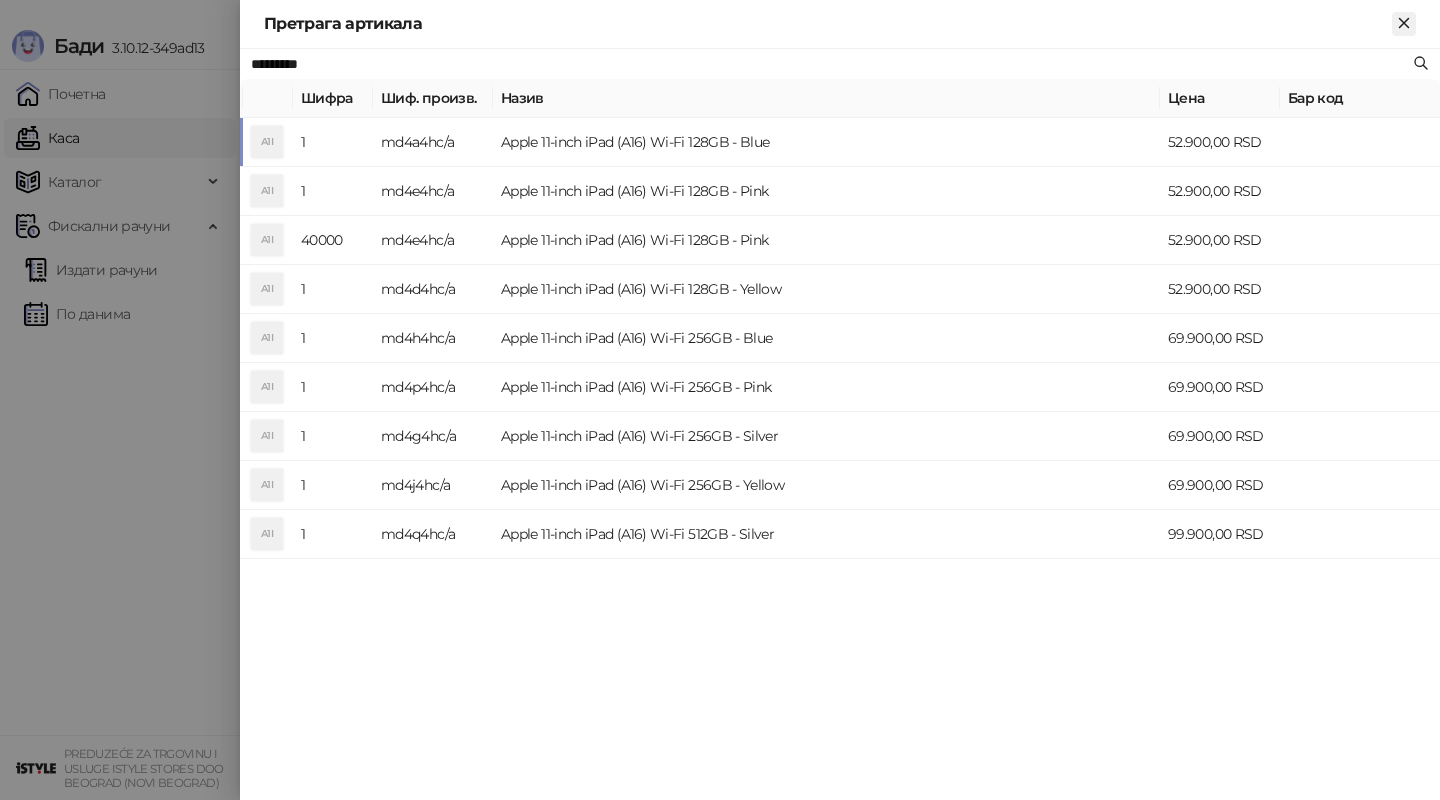click 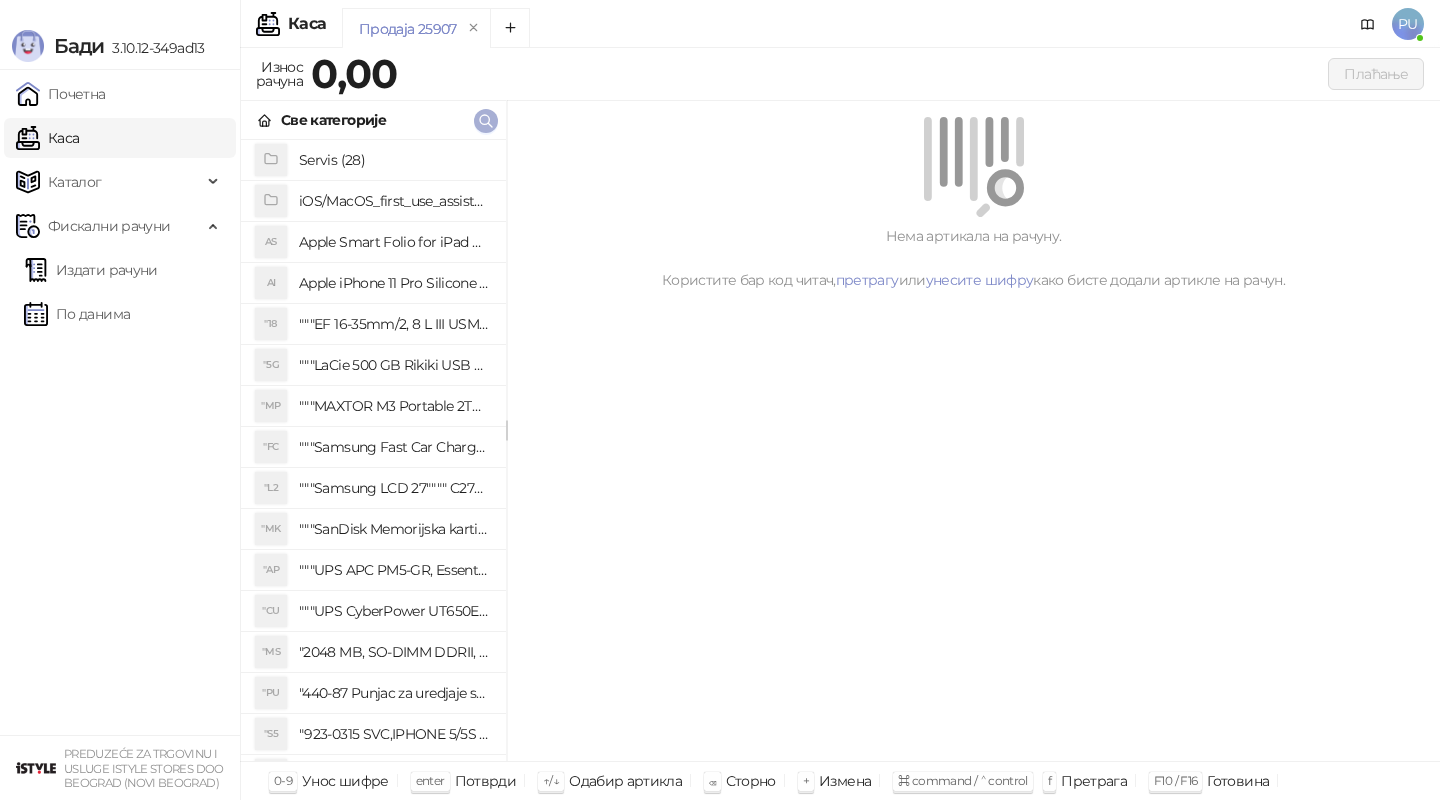 click 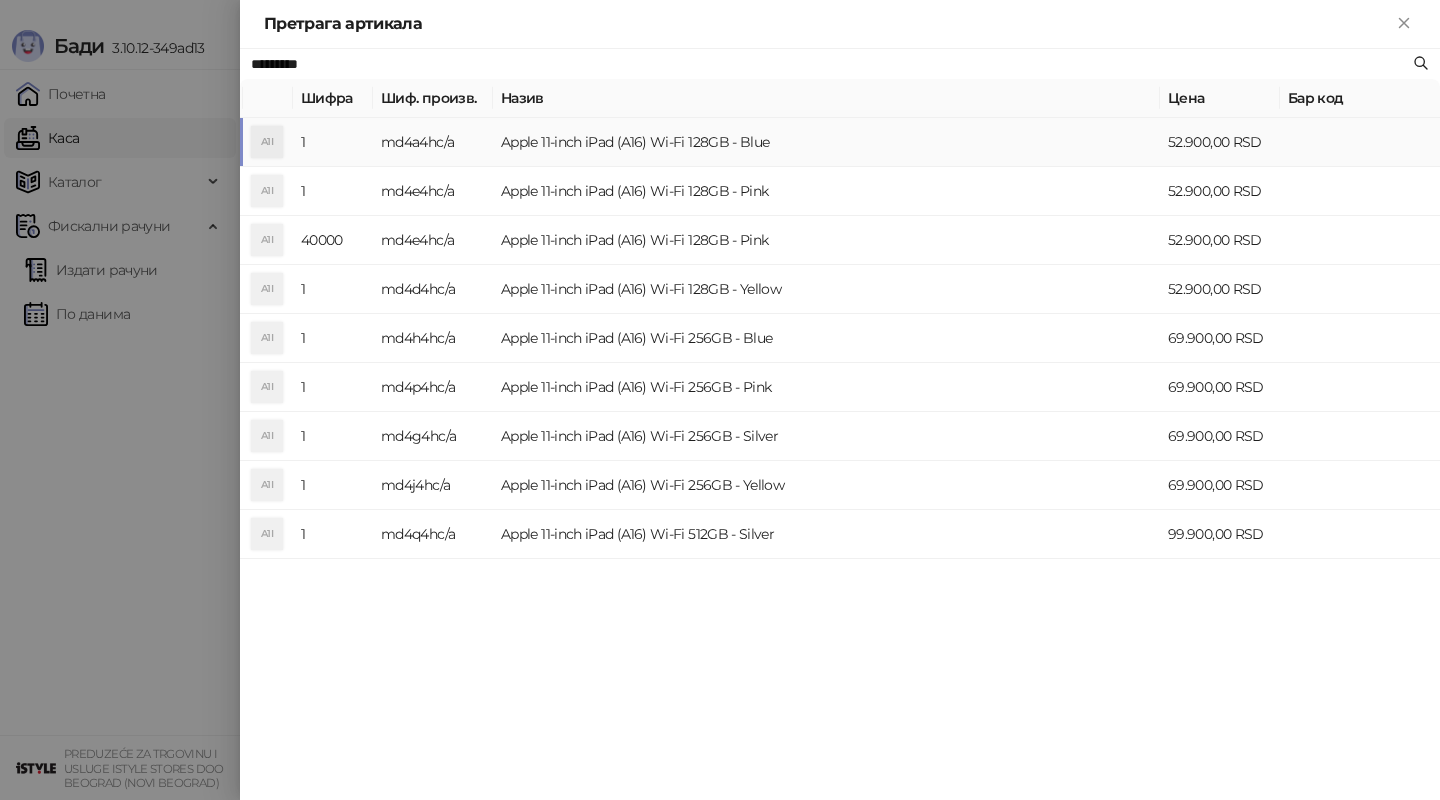 click on "Apple 11-inch iPad (A16) Wi-Fi 128GB - Blue" at bounding box center [826, 142] 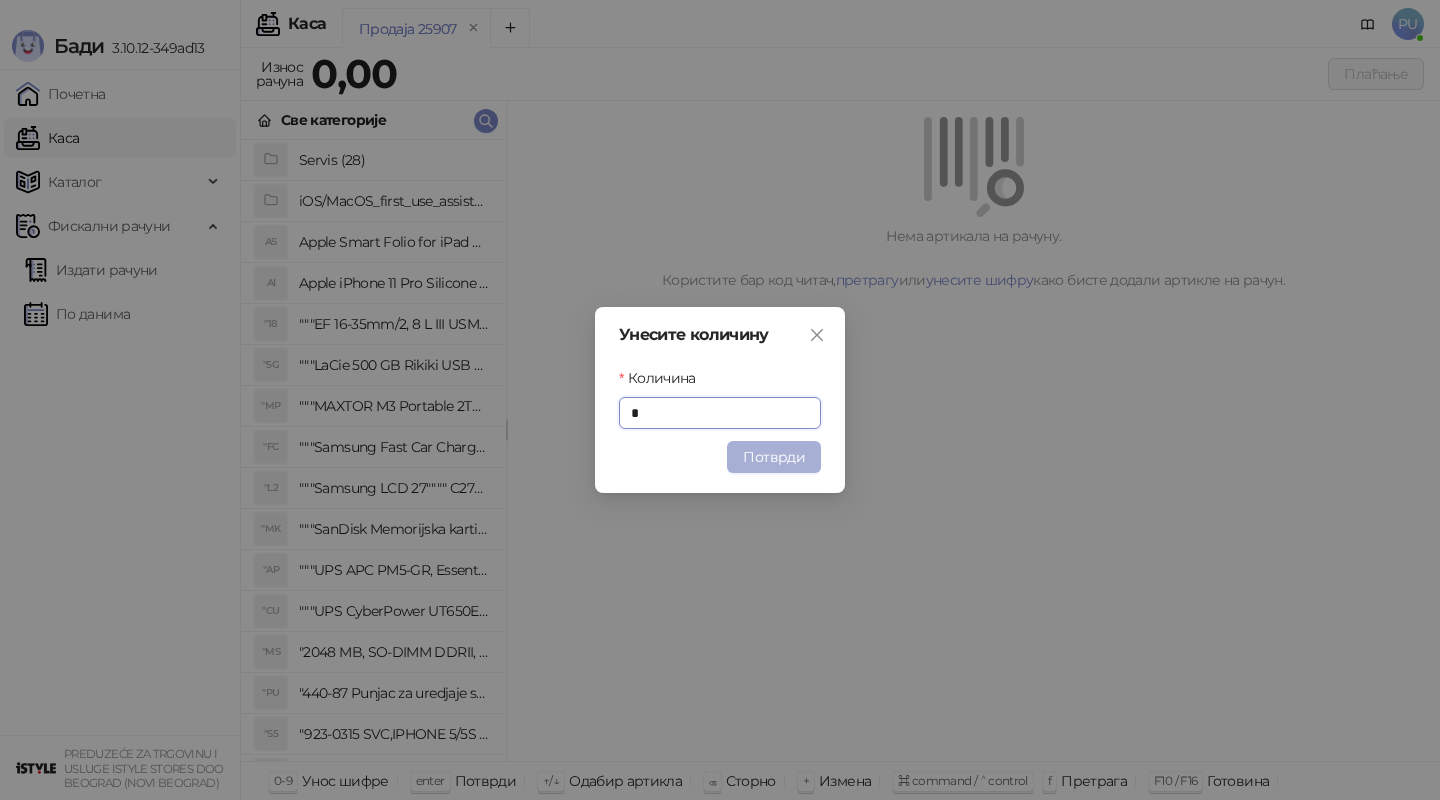click on "Потврди" at bounding box center [774, 457] 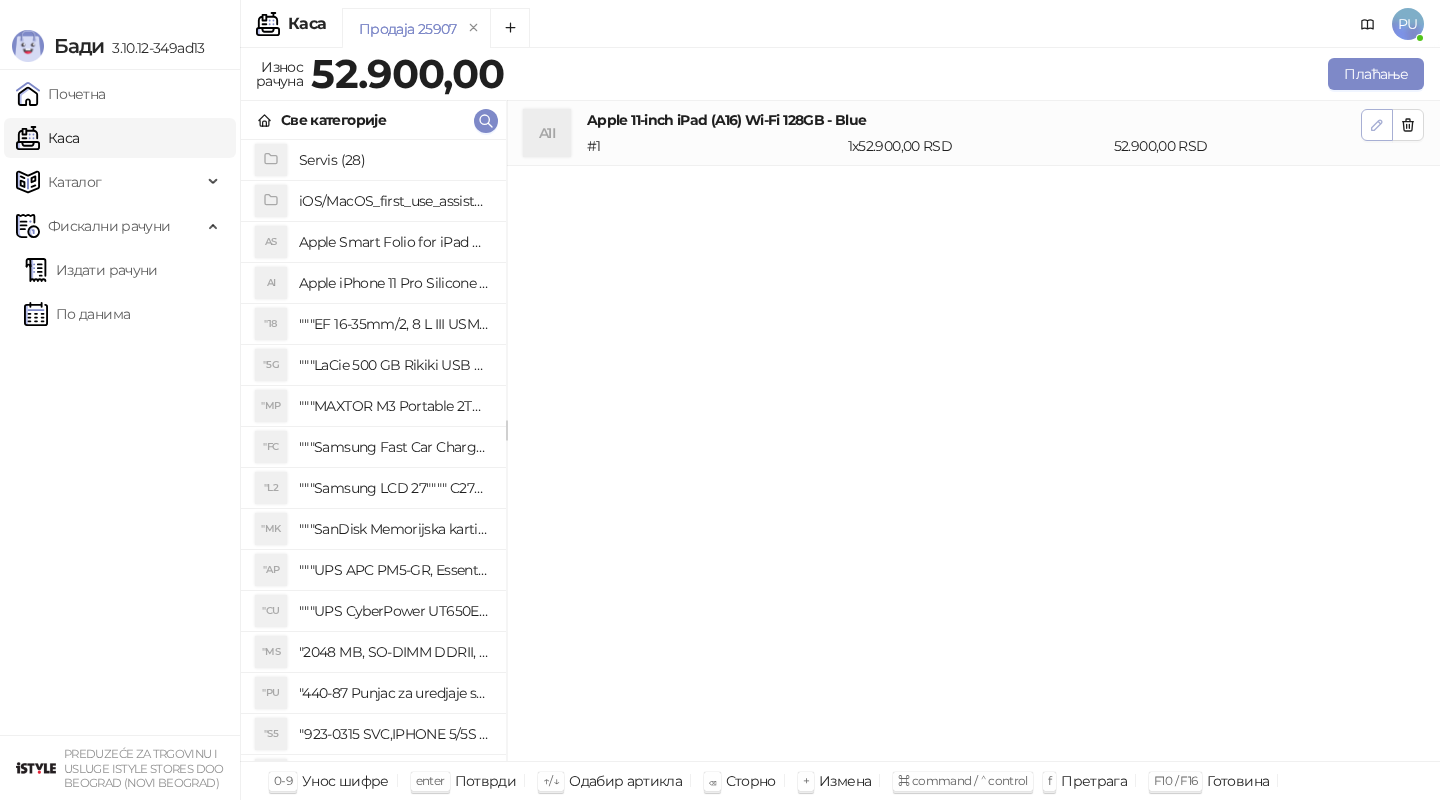 click 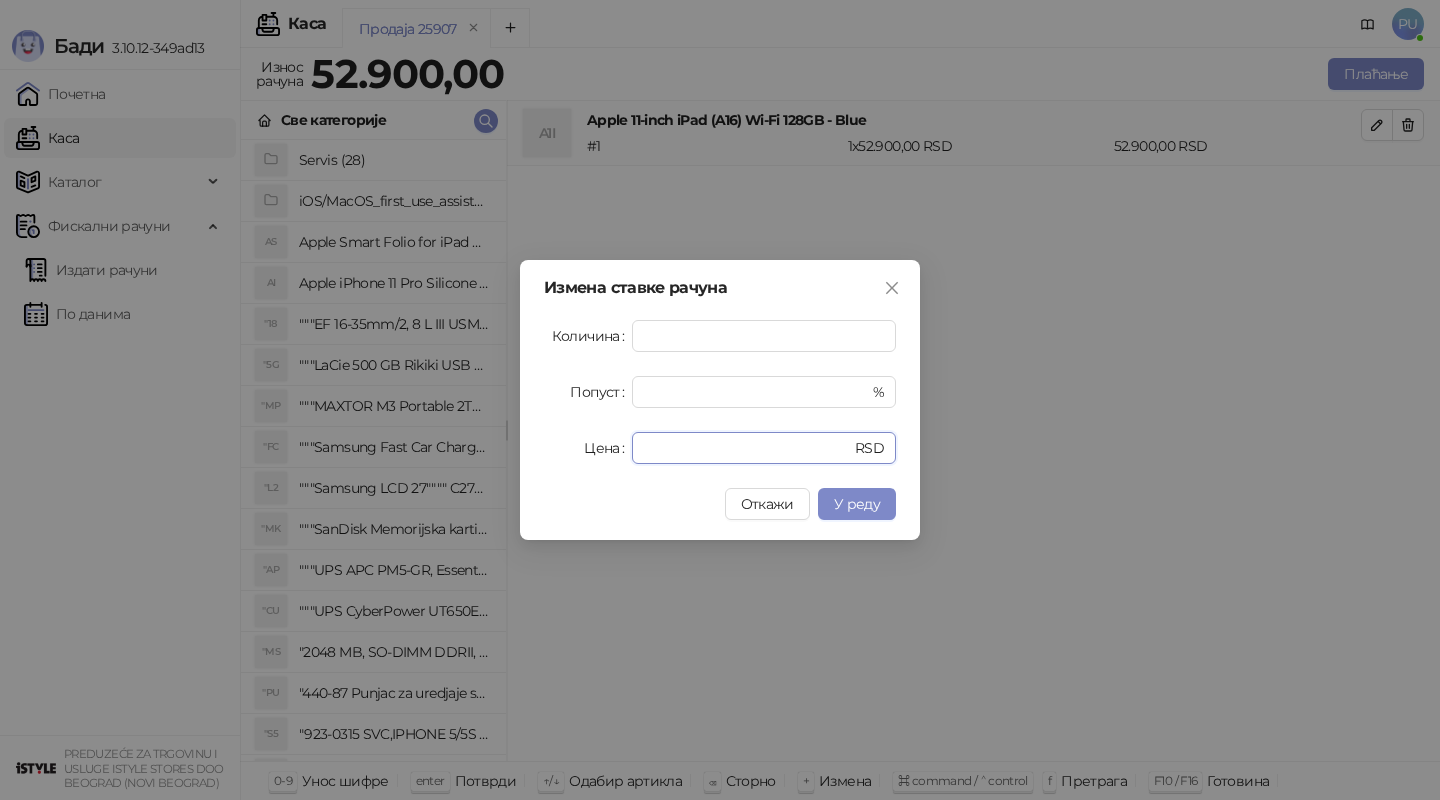 drag, startPoint x: 736, startPoint y: 448, endPoint x: 470, endPoint y: 447, distance: 266.0019 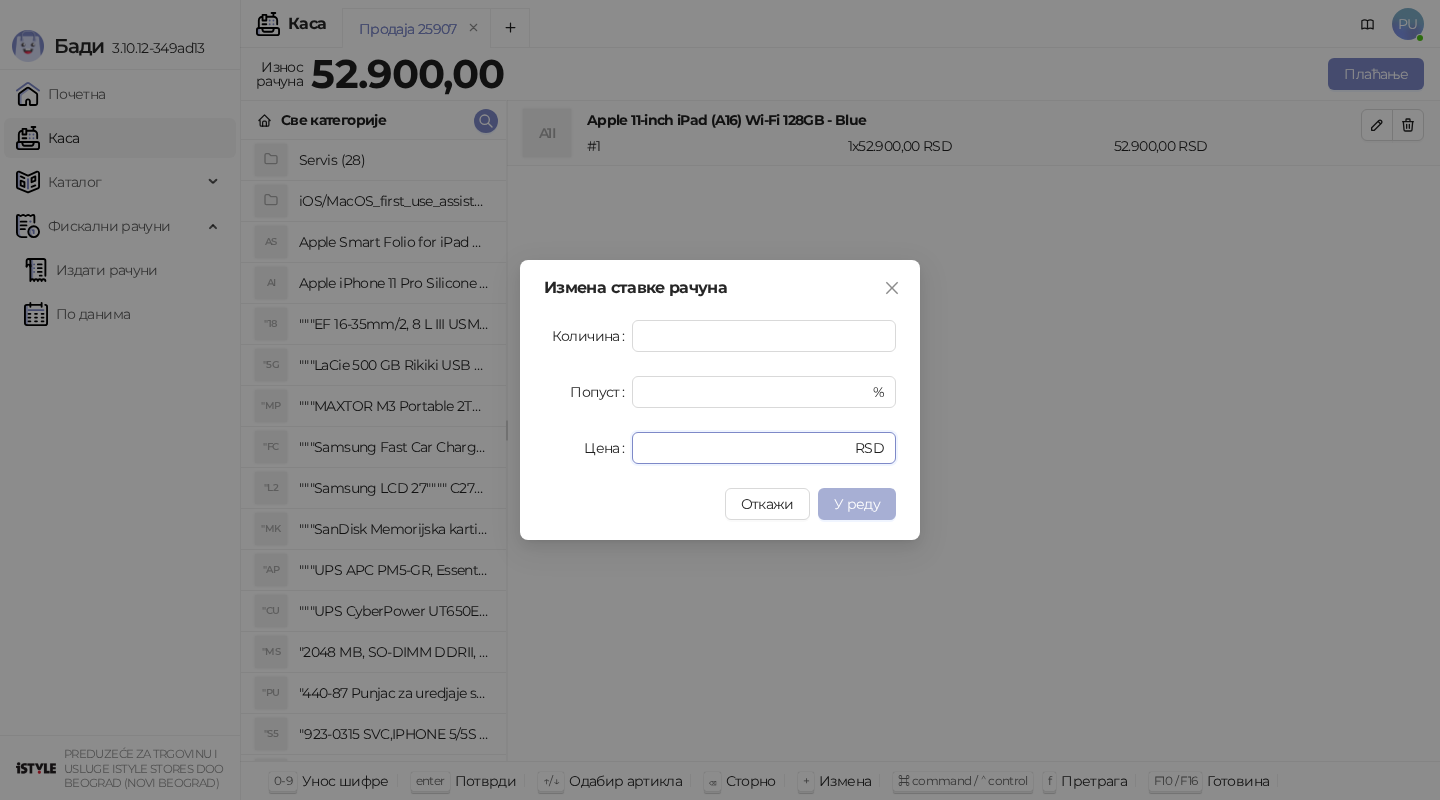 type on "*****" 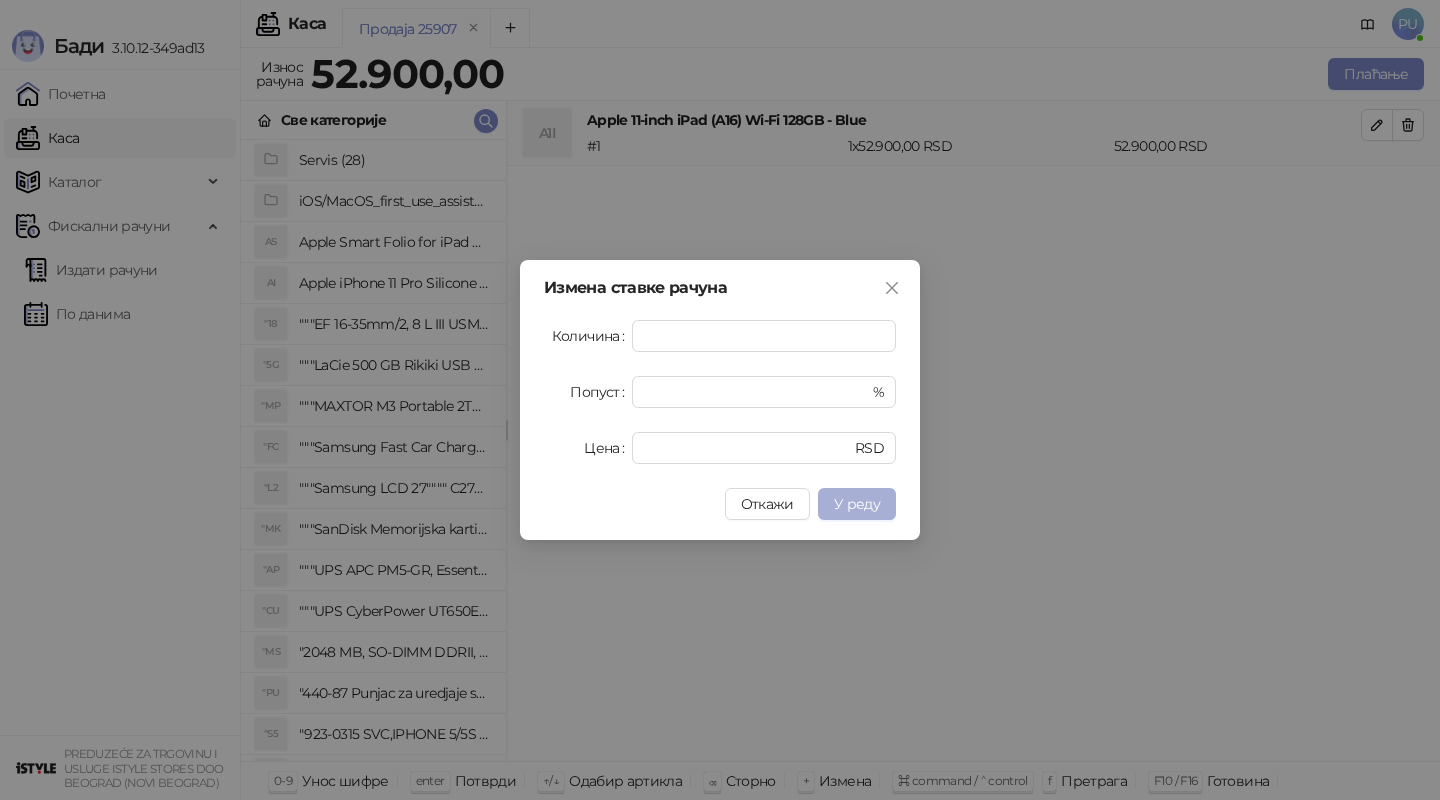 click on "У реду" at bounding box center [857, 504] 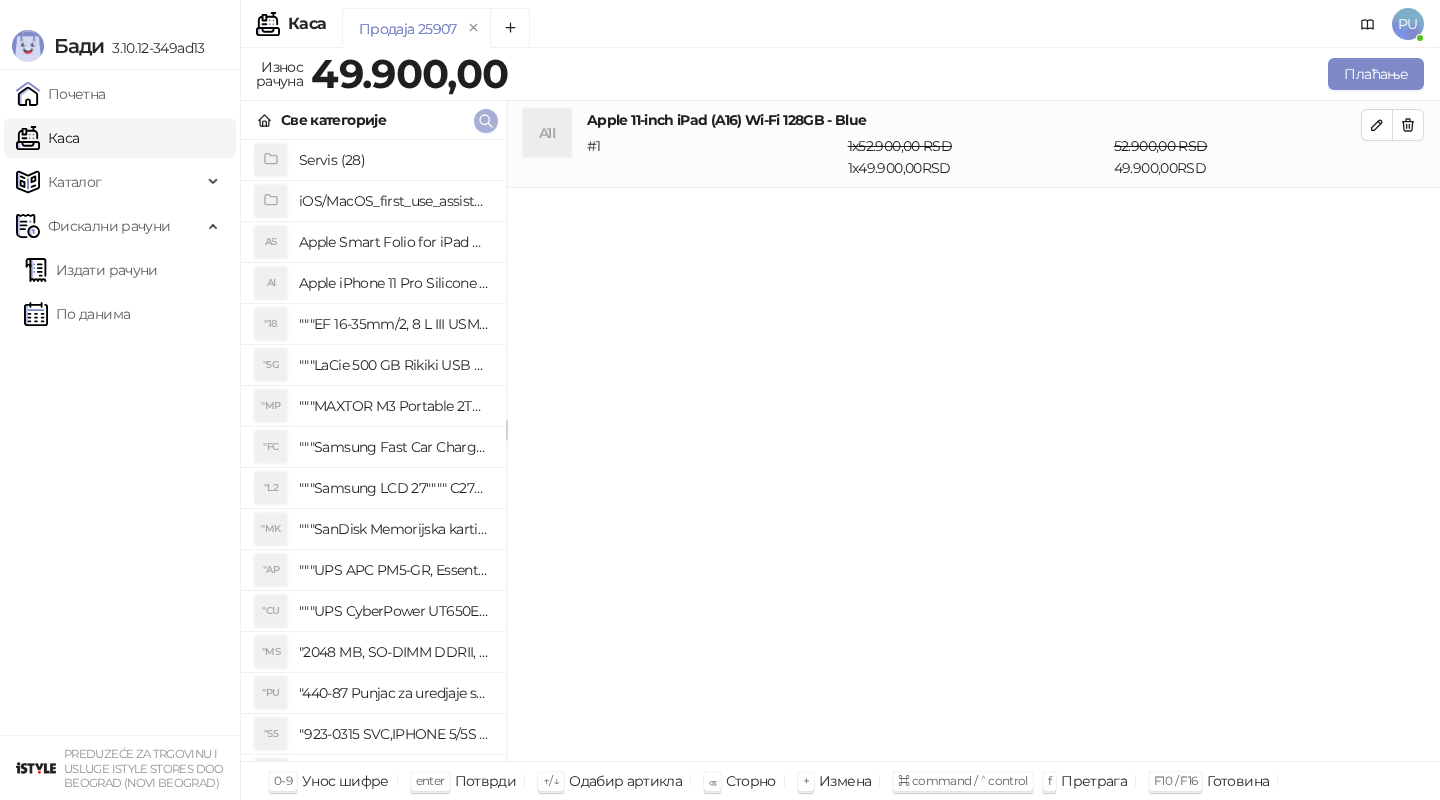 click at bounding box center (486, 121) 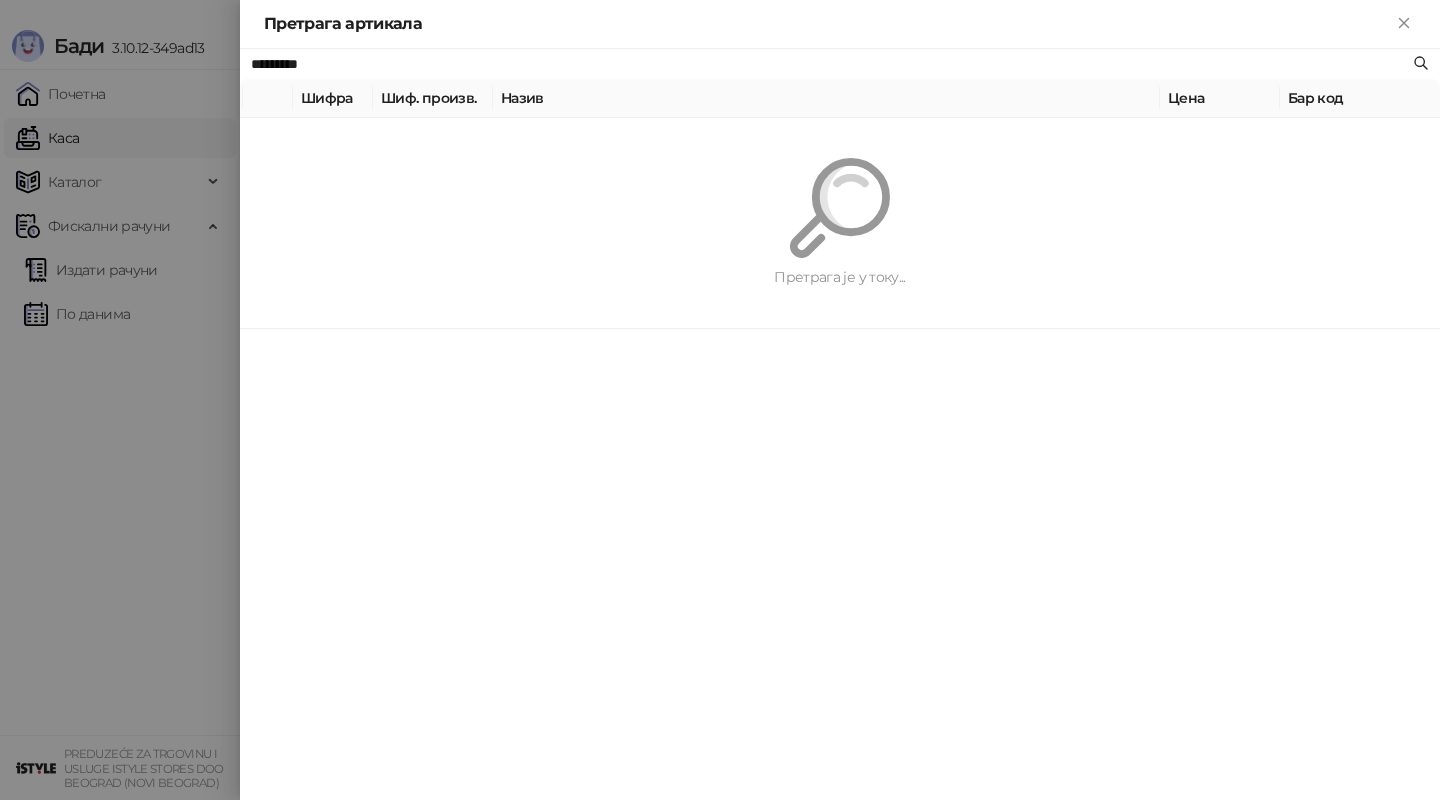 paste 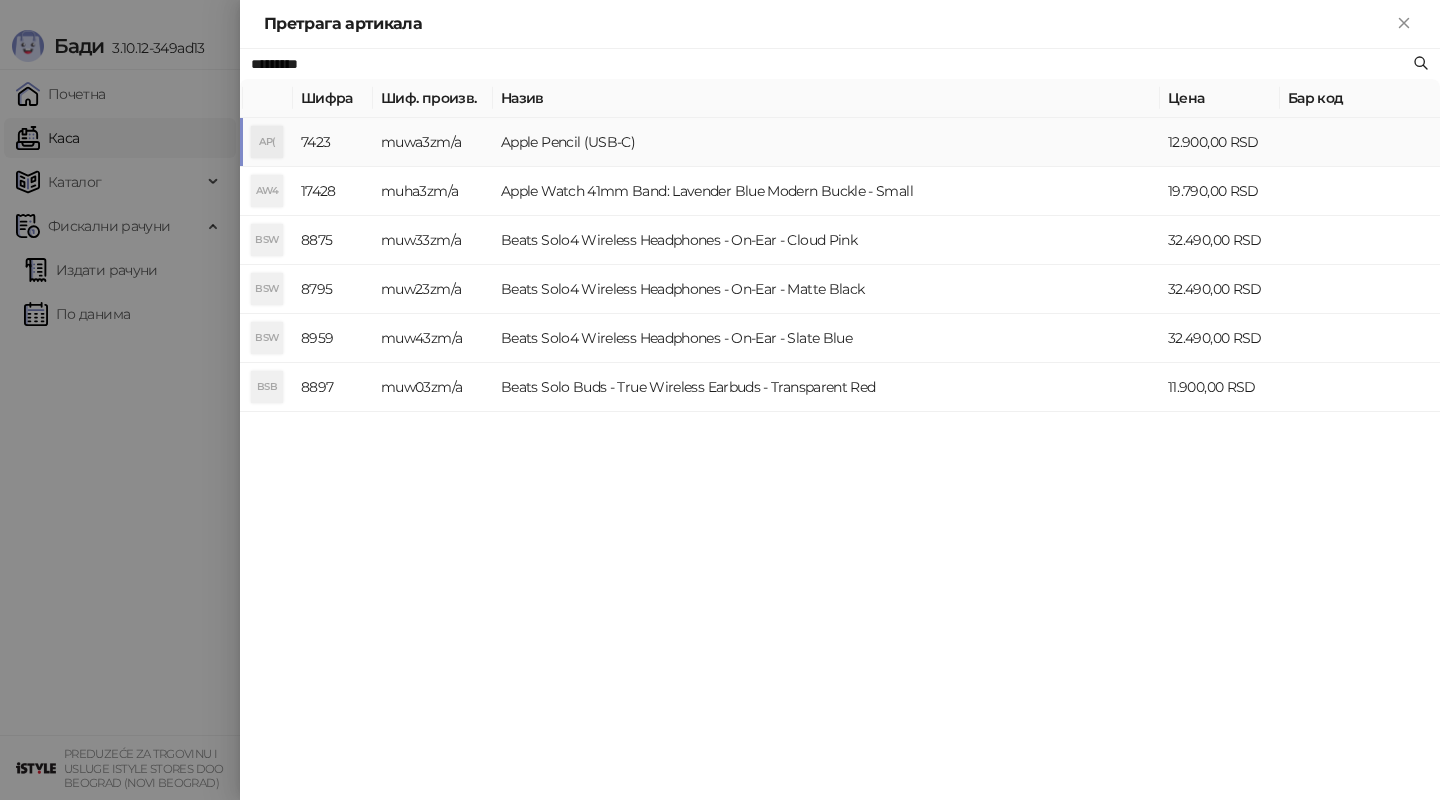 click on "Apple Pencil (USB-C)" at bounding box center [826, 142] 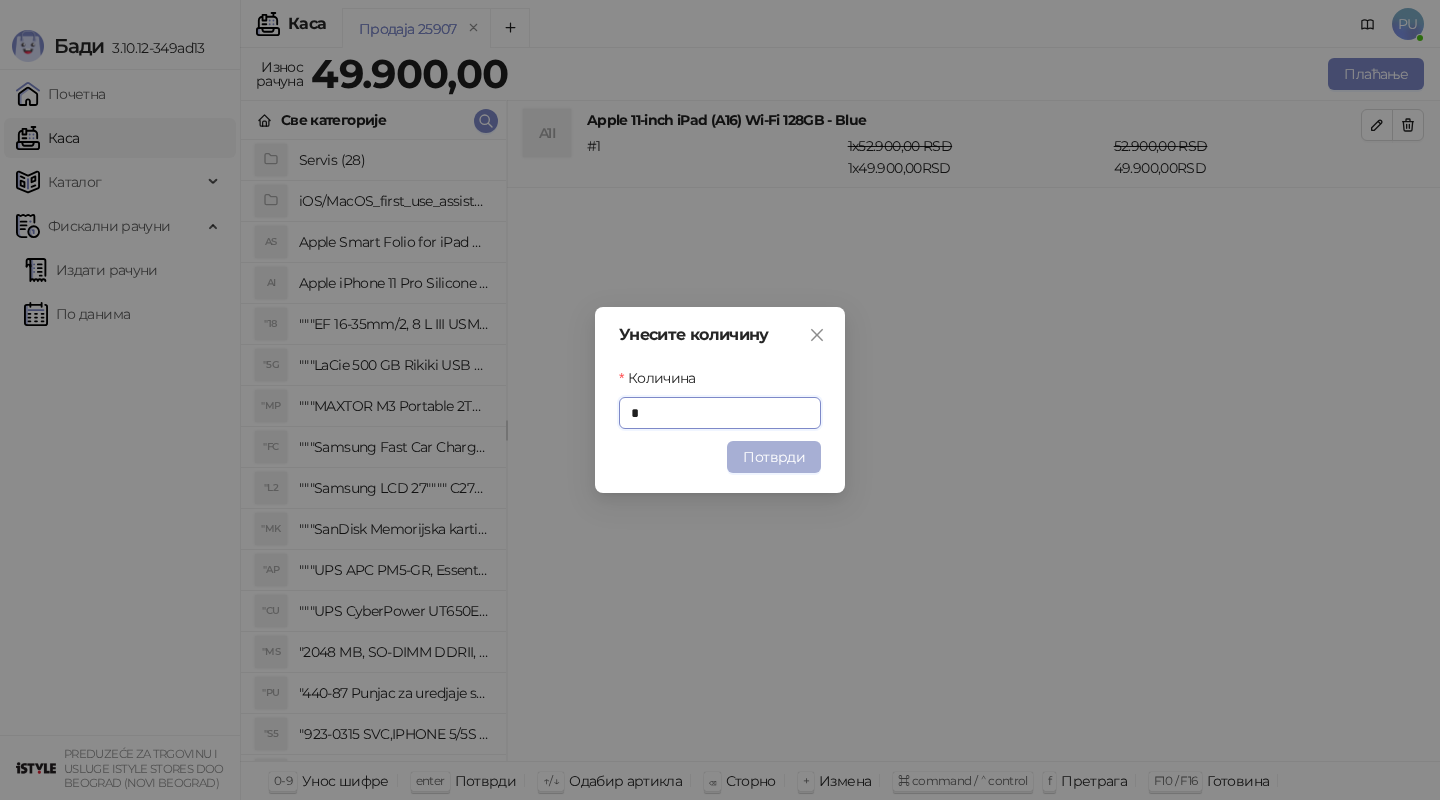 click on "Потврди" at bounding box center (774, 457) 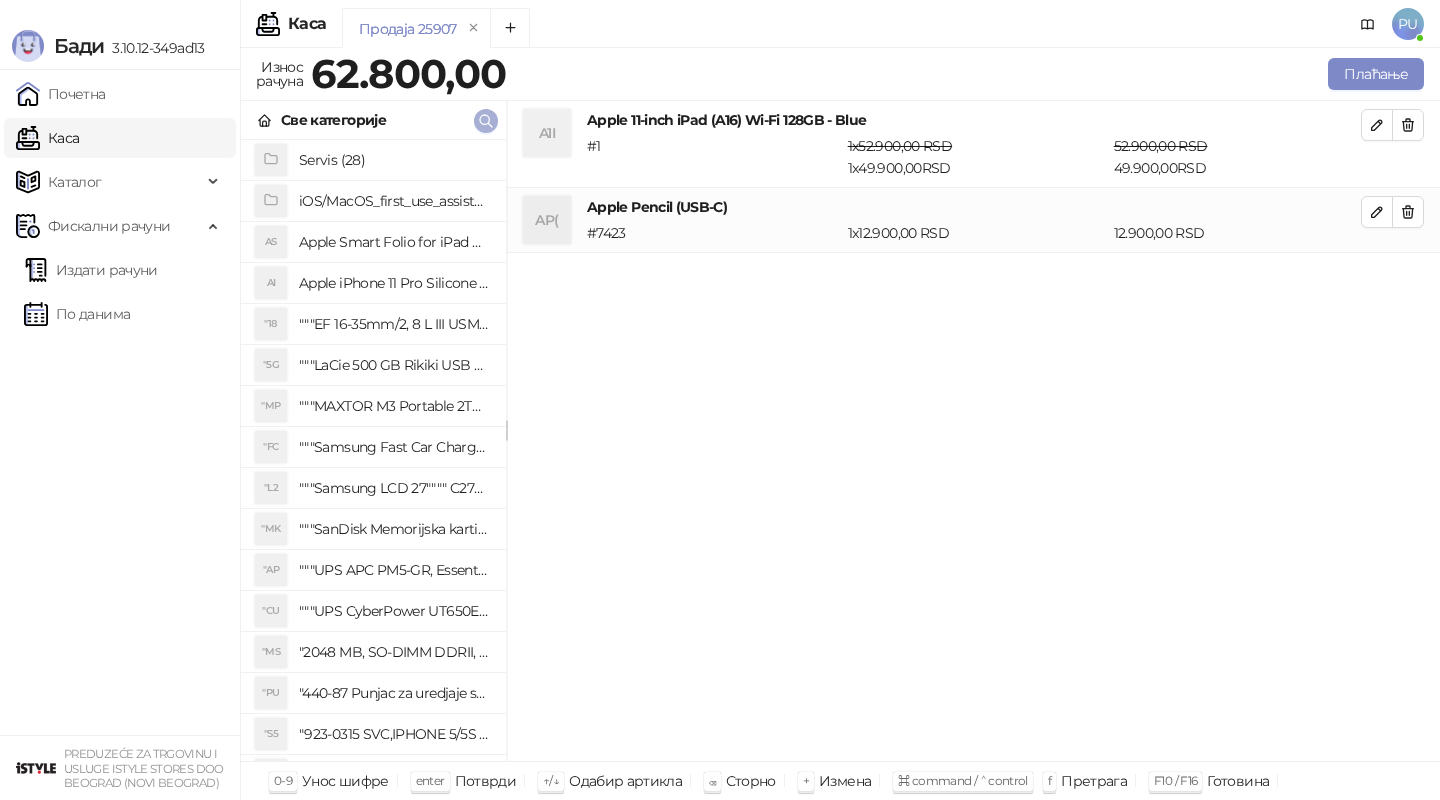 click 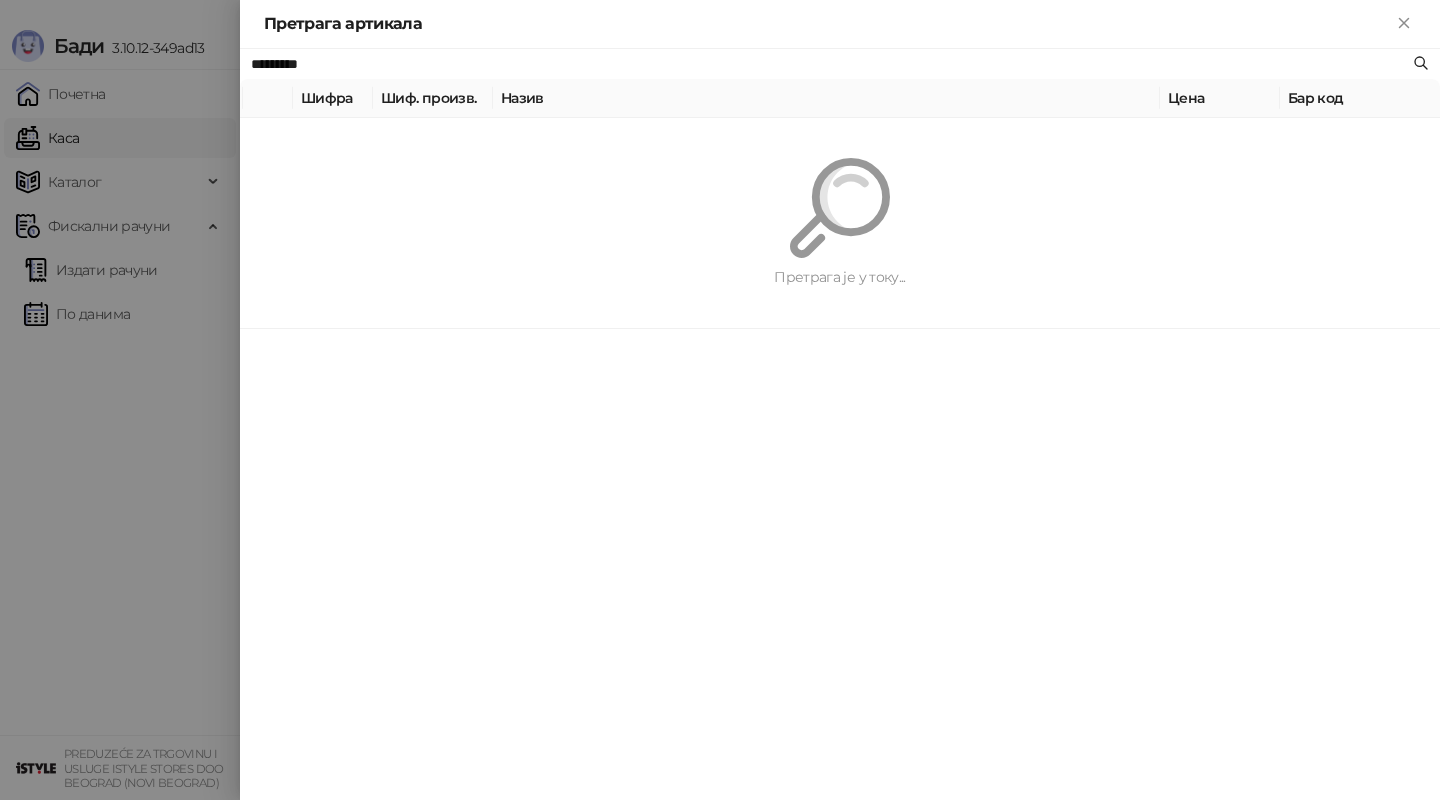 paste on "**********" 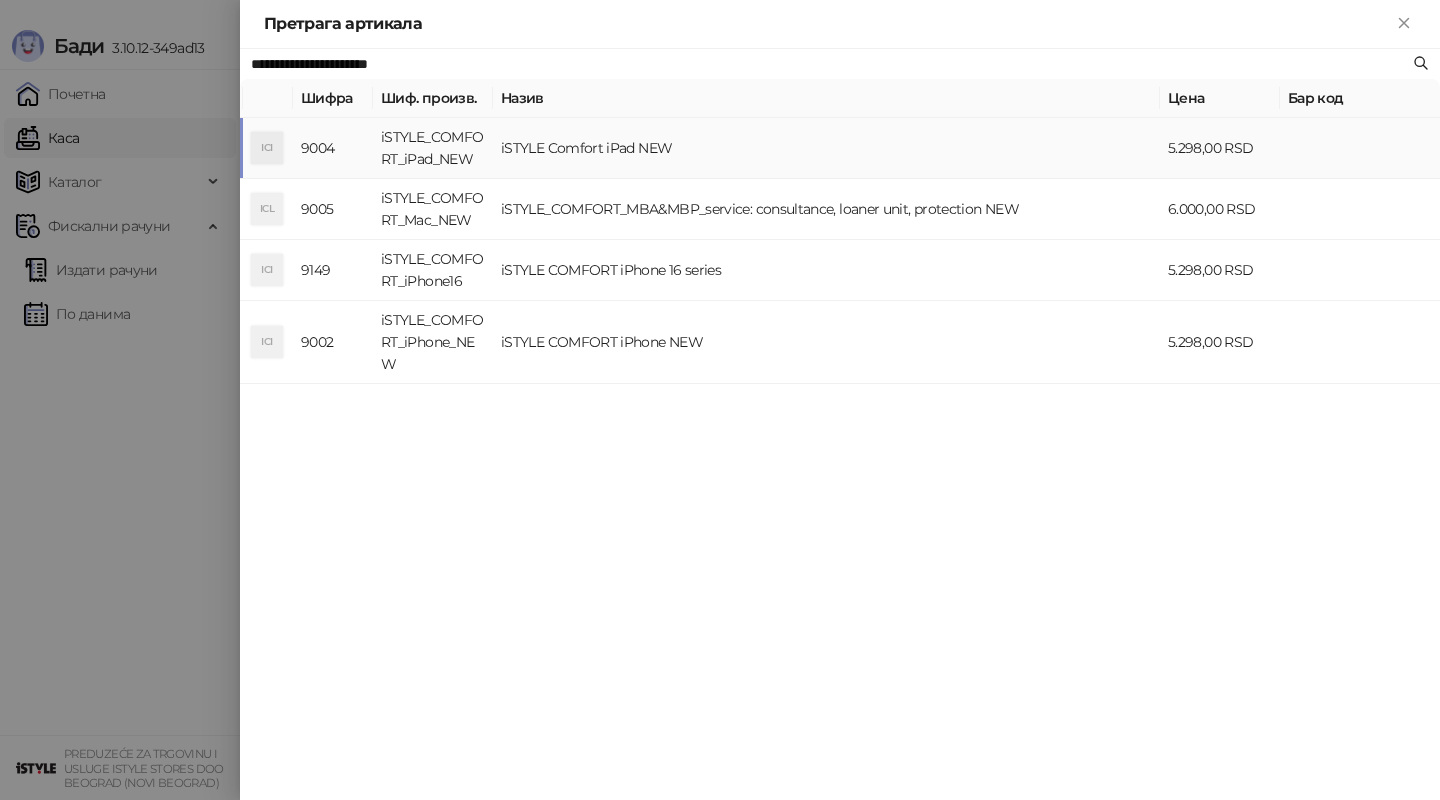 click on "iSTYLE Comfort iPad NEW" at bounding box center (826, 148) 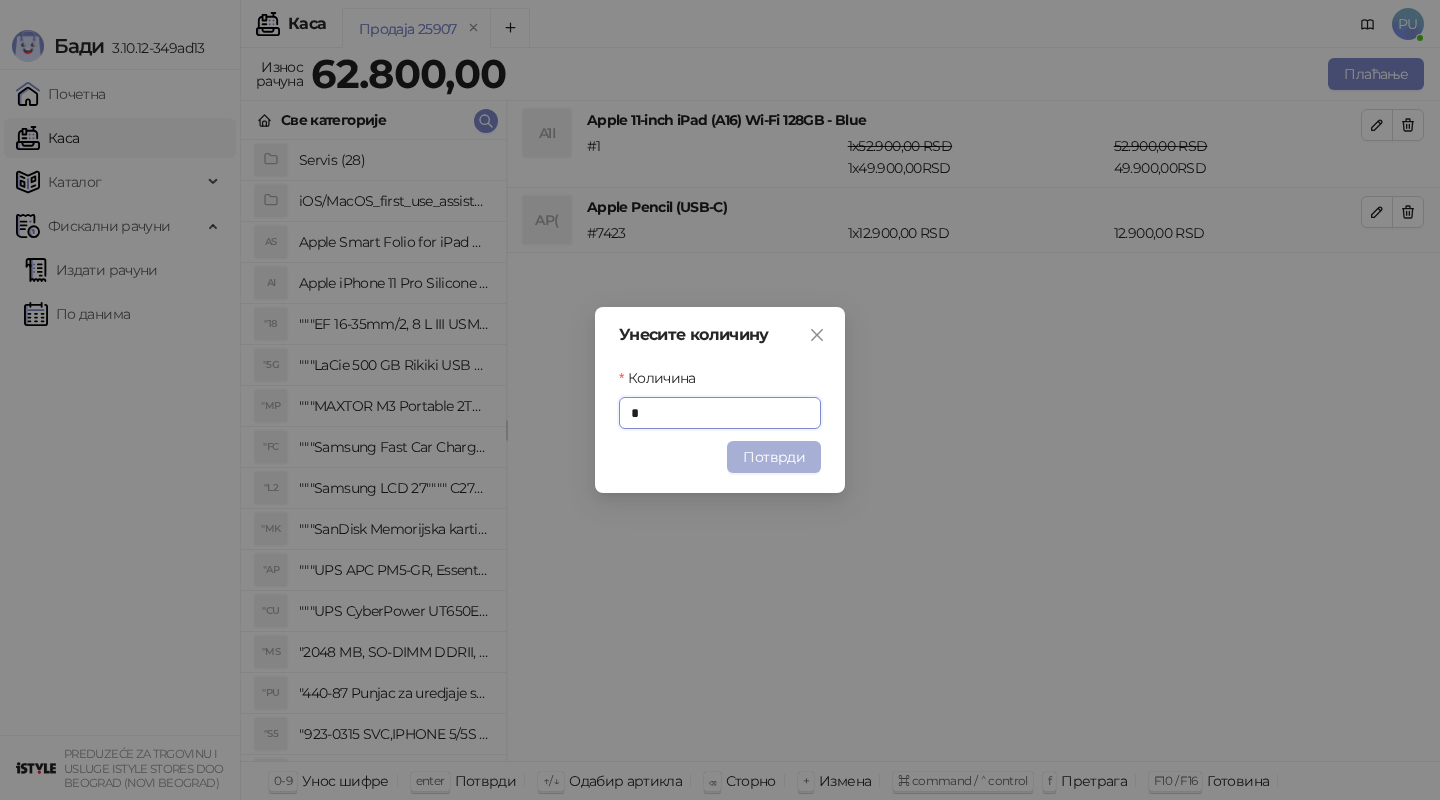 click on "Потврди" at bounding box center (774, 457) 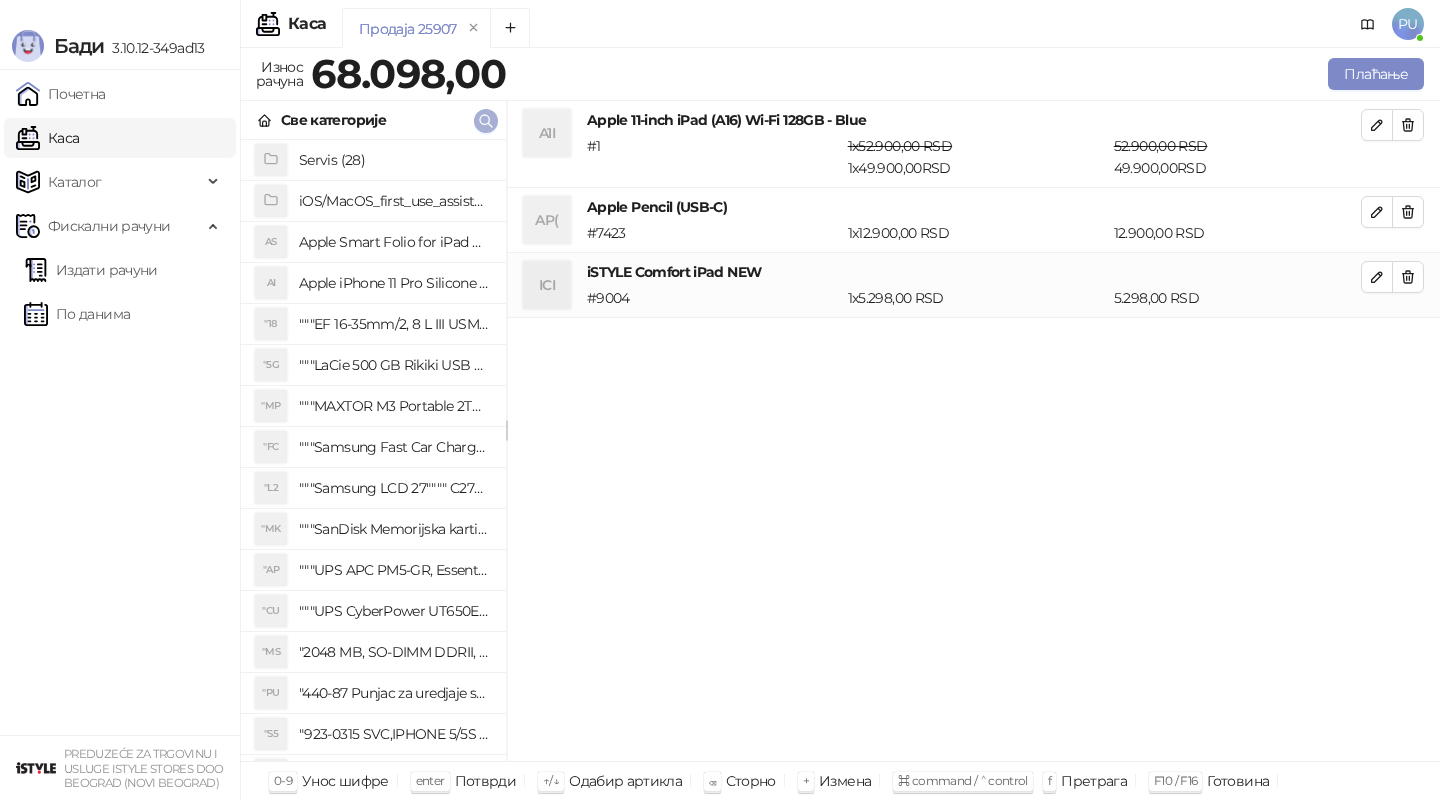 click 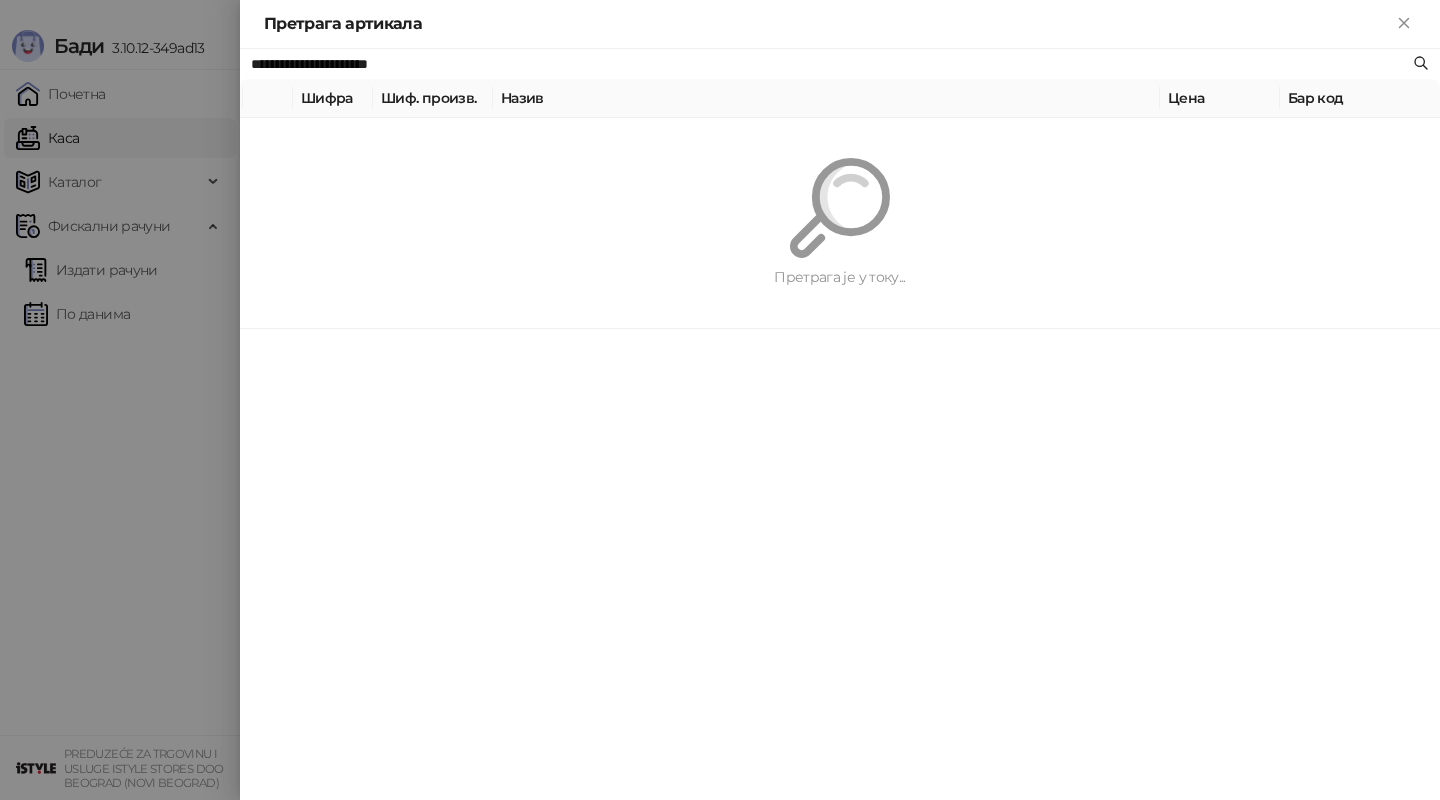 paste 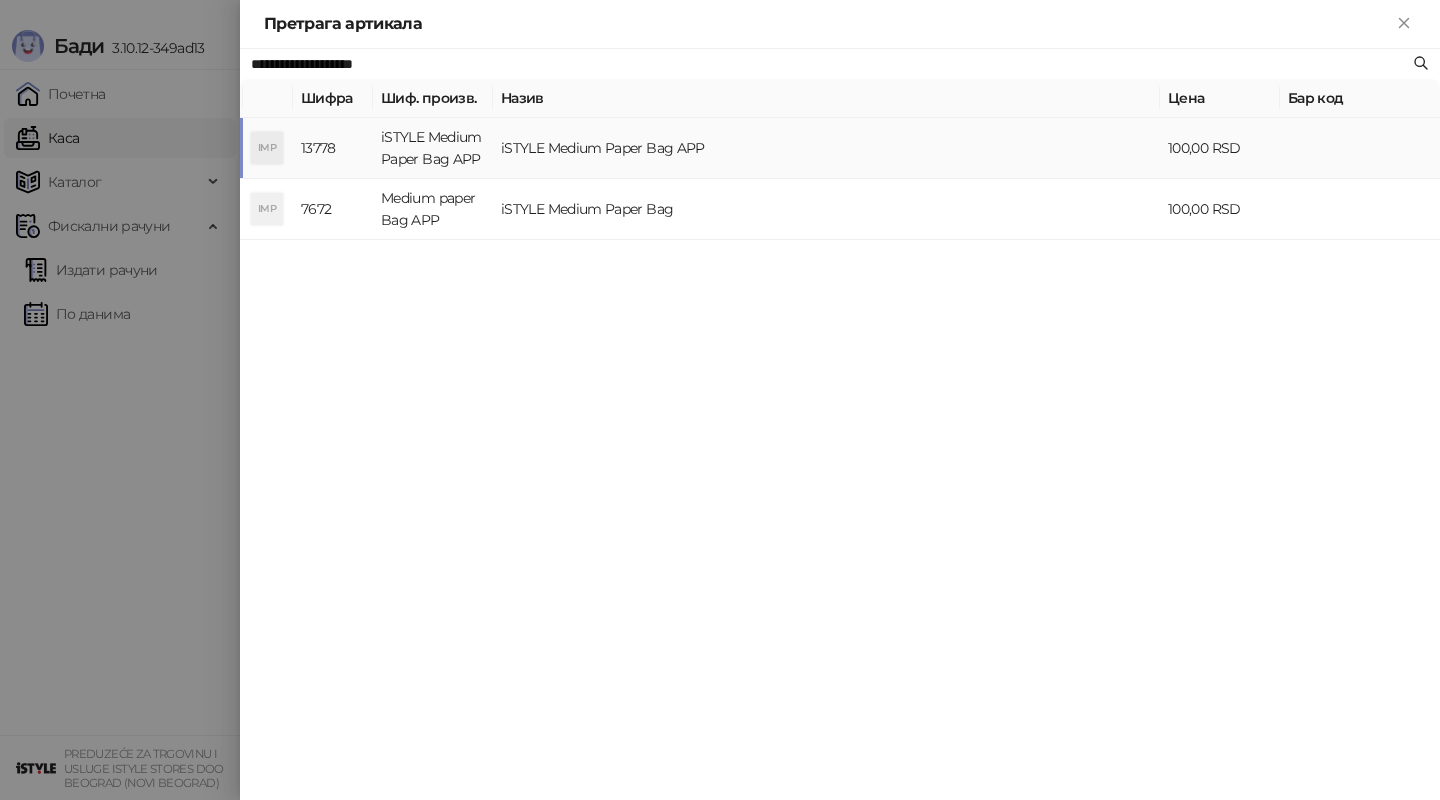 click on "iSTYLE Medium Paper Bag APP" at bounding box center (826, 148) 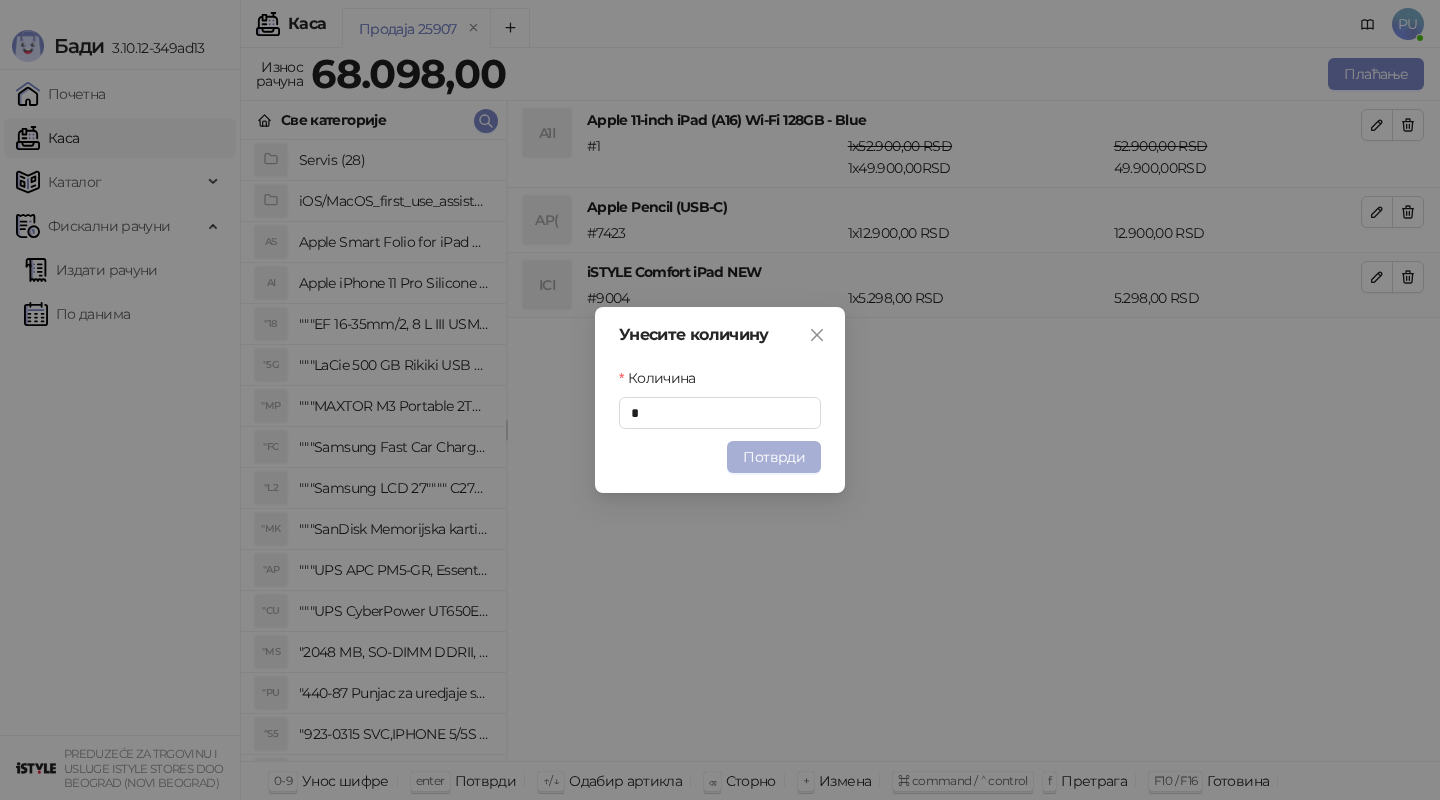 click on "Потврди" at bounding box center [774, 457] 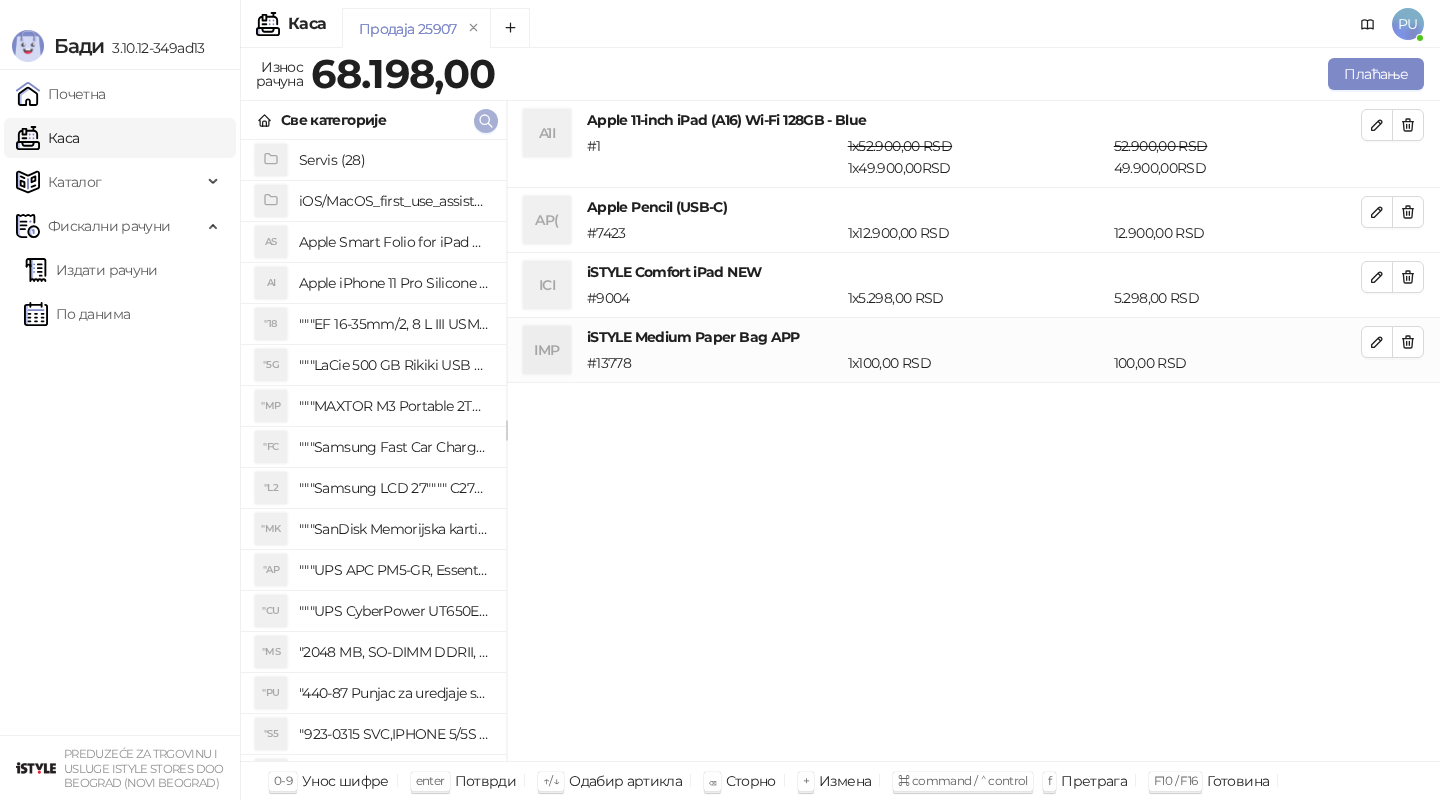 click 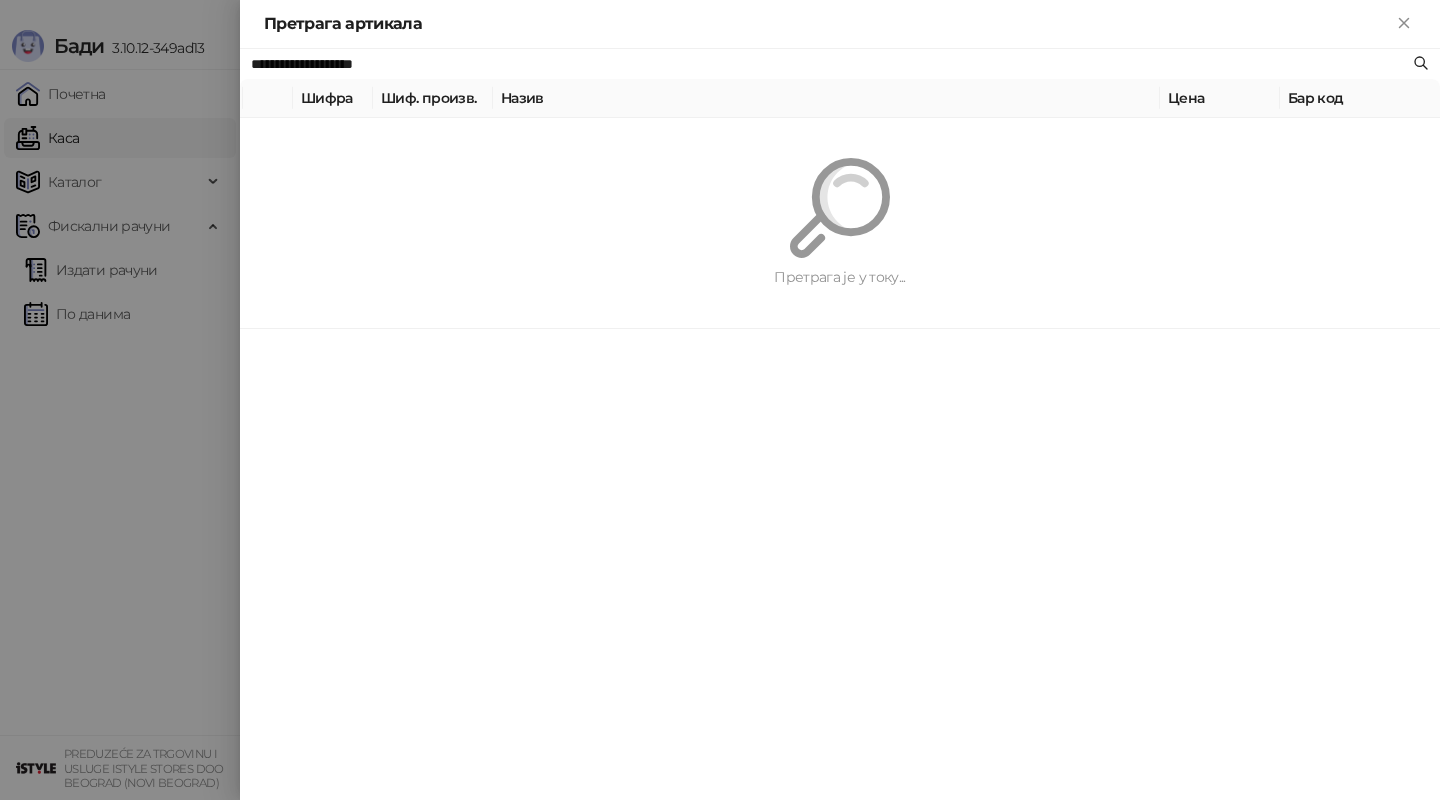 paste 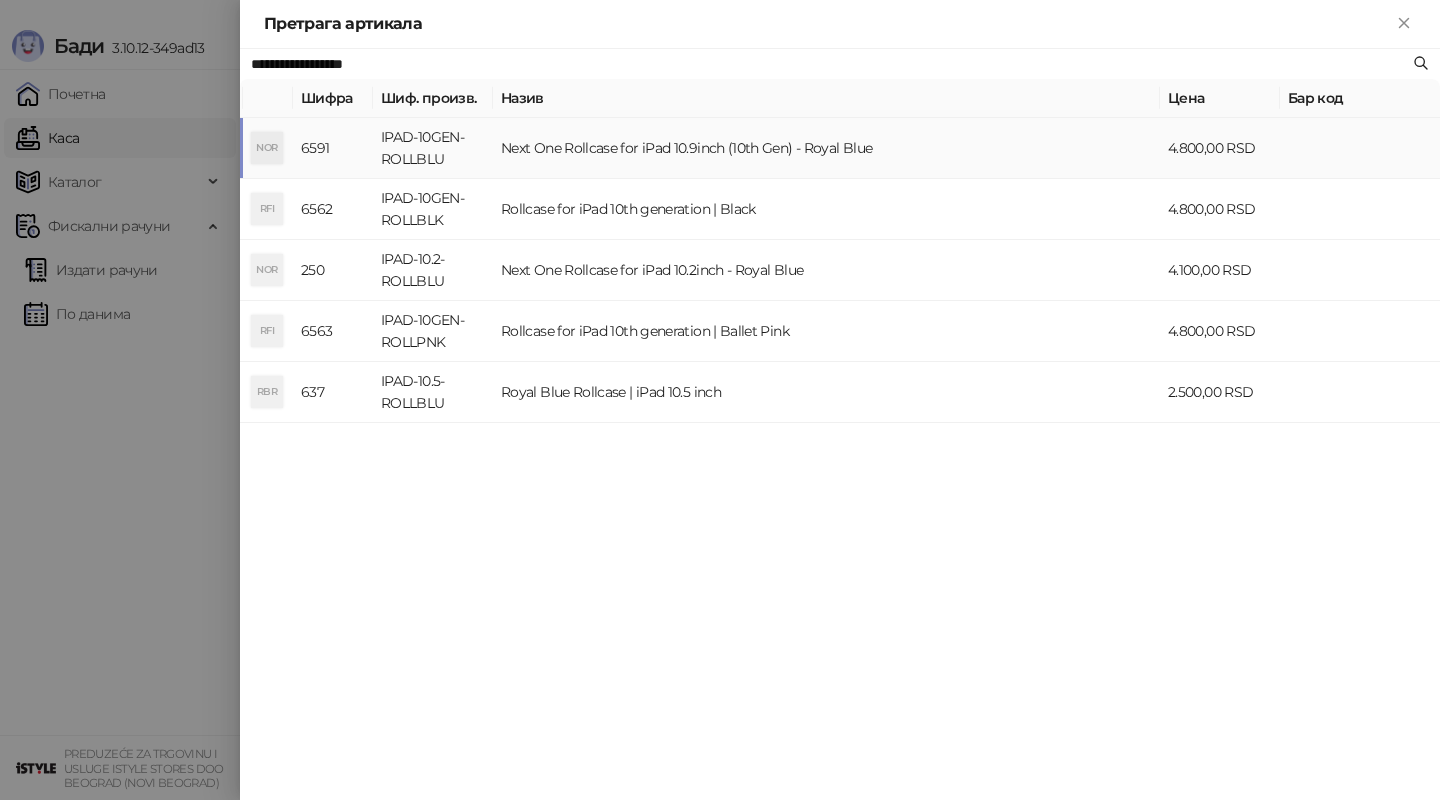 type on "**********" 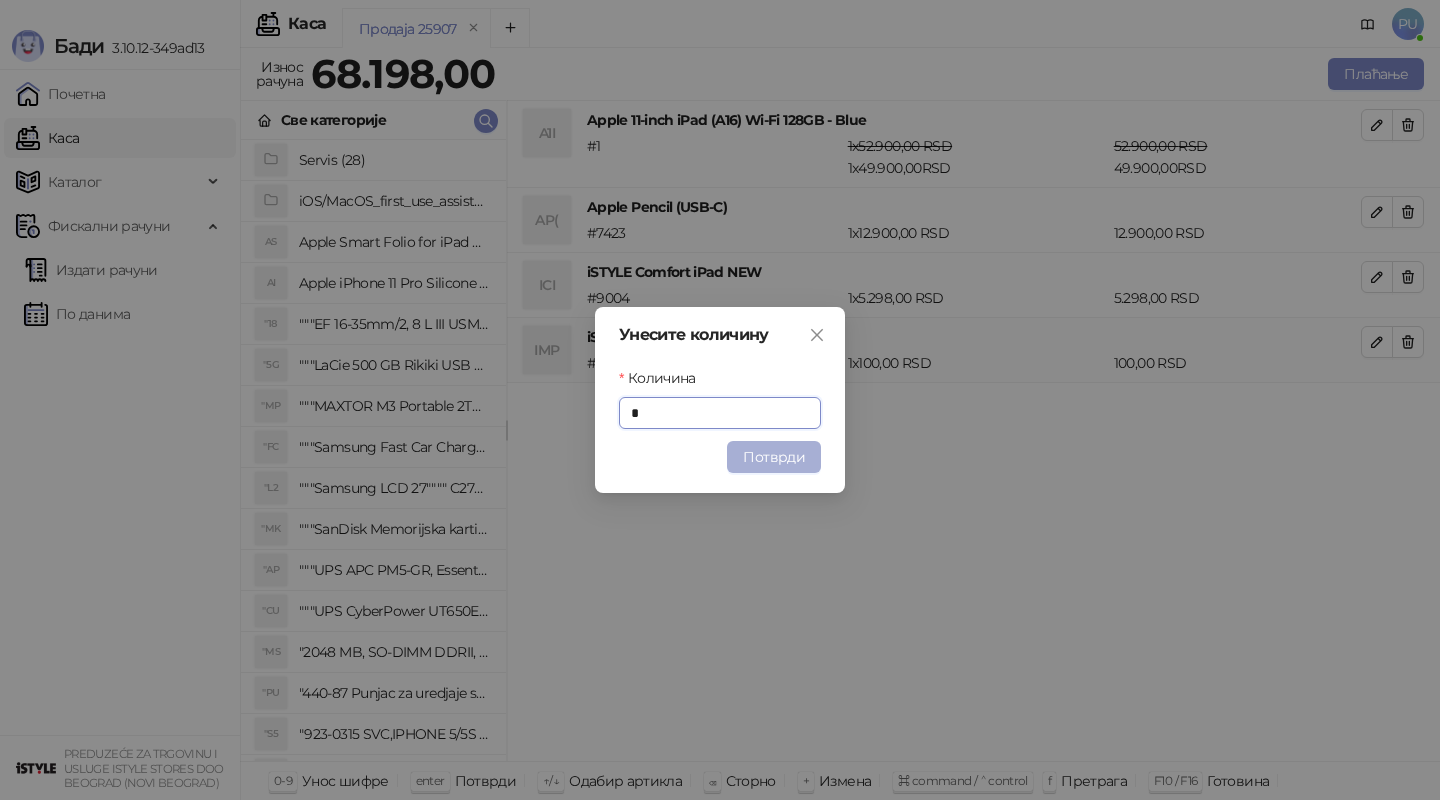 click on "Потврди" at bounding box center (774, 457) 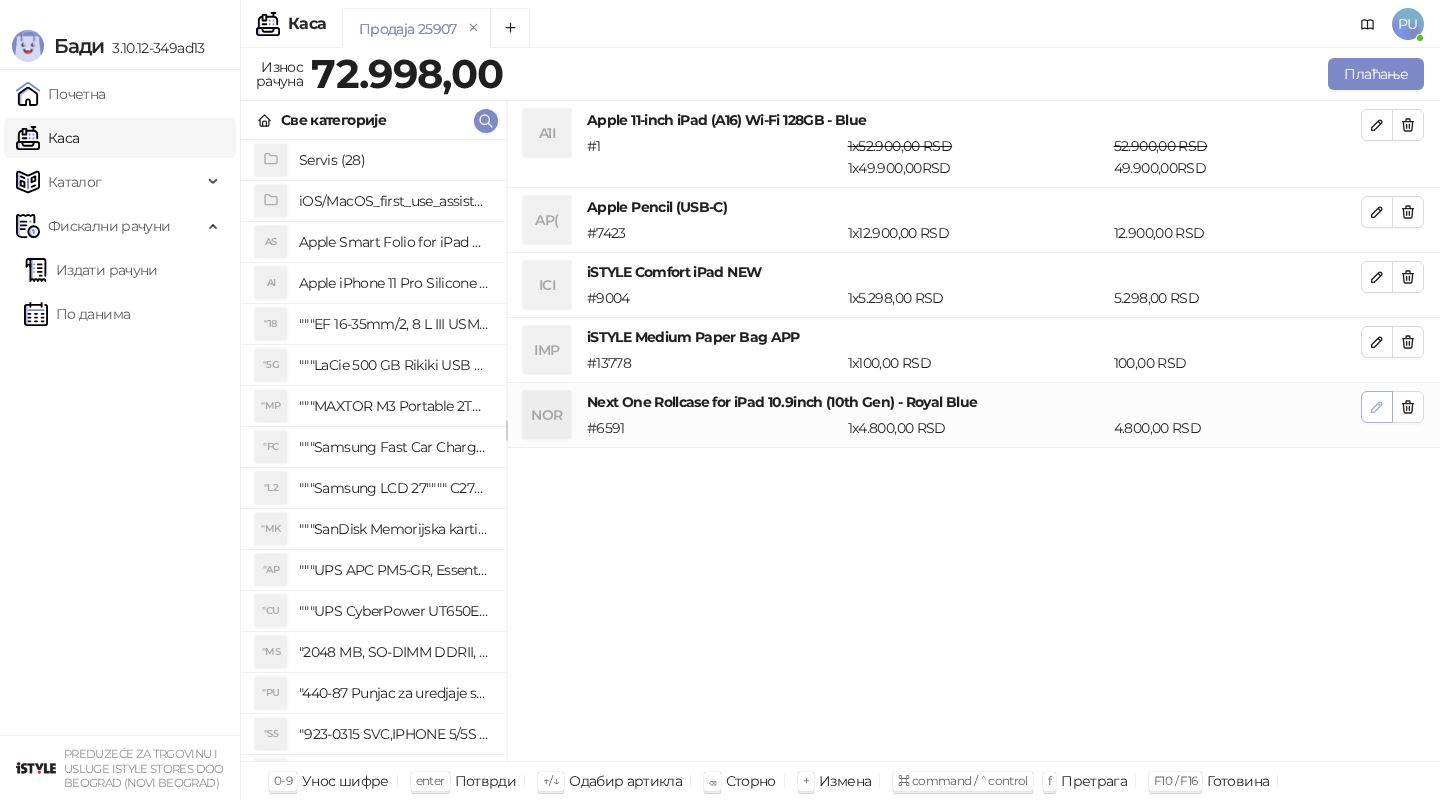 click 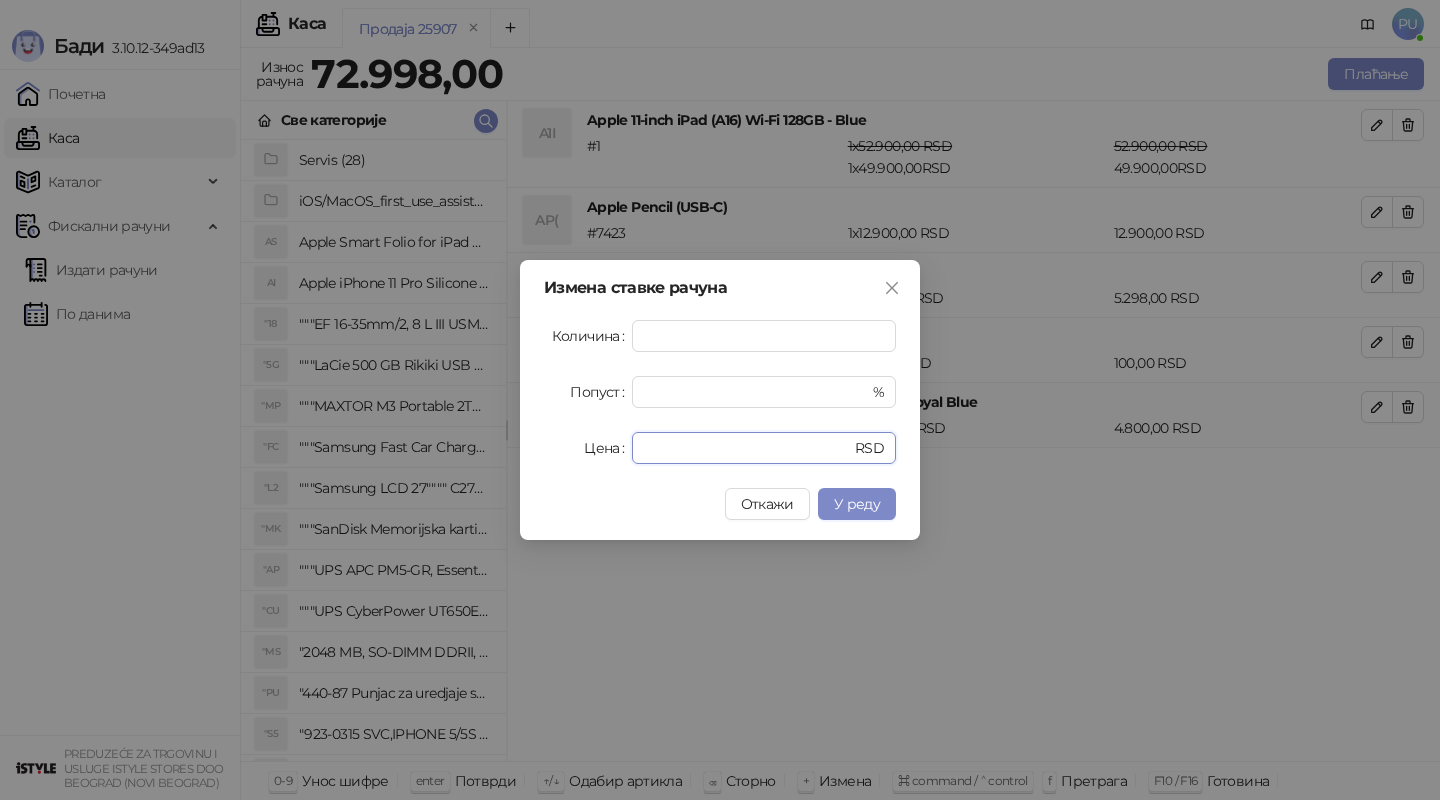 drag, startPoint x: 685, startPoint y: 451, endPoint x: 543, endPoint y: 440, distance: 142.42542 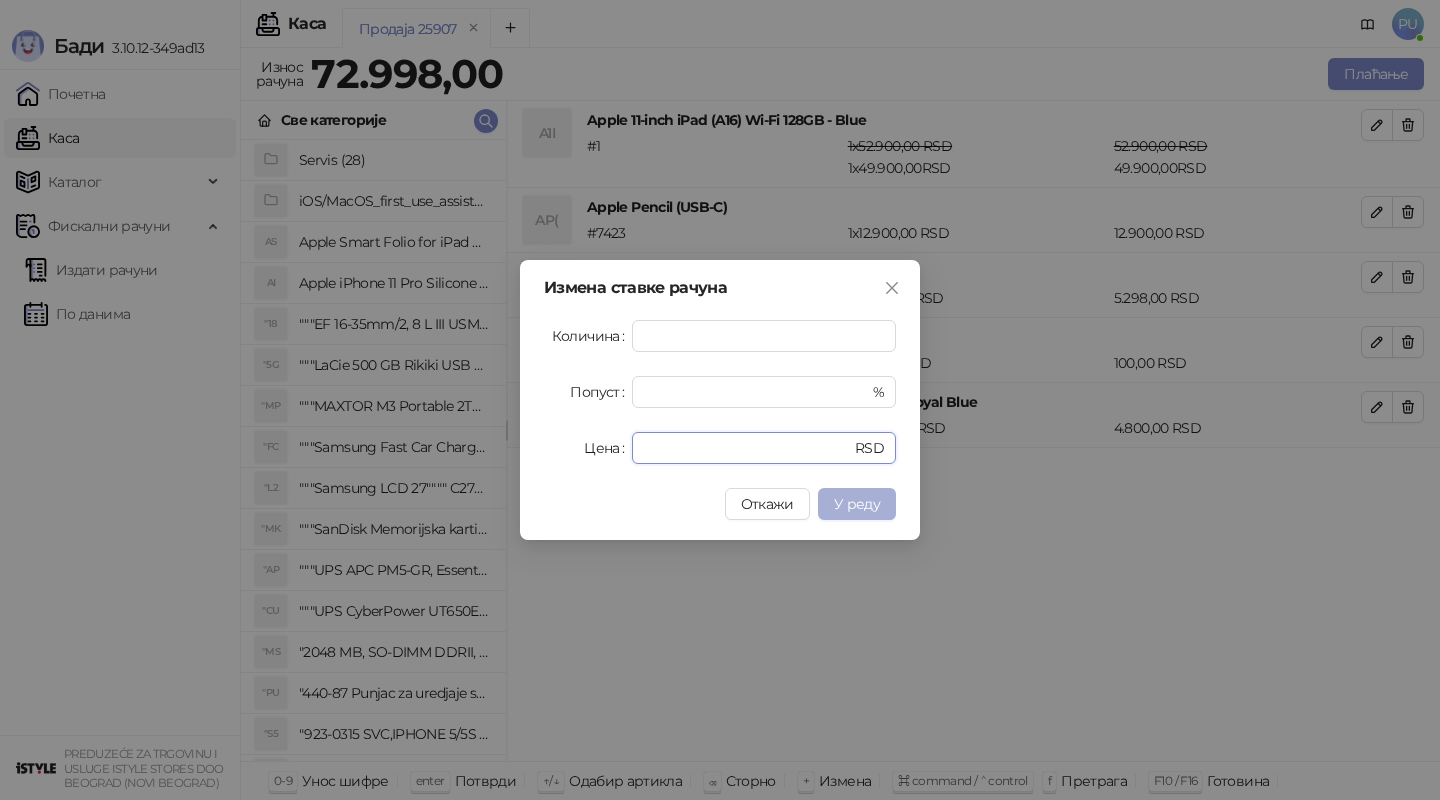 type on "*" 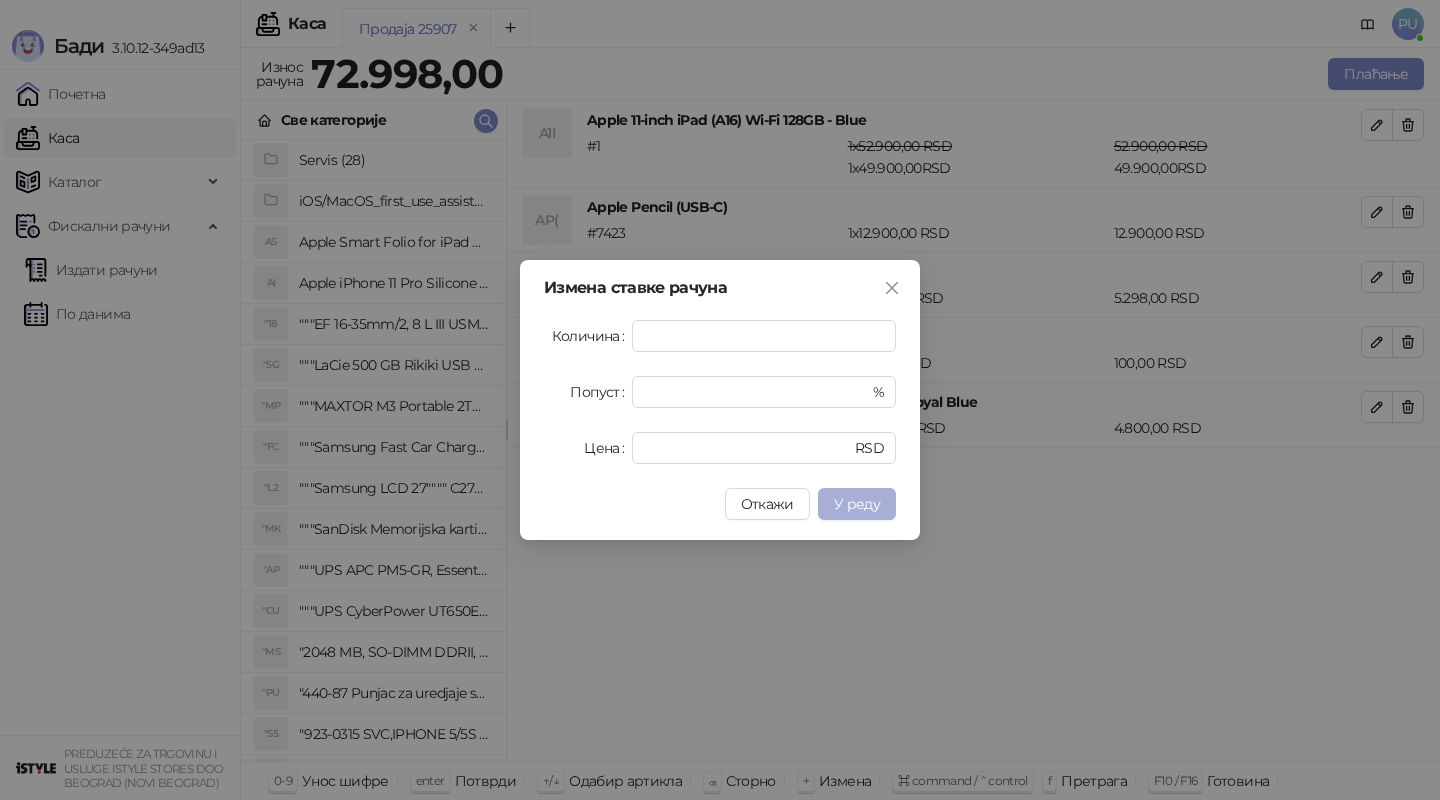 click on "У реду" at bounding box center [857, 504] 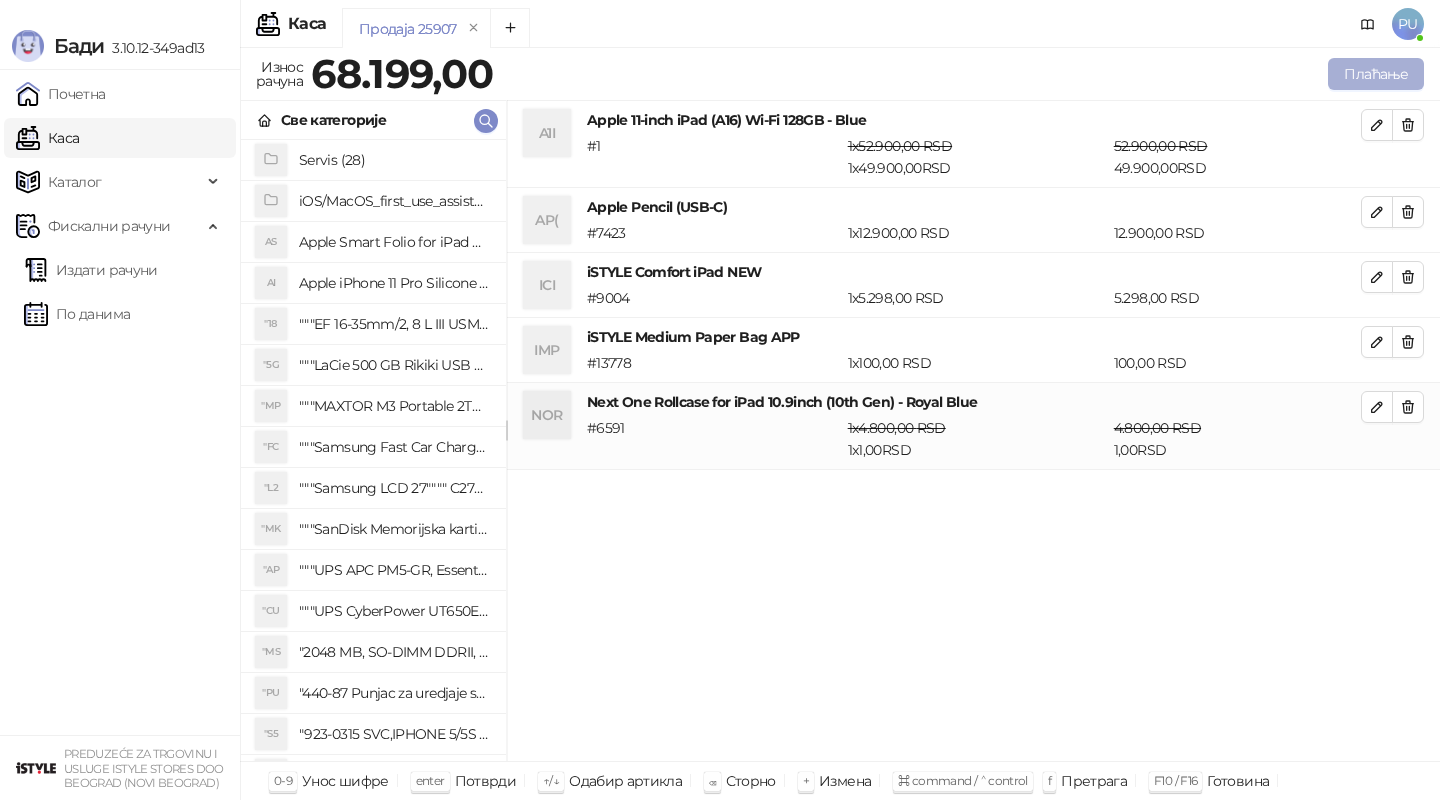 click on "Плаћање" at bounding box center [1376, 74] 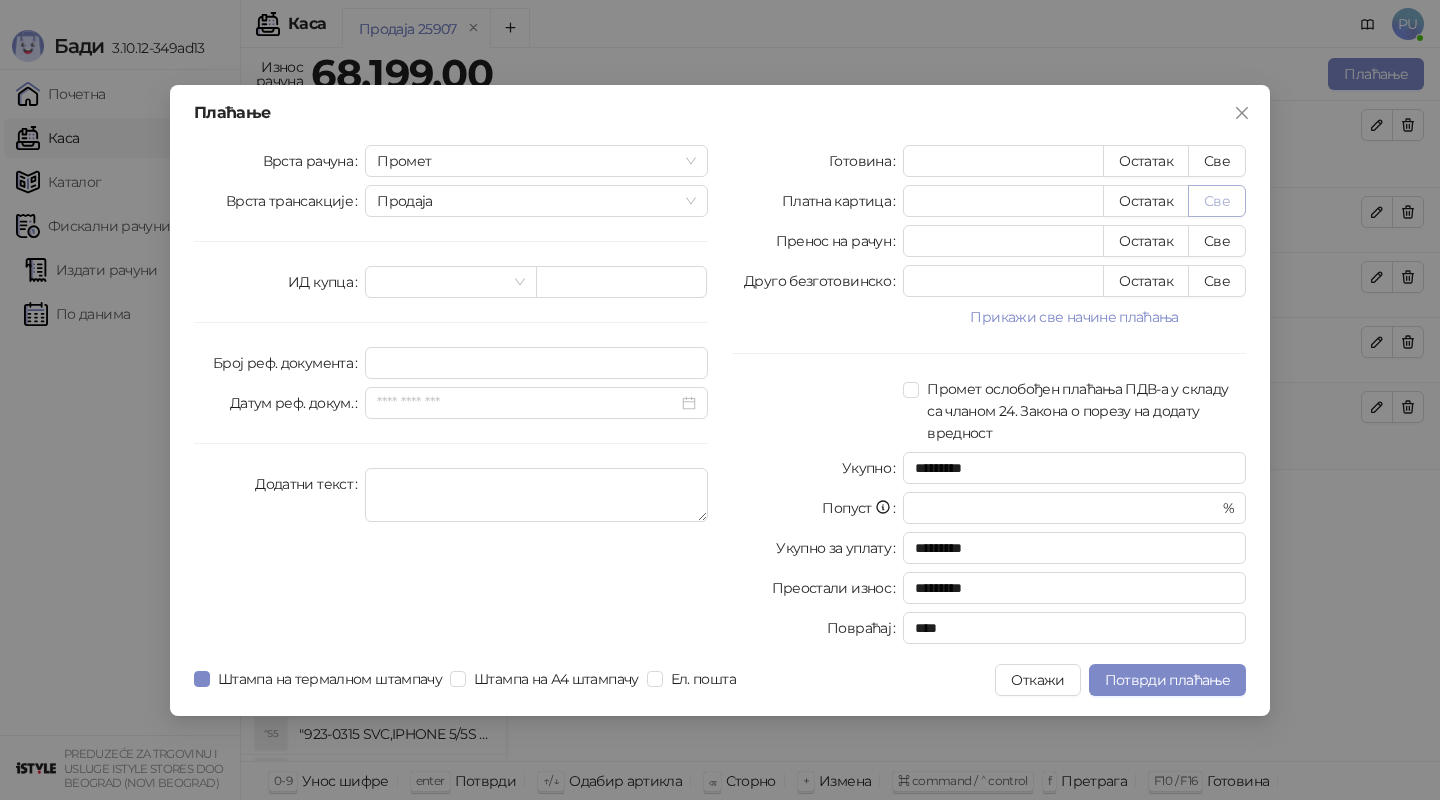 click on "Све" at bounding box center [1217, 201] 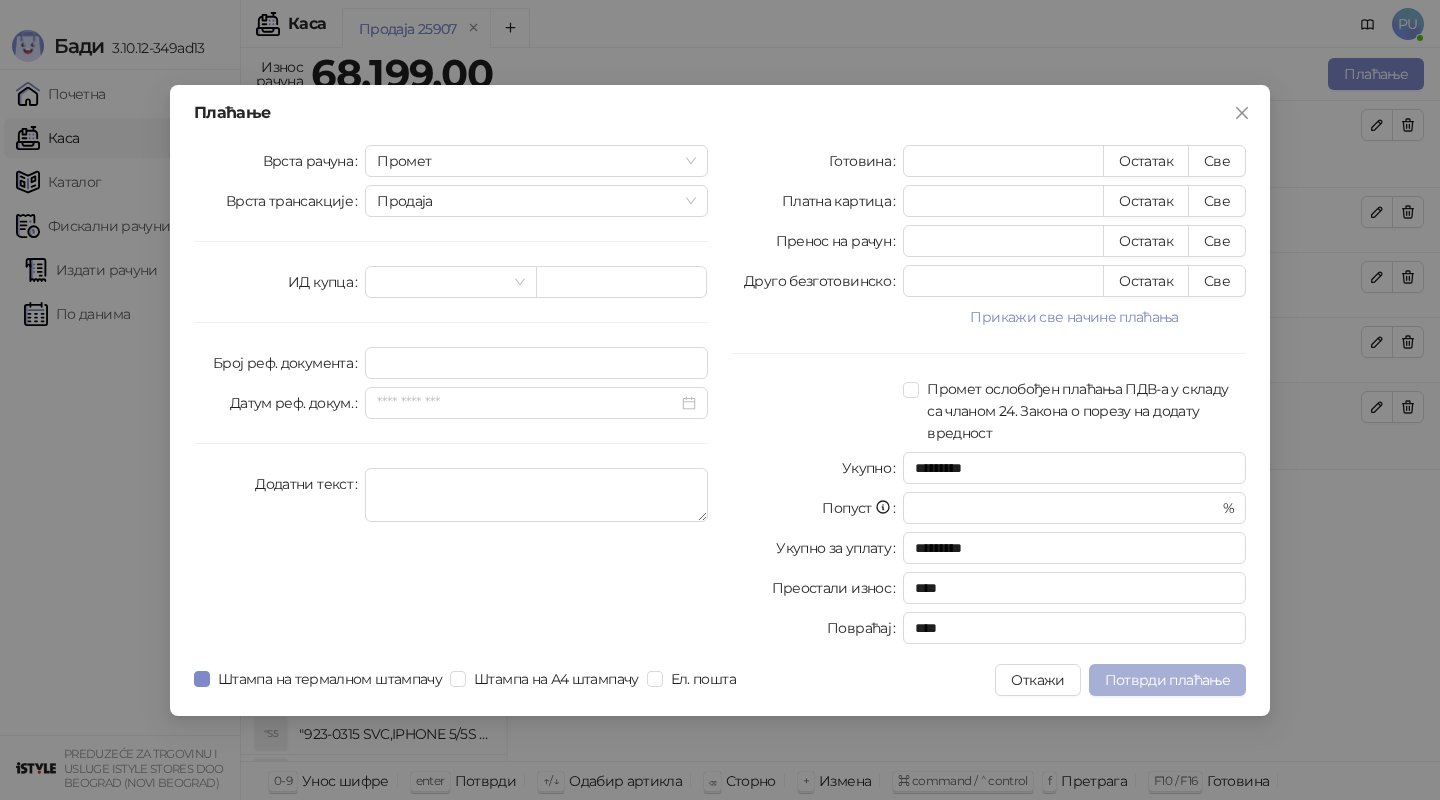 click on "Потврди плаћање" at bounding box center [1167, 680] 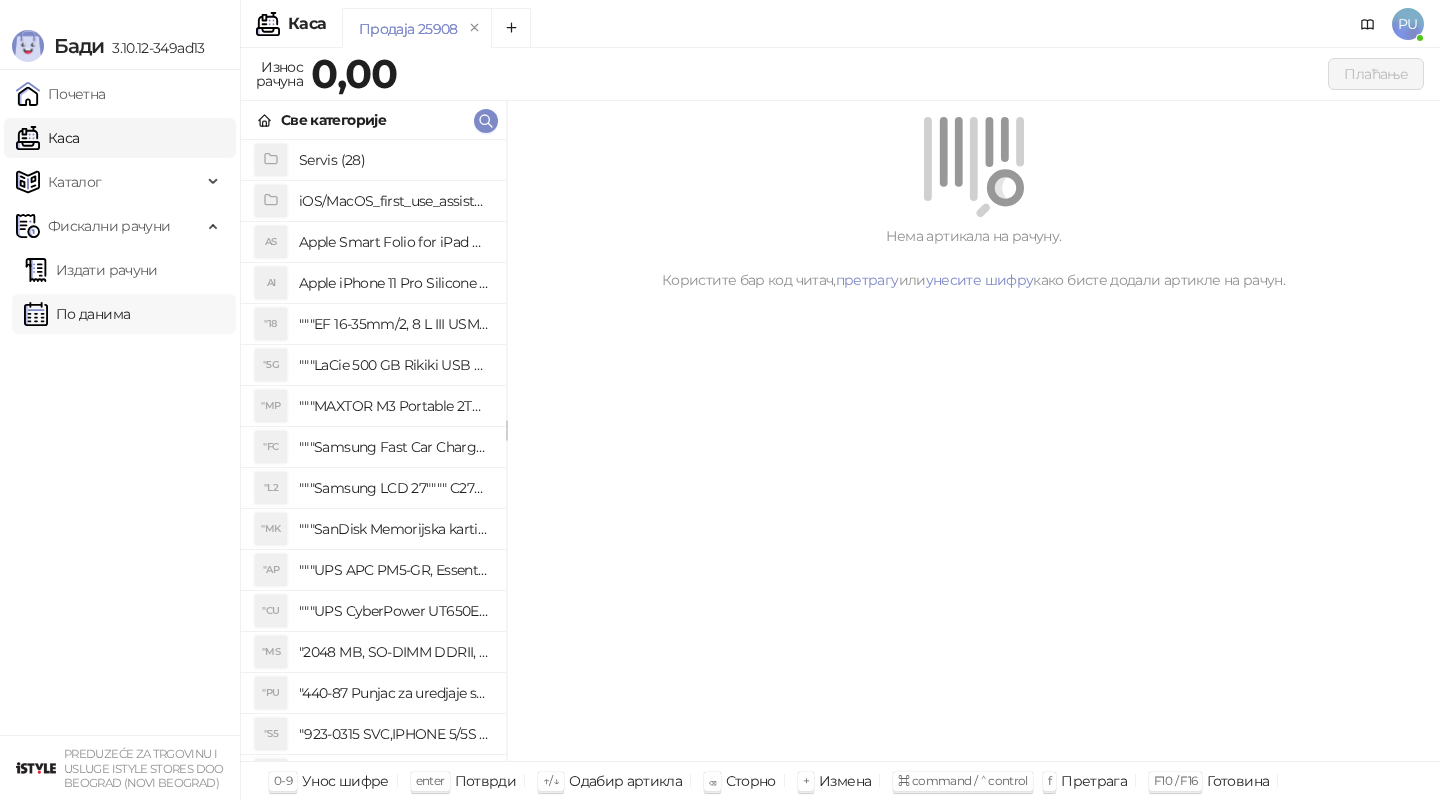 click on "По данима" at bounding box center (77, 314) 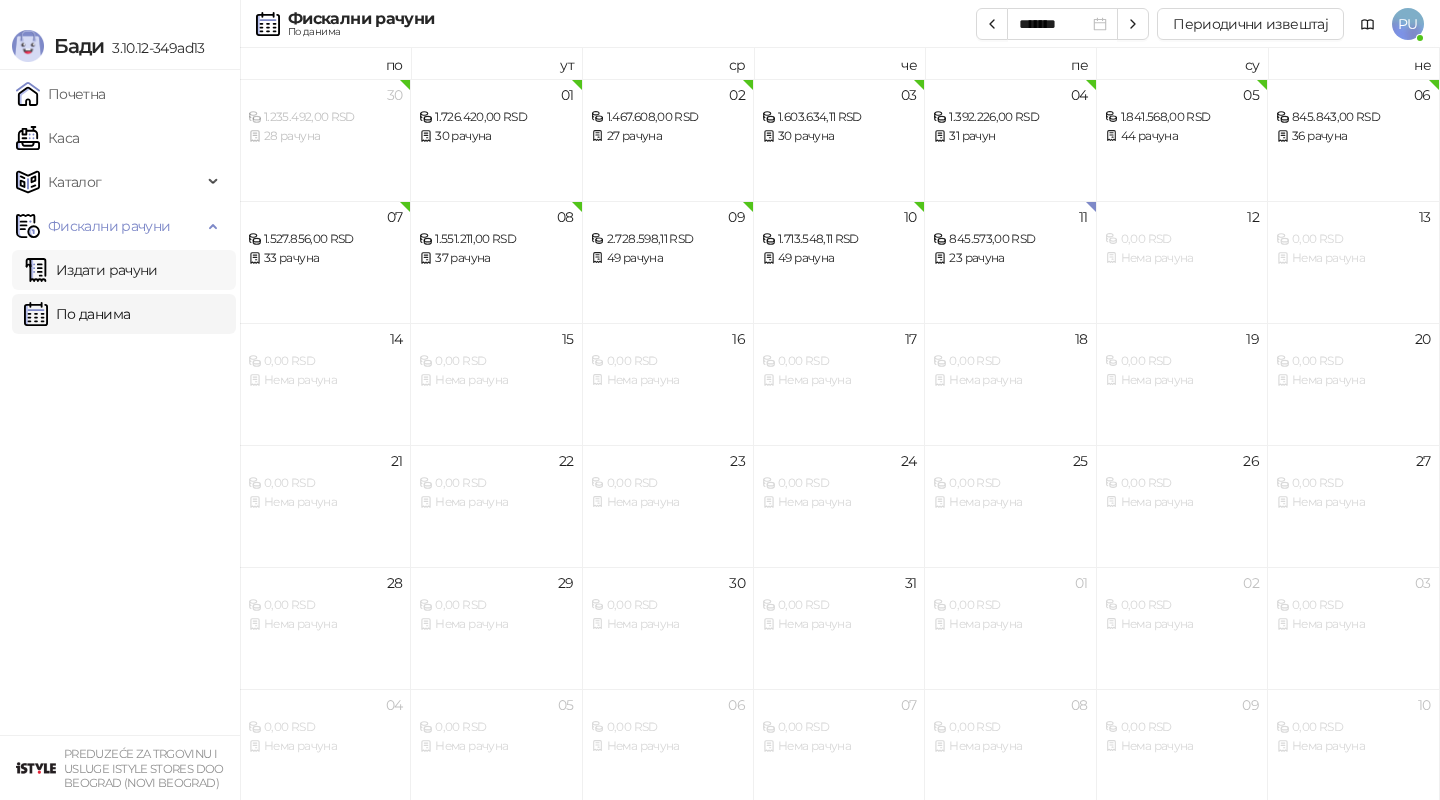 click on "Издати рачуни" at bounding box center [91, 270] 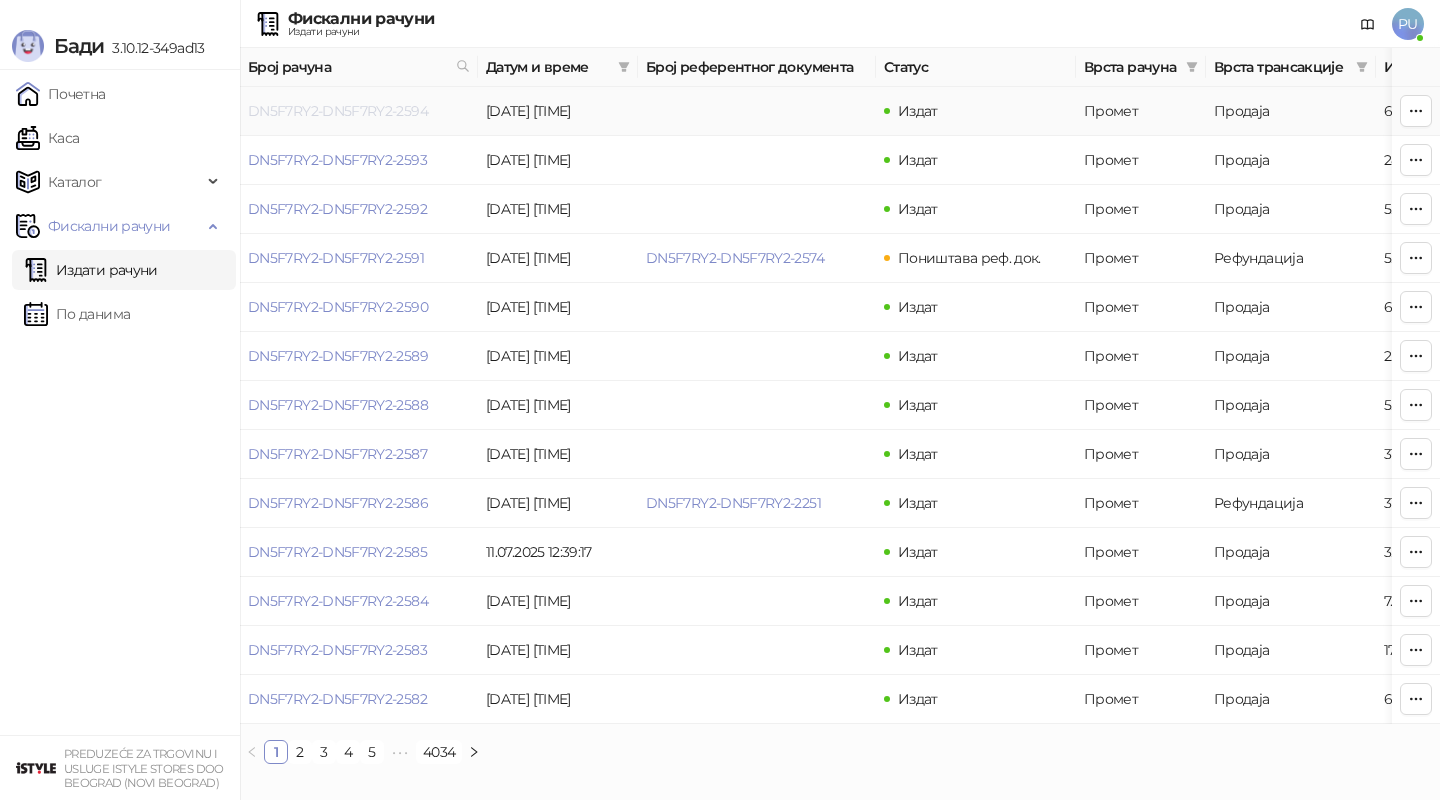 click on "DN5F7RY2-DN5F7RY2-2594" at bounding box center (338, 111) 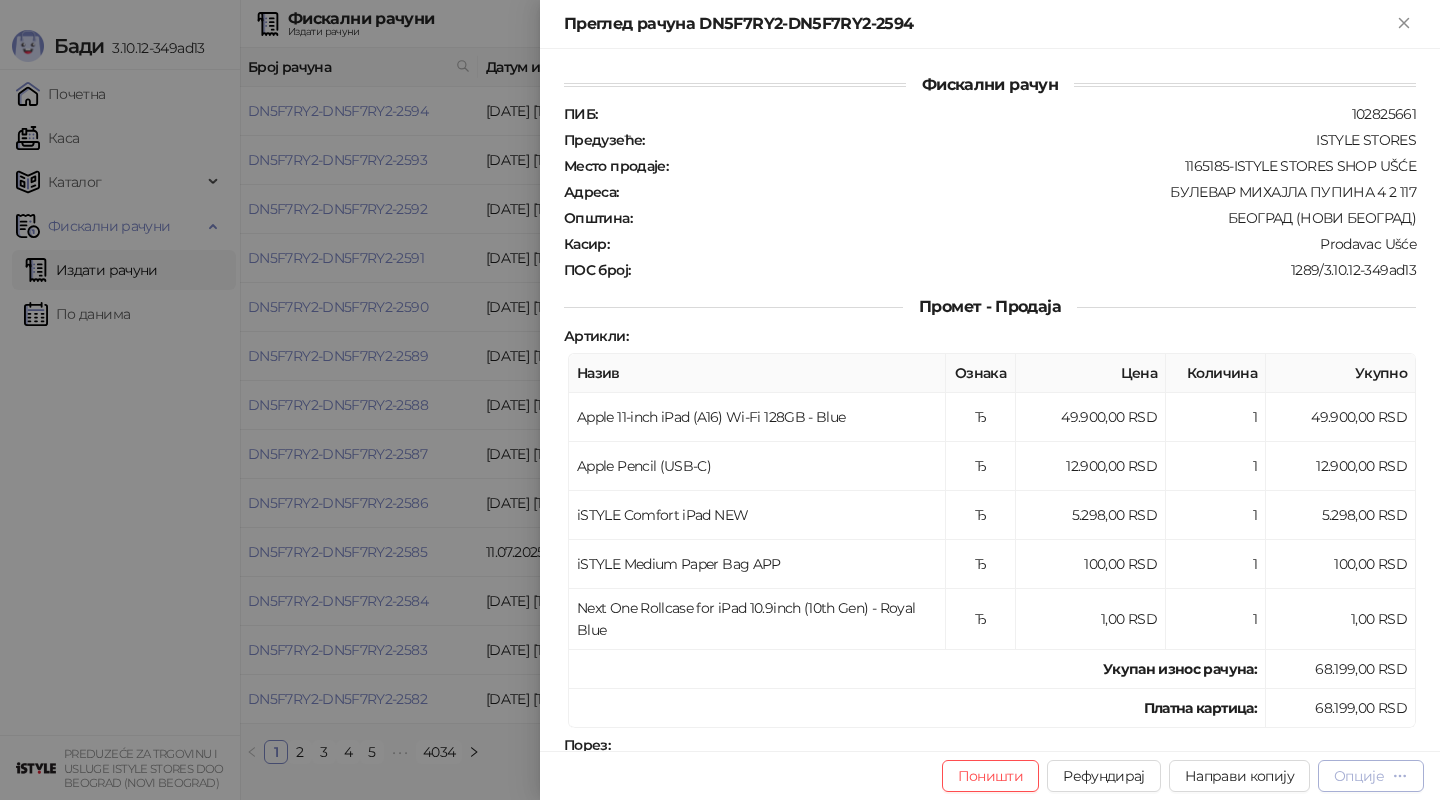 click 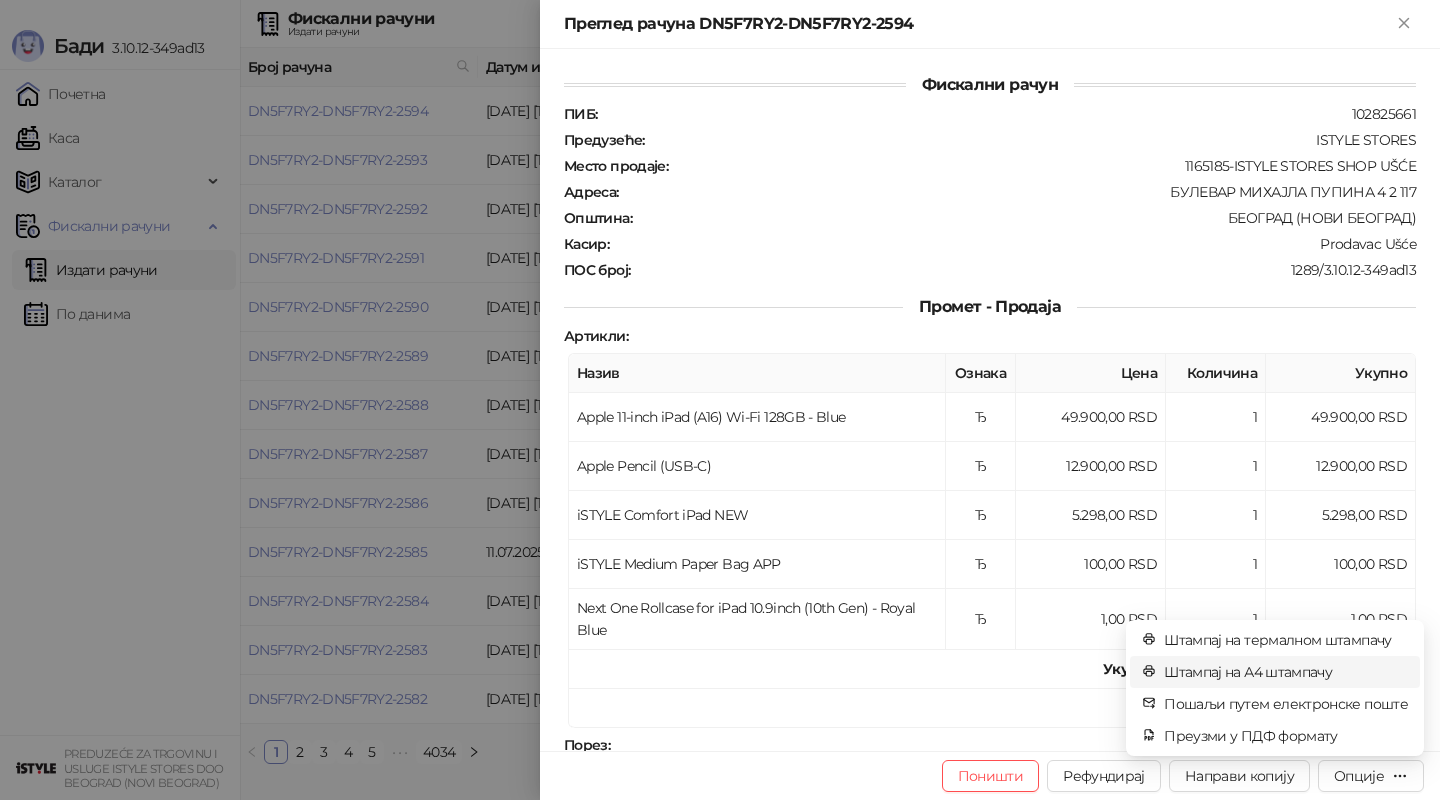 click on "Штампај на А4 штампачу" at bounding box center (1286, 672) 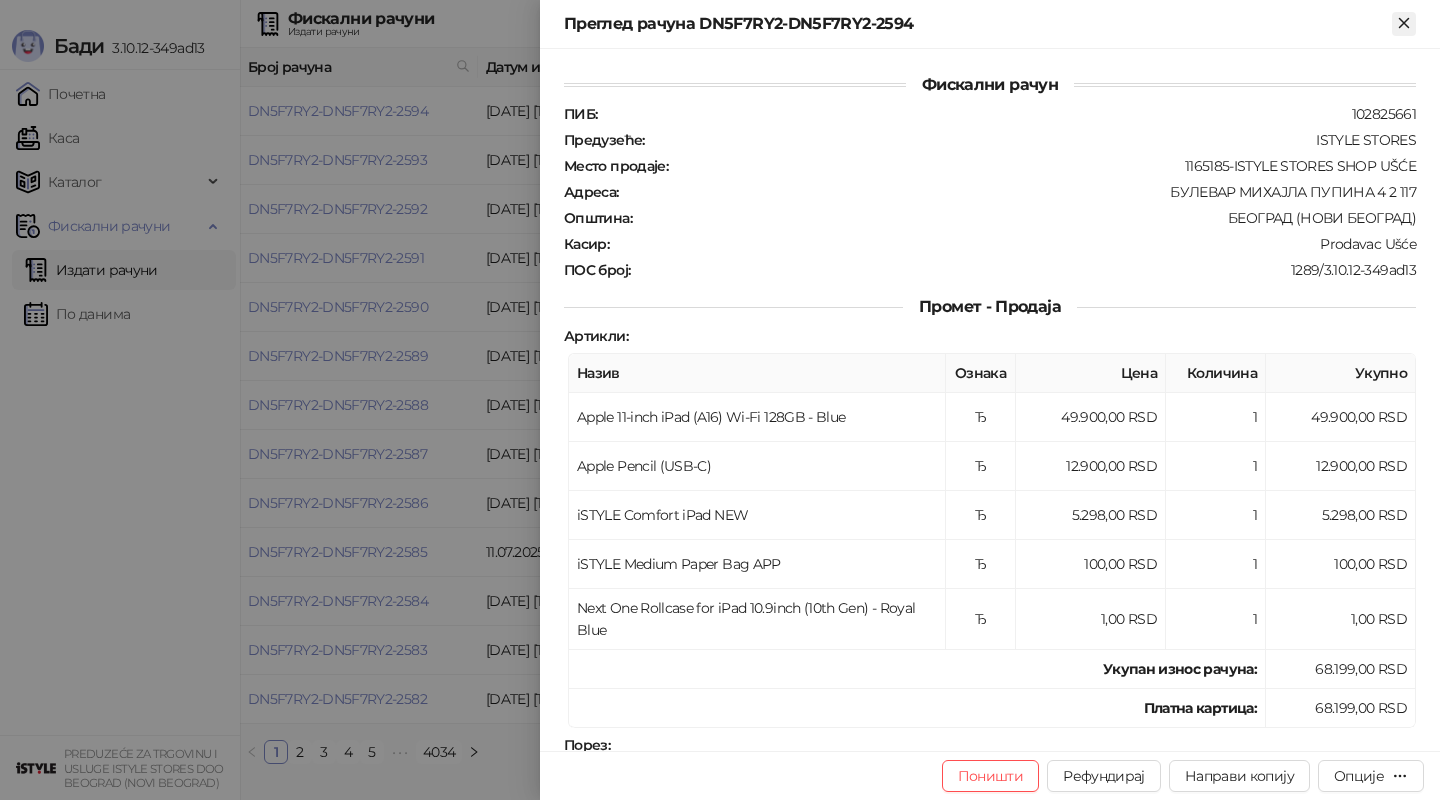 click 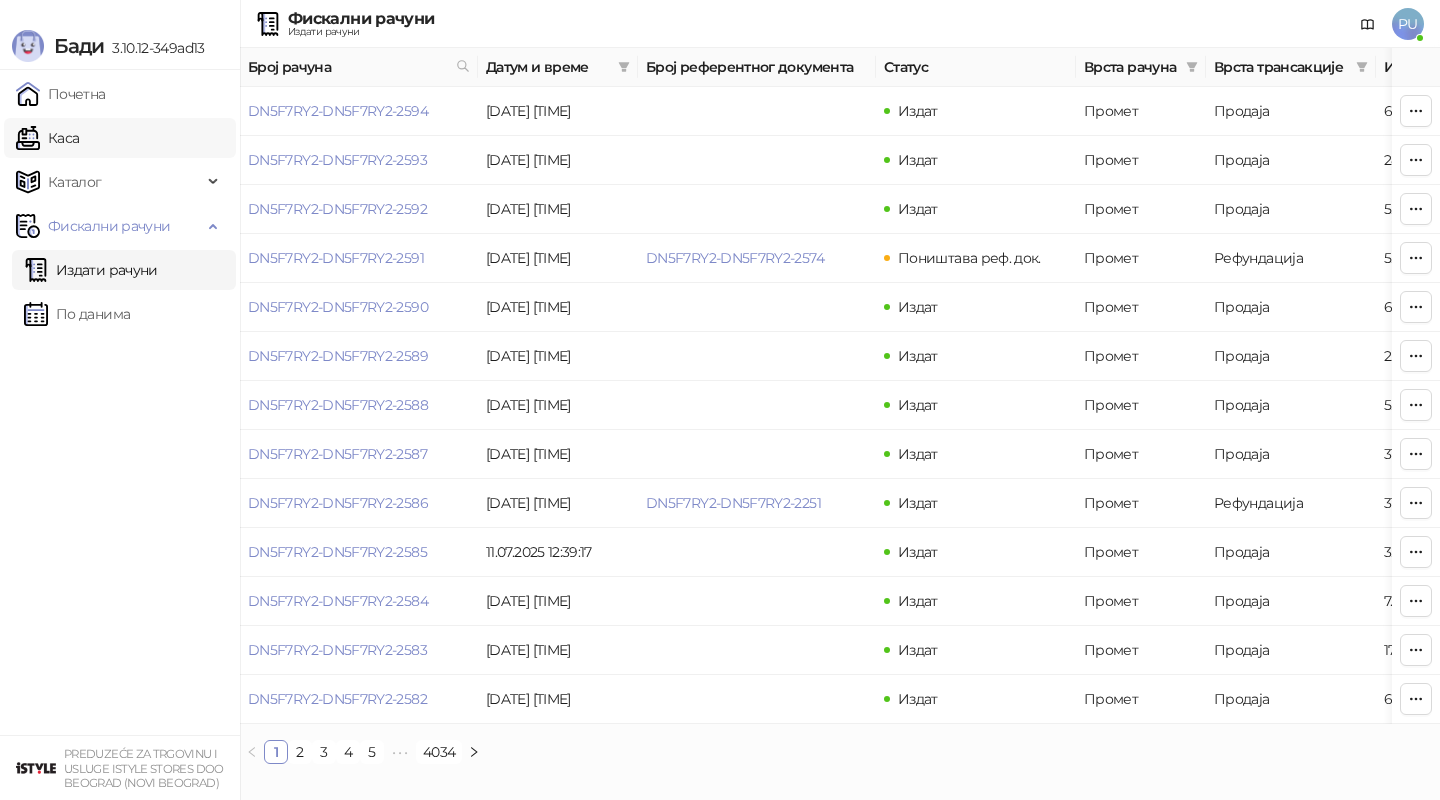click on "Каса" at bounding box center (47, 138) 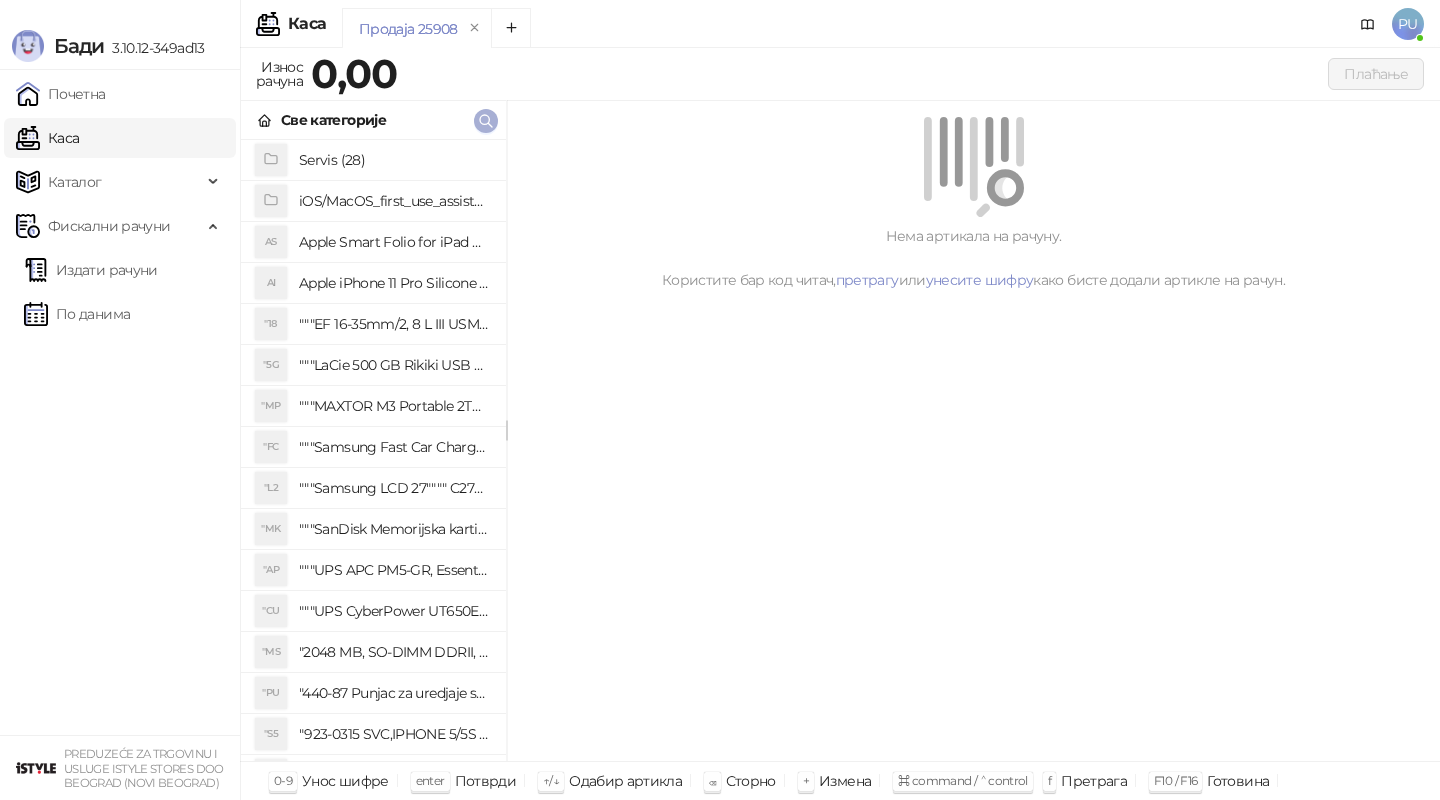 click 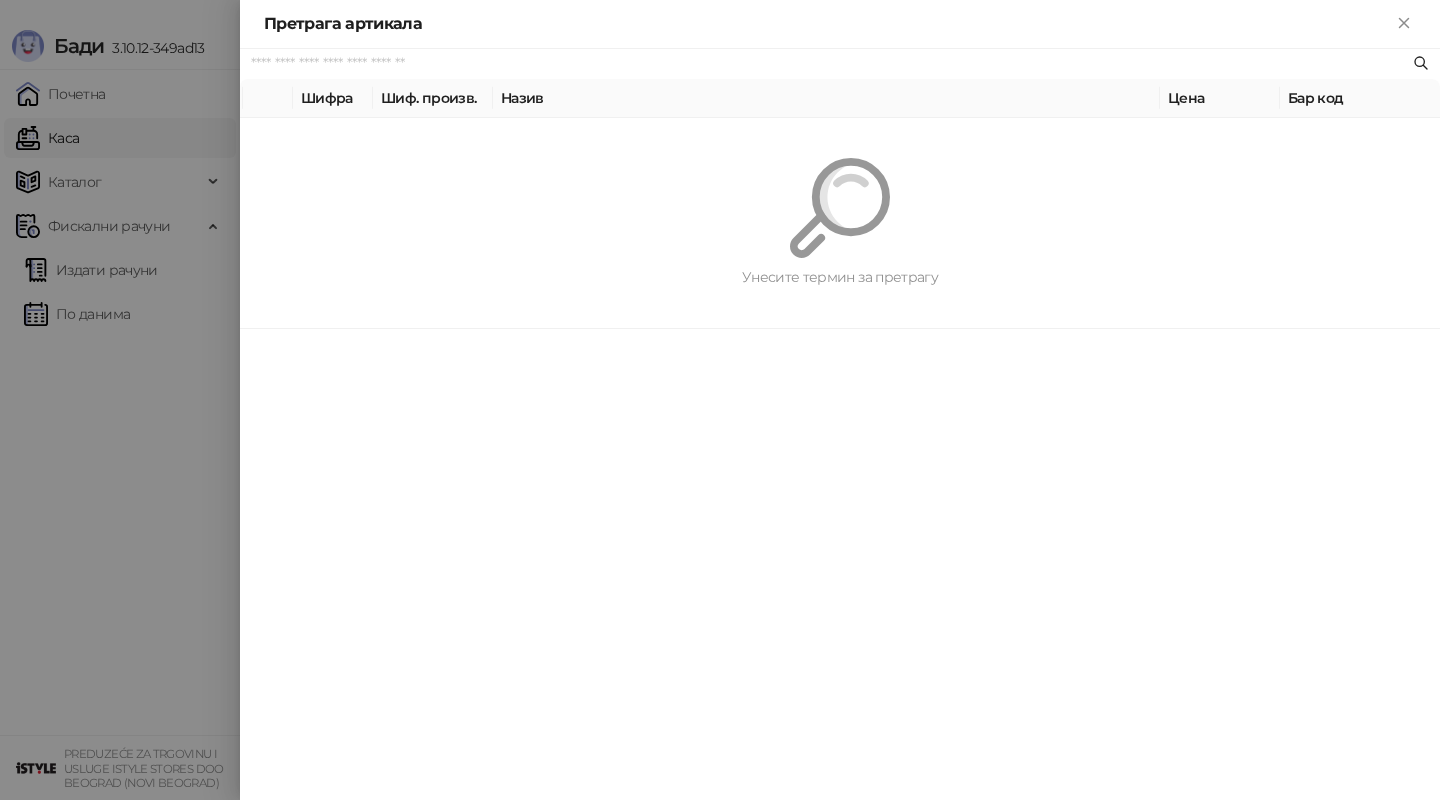 paste on "*********" 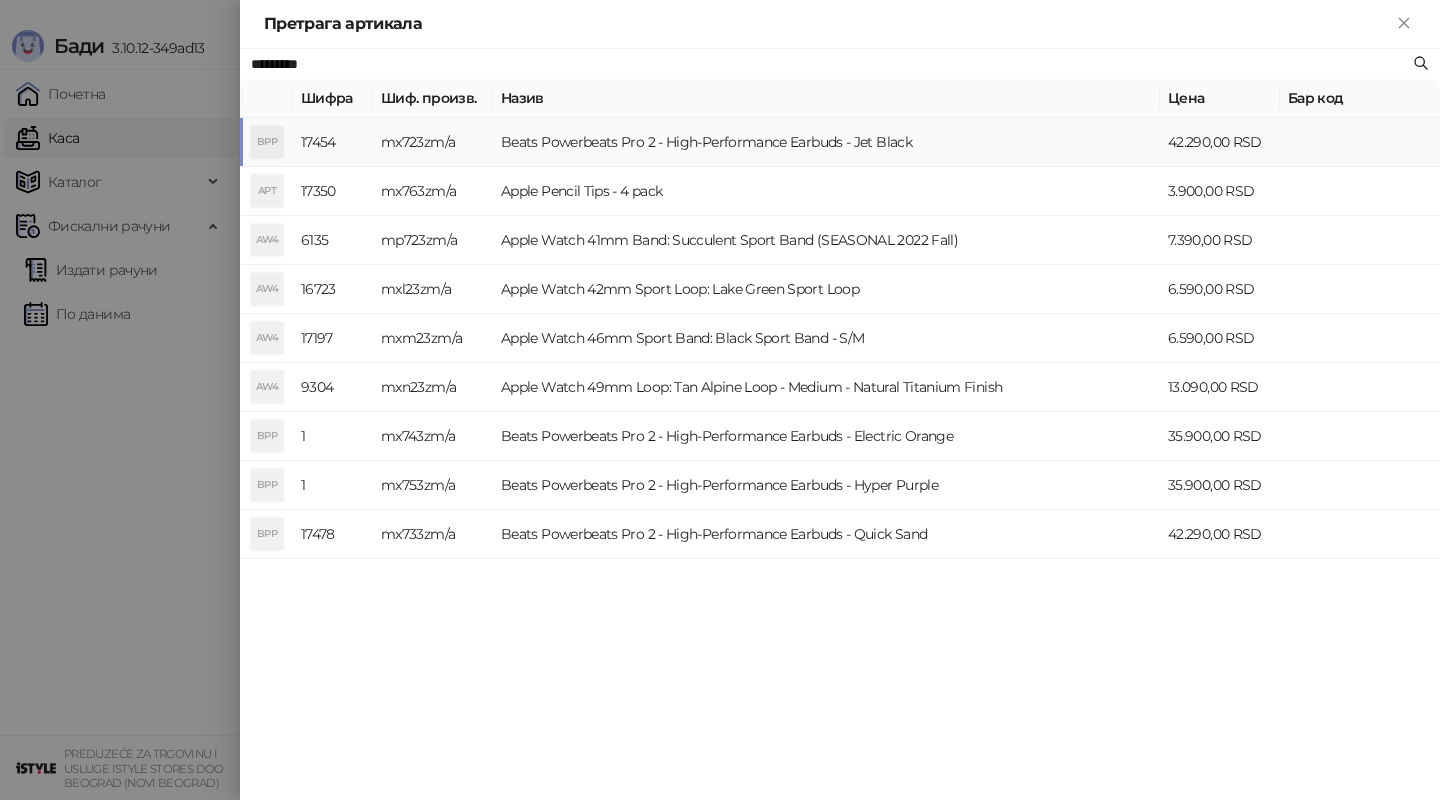 type on "*********" 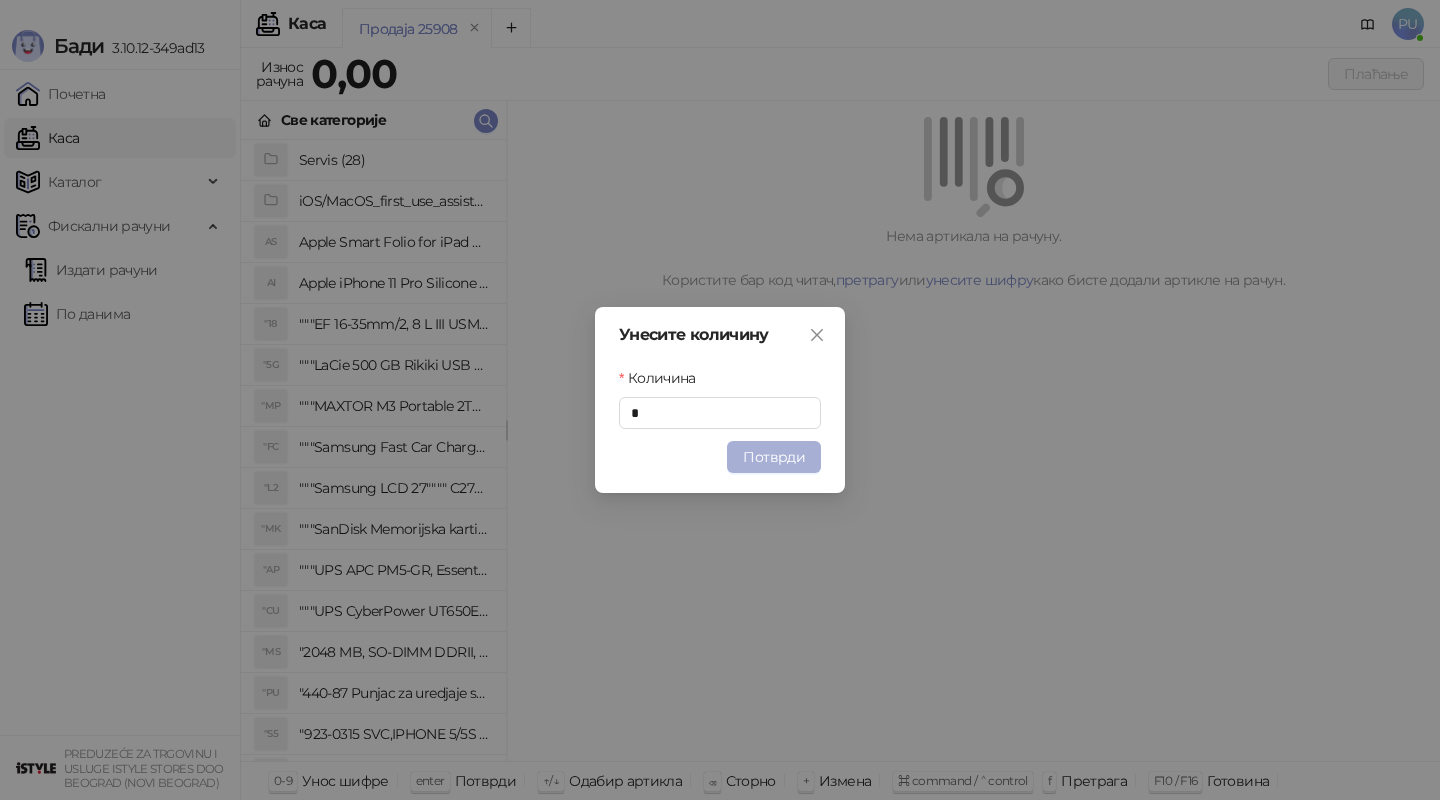 click on "Потврди" at bounding box center (774, 457) 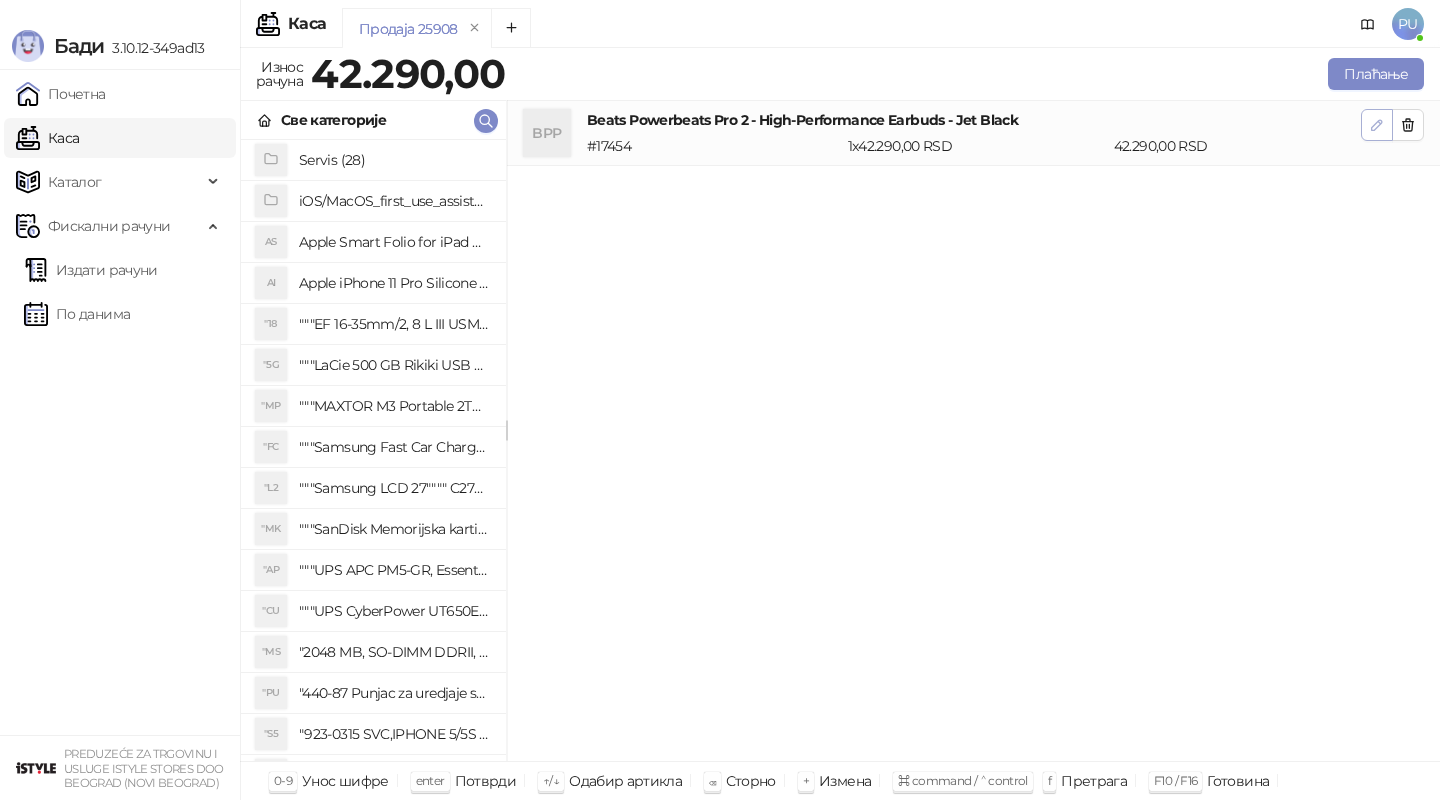 click 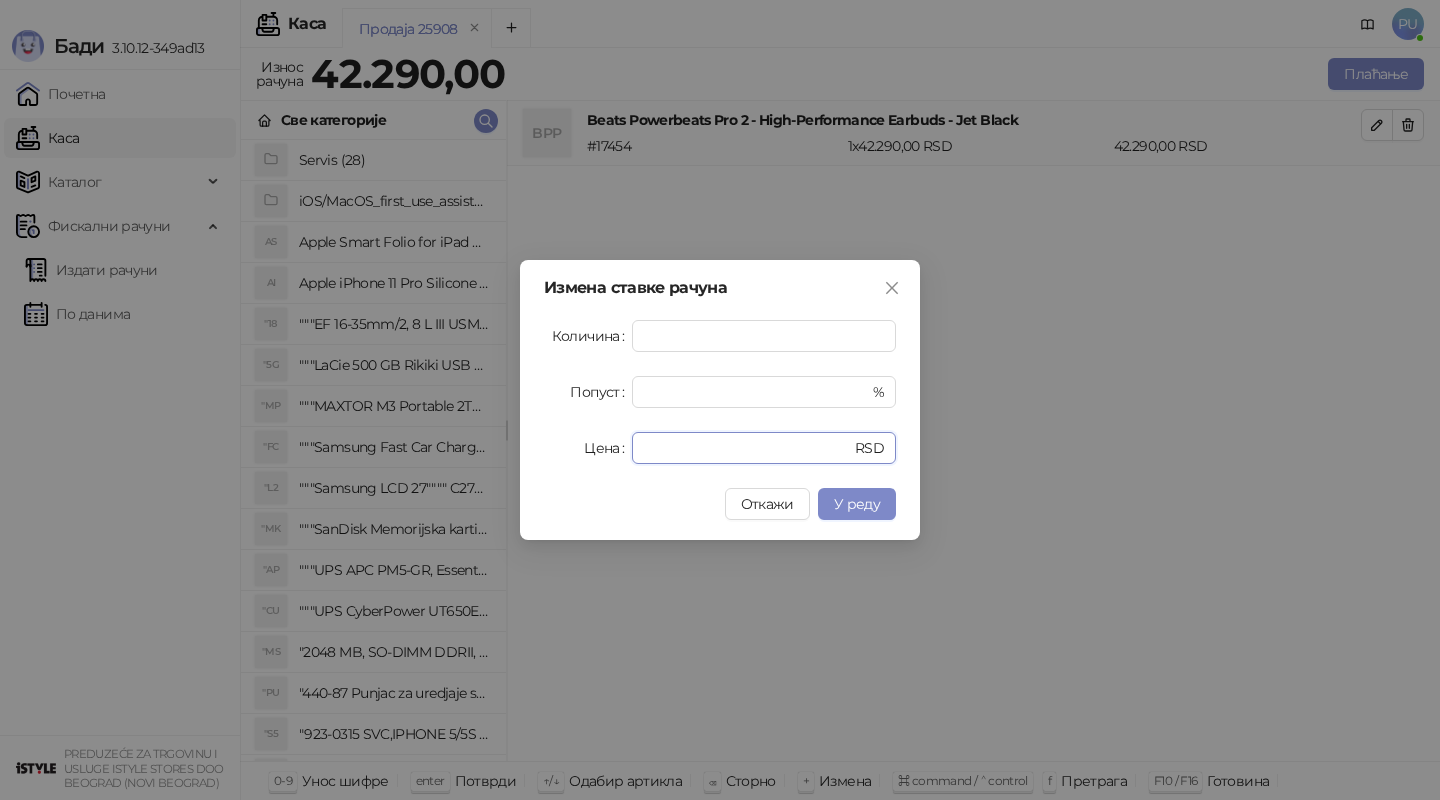 drag, startPoint x: 707, startPoint y: 446, endPoint x: 507, endPoint y: 444, distance: 200.01 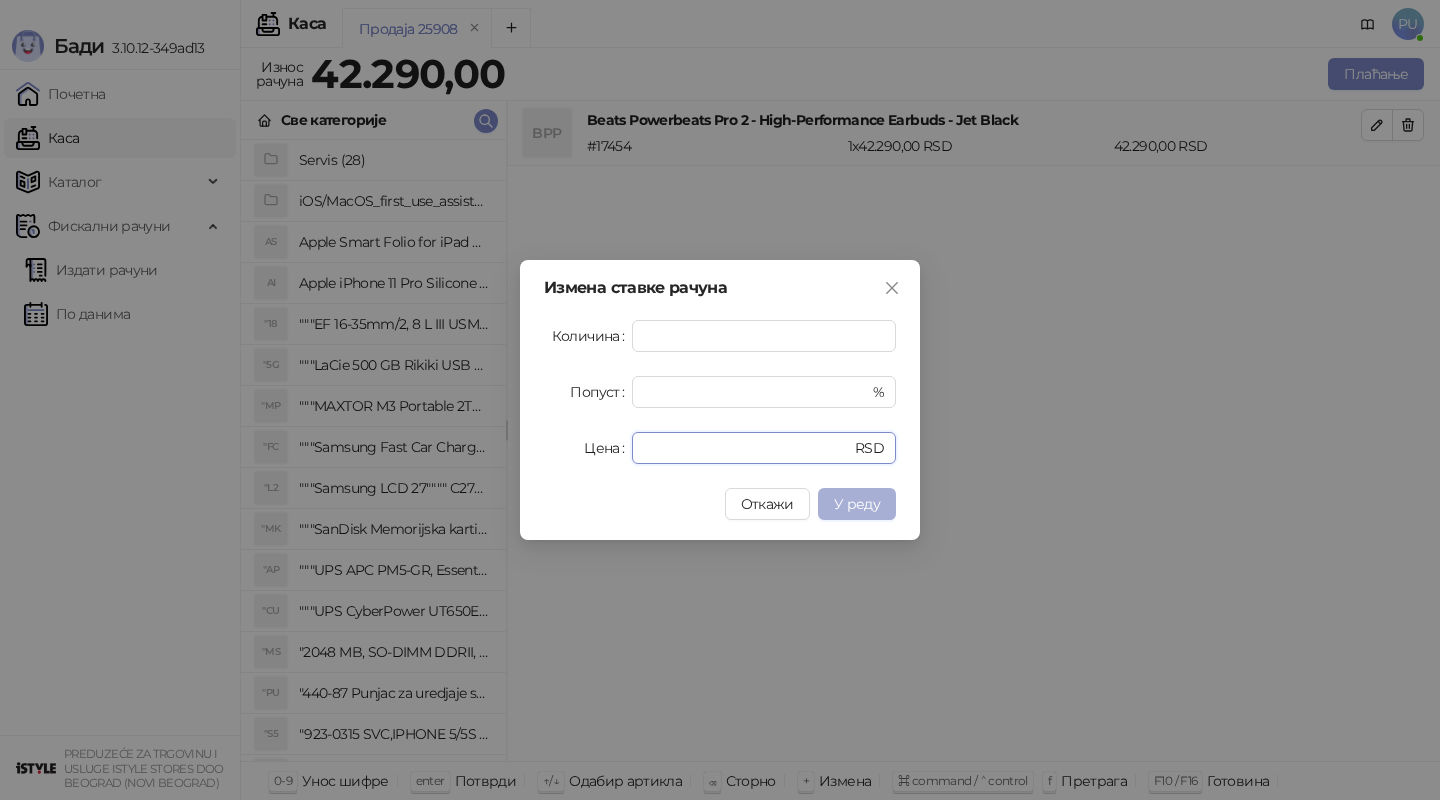 type on "*****" 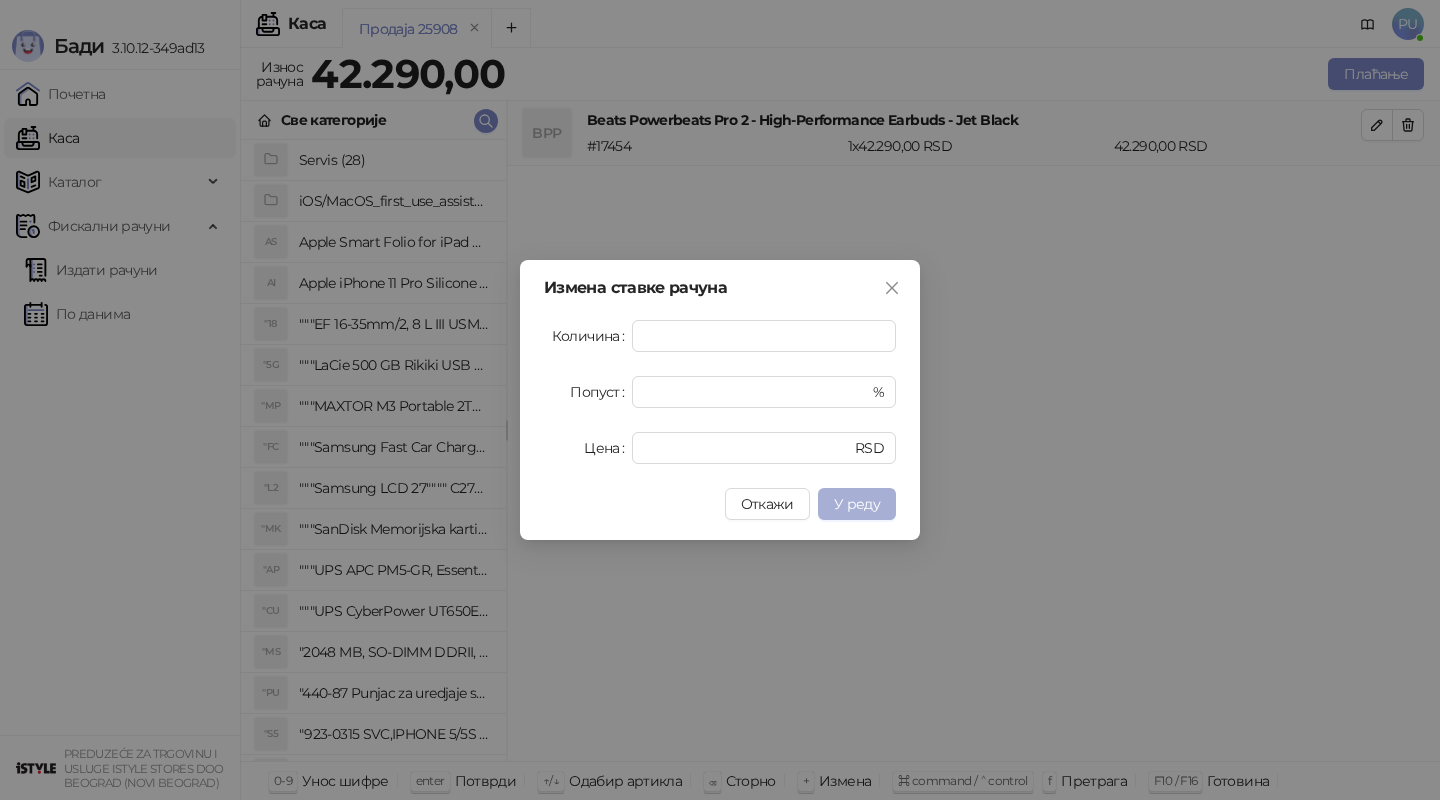 click on "У реду" at bounding box center [857, 504] 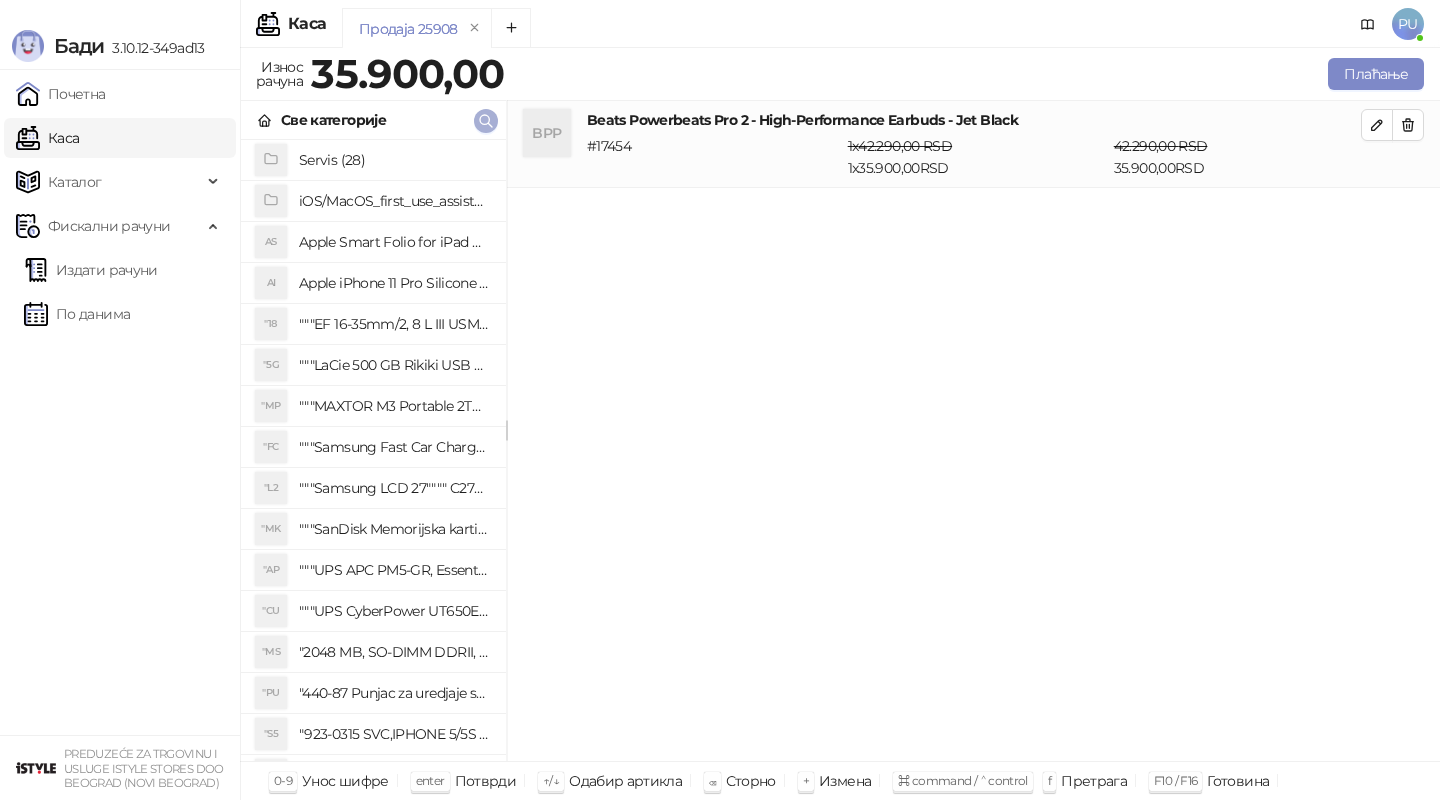 click 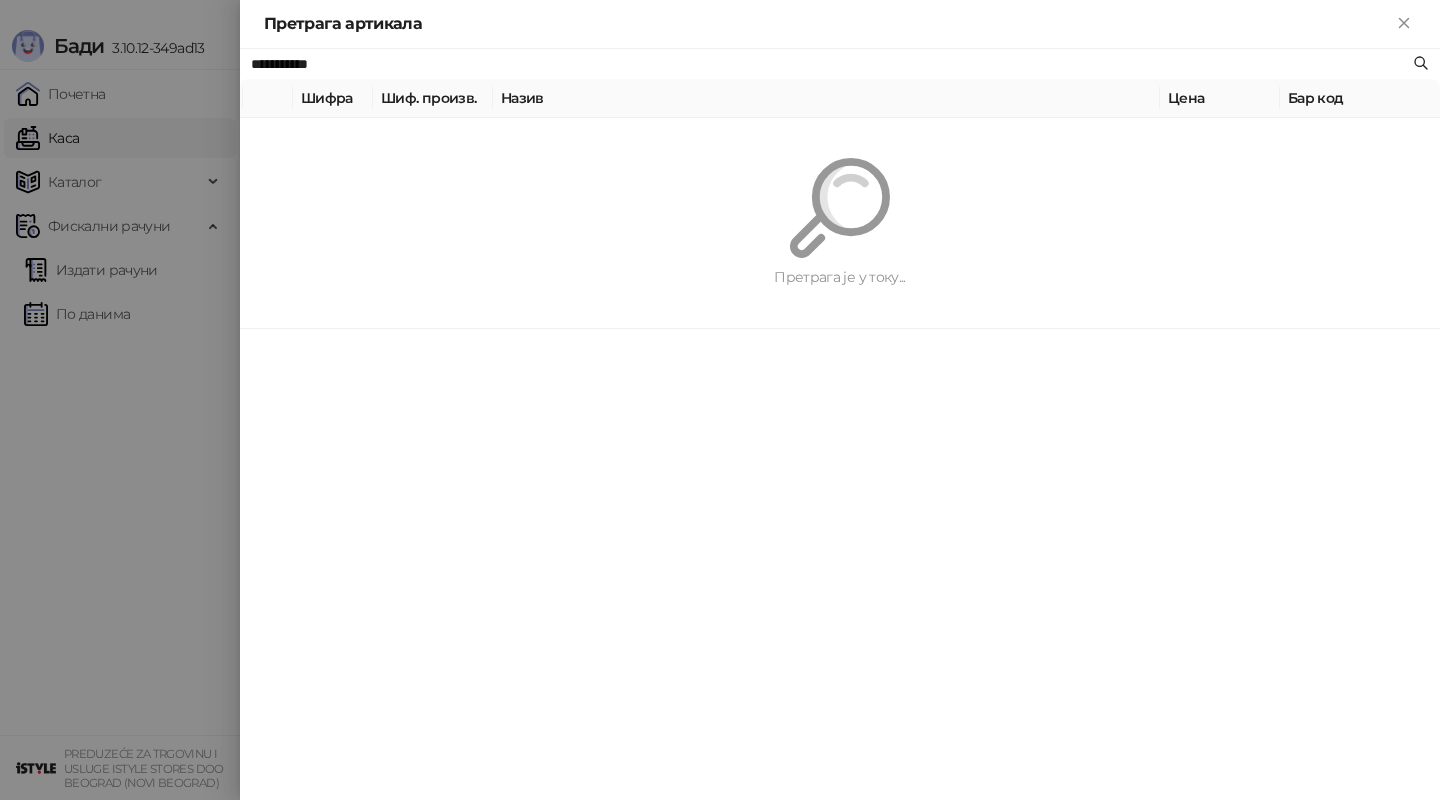 type on "**********" 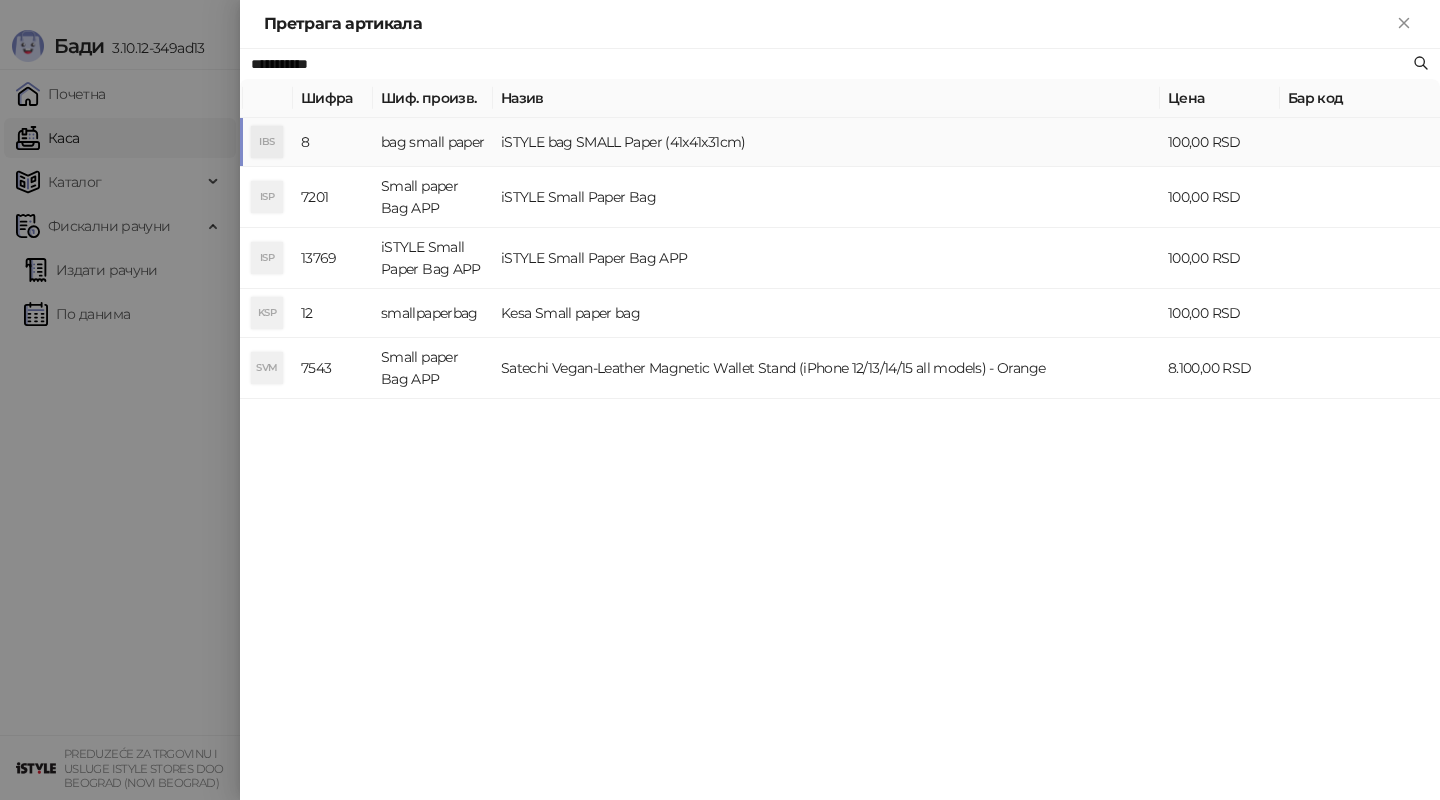 click on "iSTYLE bag SMALL Paper (41x41x31cm)" at bounding box center (826, 142) 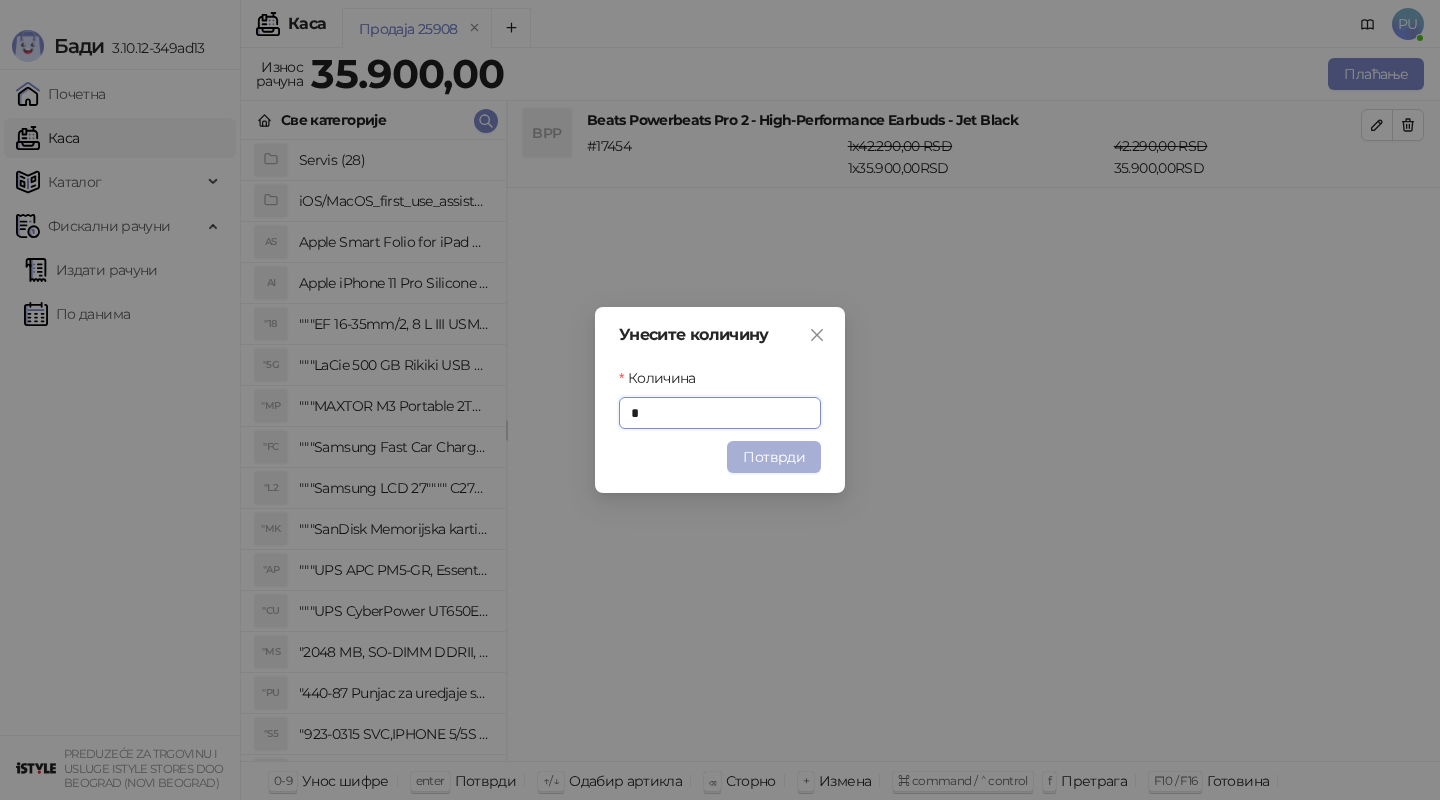 click on "Потврди" at bounding box center (774, 457) 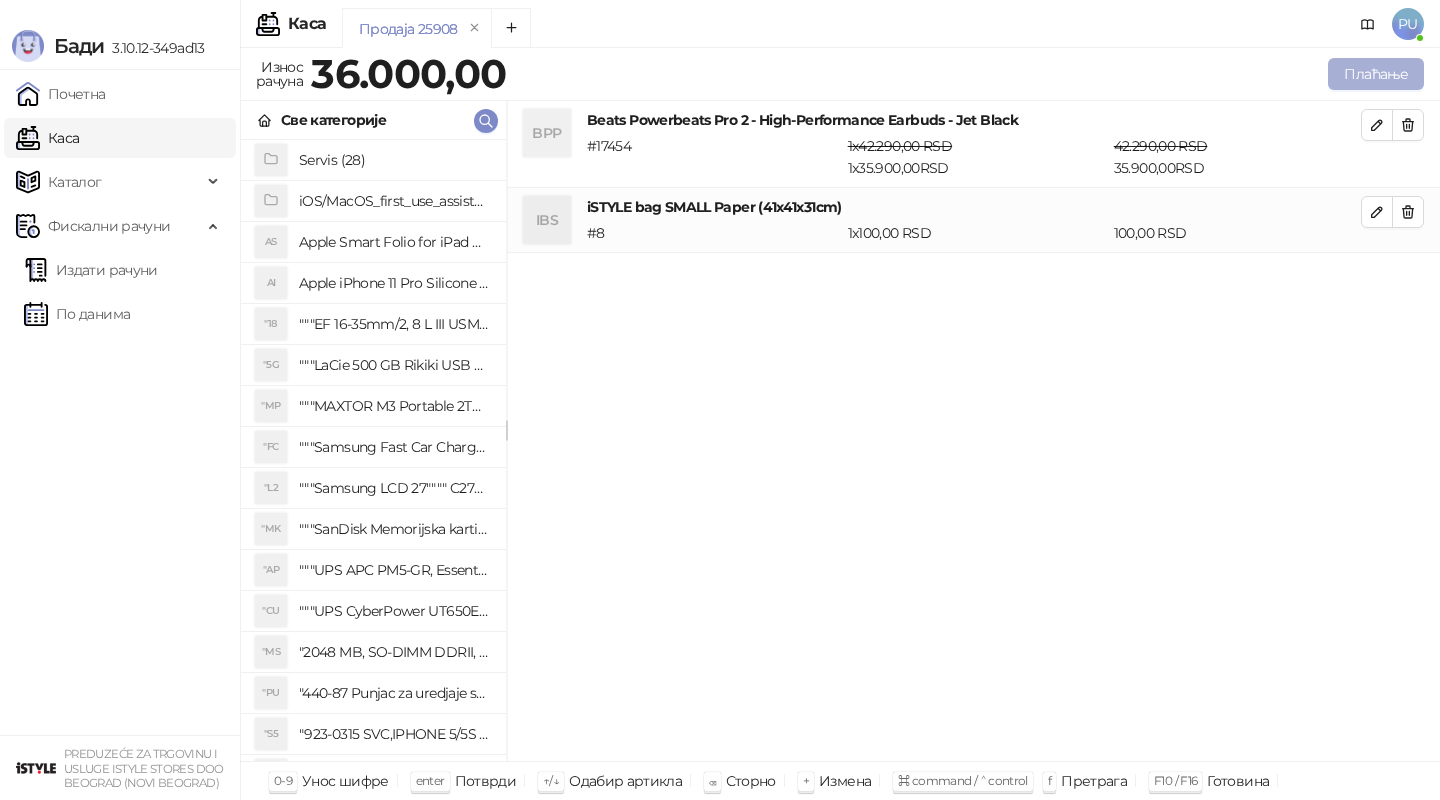 click on "Плаћање" at bounding box center [1376, 74] 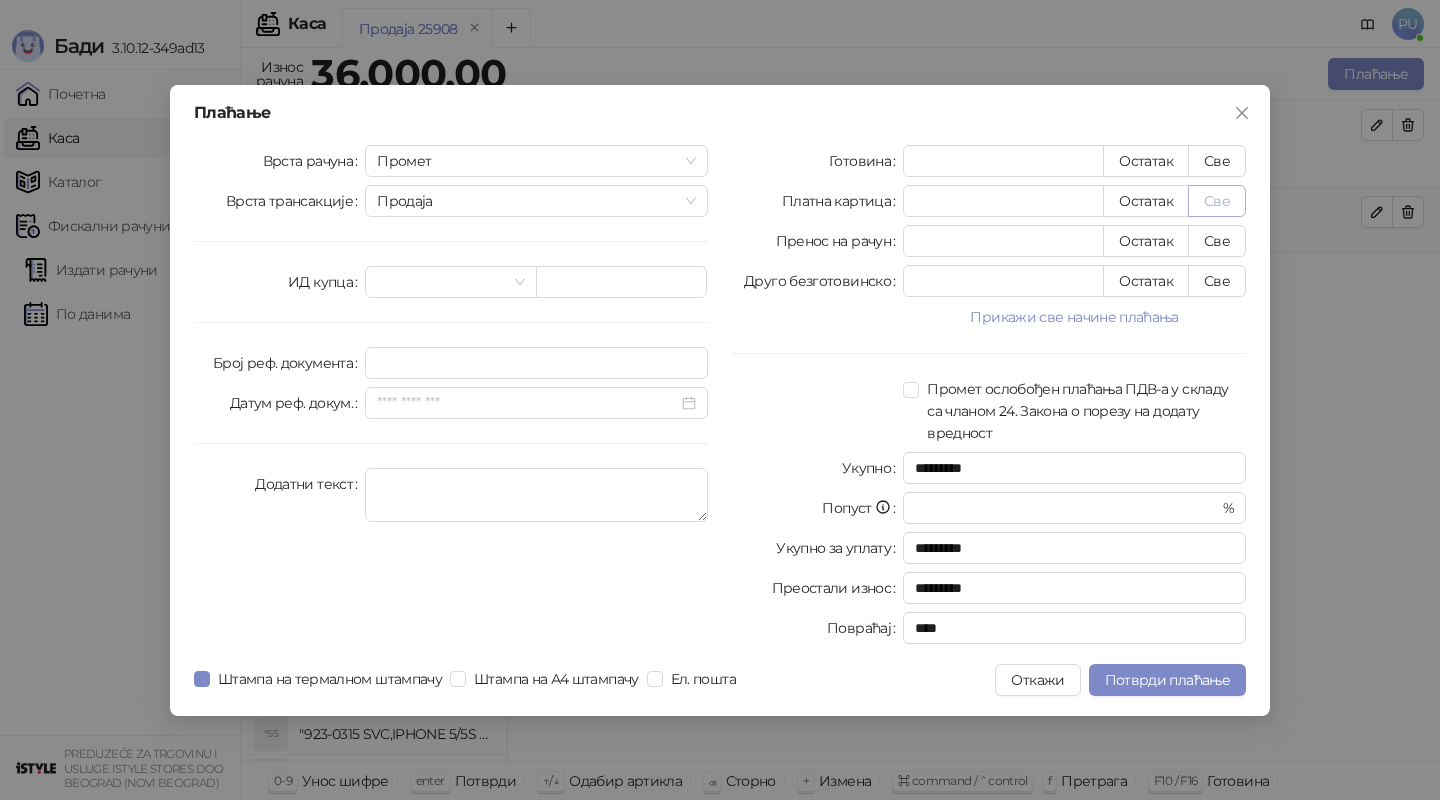 click on "Све" at bounding box center [1217, 201] 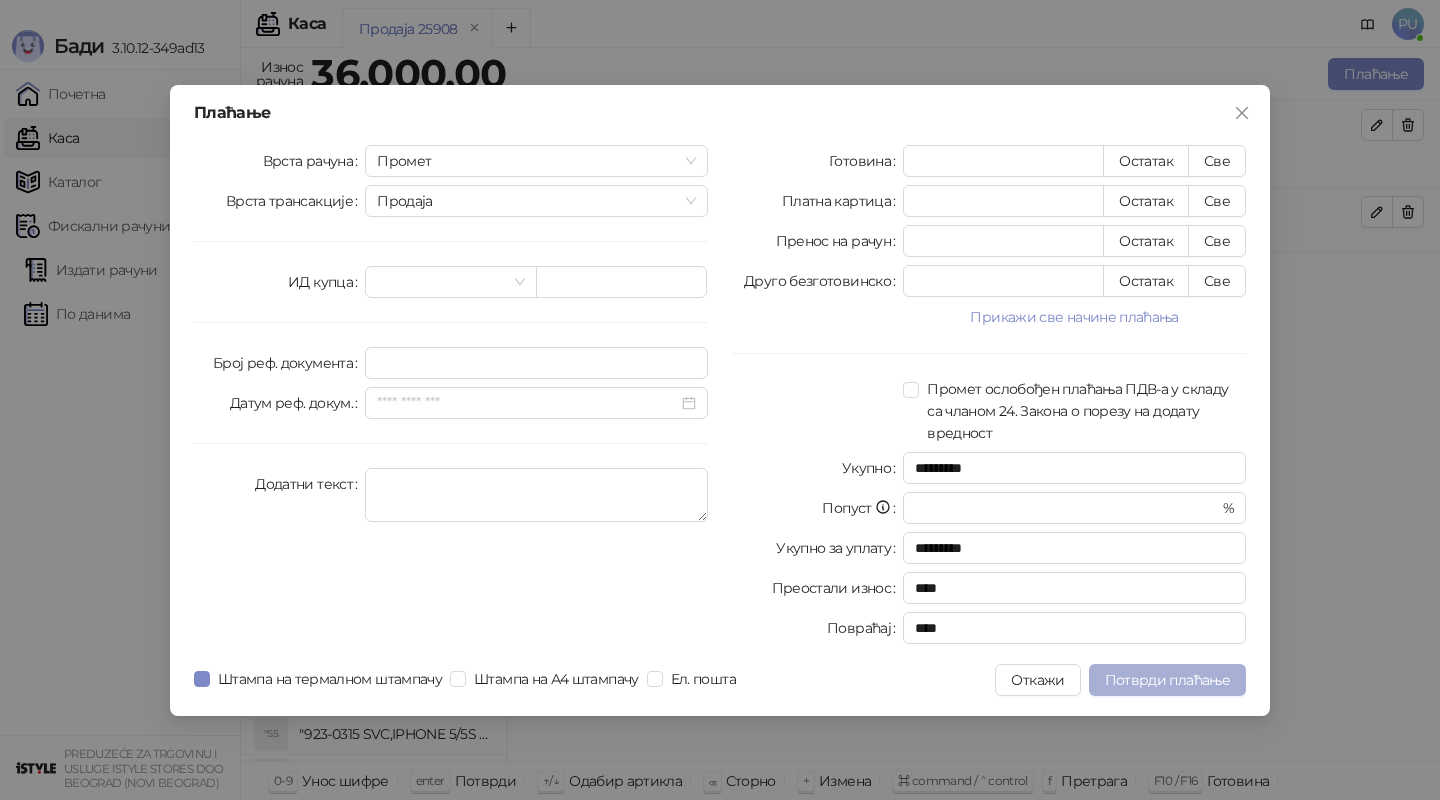 click on "Потврди плаћање" at bounding box center (1167, 680) 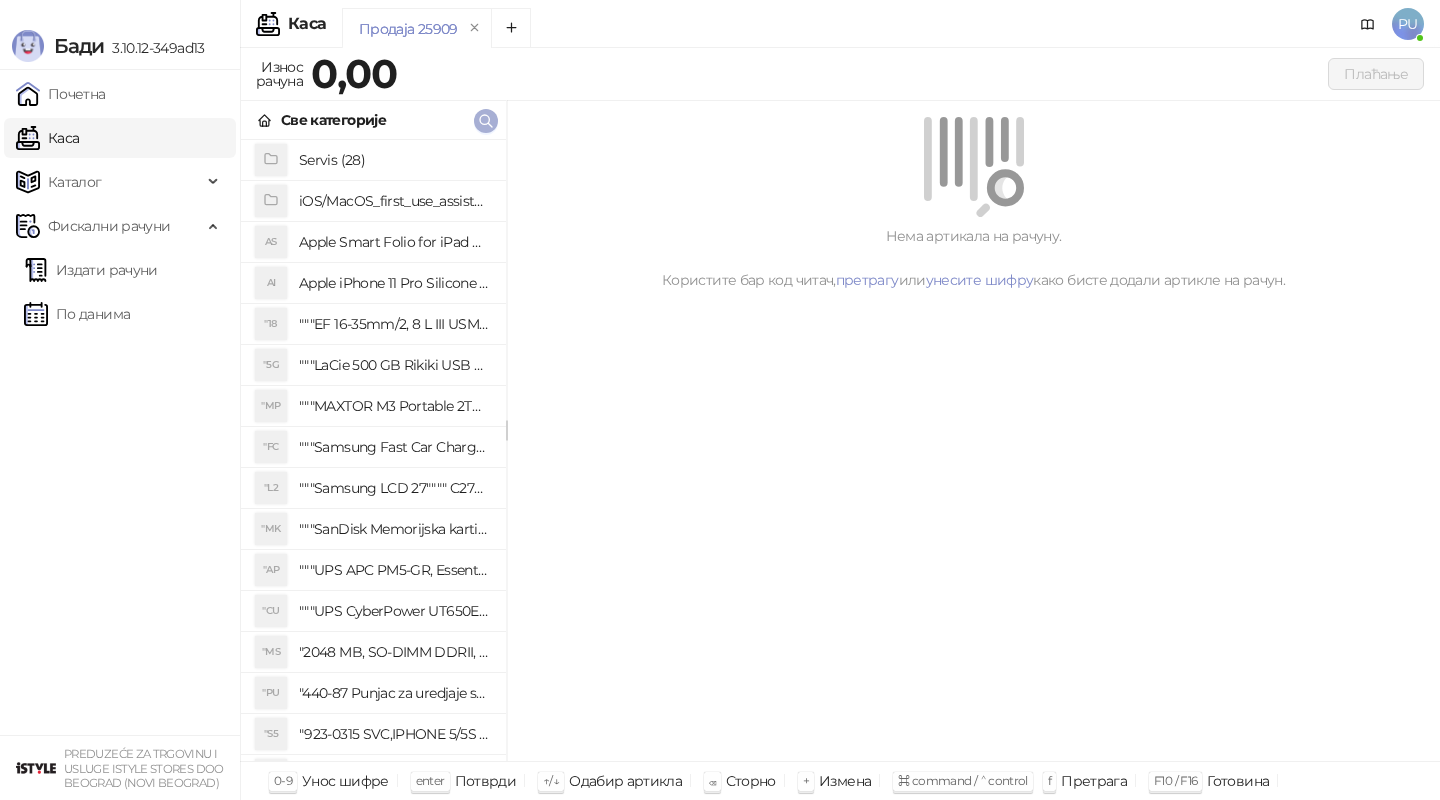click 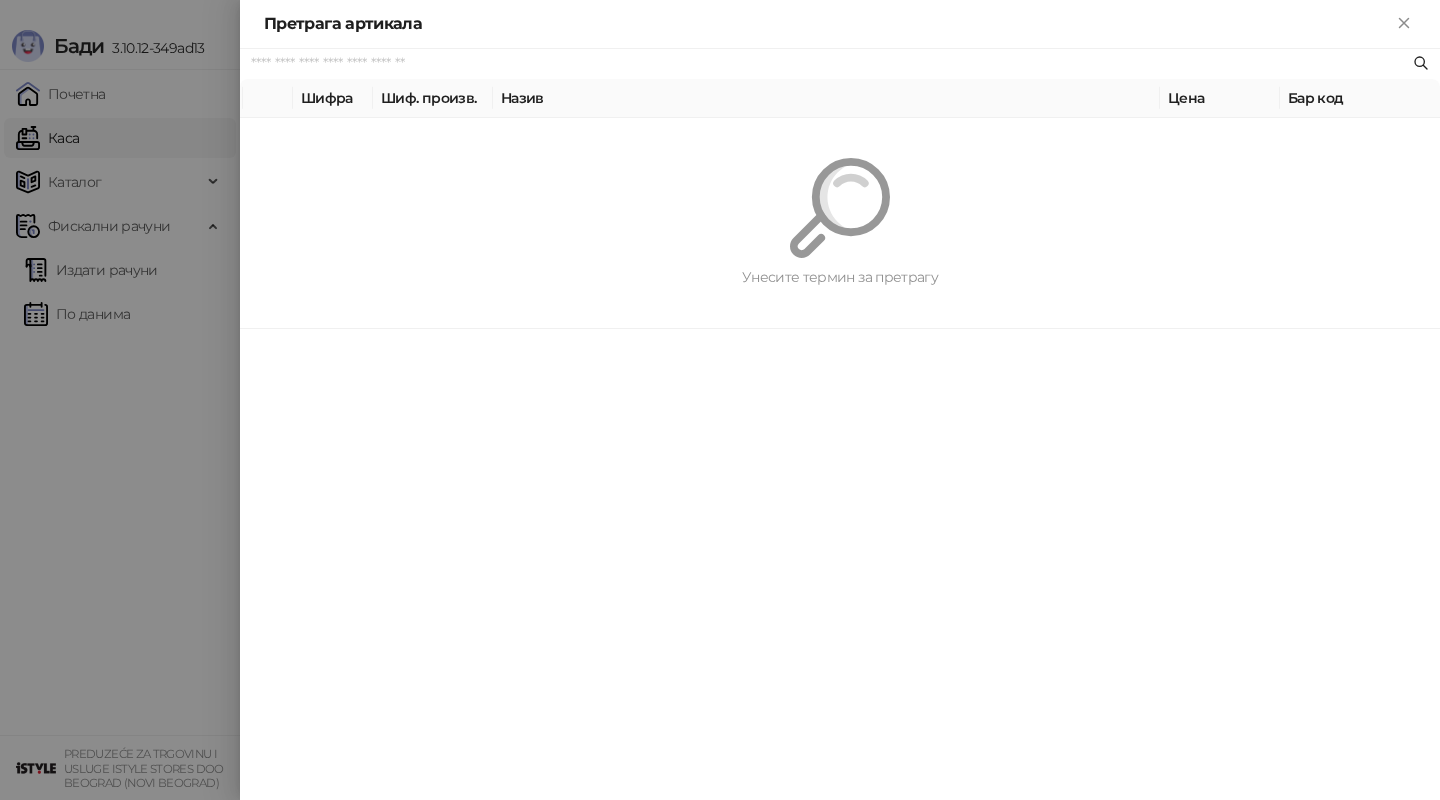 paste on "*********" 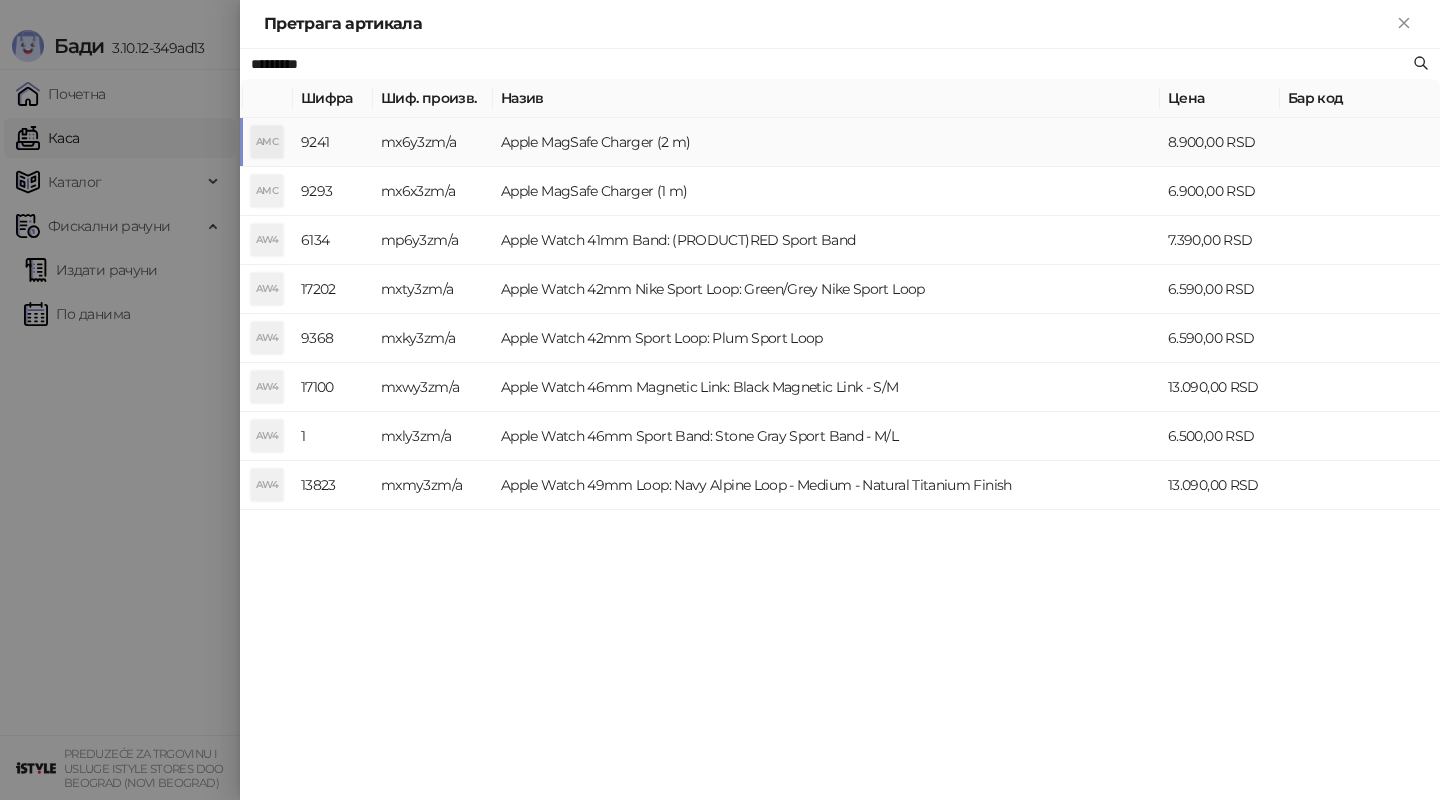 click on "Apple MagSafe Charger (2 m)" at bounding box center [826, 142] 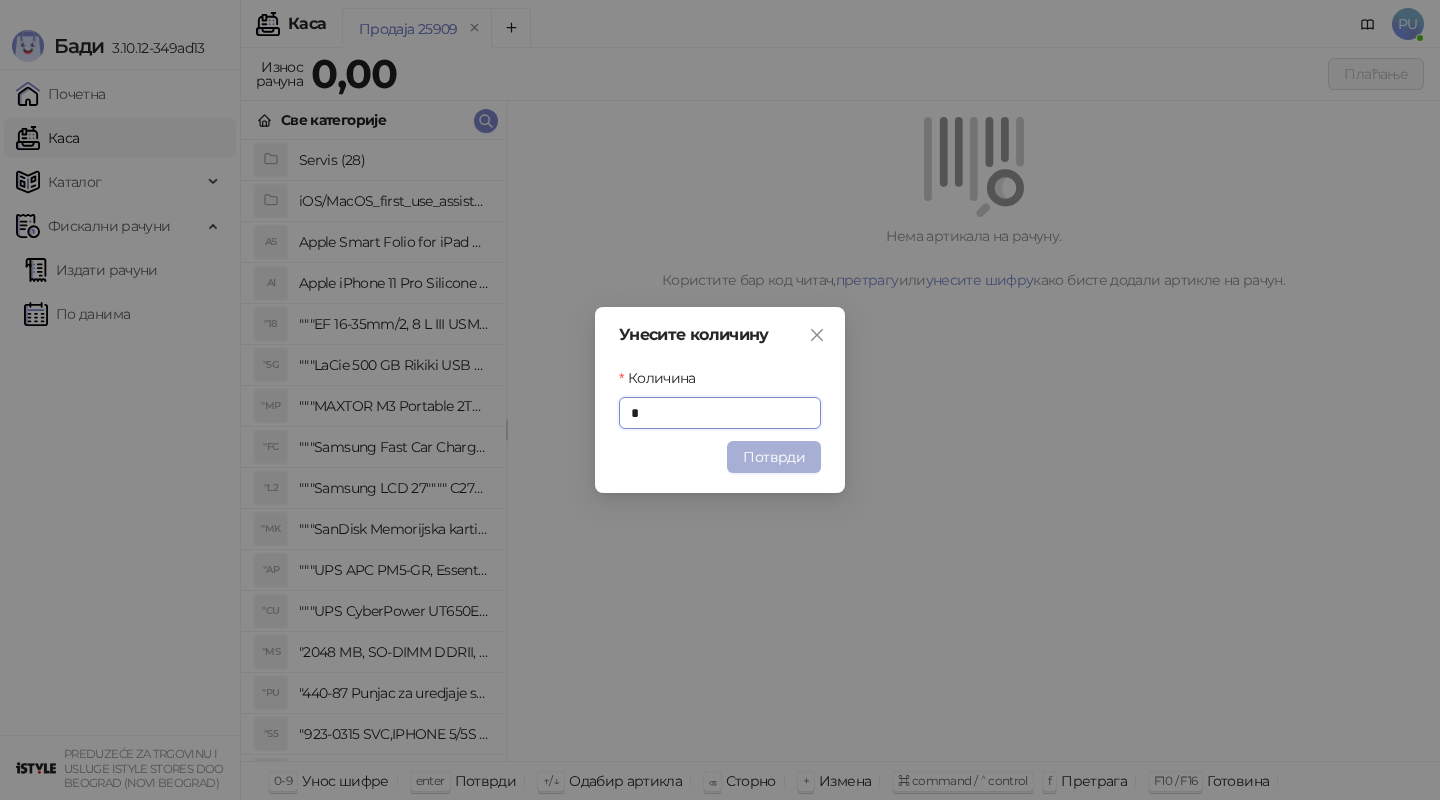 click on "Потврди" at bounding box center [774, 457] 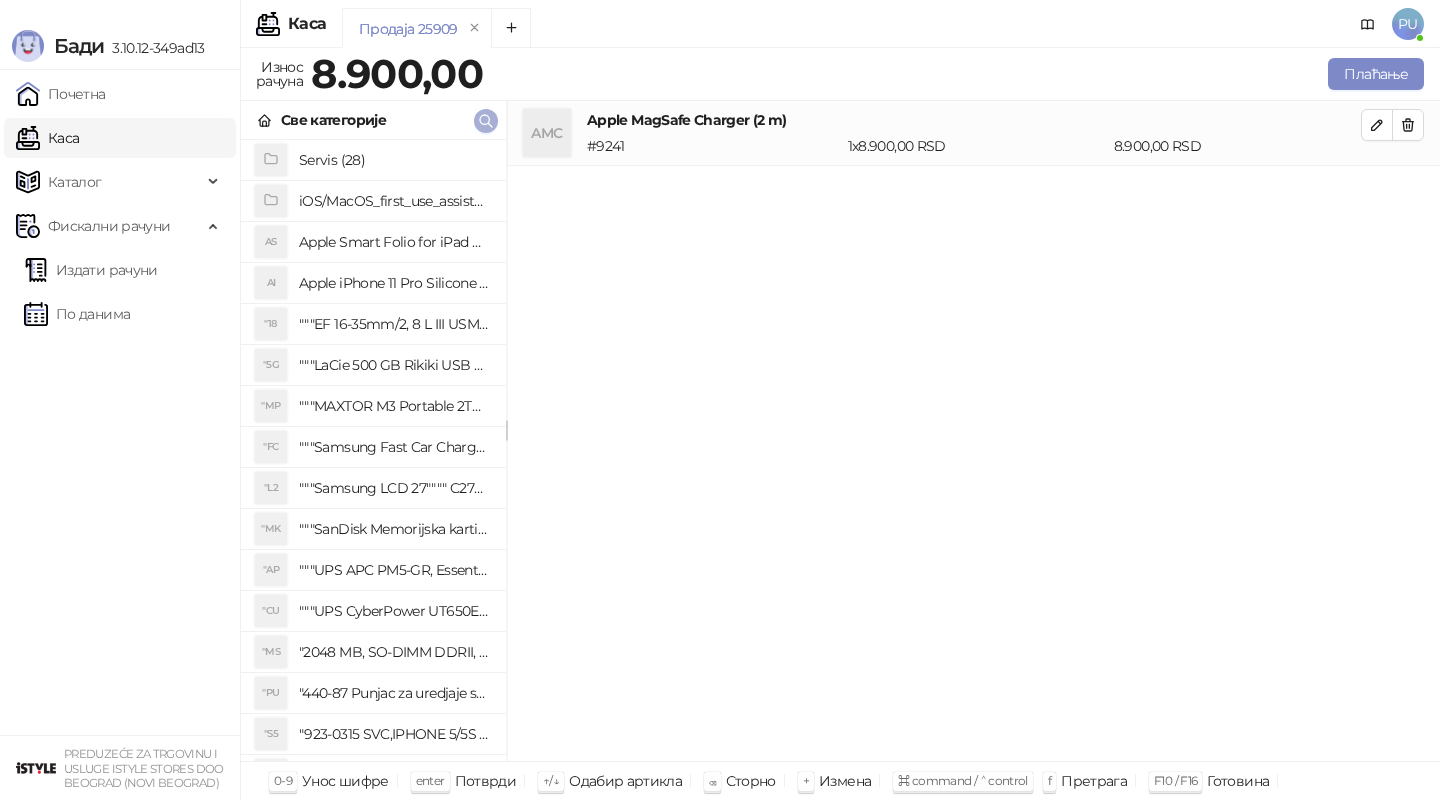click 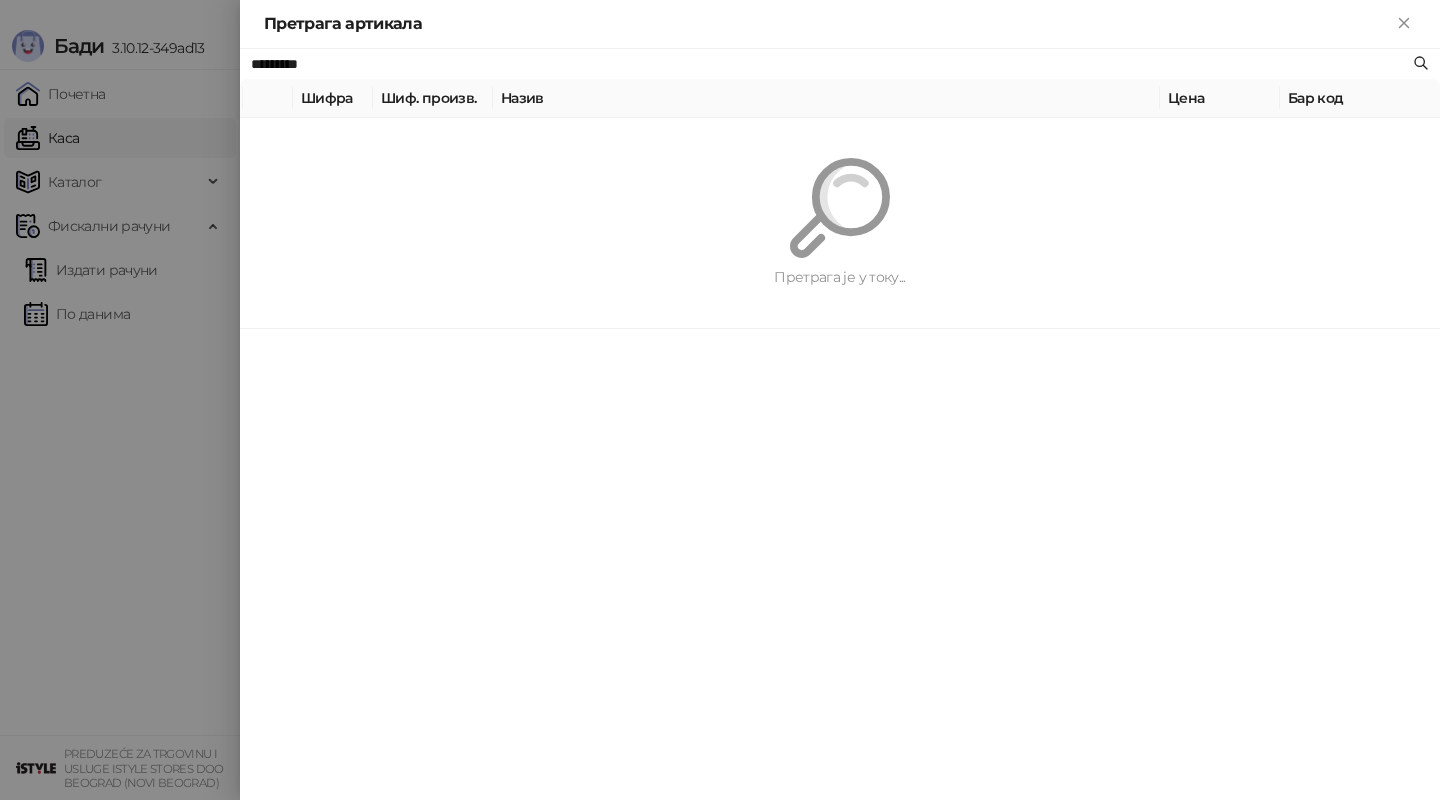 paste on "**********" 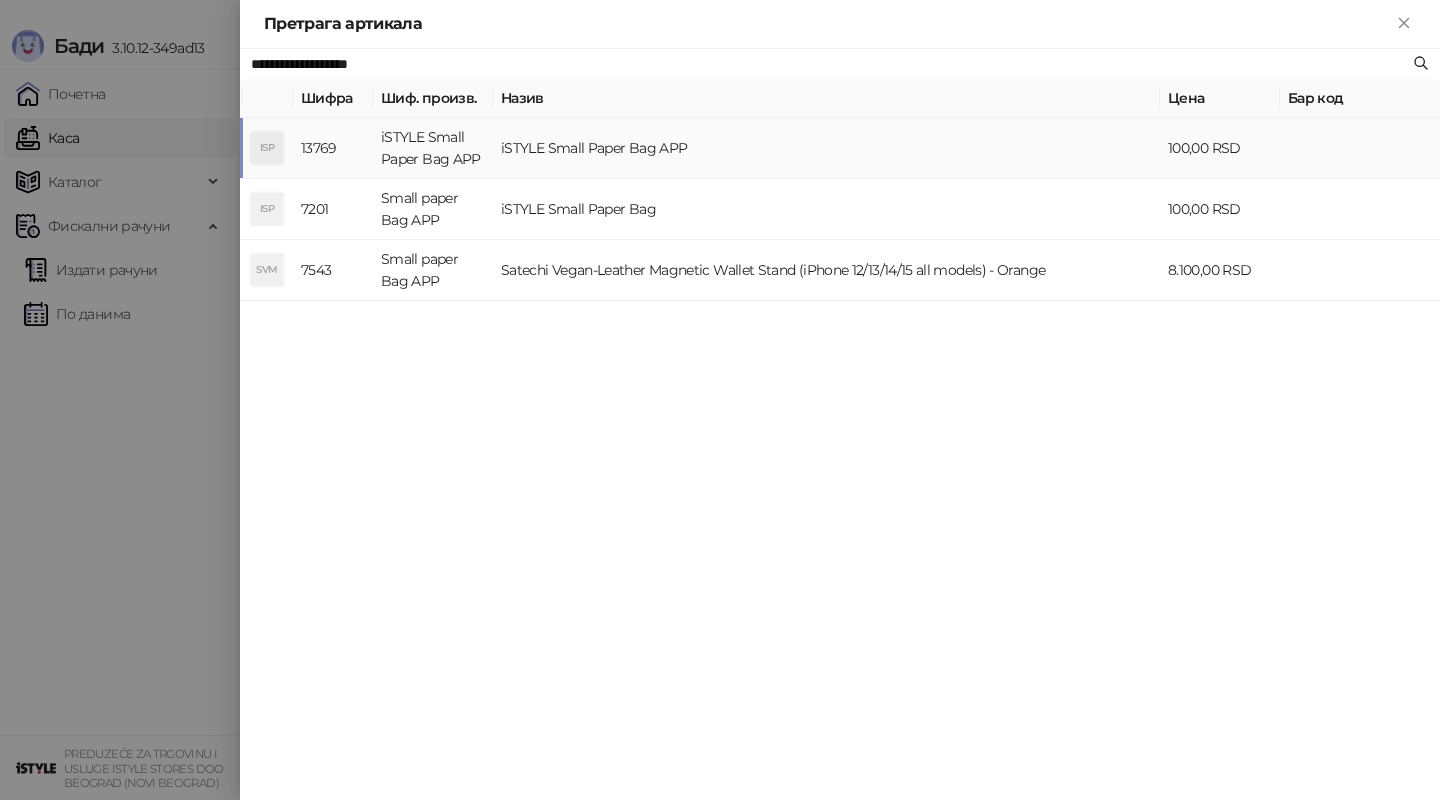 type on "**********" 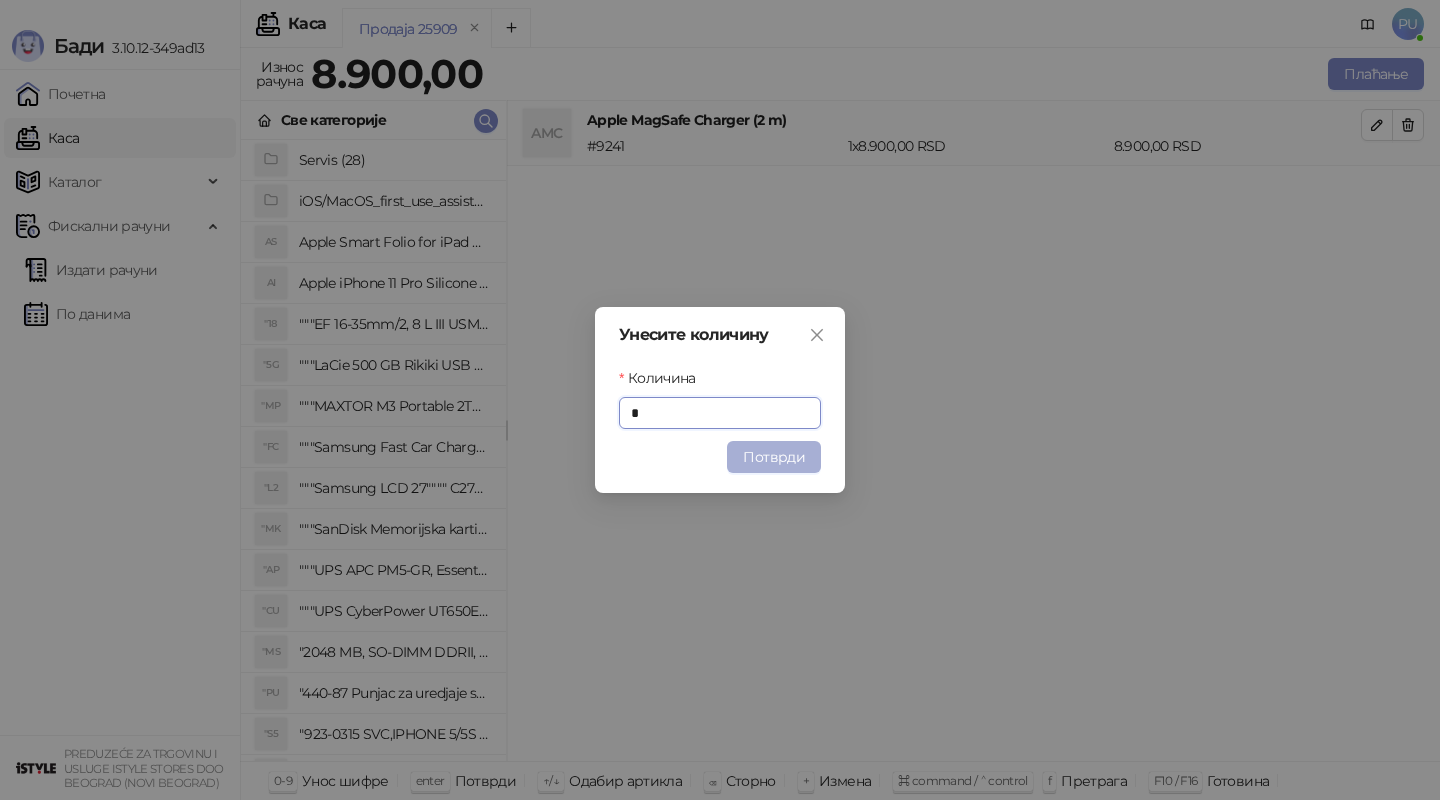 click on "Потврди" at bounding box center [774, 457] 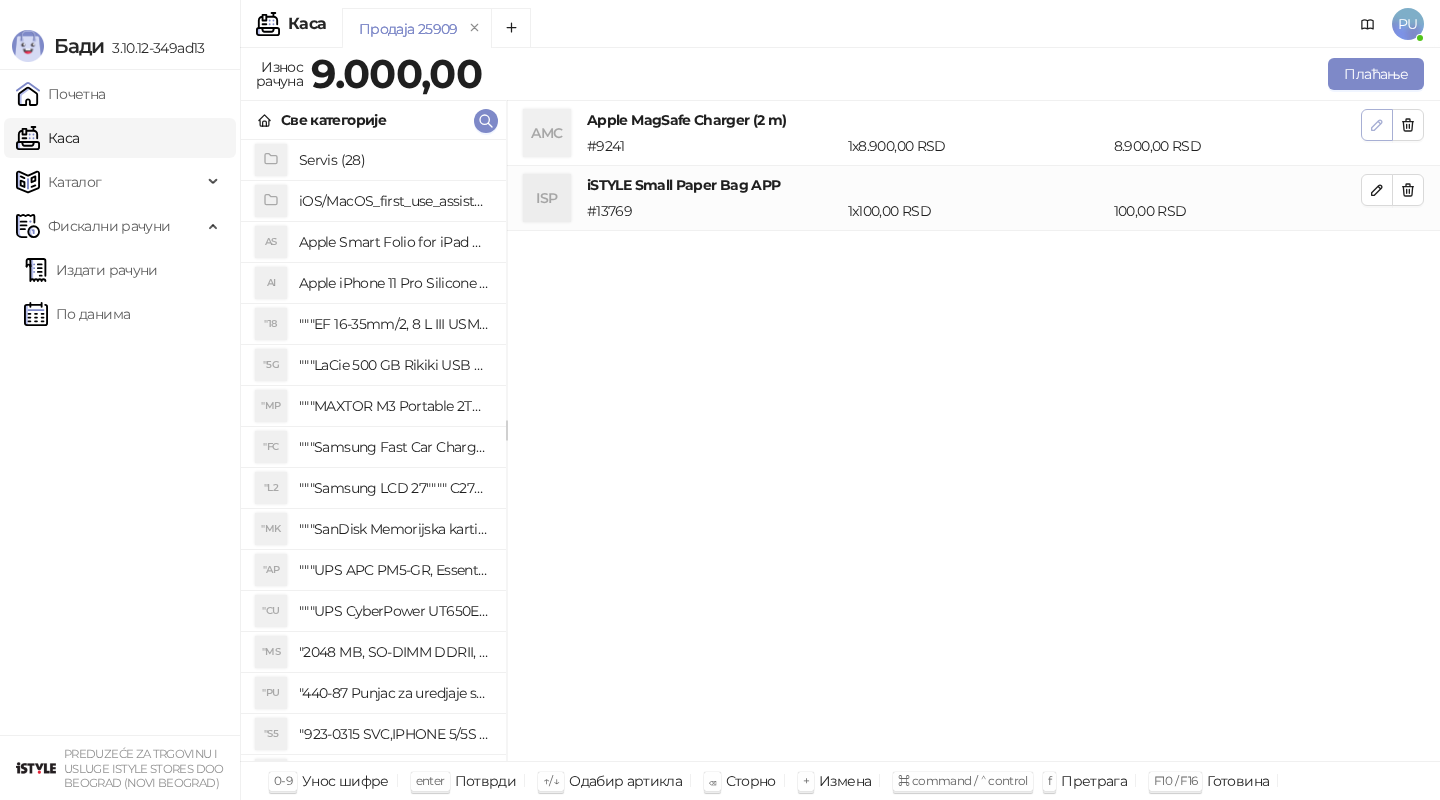 click 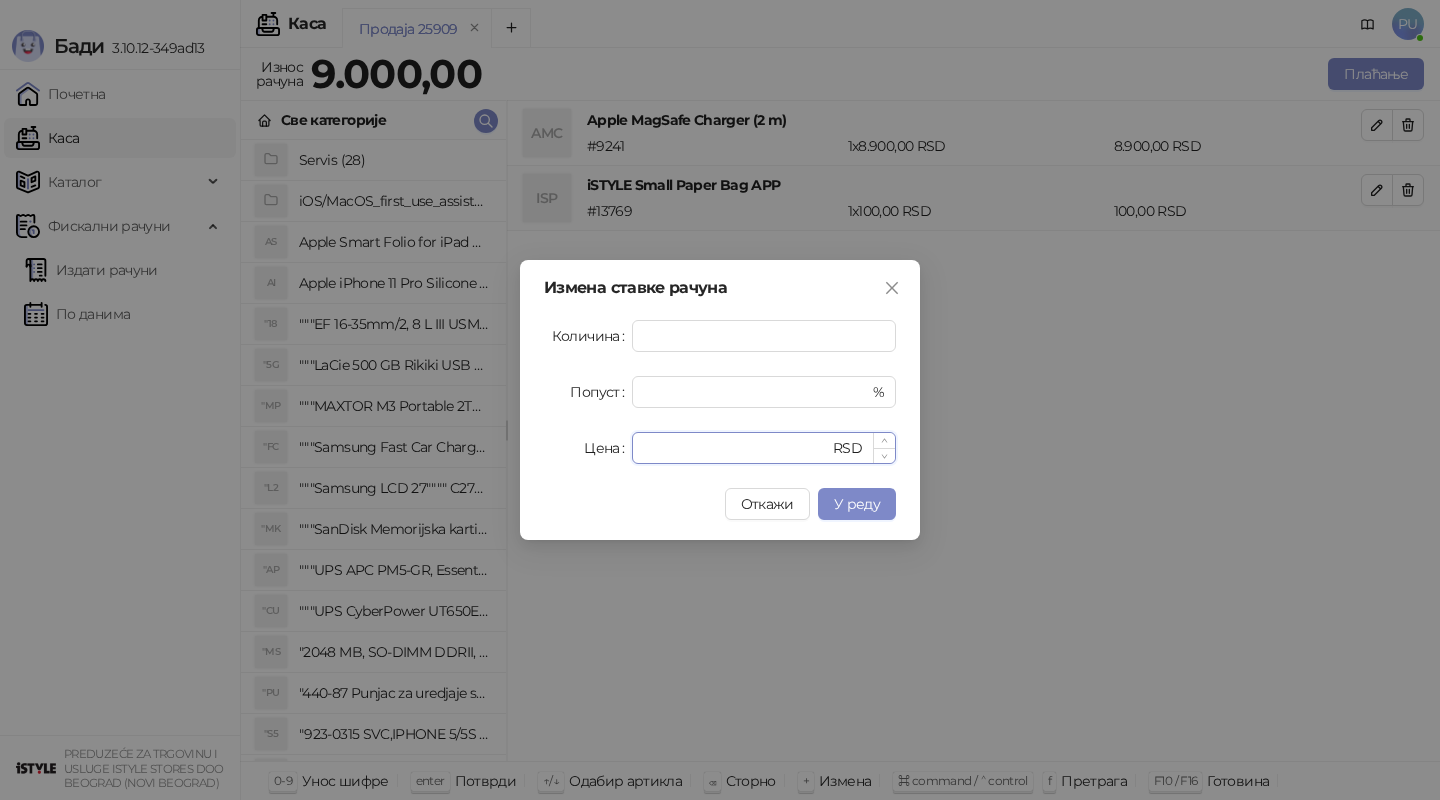 click on "****" at bounding box center [736, 448] 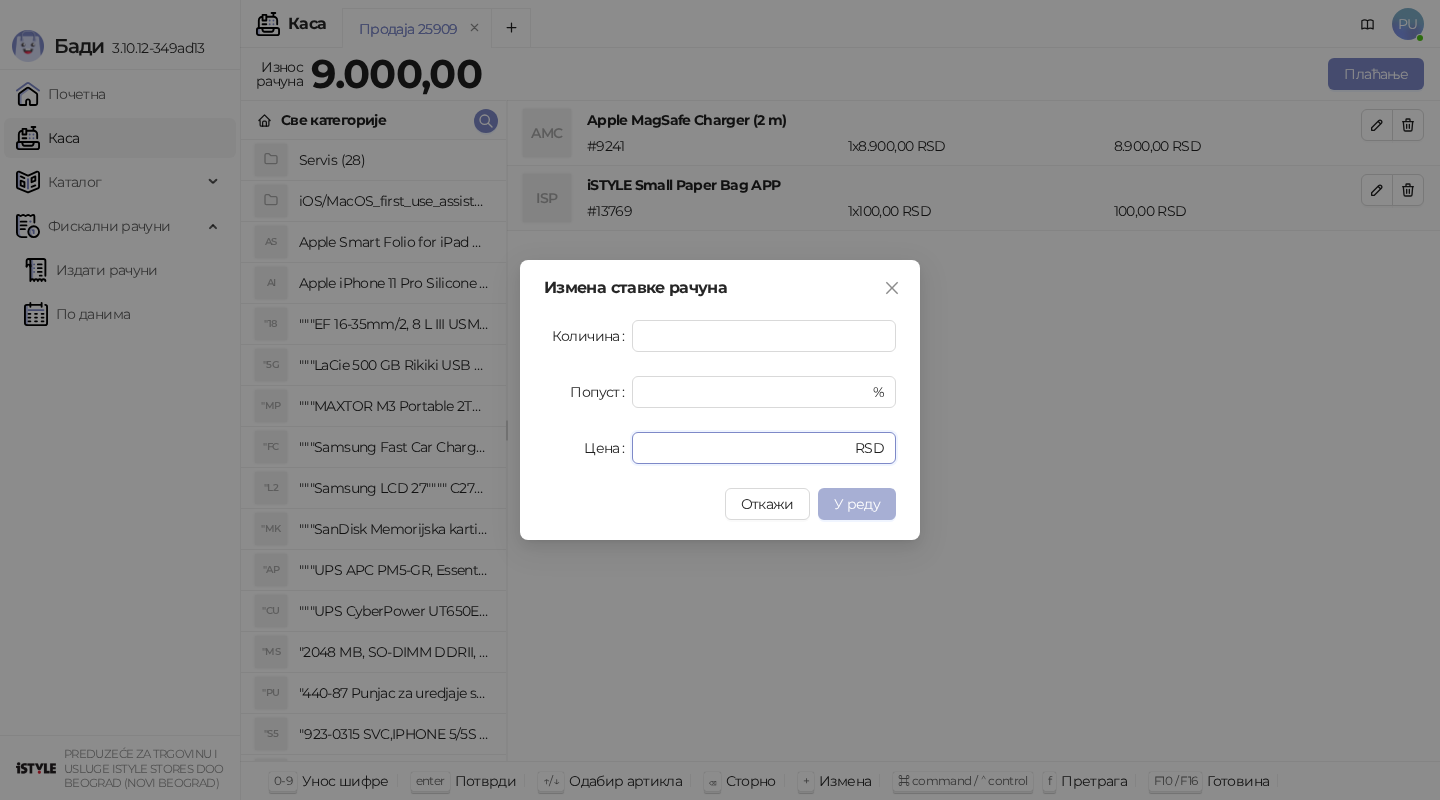 type on "****" 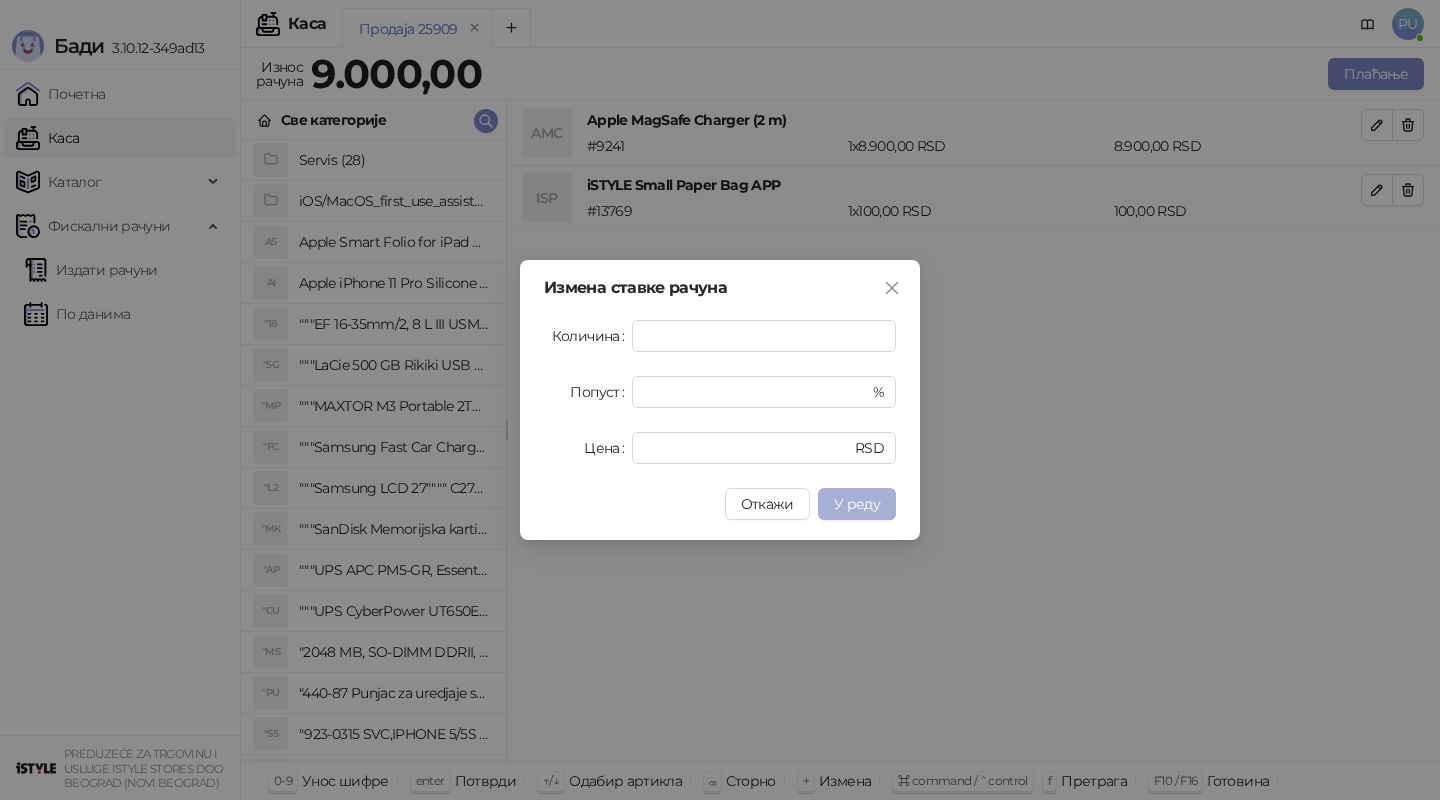 click on "У реду" at bounding box center (857, 504) 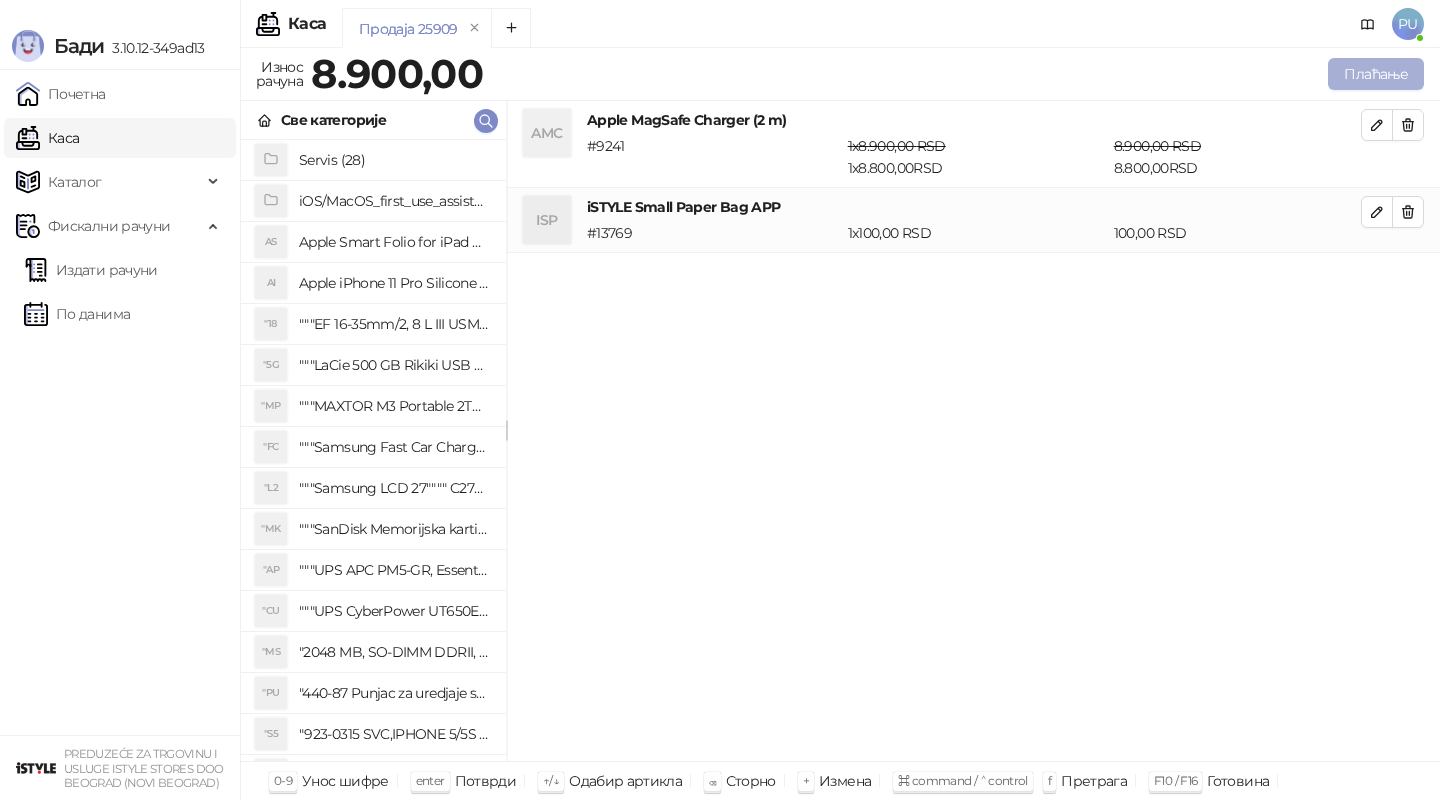 click on "Плаћање" at bounding box center (1376, 74) 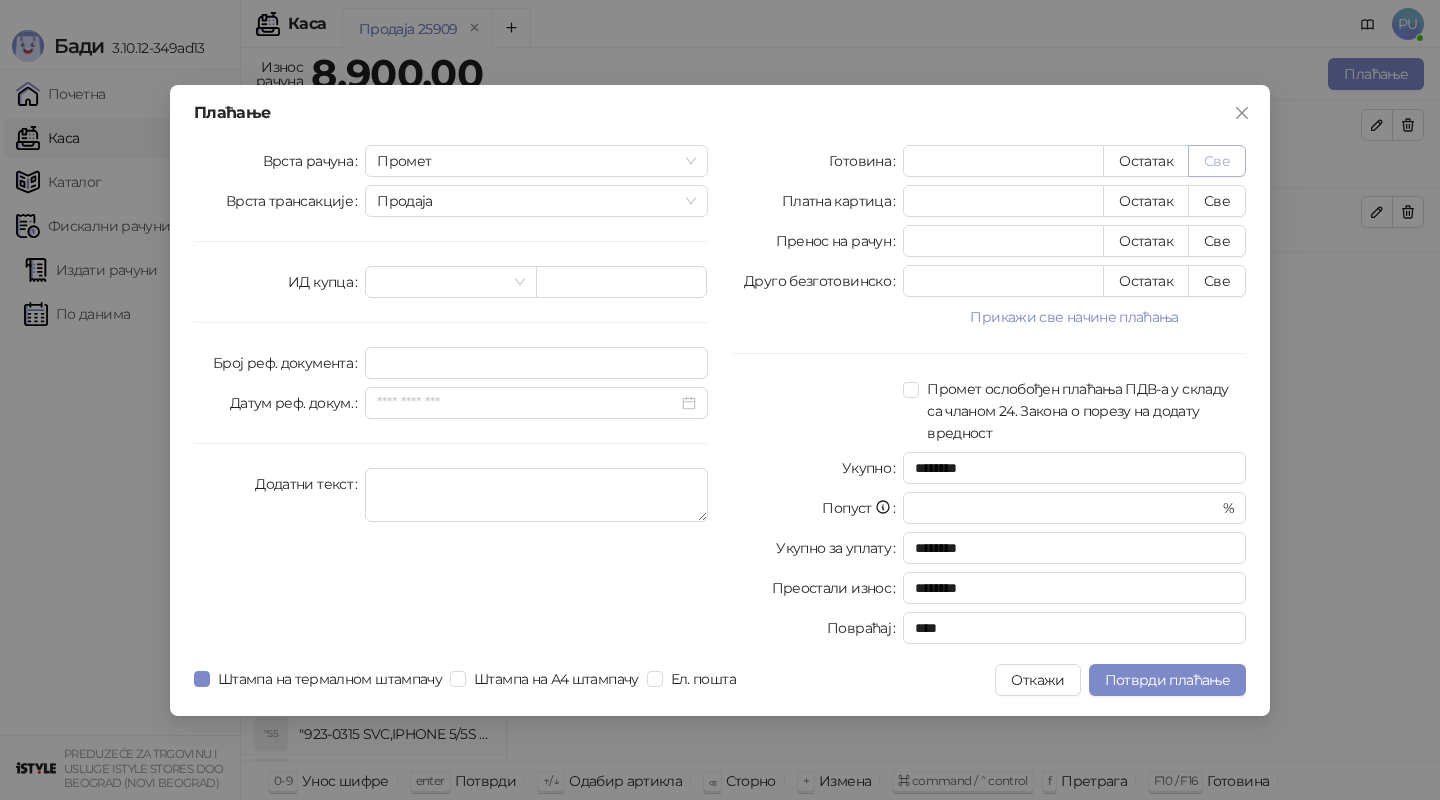click on "Све" at bounding box center [1217, 161] 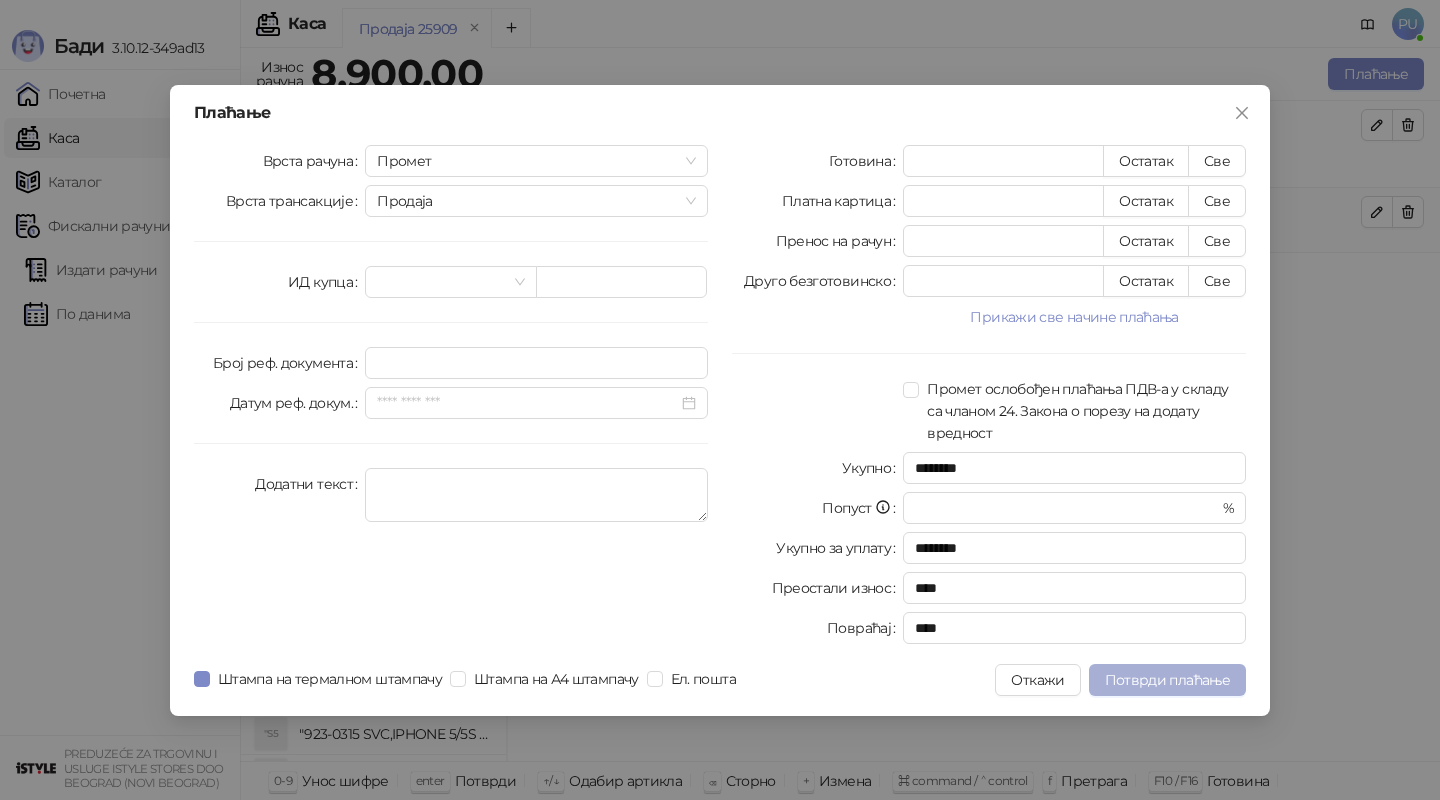 click on "Потврди плаћање" at bounding box center [1167, 680] 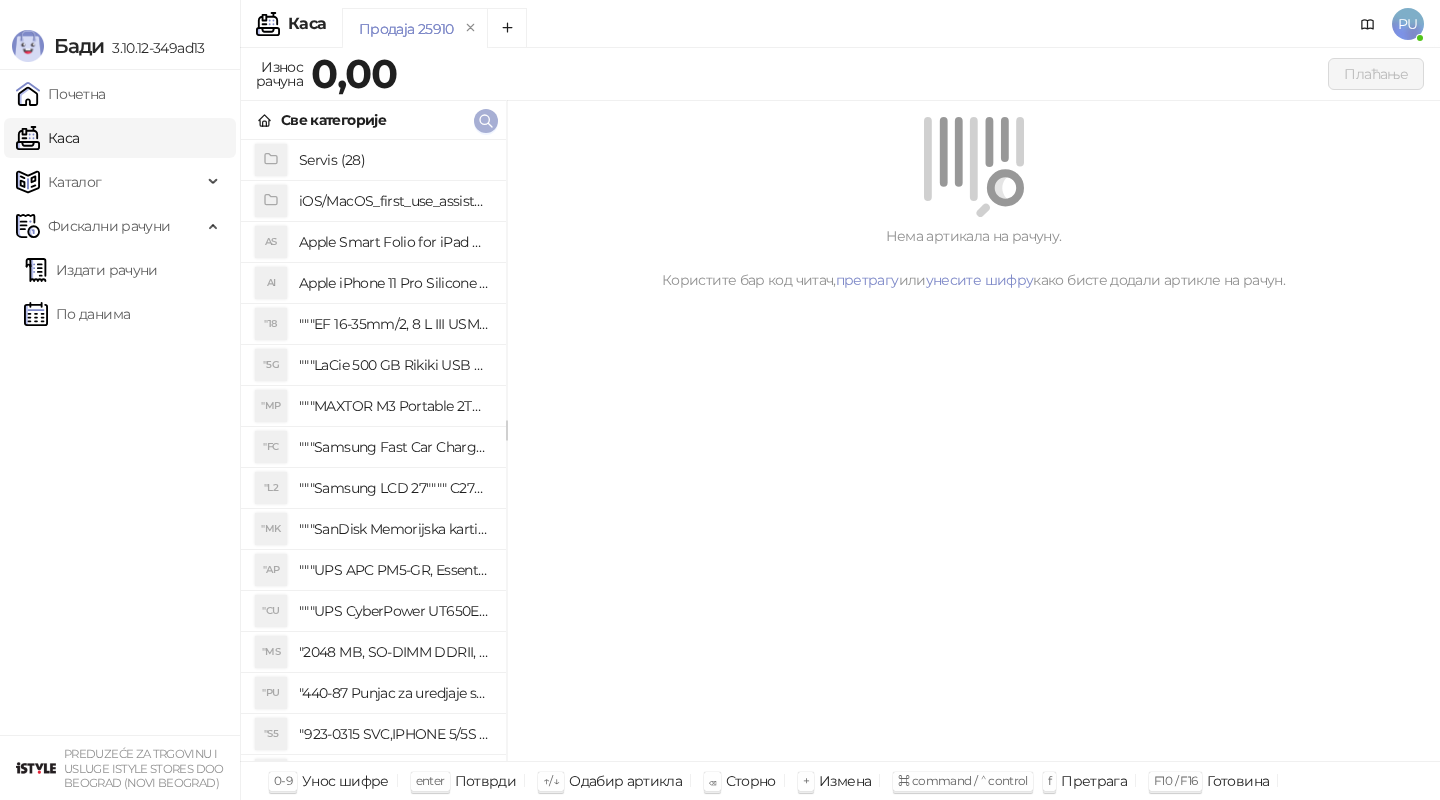 click 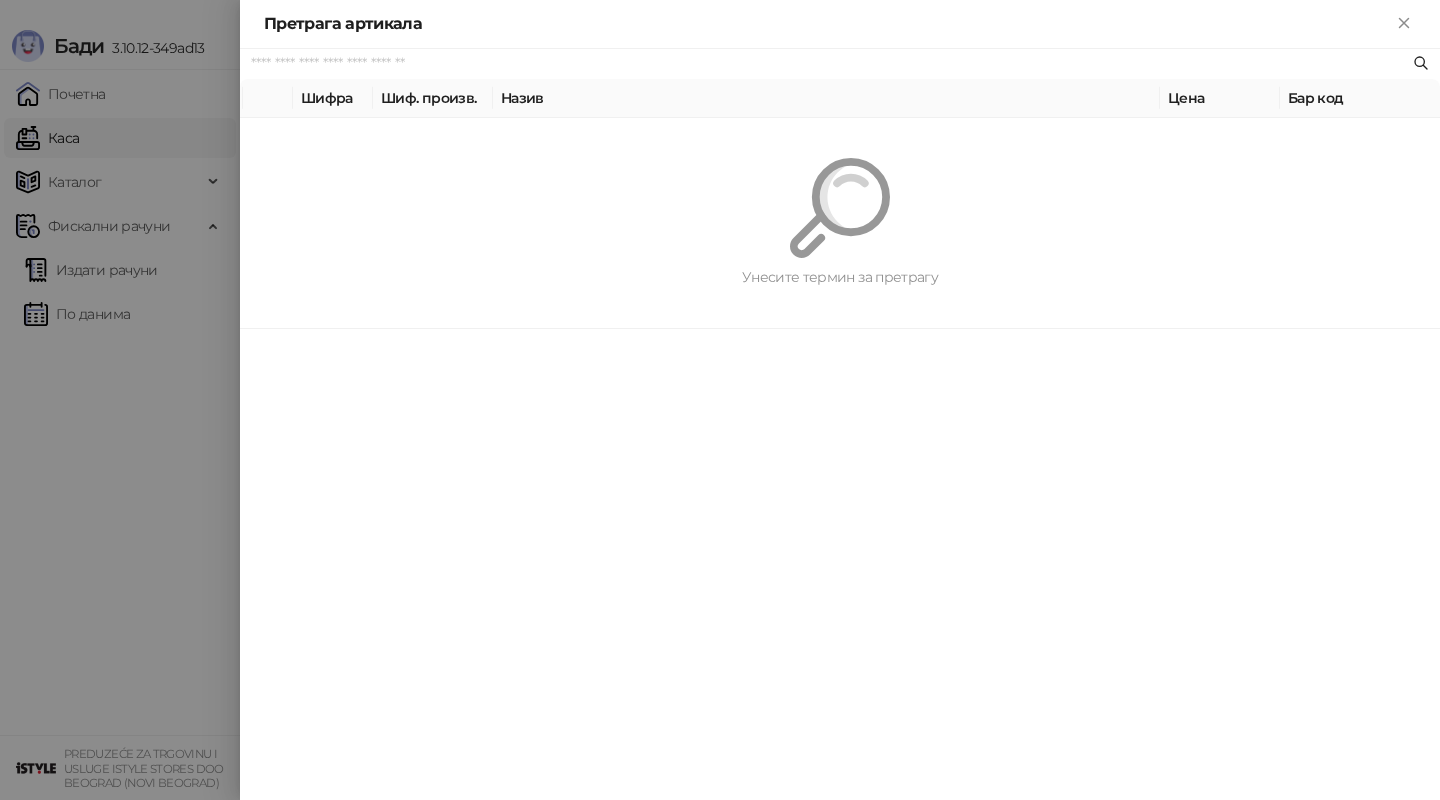 paste on "********" 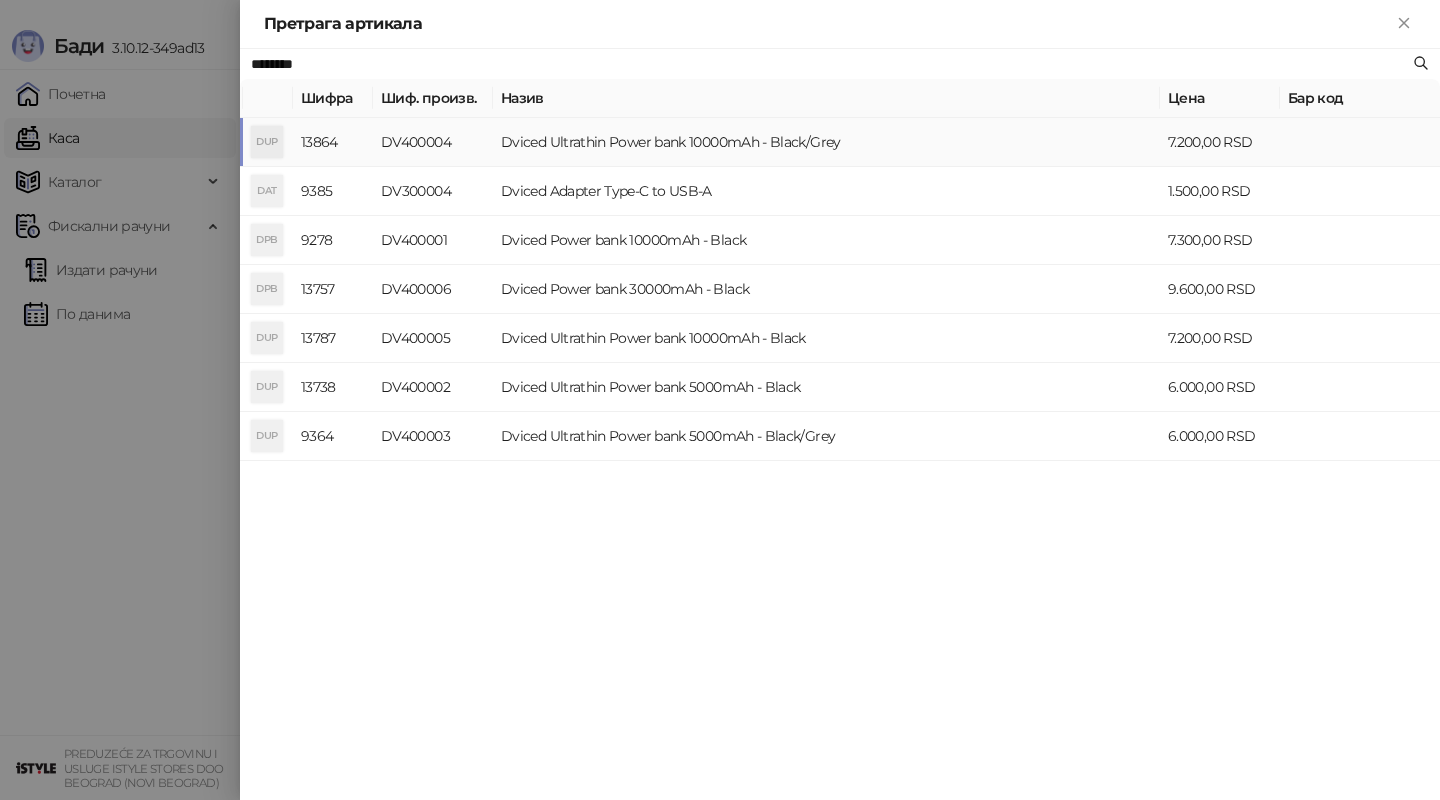 click on "Dviced Ultrathin Power bank 10000mAh - Black/Grey" at bounding box center (826, 142) 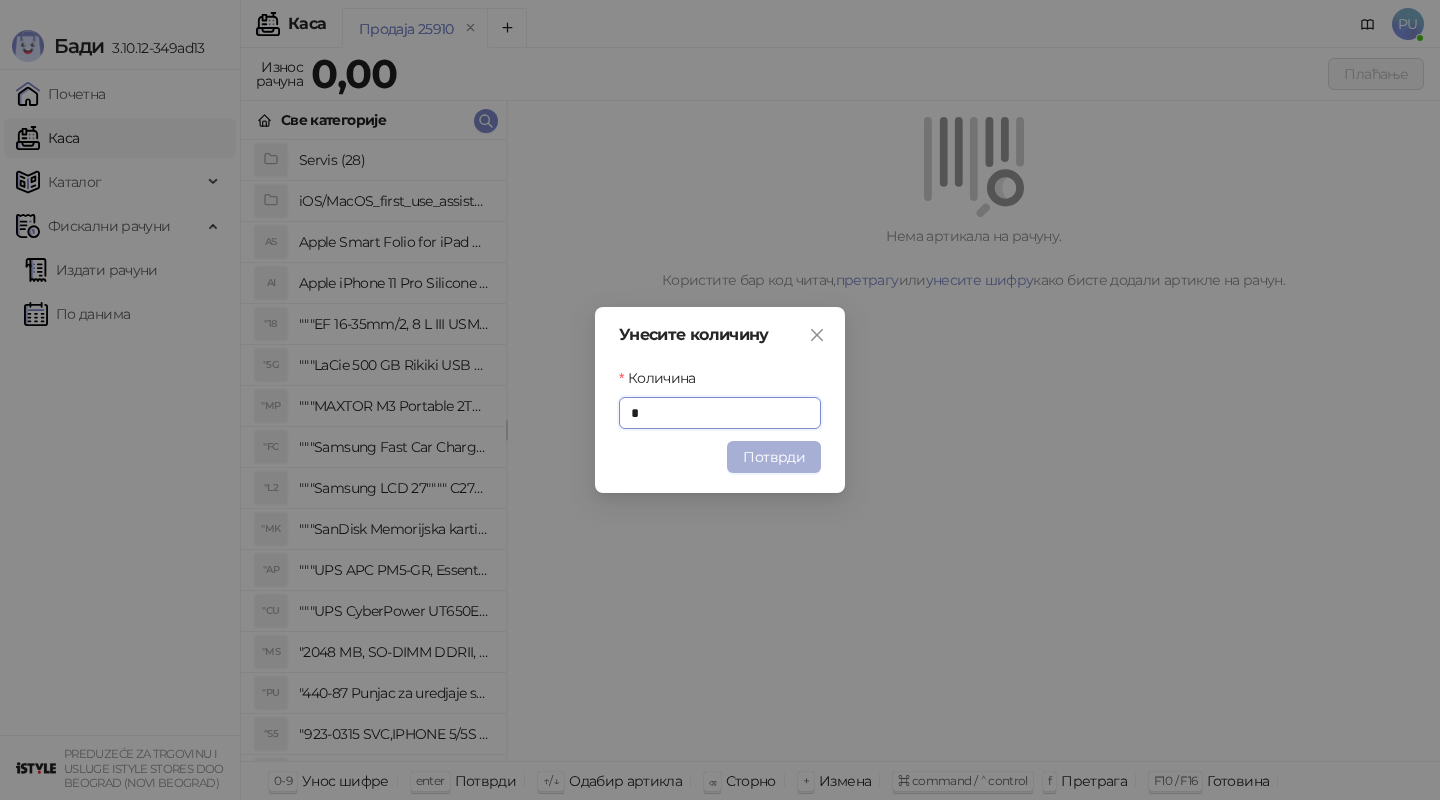 click on "Потврди" at bounding box center [774, 457] 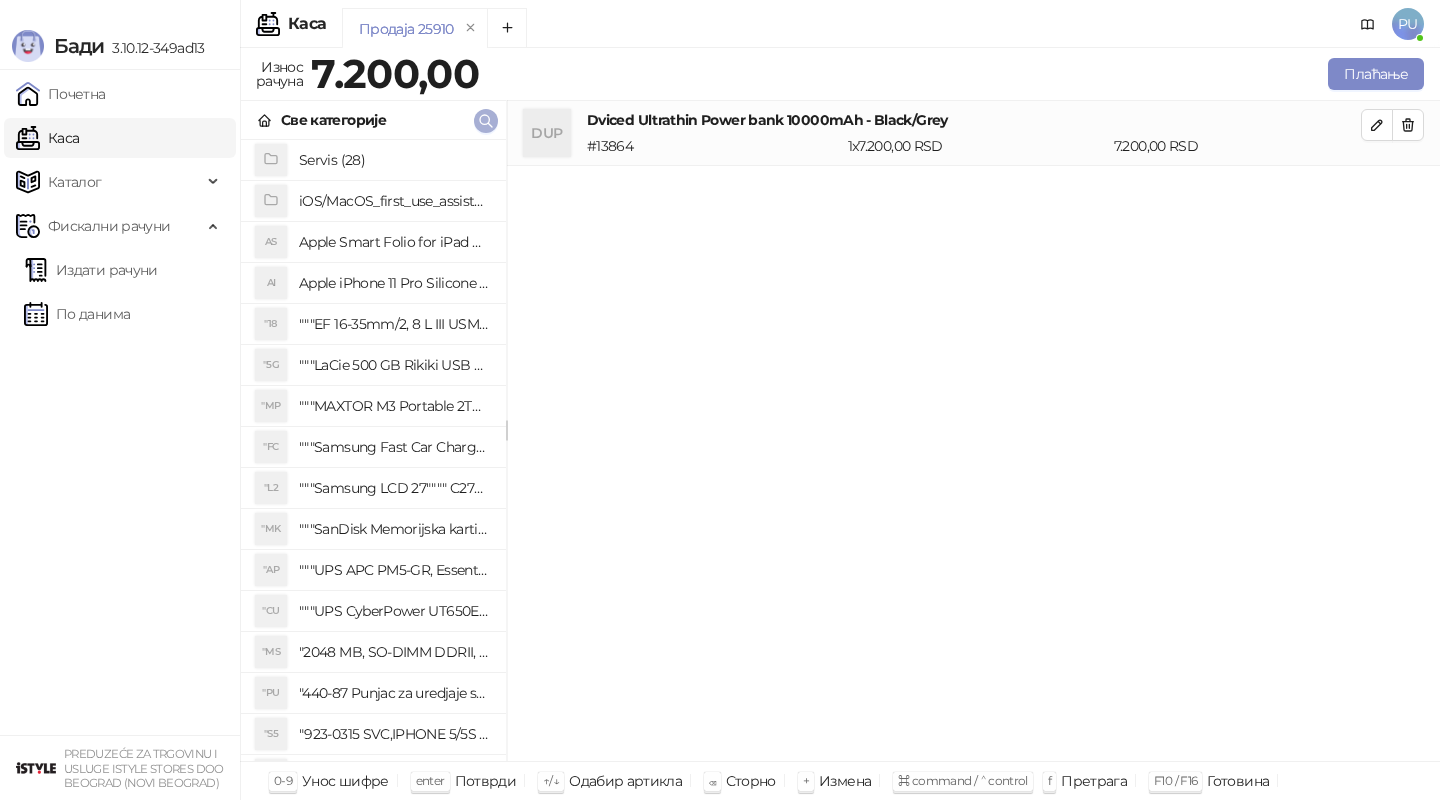 click 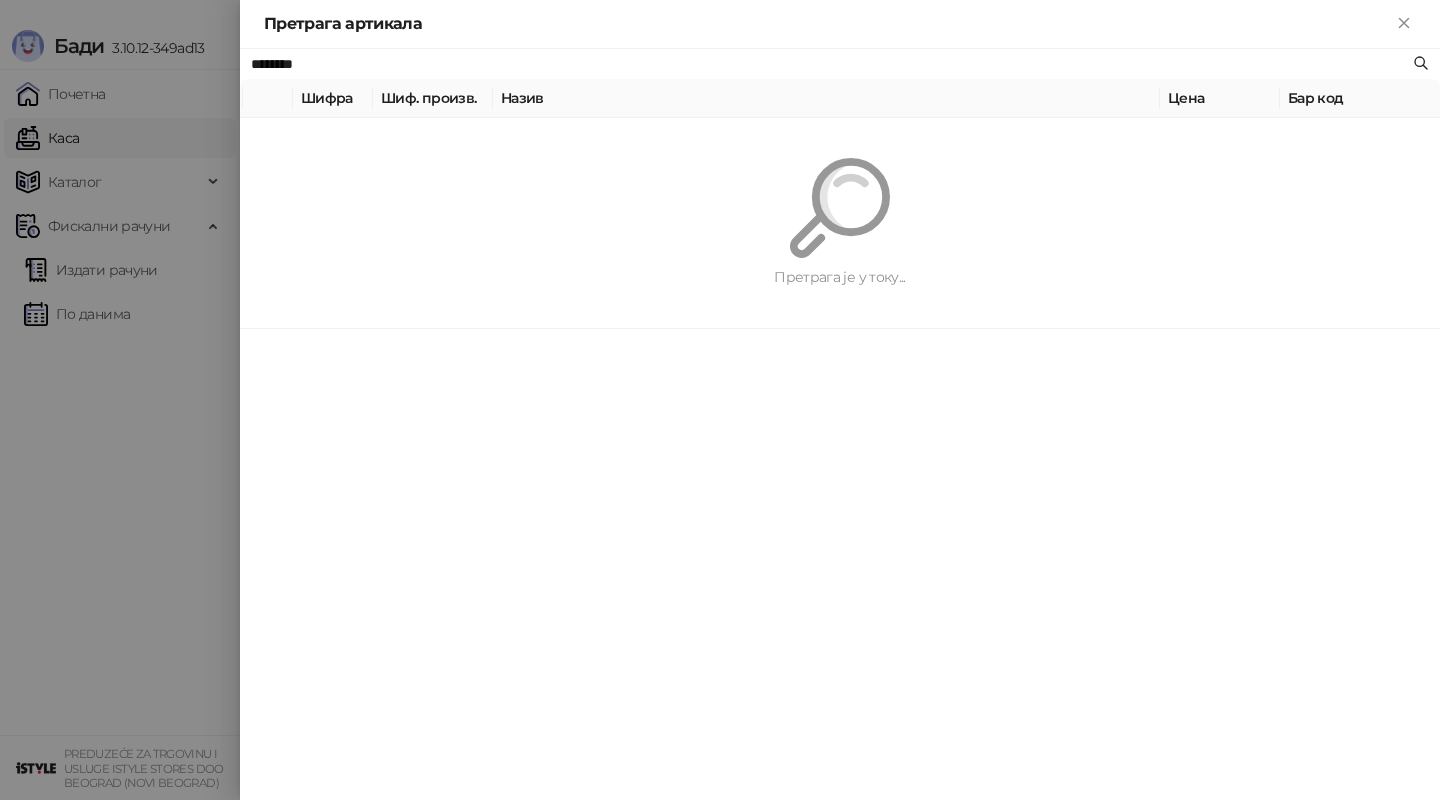 paste on "**********" 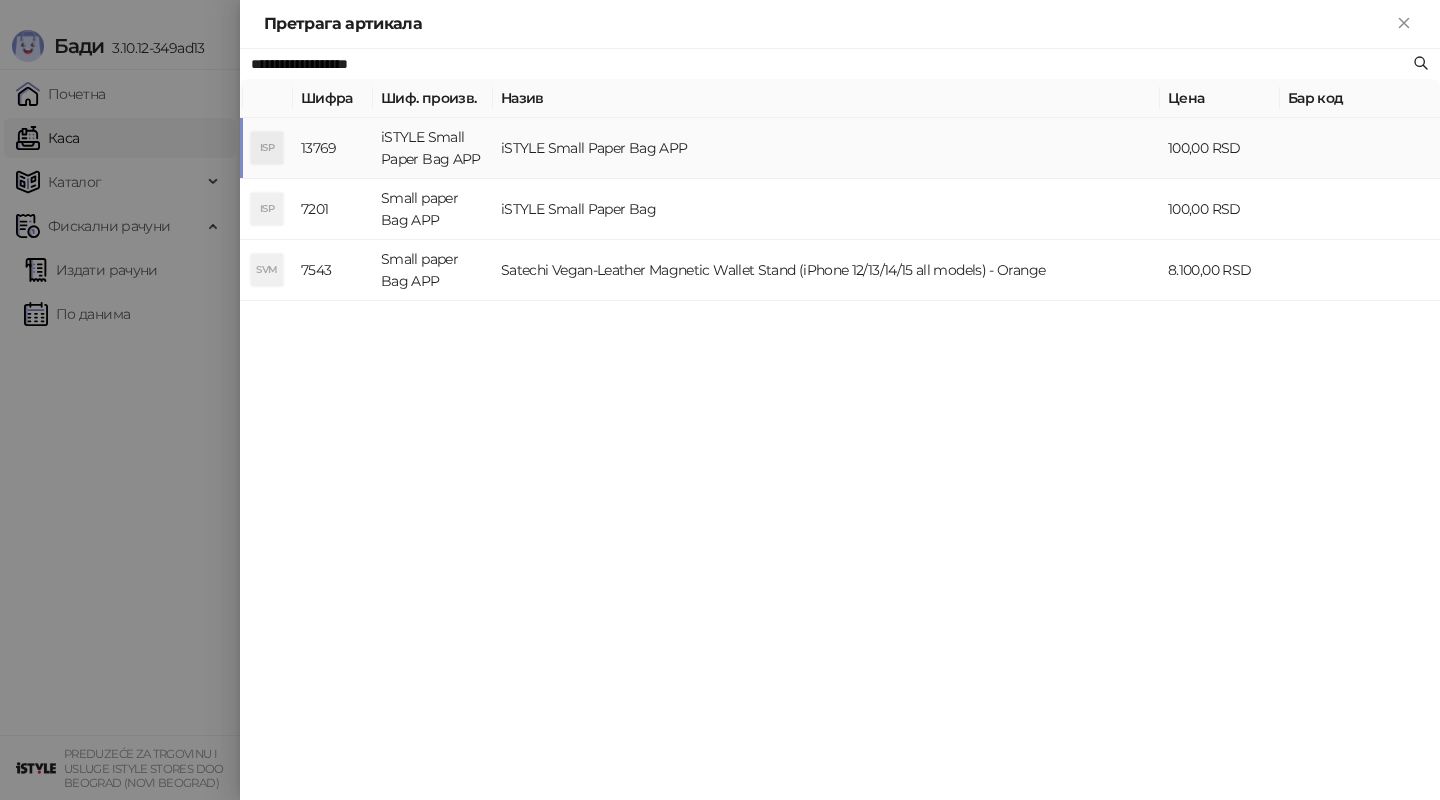 type on "**********" 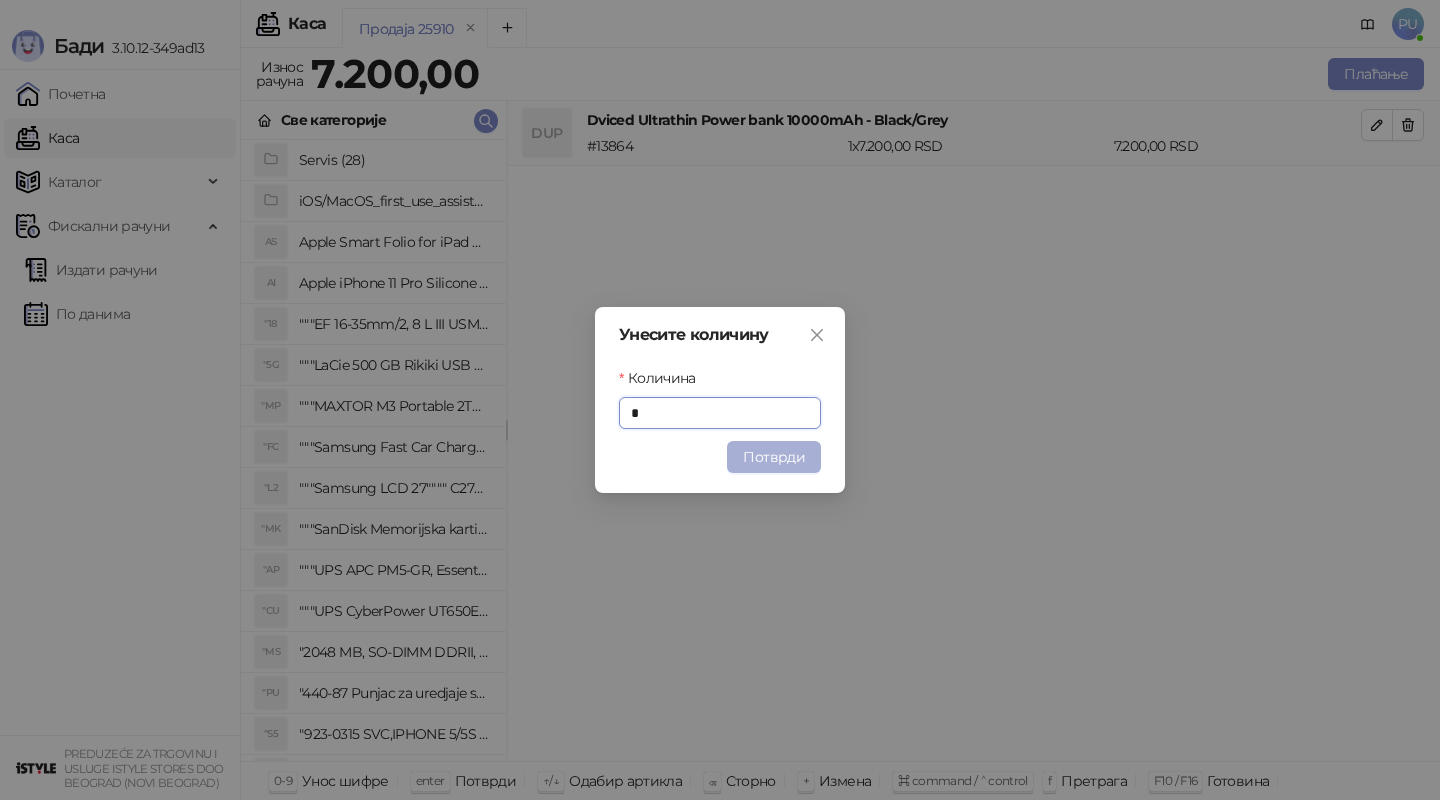 click on "Потврди" at bounding box center (774, 457) 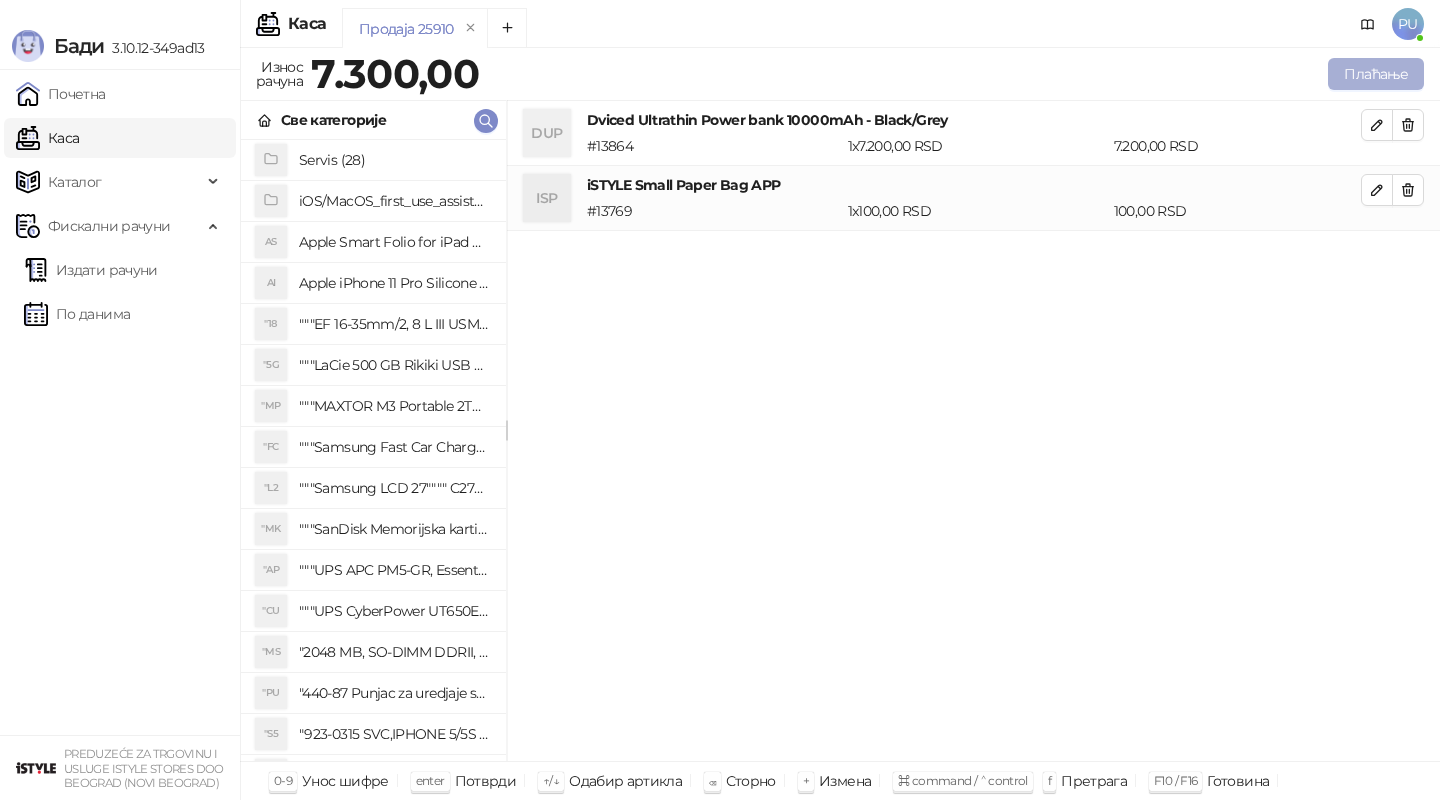 click on "Плаћање" at bounding box center (1376, 74) 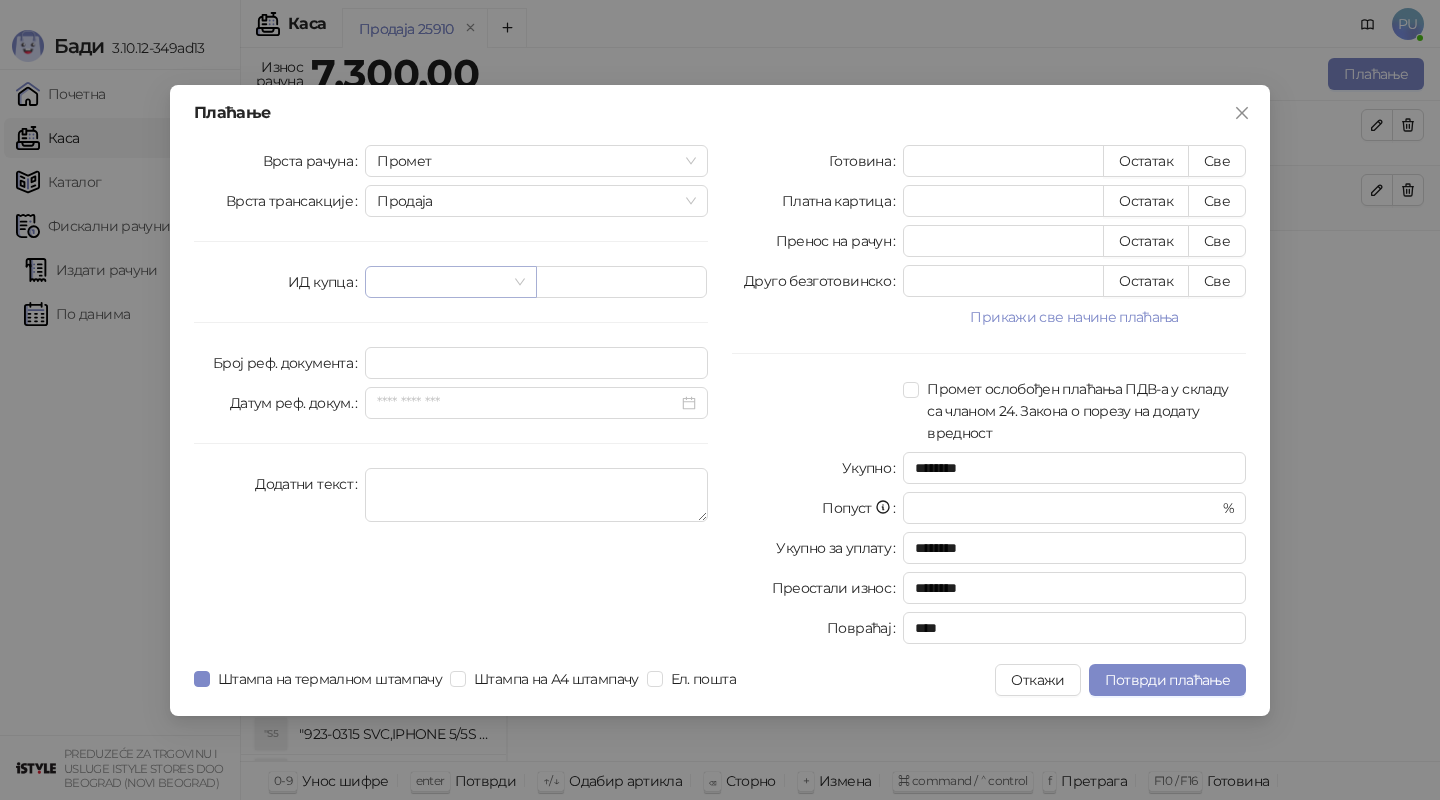 click at bounding box center [441, 282] 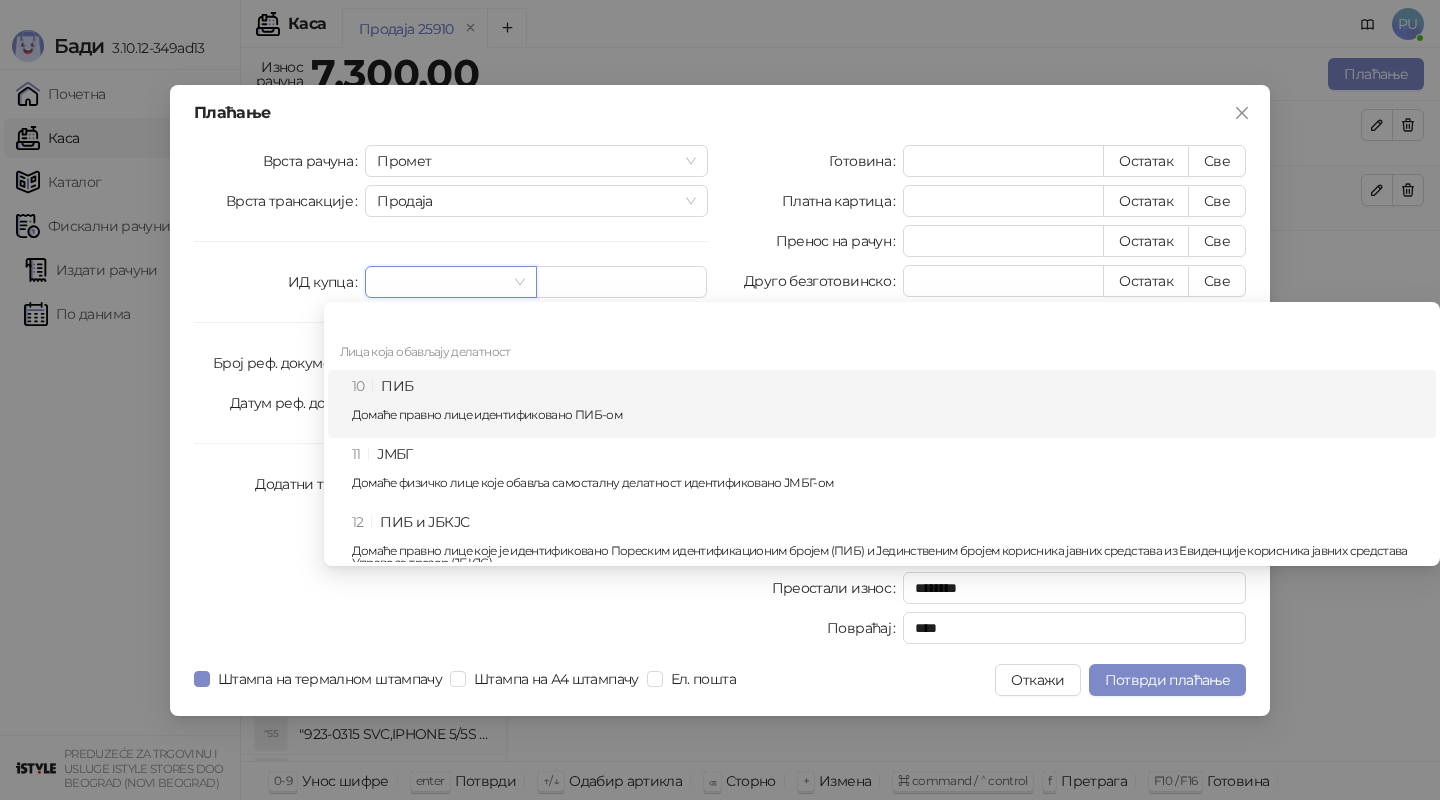 click on "10 ПИБ Домаће правно лице идентификовано ПИБ-ом" at bounding box center [888, 404] 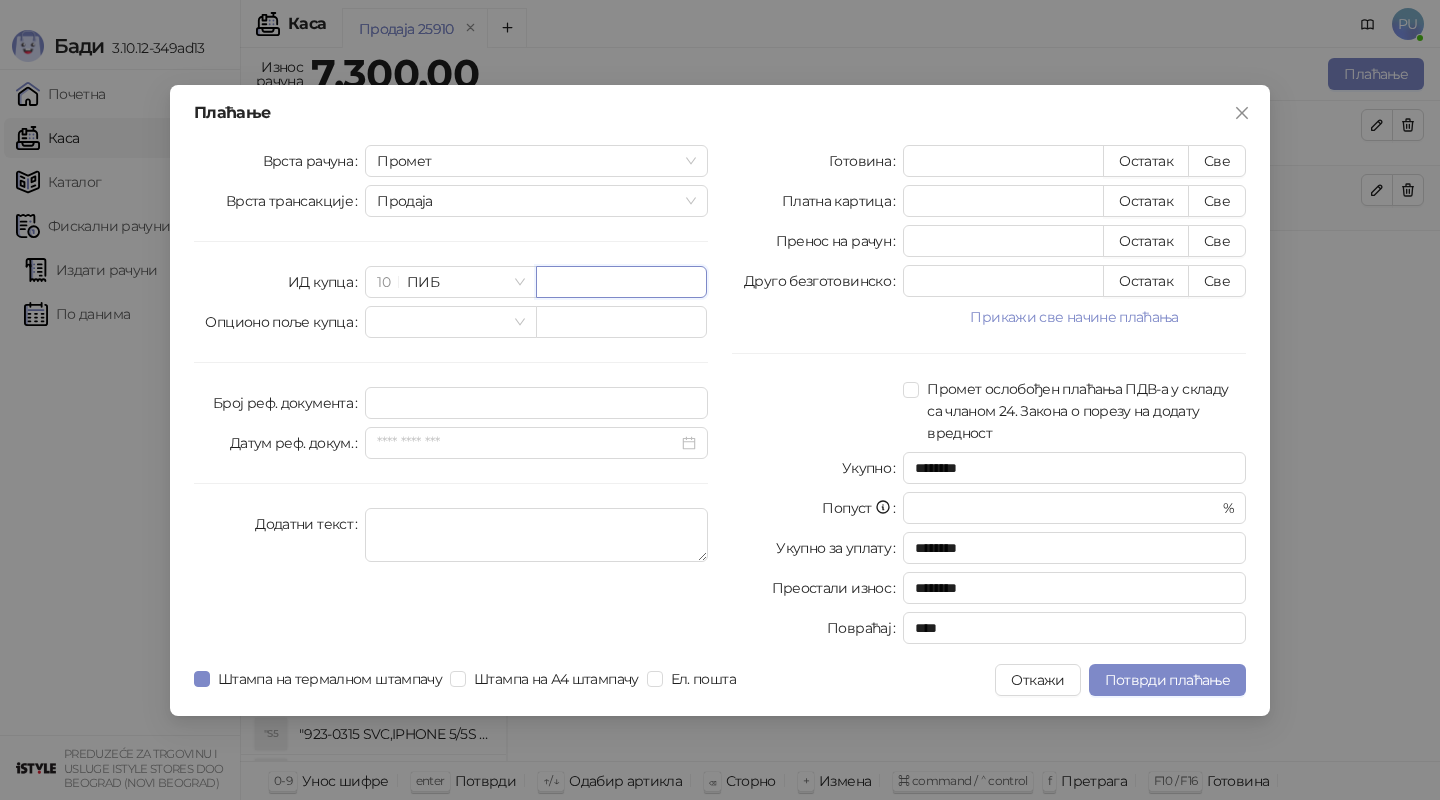 click at bounding box center (621, 282) 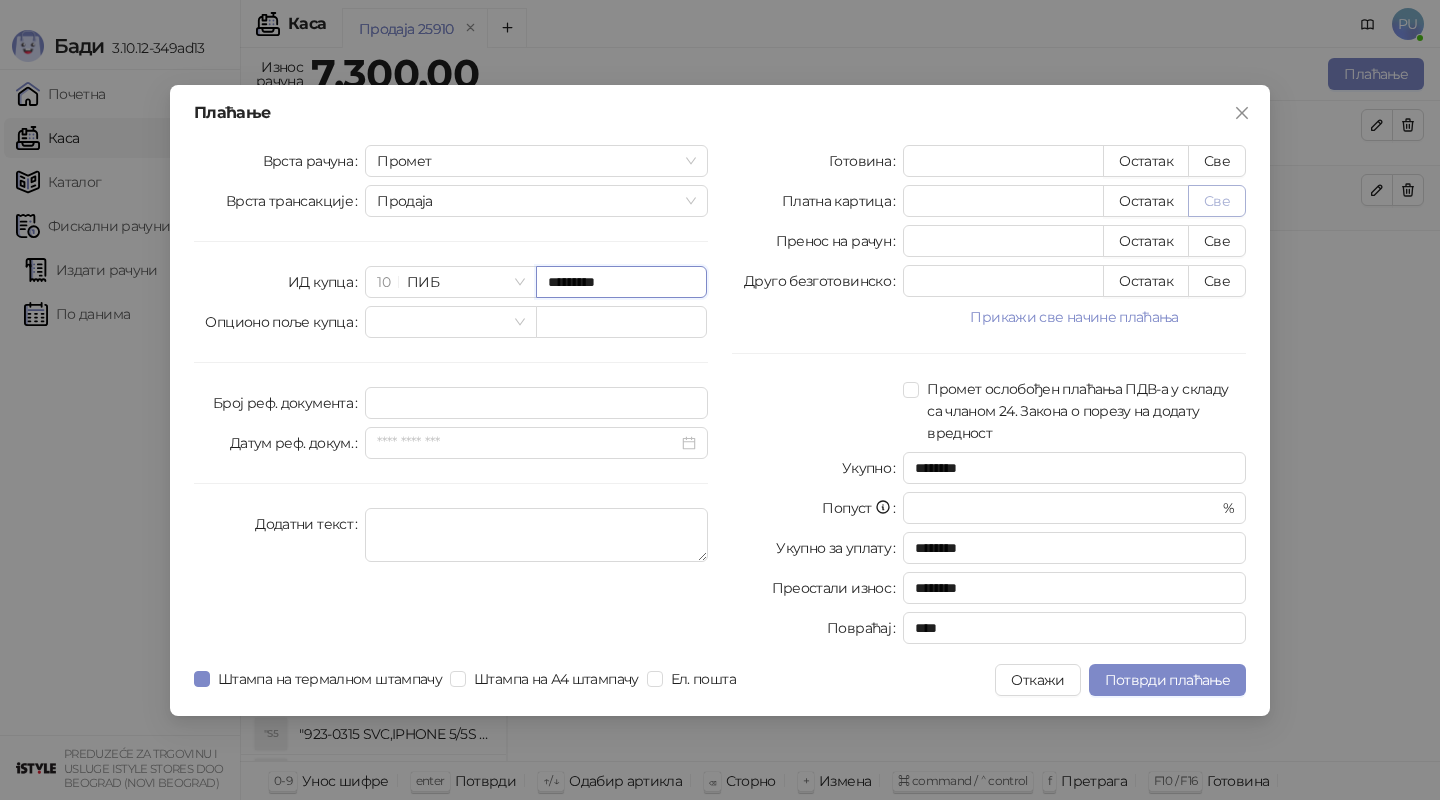 type on "*********" 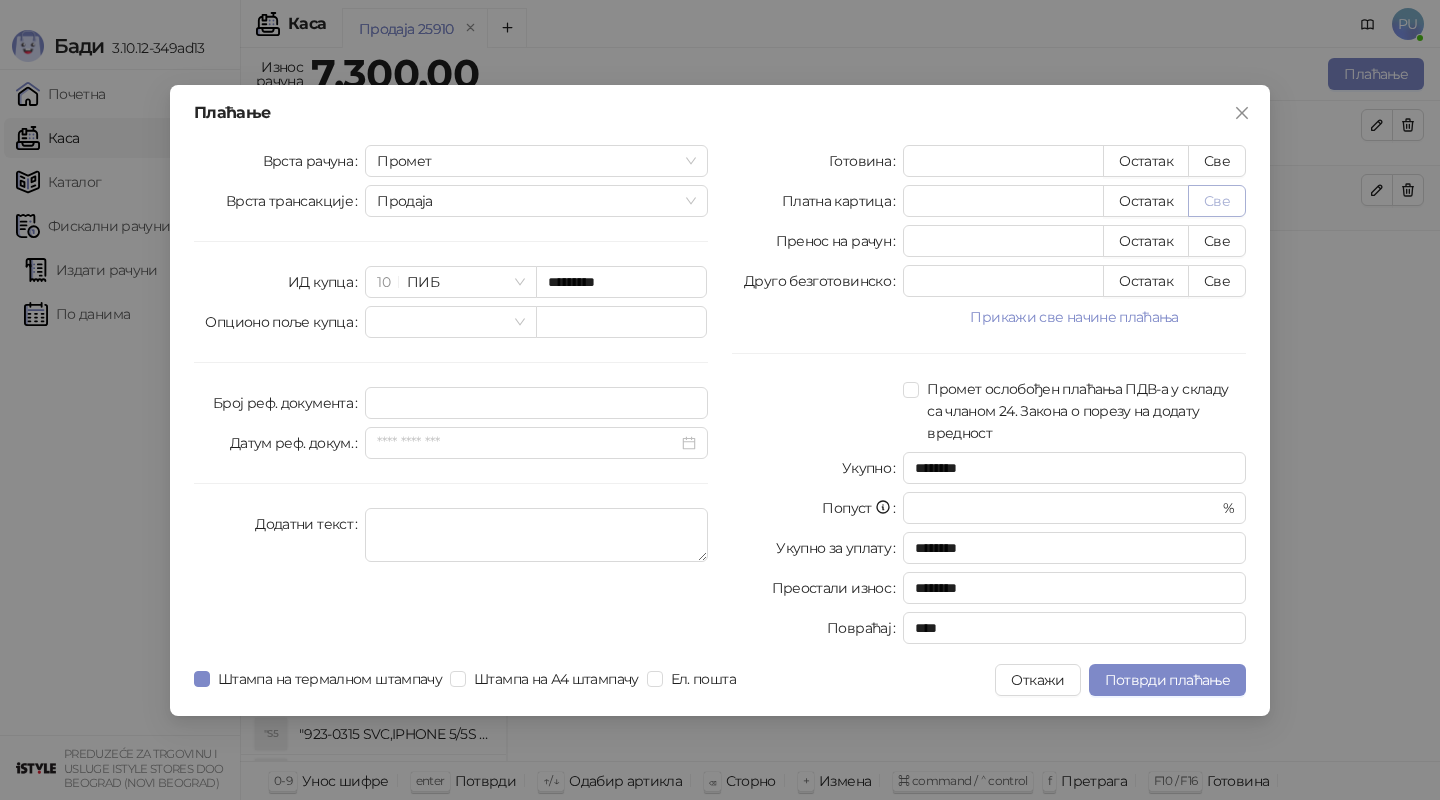 click on "Све" at bounding box center [1217, 201] 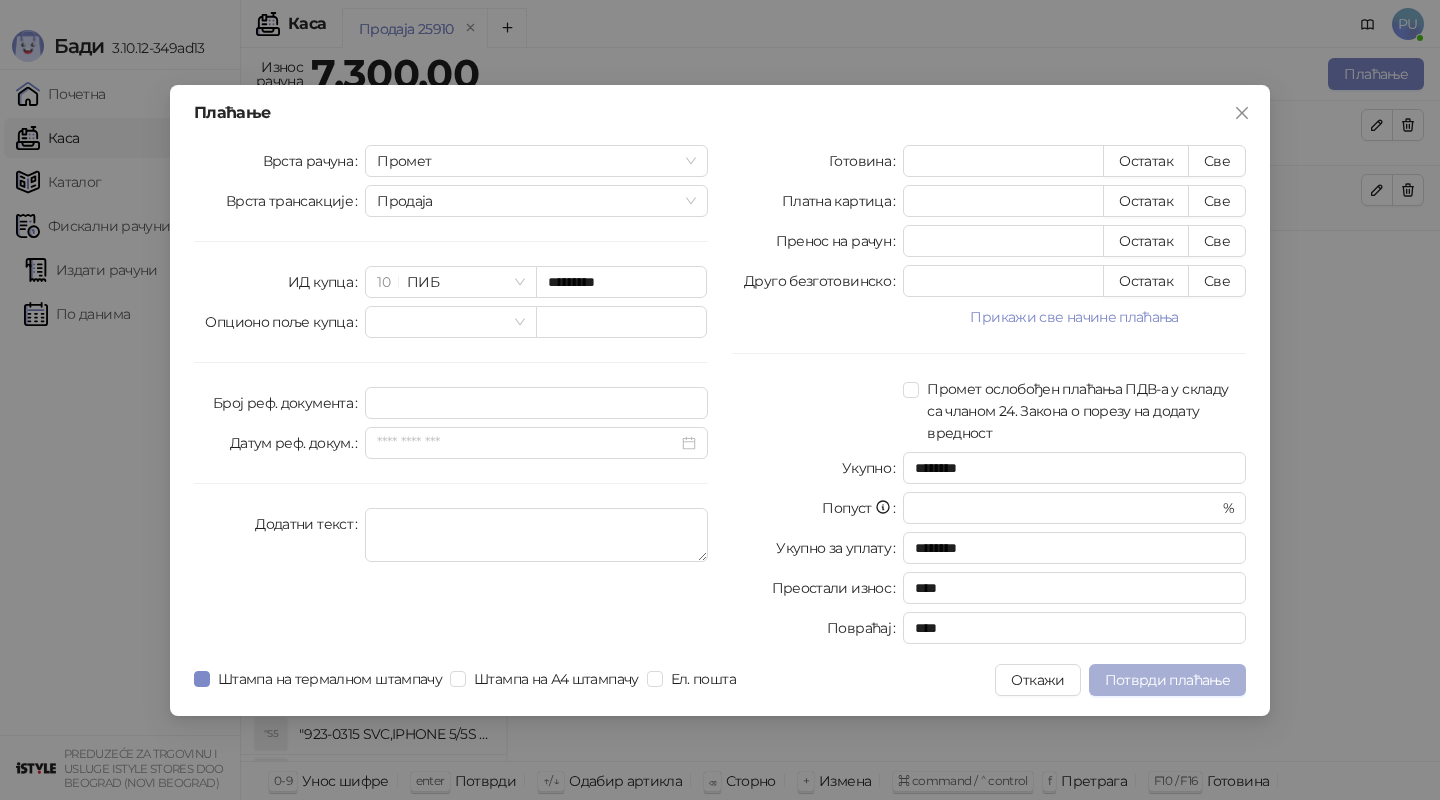 click on "Потврди плаћање" at bounding box center (1167, 680) 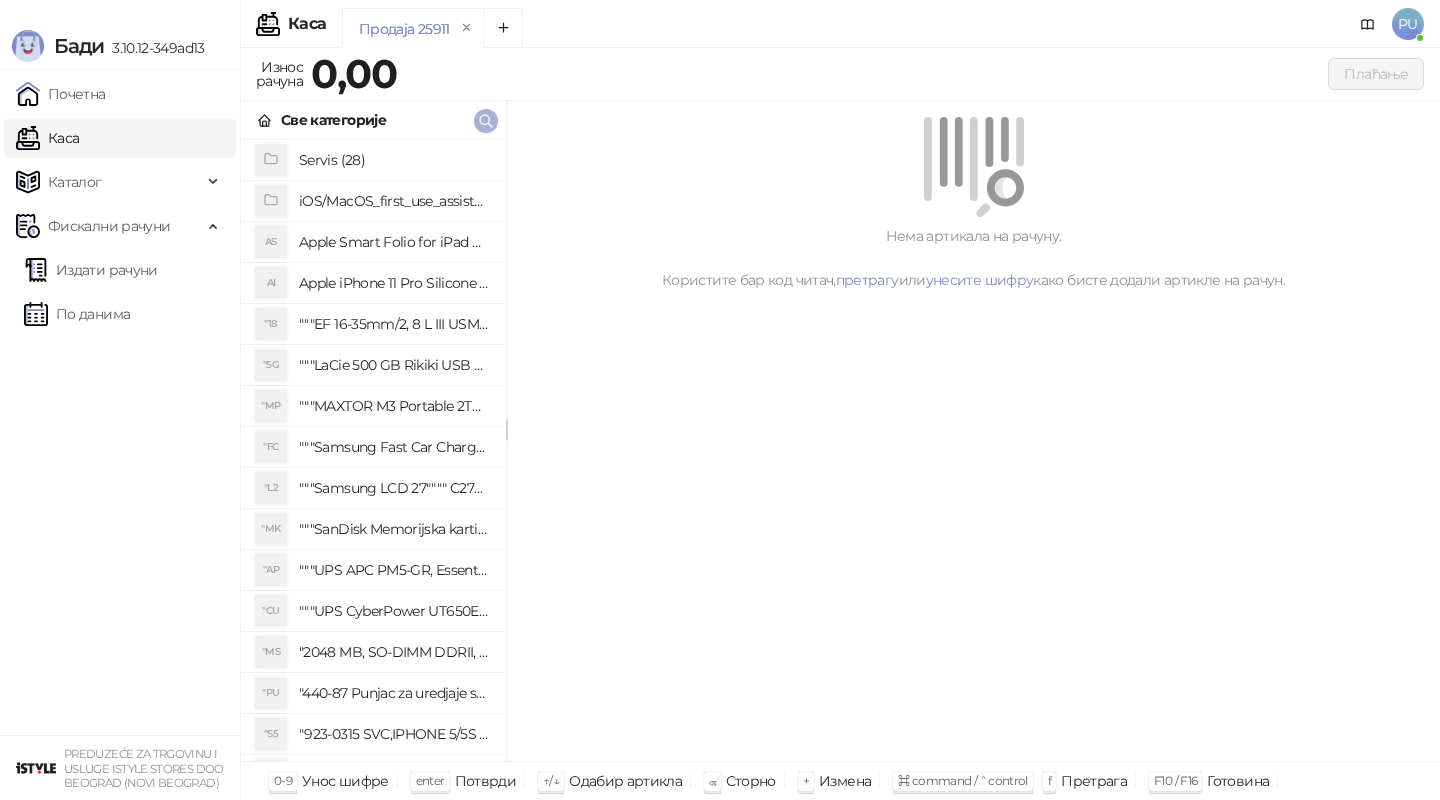 click 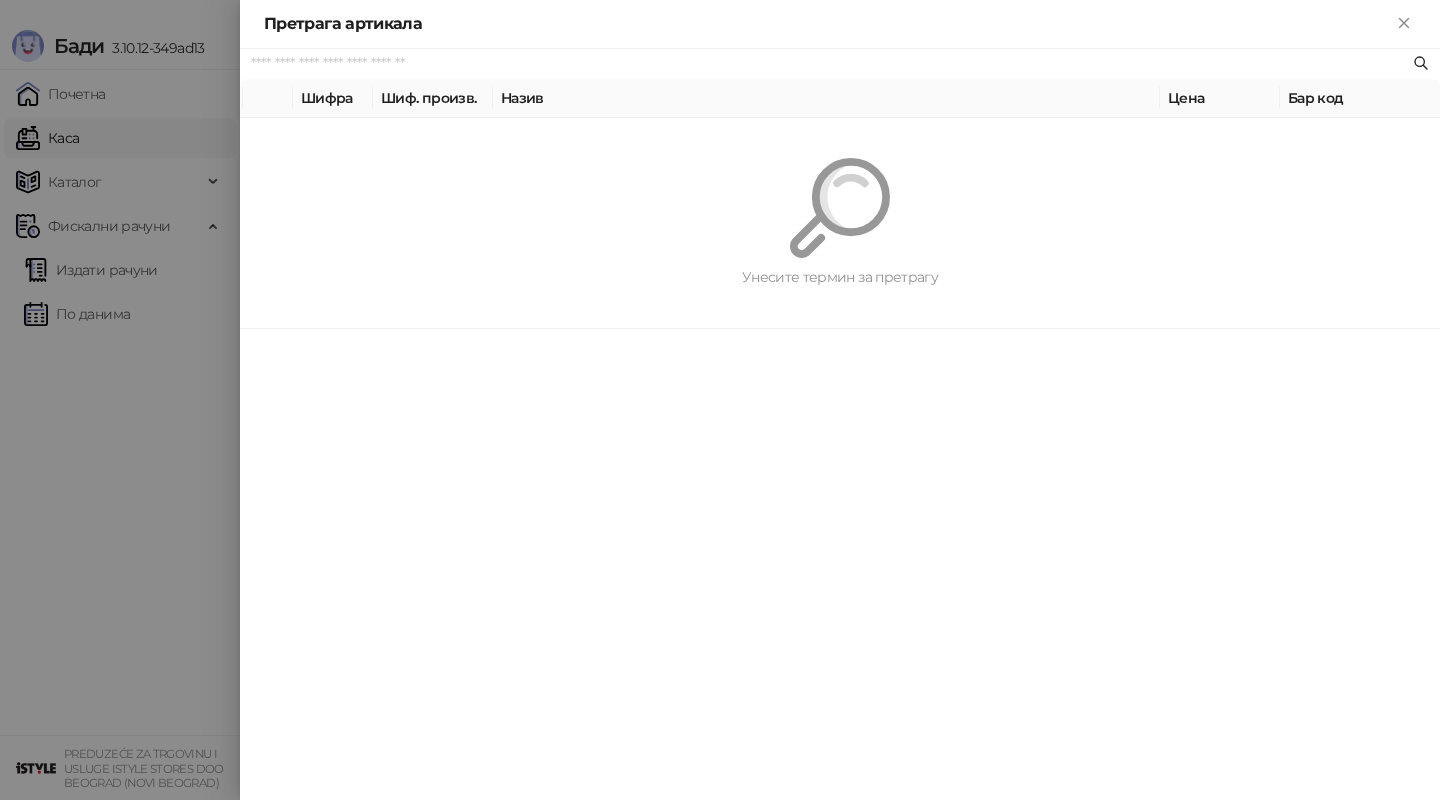 paste on "*********" 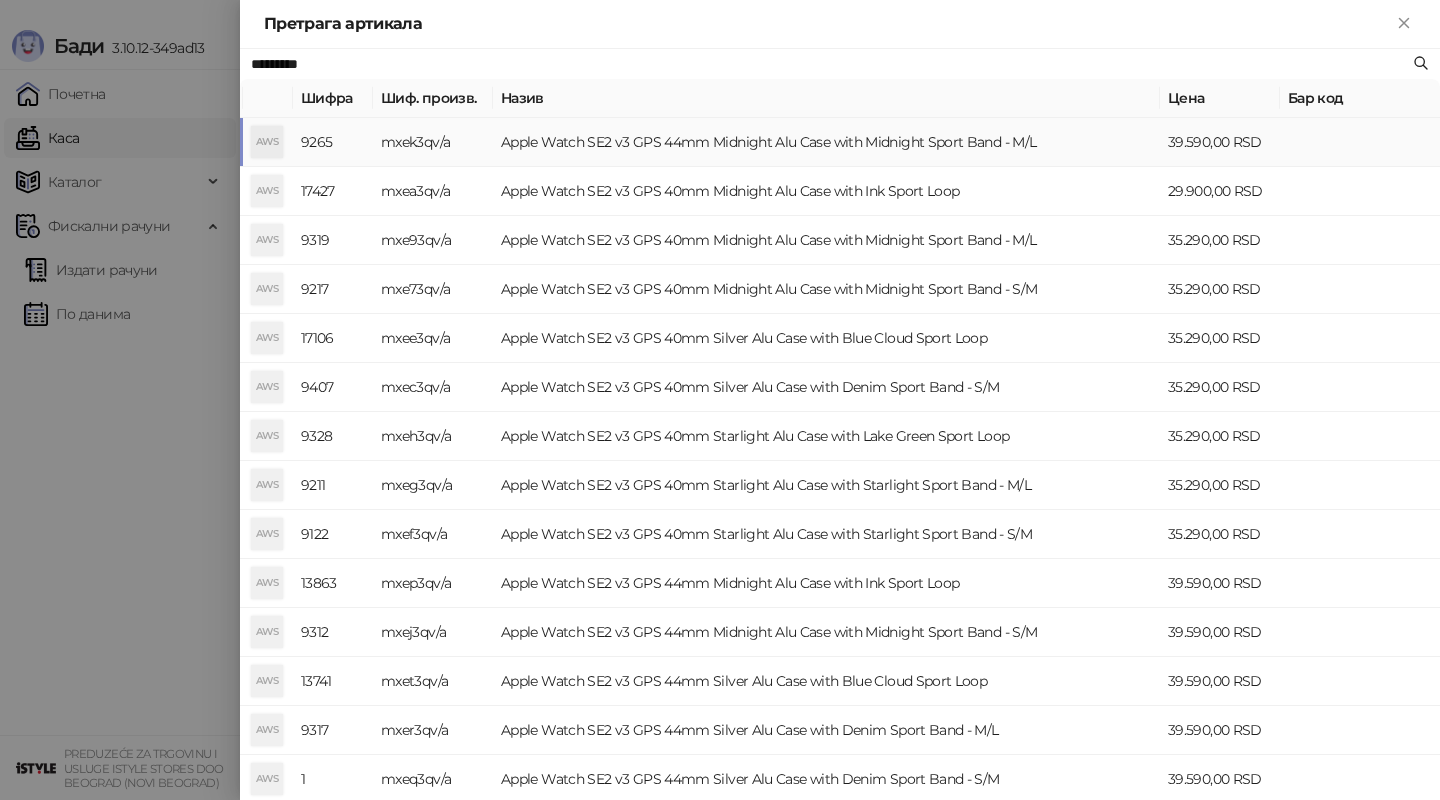 type on "*********" 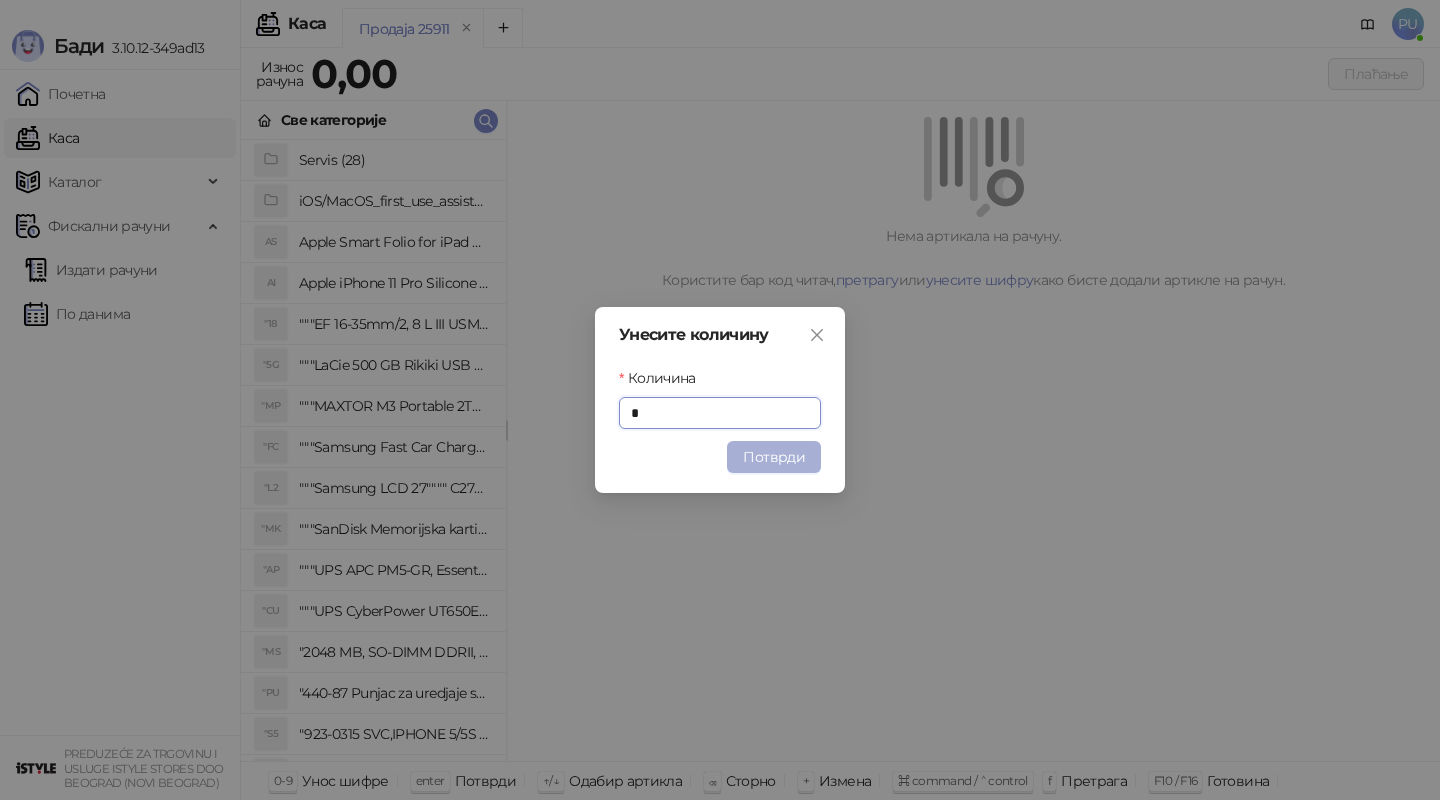 click on "Потврди" at bounding box center [774, 457] 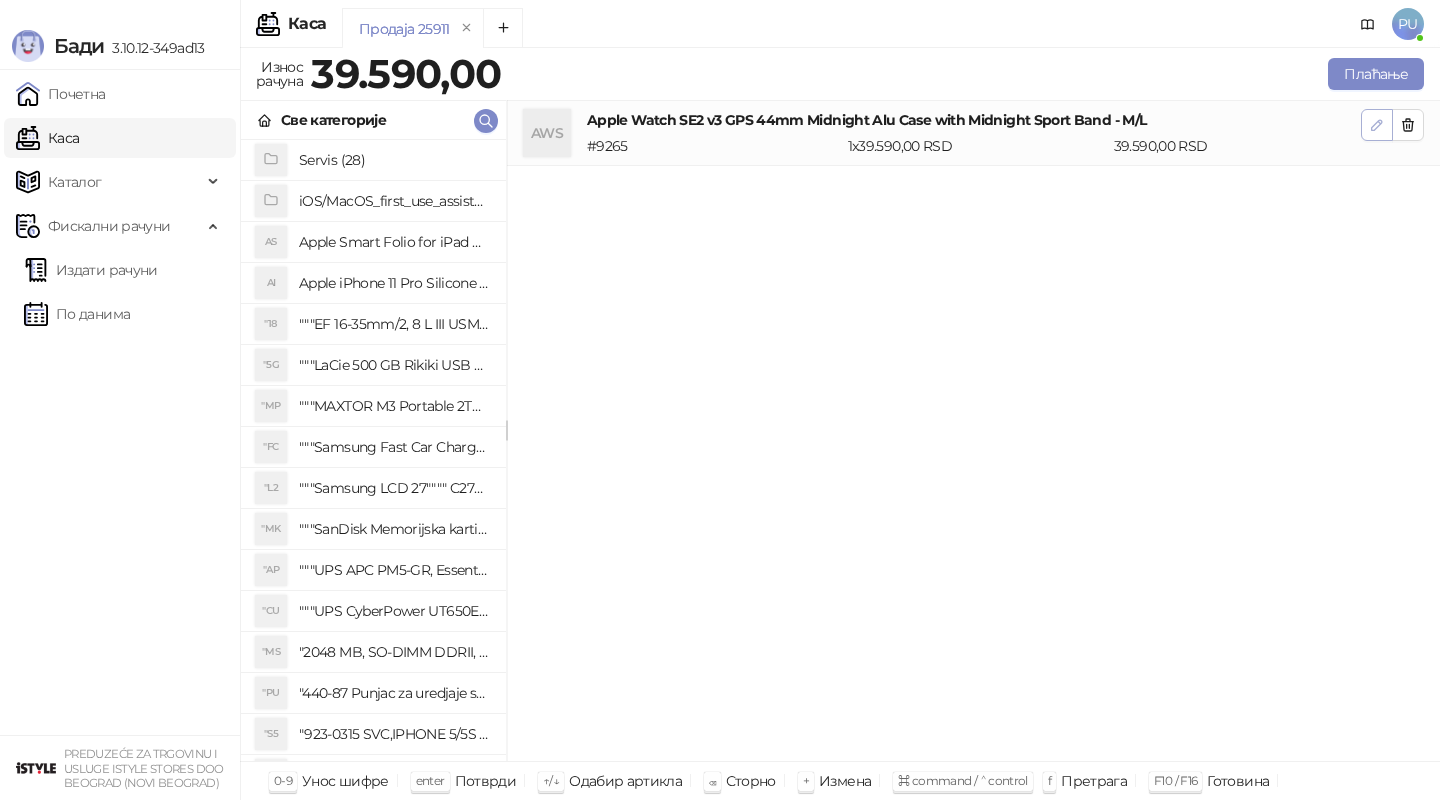 click 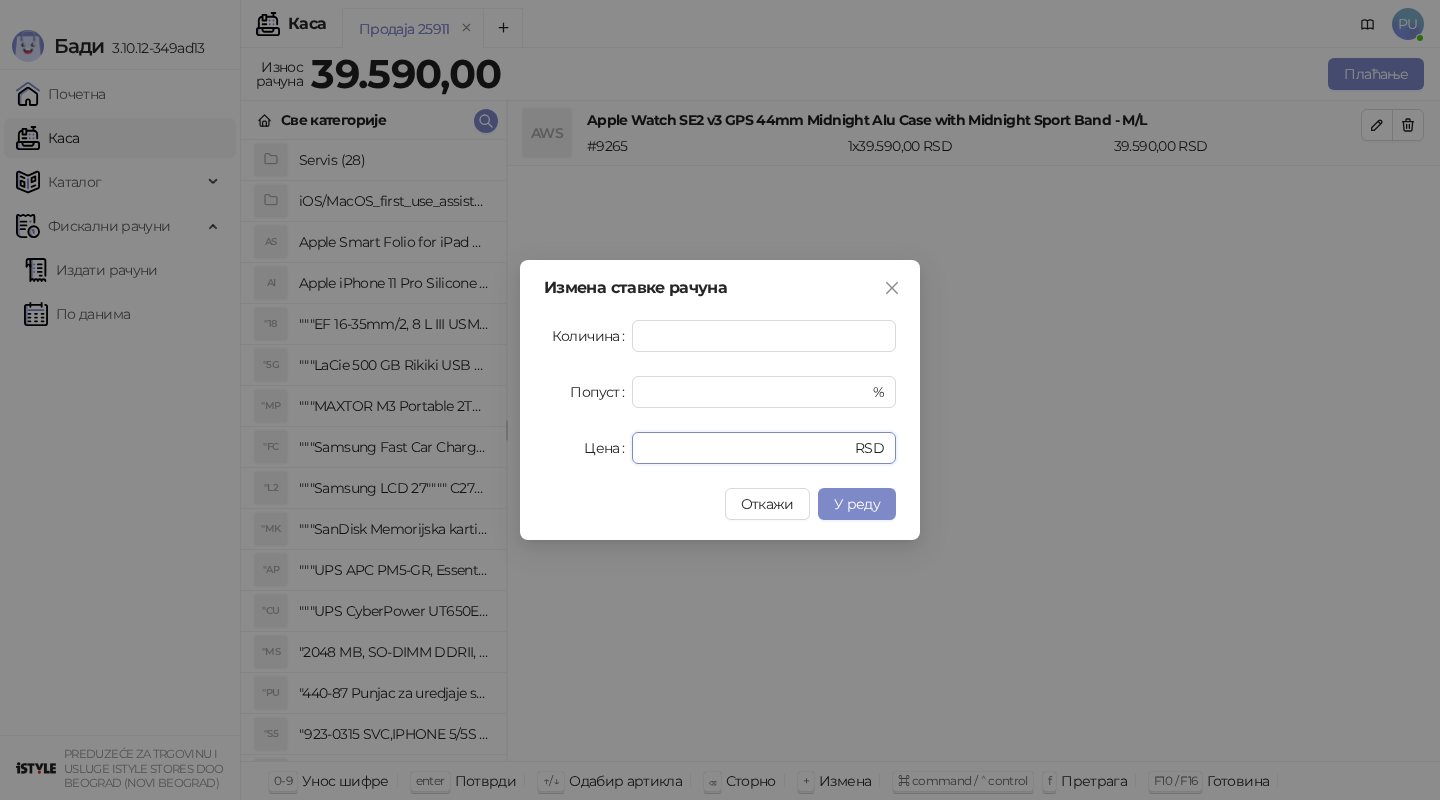 drag, startPoint x: 698, startPoint y: 449, endPoint x: 460, endPoint y: 445, distance: 238.03362 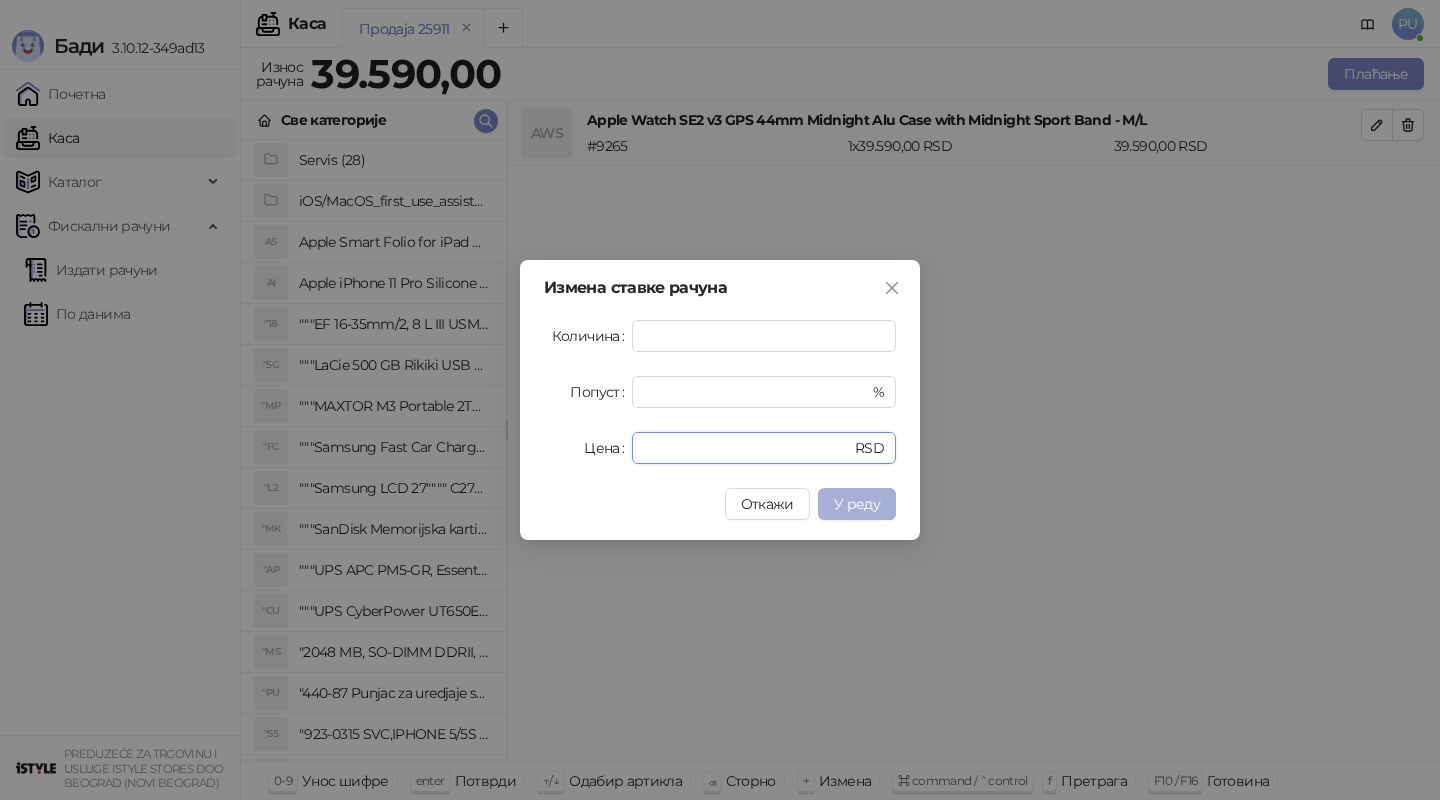 type on "*****" 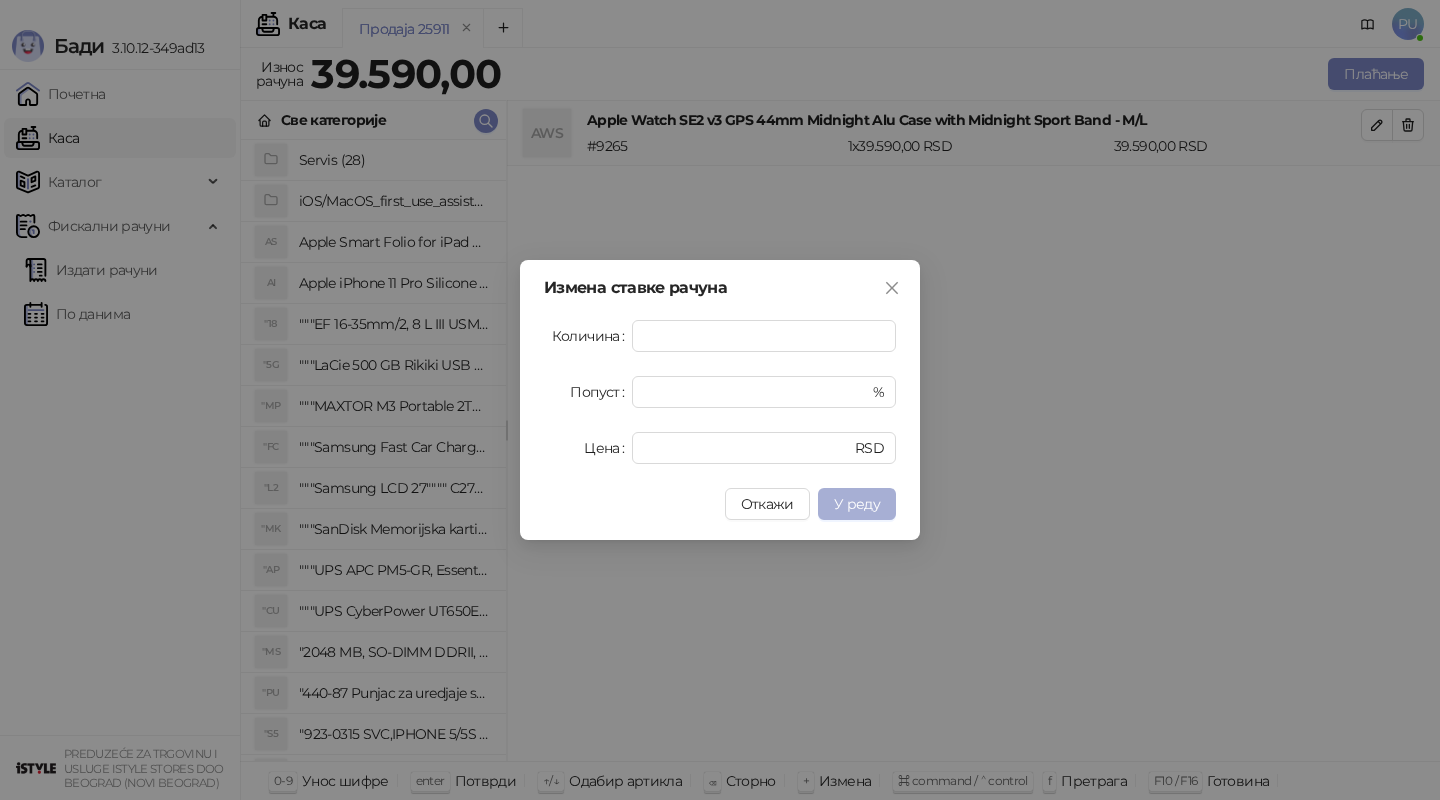 click on "У реду" at bounding box center (857, 504) 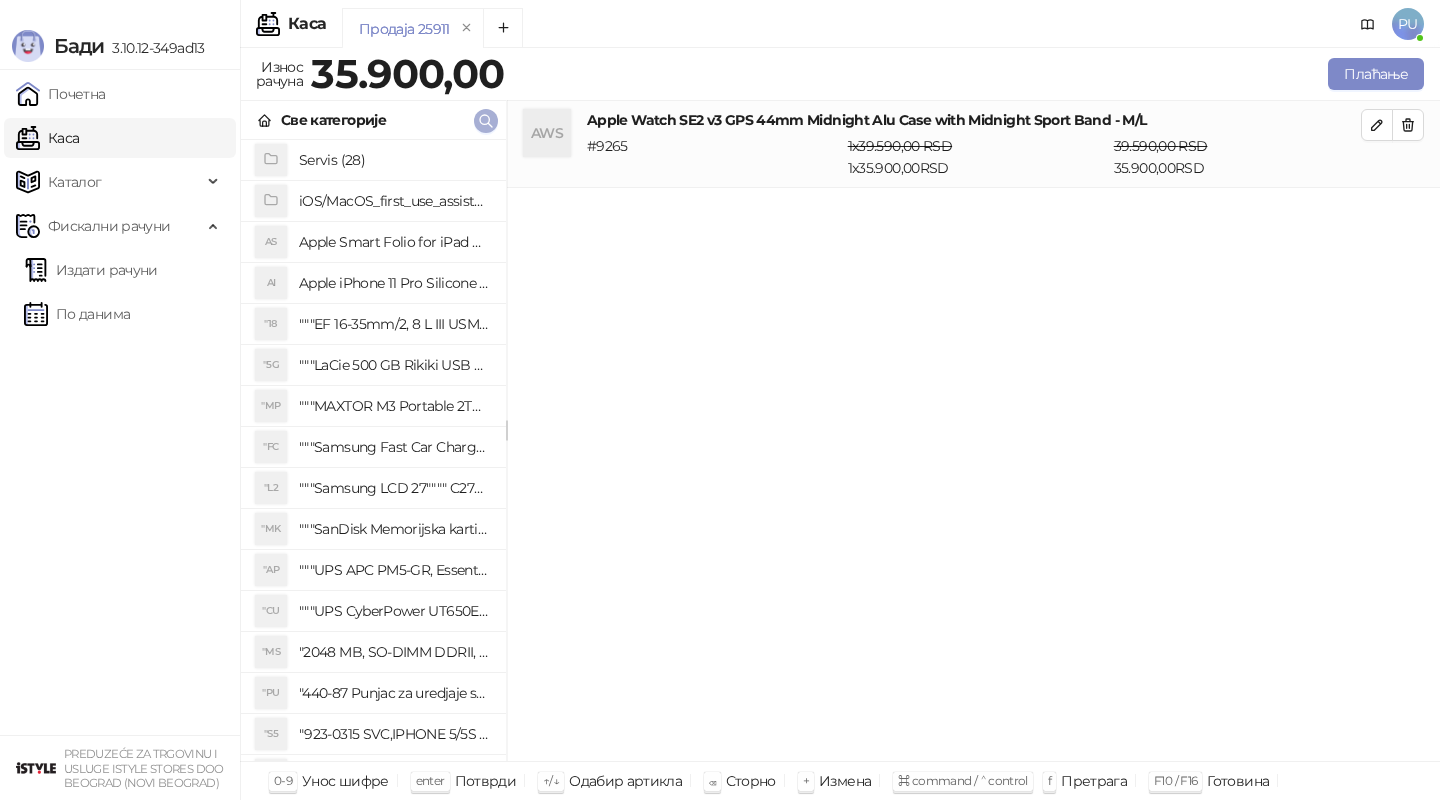 click 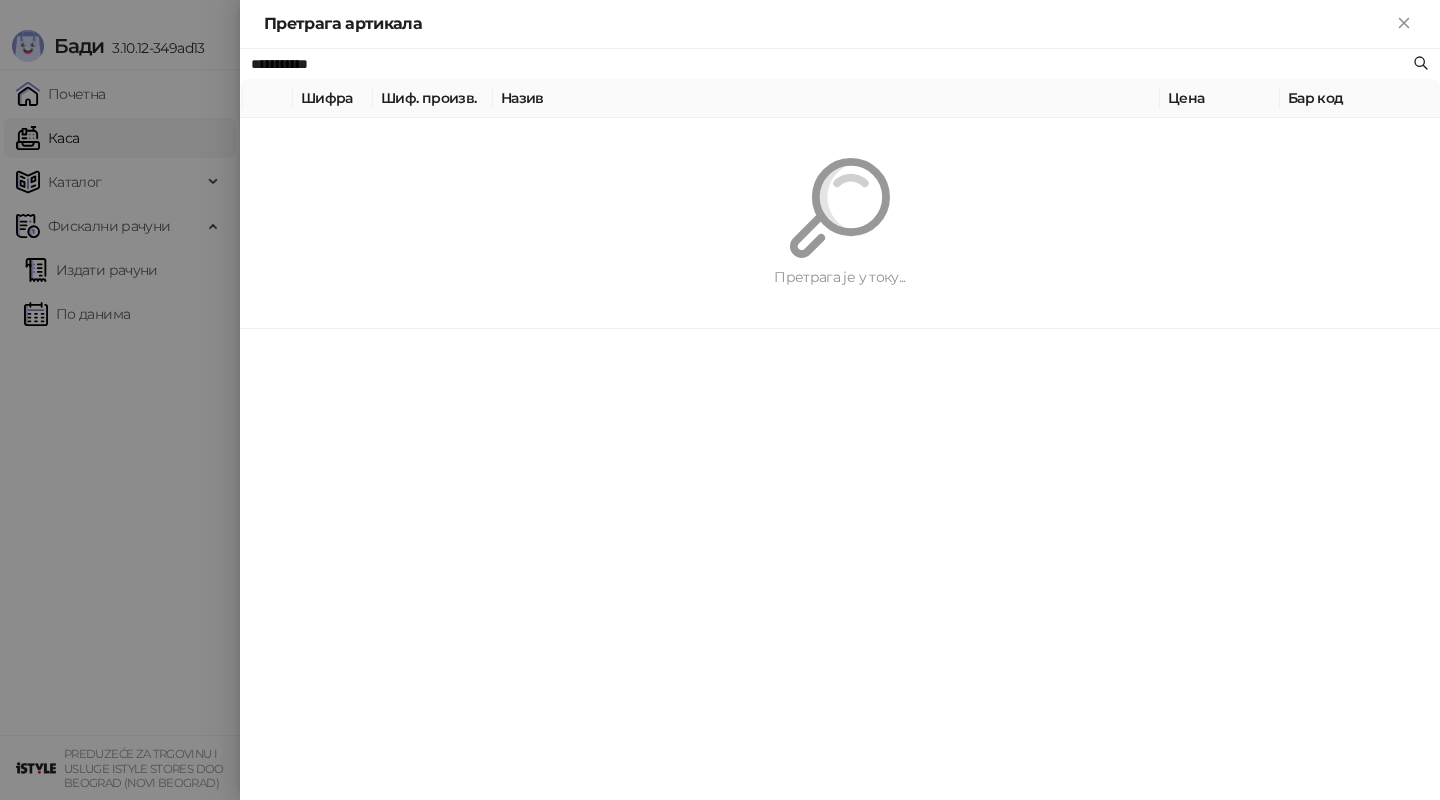type on "**********" 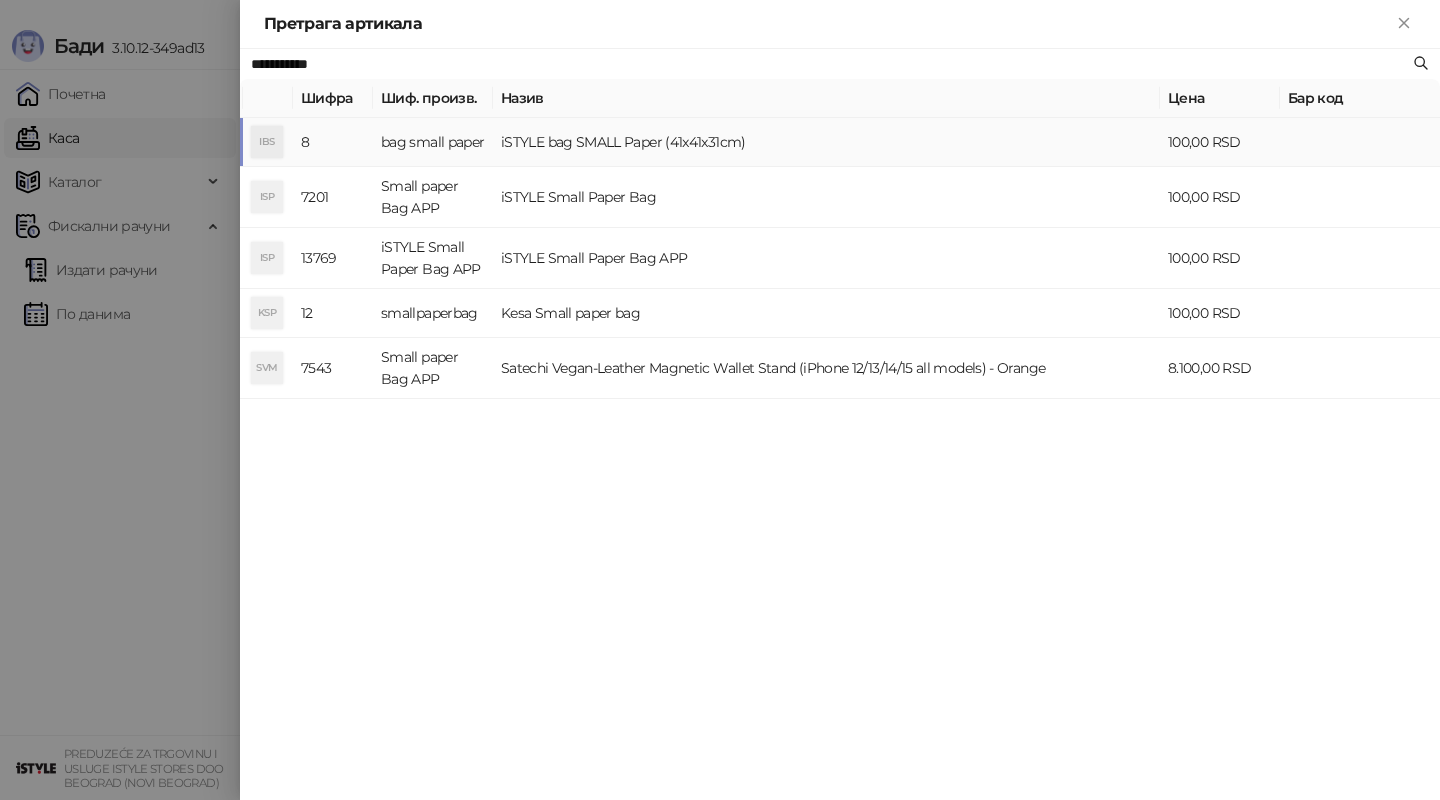 click on "iSTYLE bag SMALL Paper (41x41x31cm)" at bounding box center [826, 142] 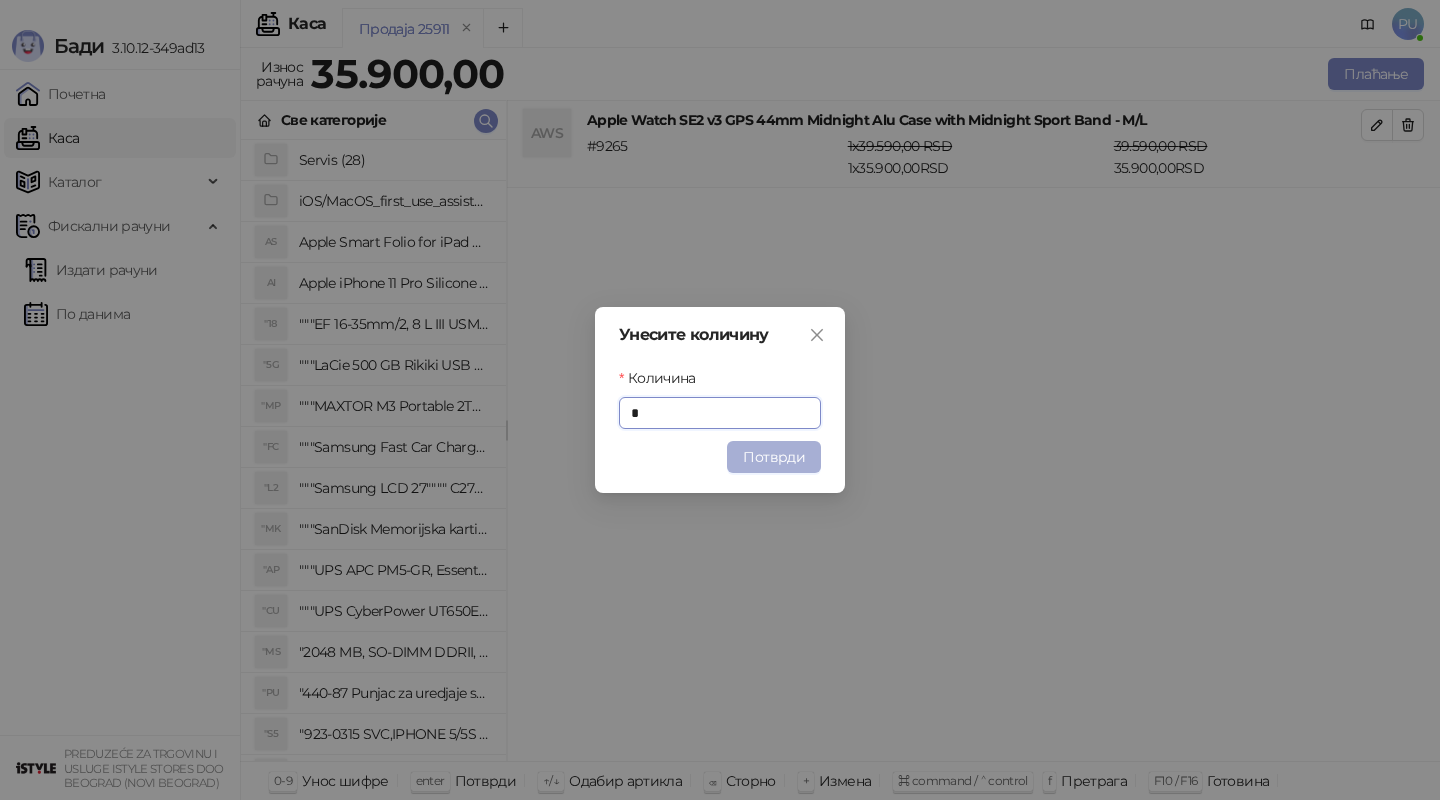 click on "Потврди" at bounding box center (774, 457) 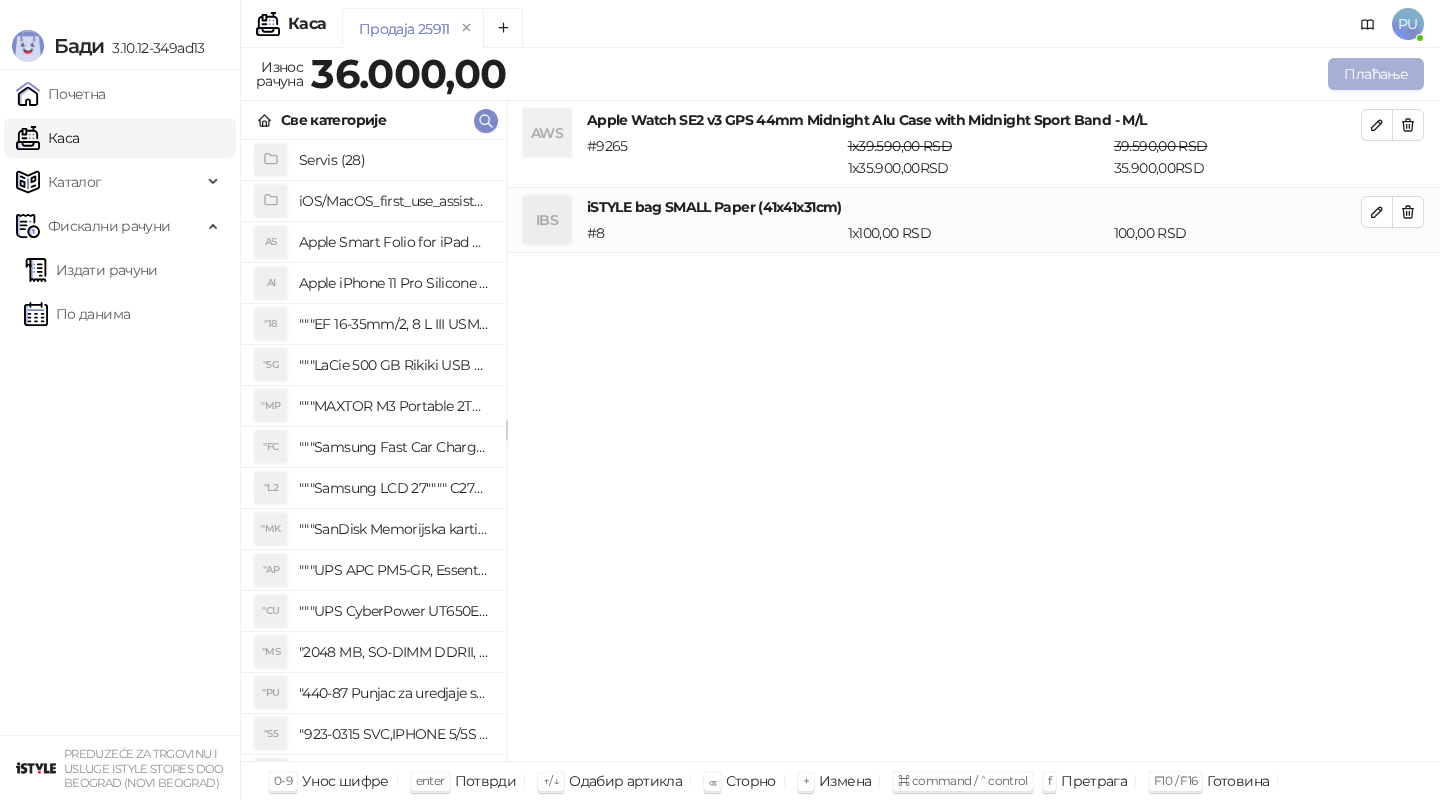 click on "Плаћање" at bounding box center [1376, 74] 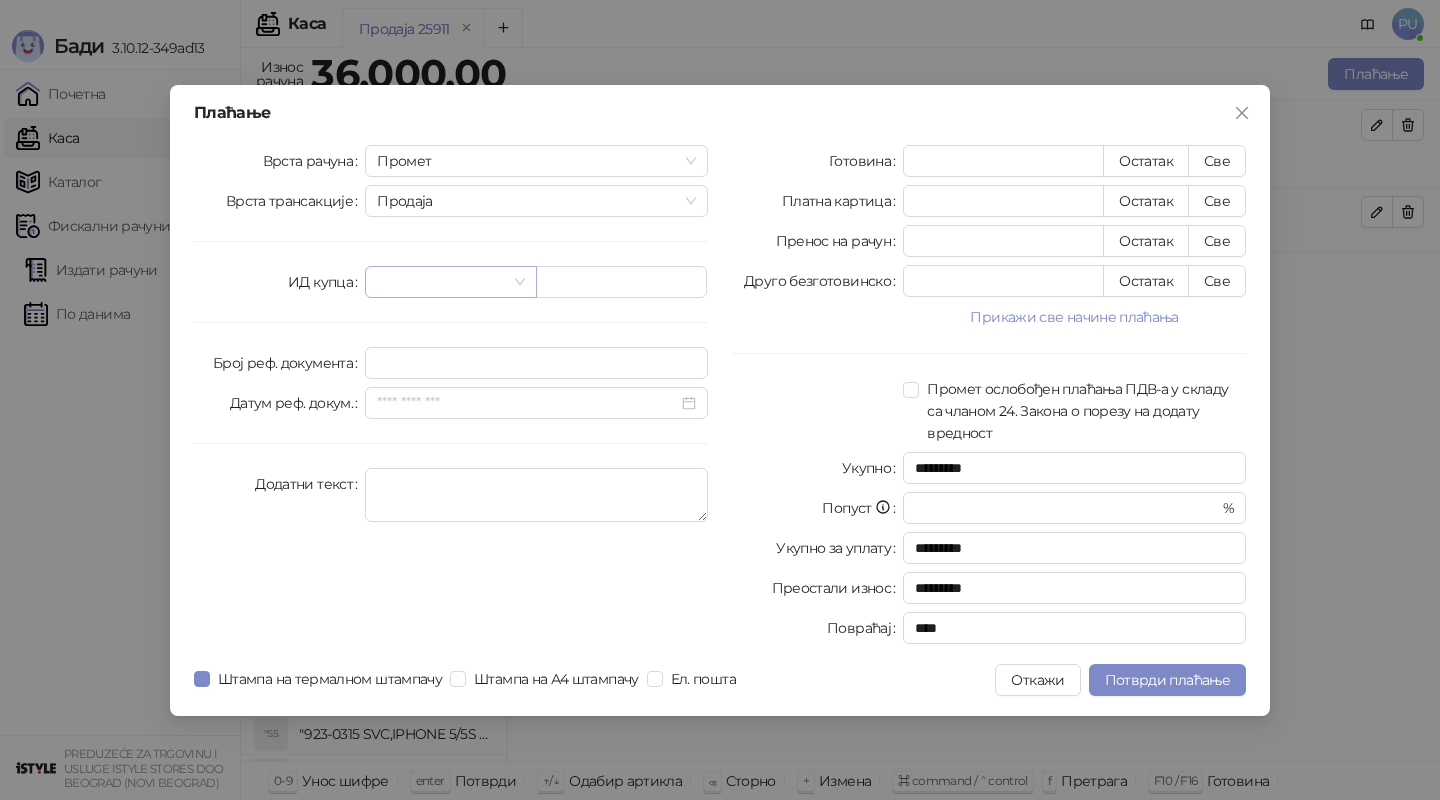click at bounding box center [441, 282] 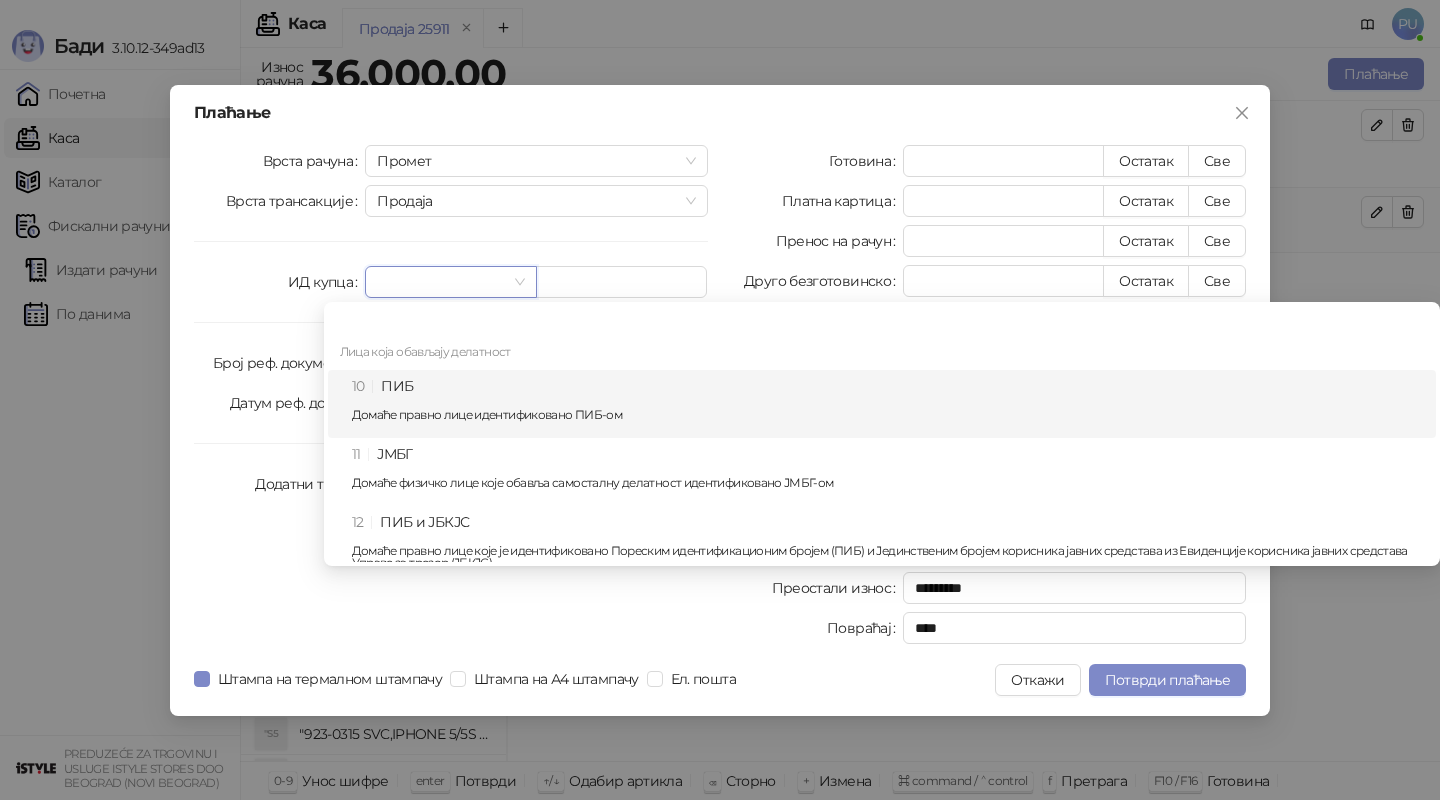 click on "10 ПИБ Домаће правно лице идентификовано ПИБ-ом" at bounding box center [888, 404] 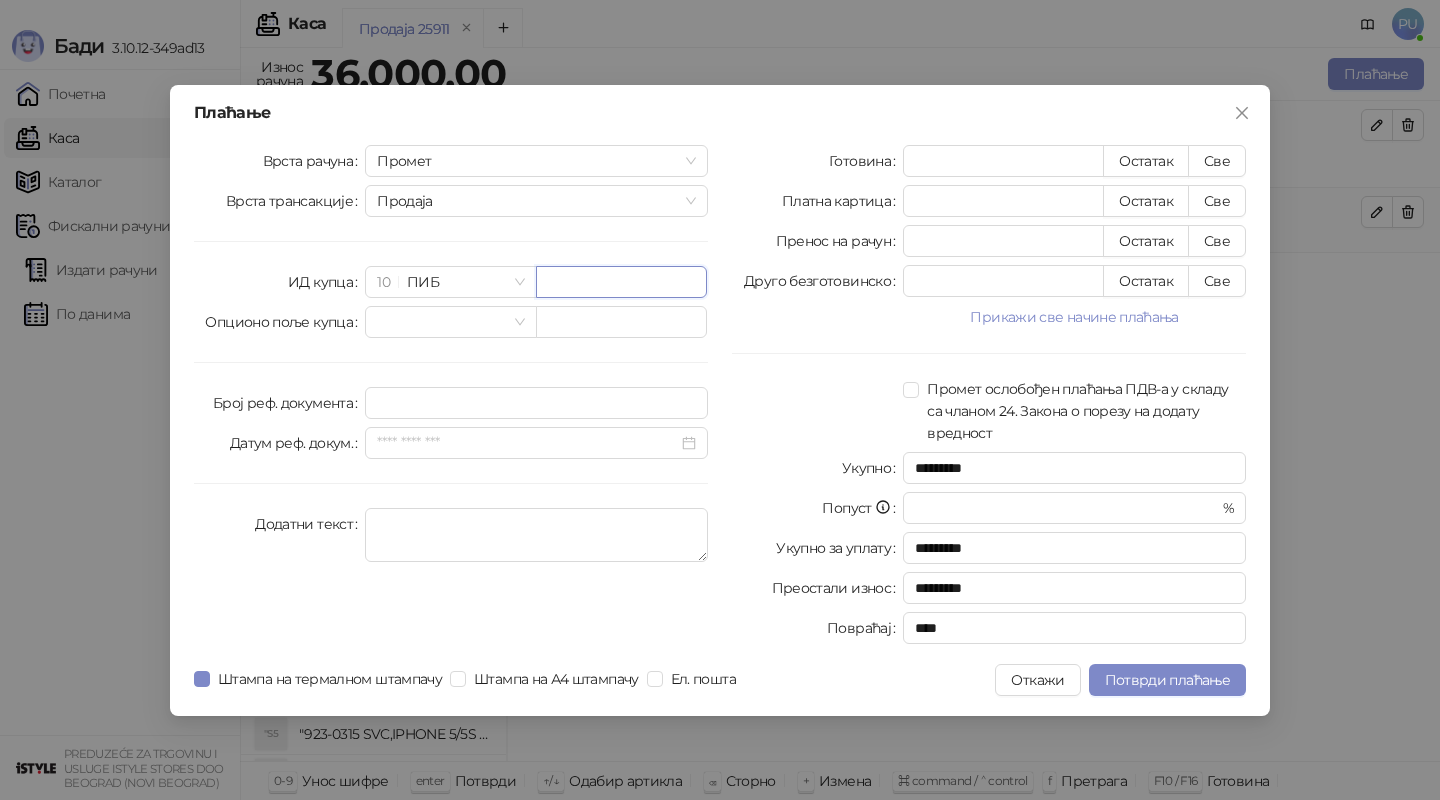 click at bounding box center [621, 282] 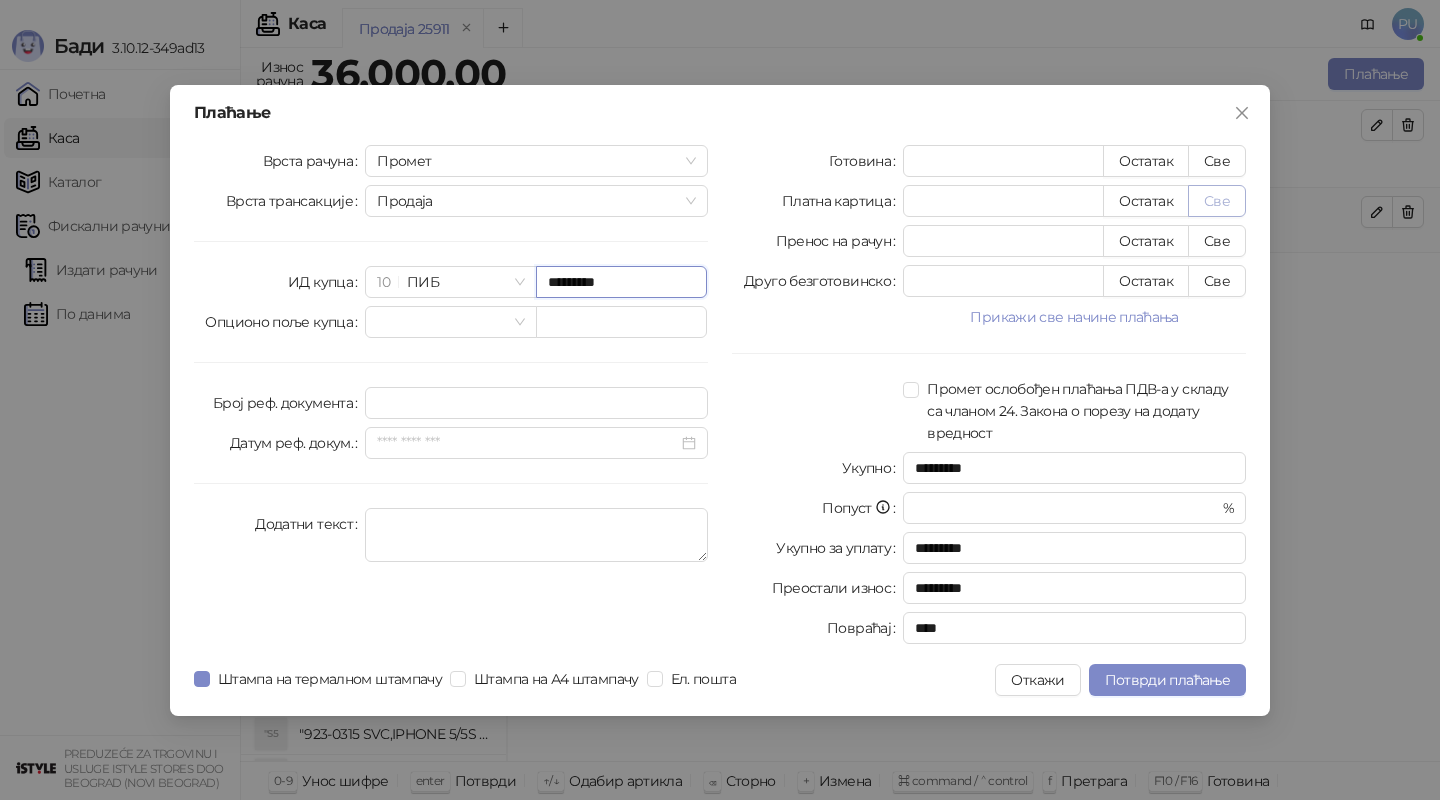 type on "*********" 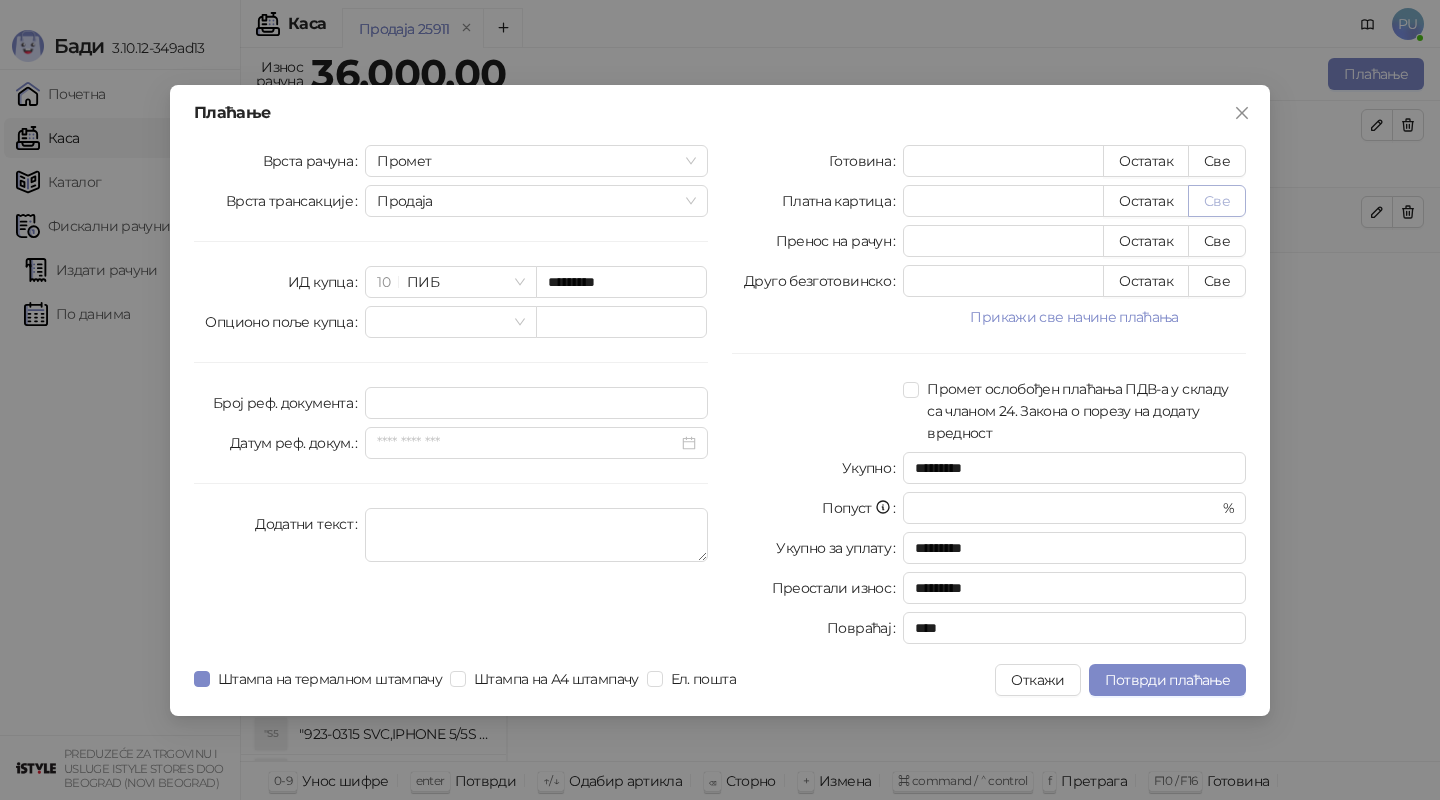 click on "Све" at bounding box center [1217, 201] 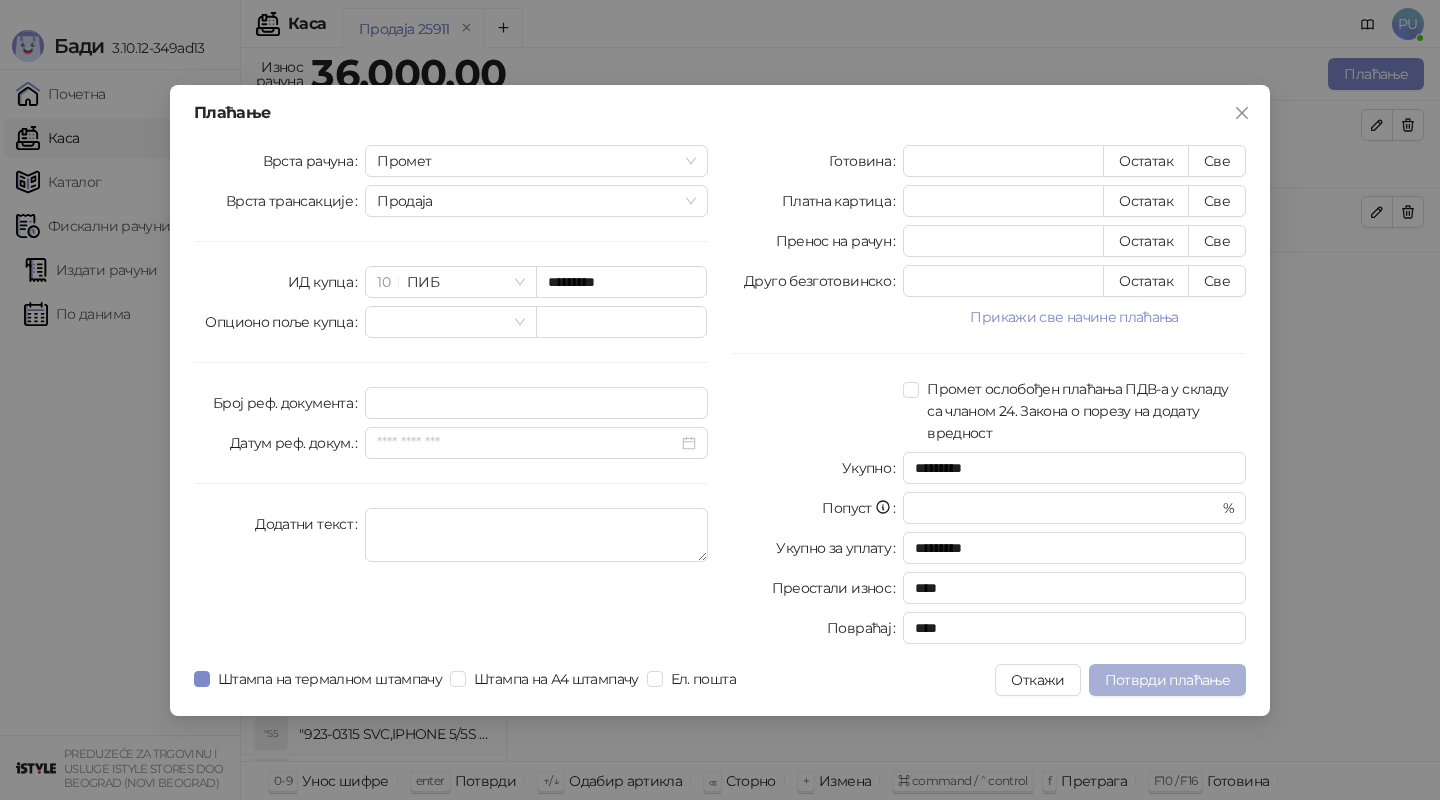 click on "Потврди плаћање" at bounding box center [1167, 680] 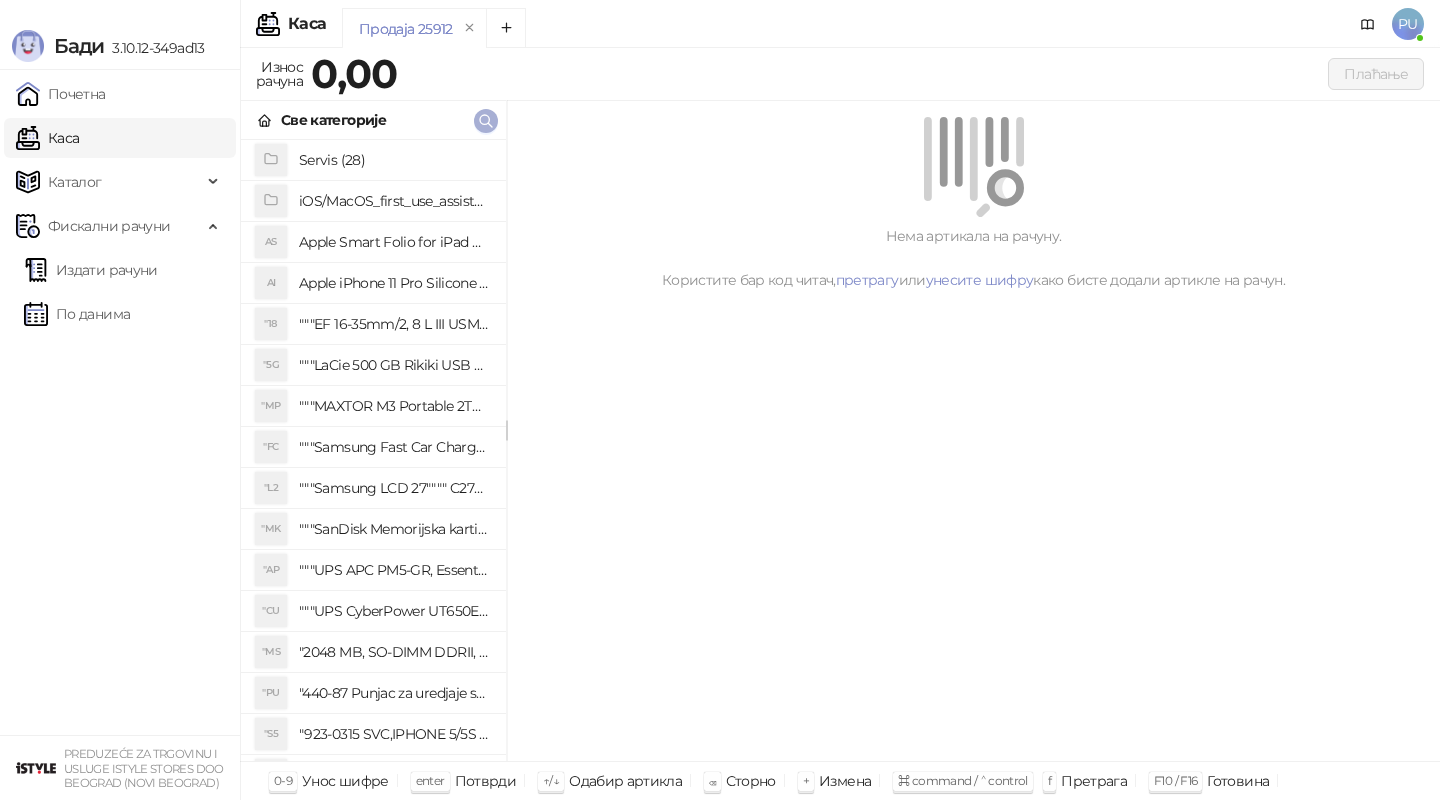 click 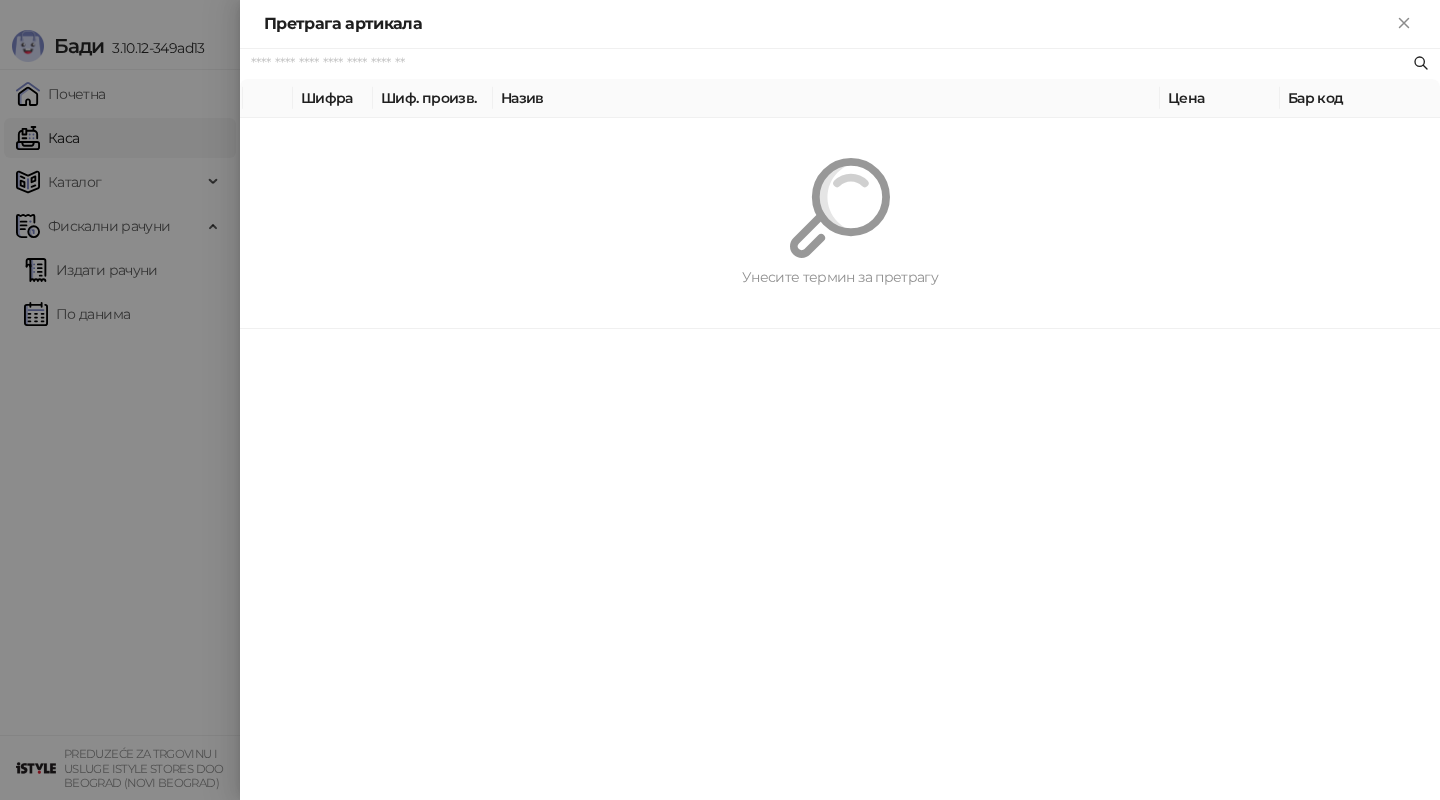 paste on "*********" 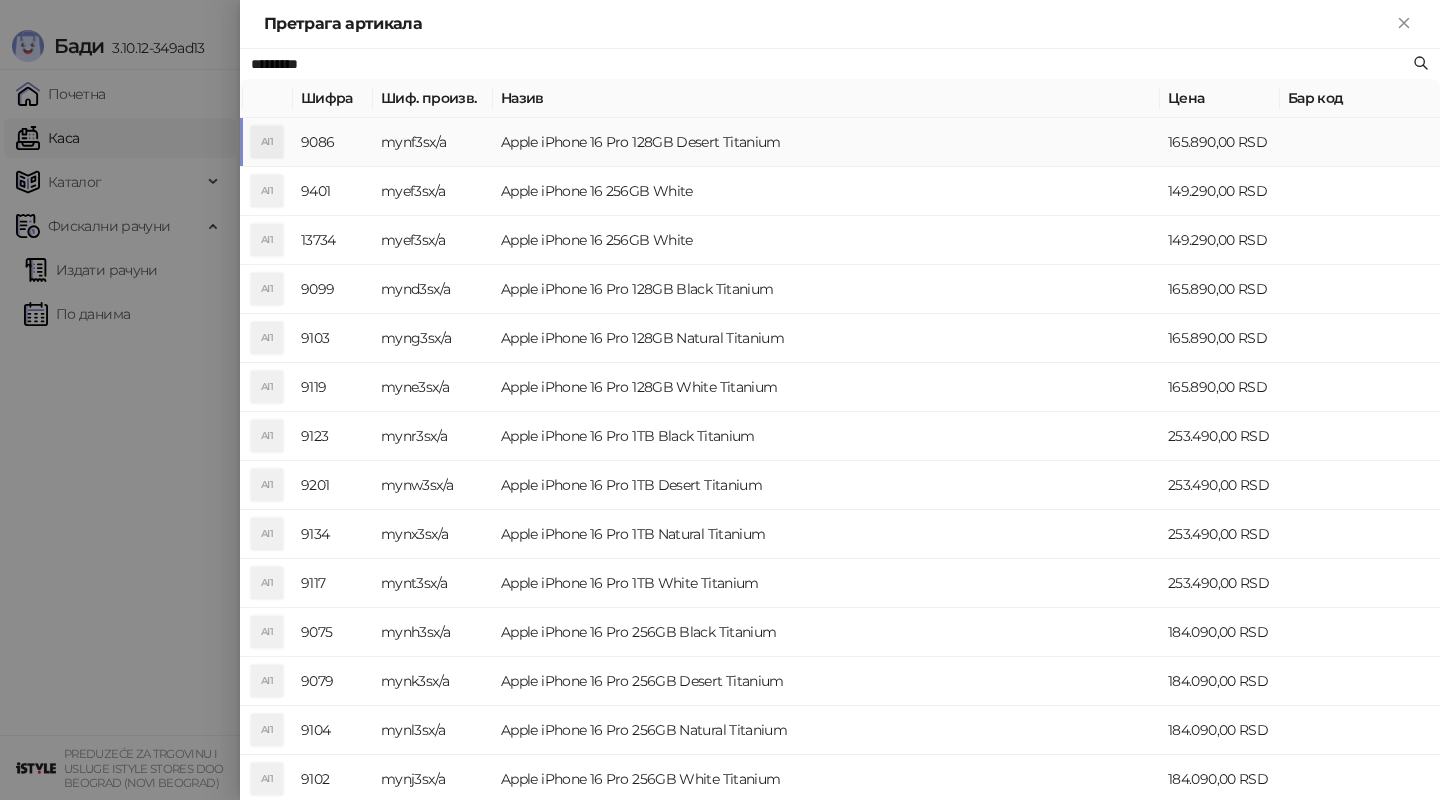 click on "Apple iPhone 16 Pro 128GB Desert Titanium" at bounding box center (826, 142) 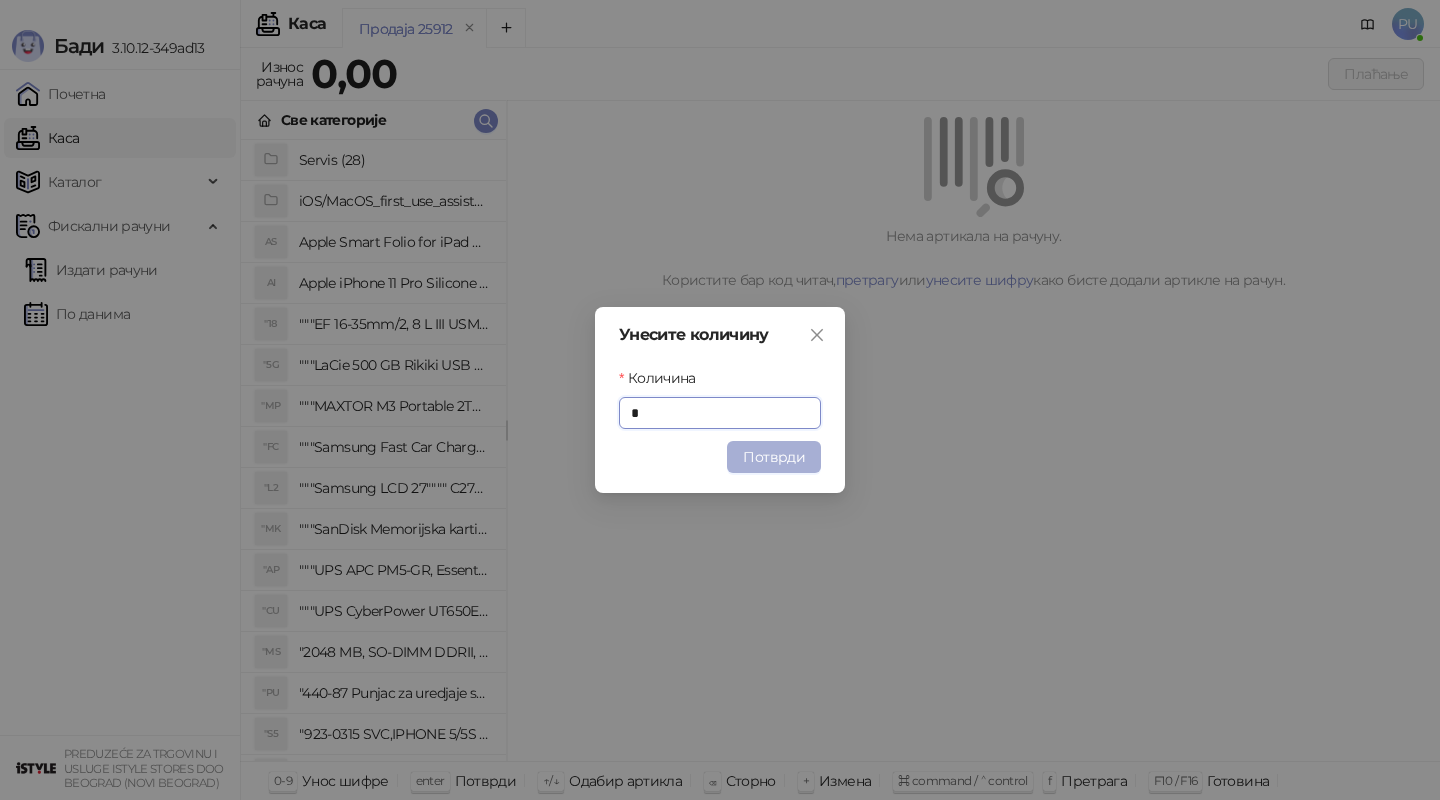 click on "Потврди" at bounding box center [774, 457] 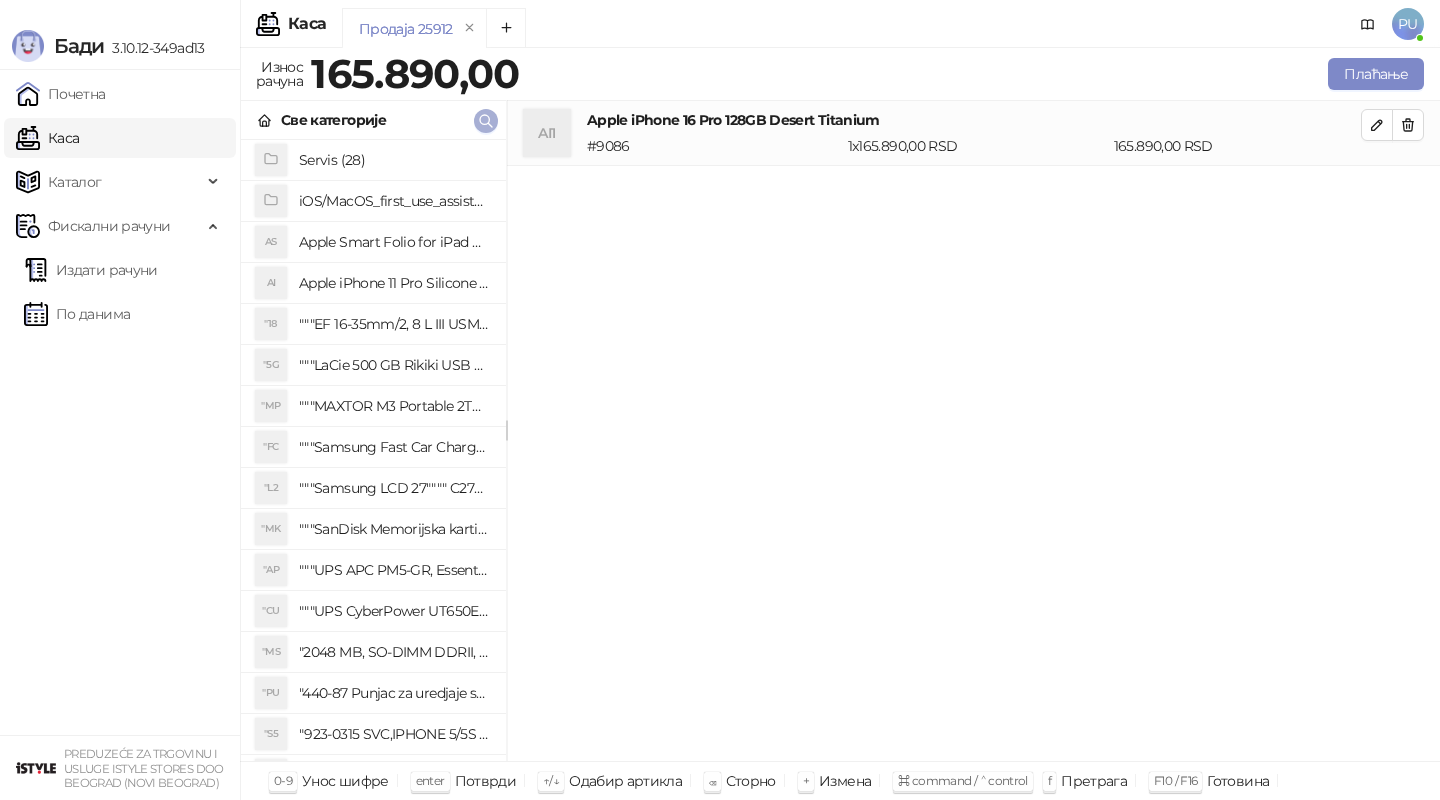 click 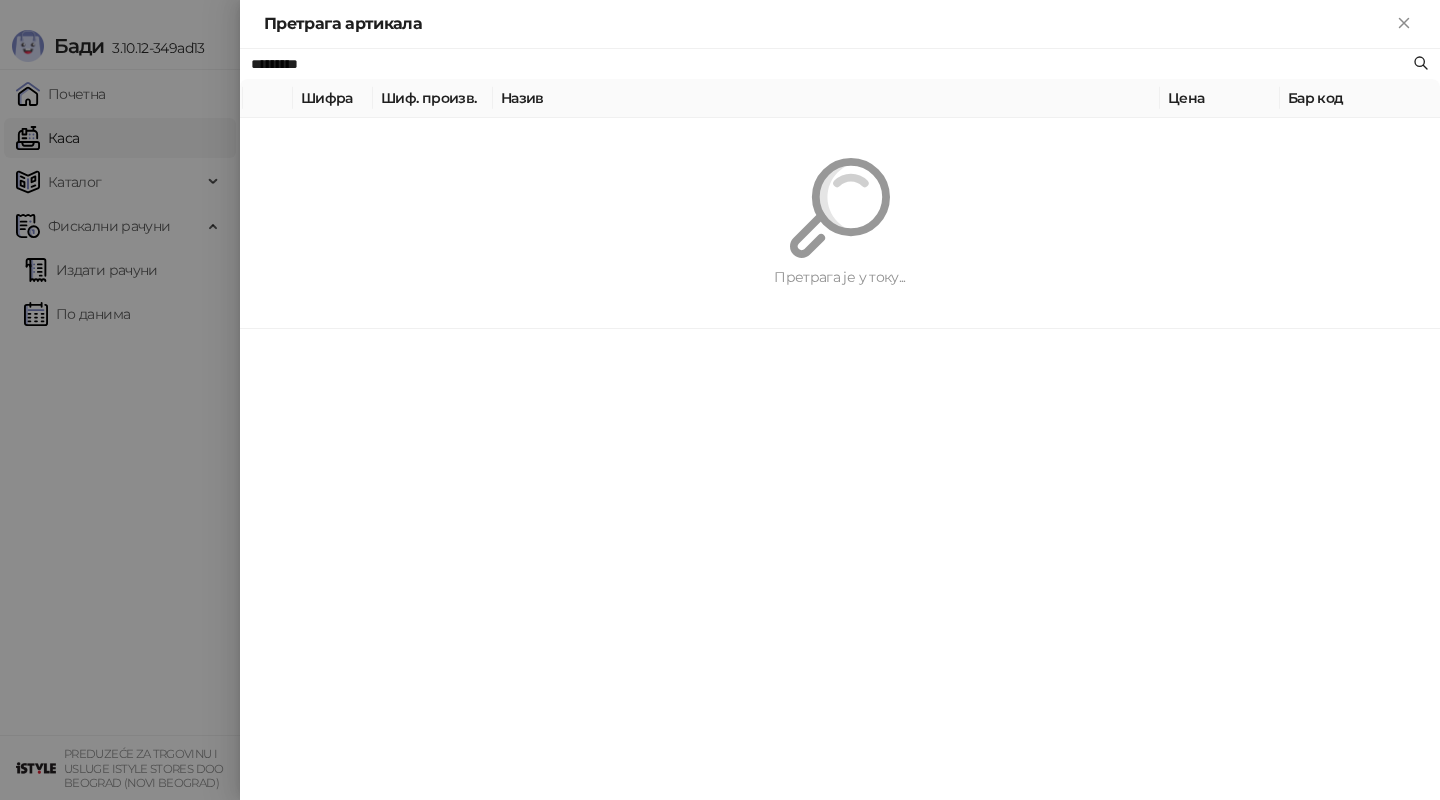 paste 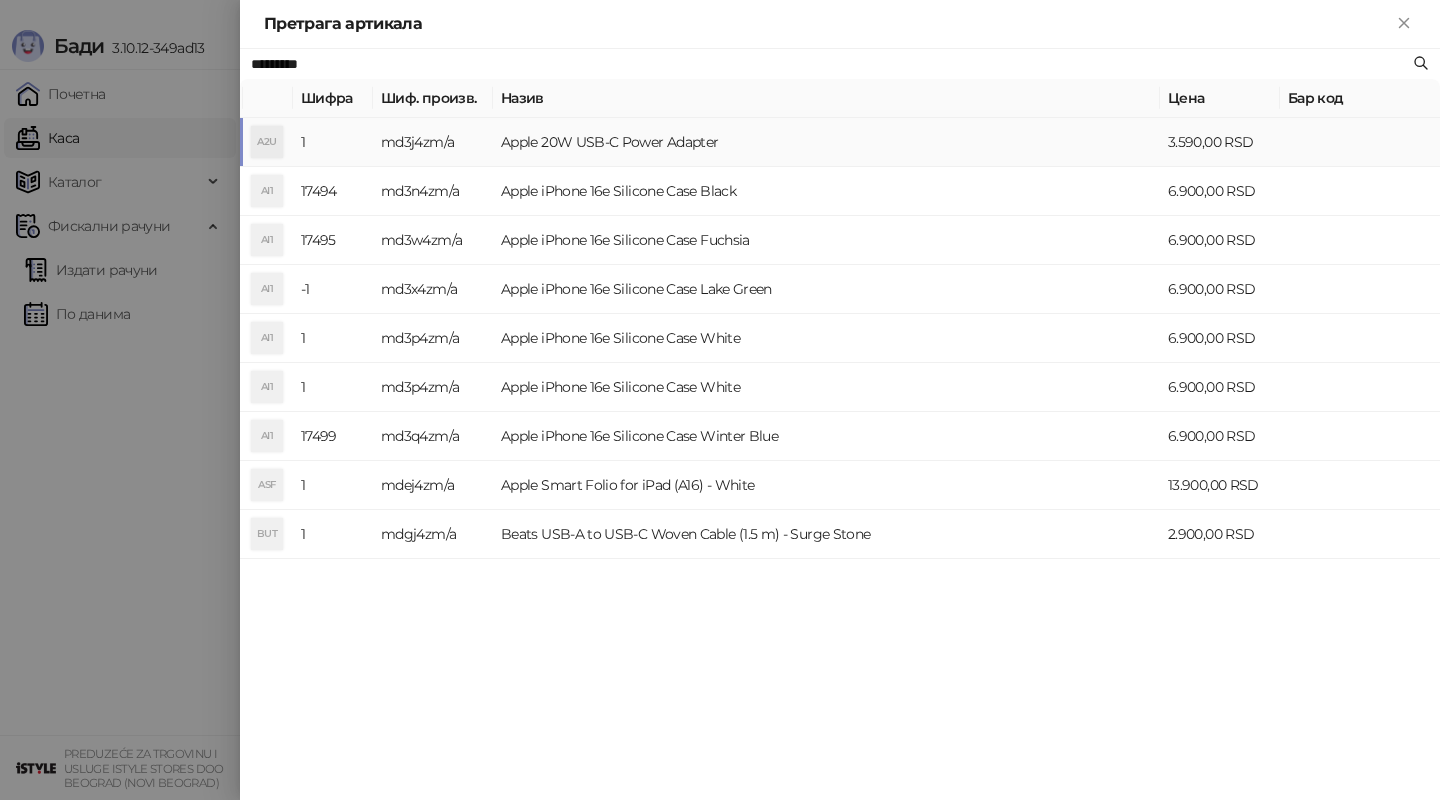 click on "Apple 20W USB-C Power Adapter" at bounding box center [826, 142] 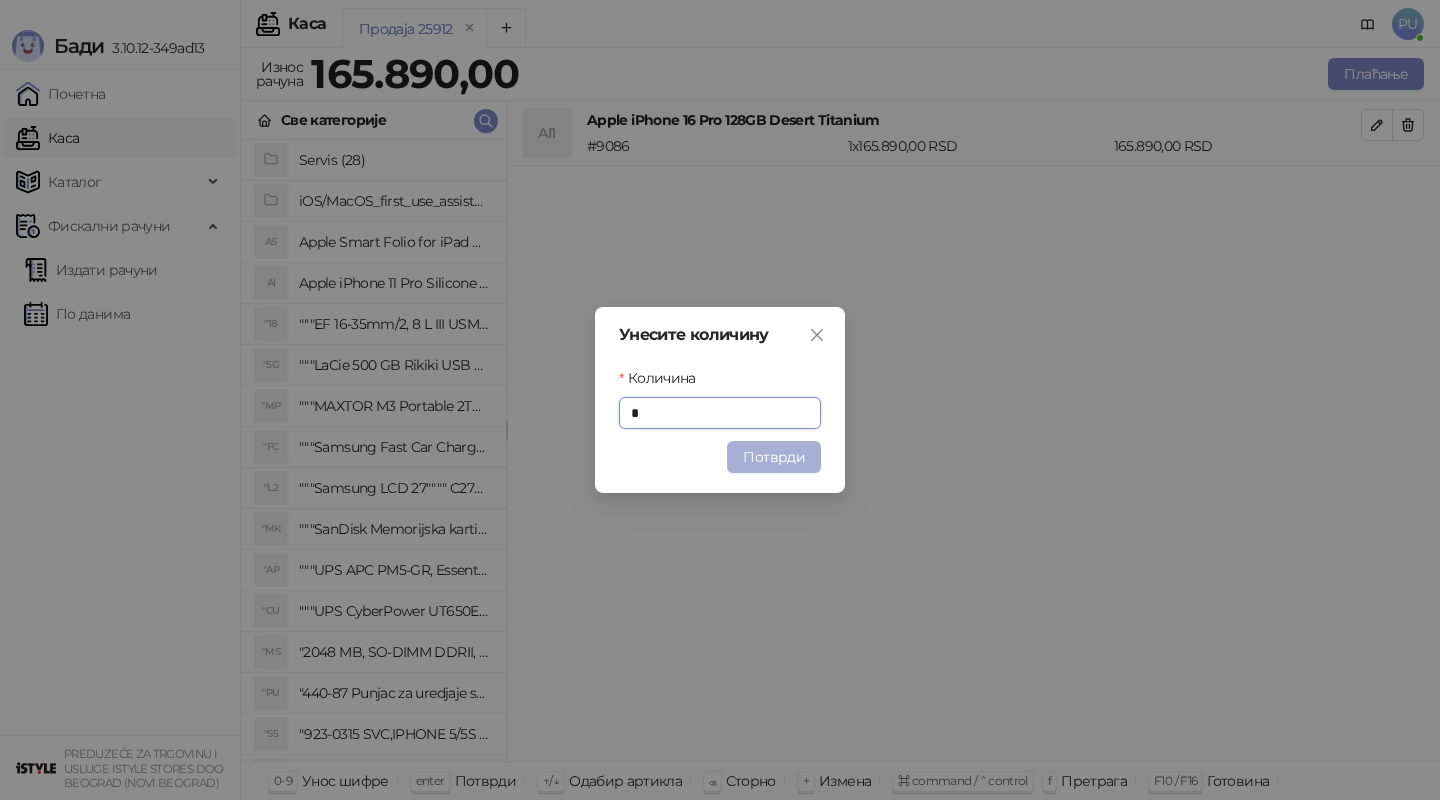click on "Потврди" at bounding box center [774, 457] 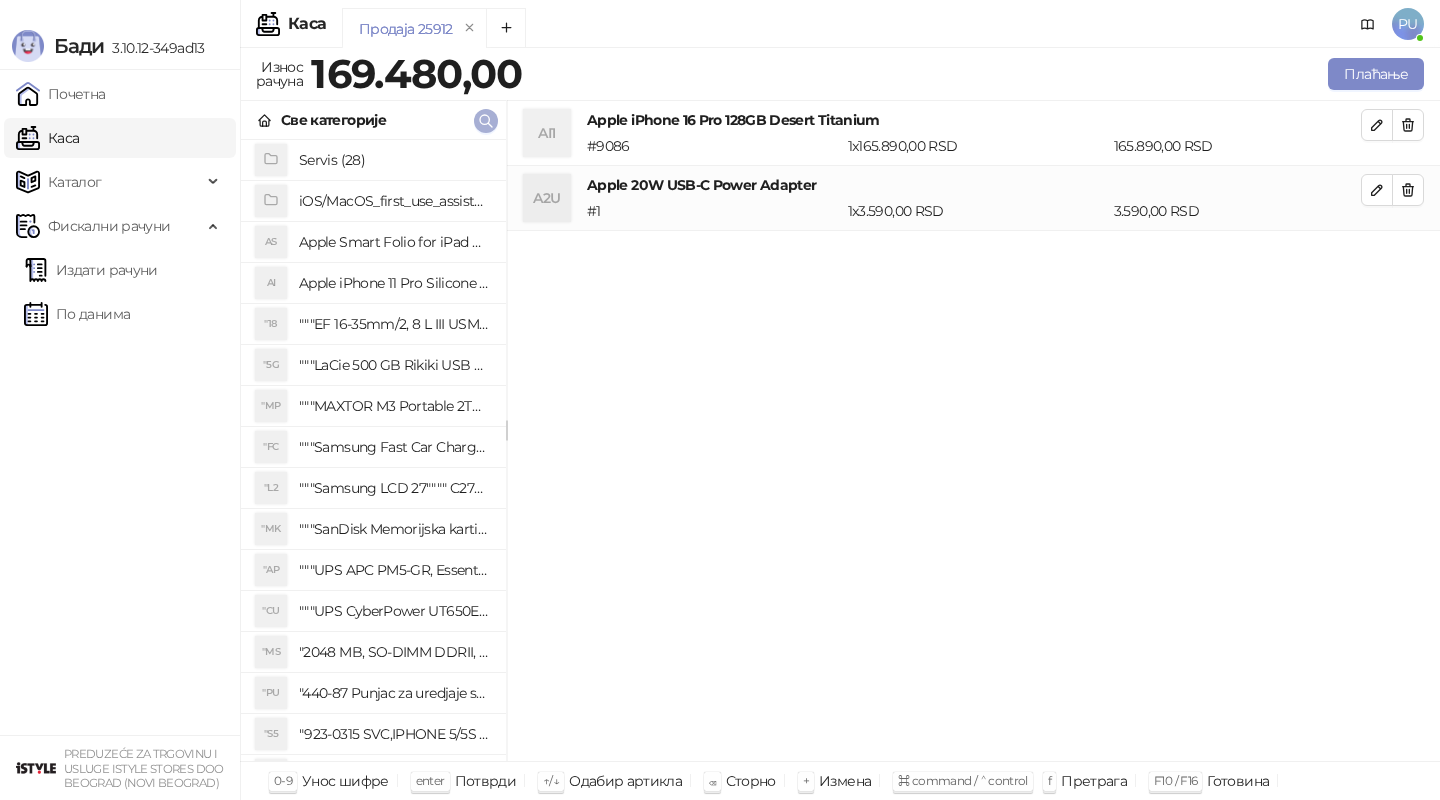 click 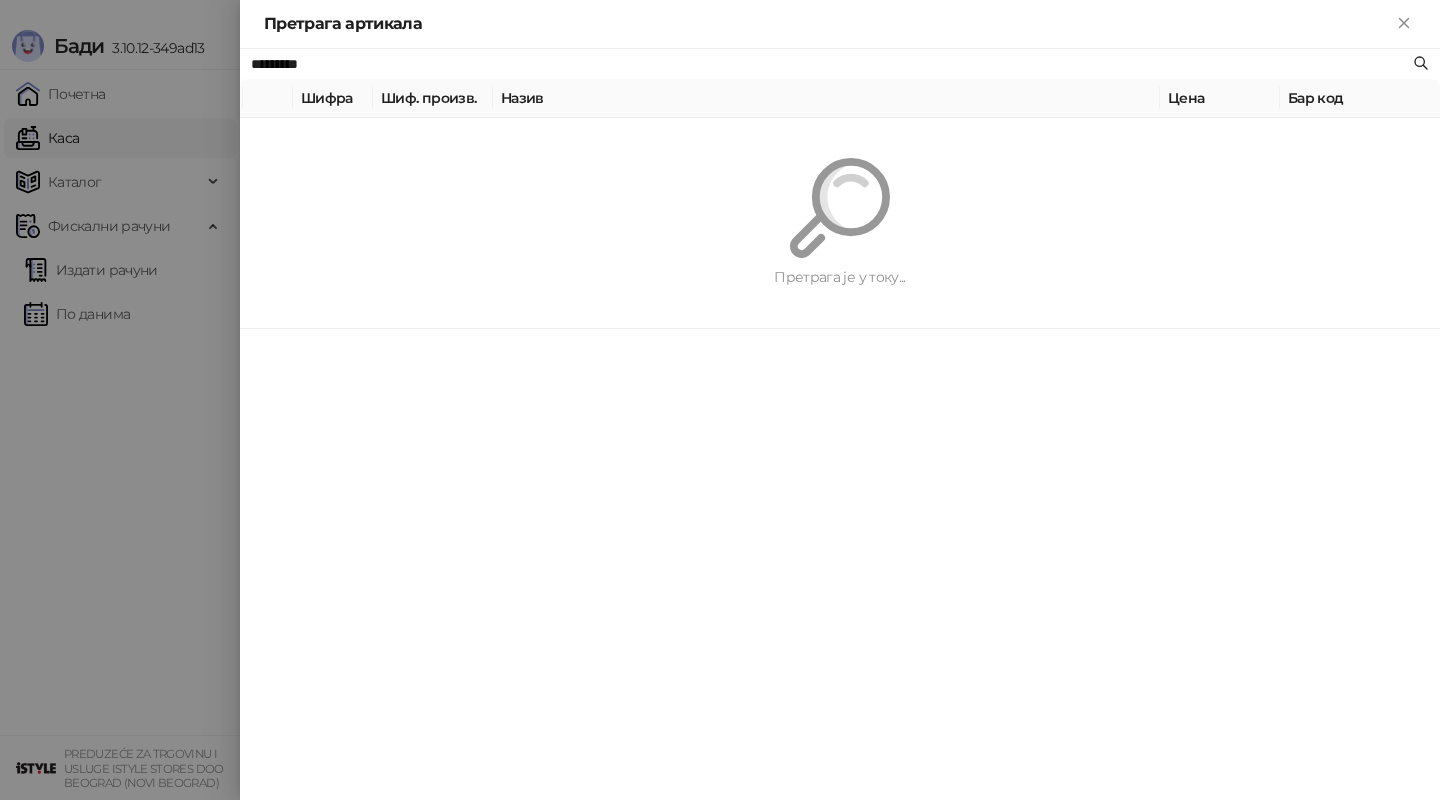 paste on "***" 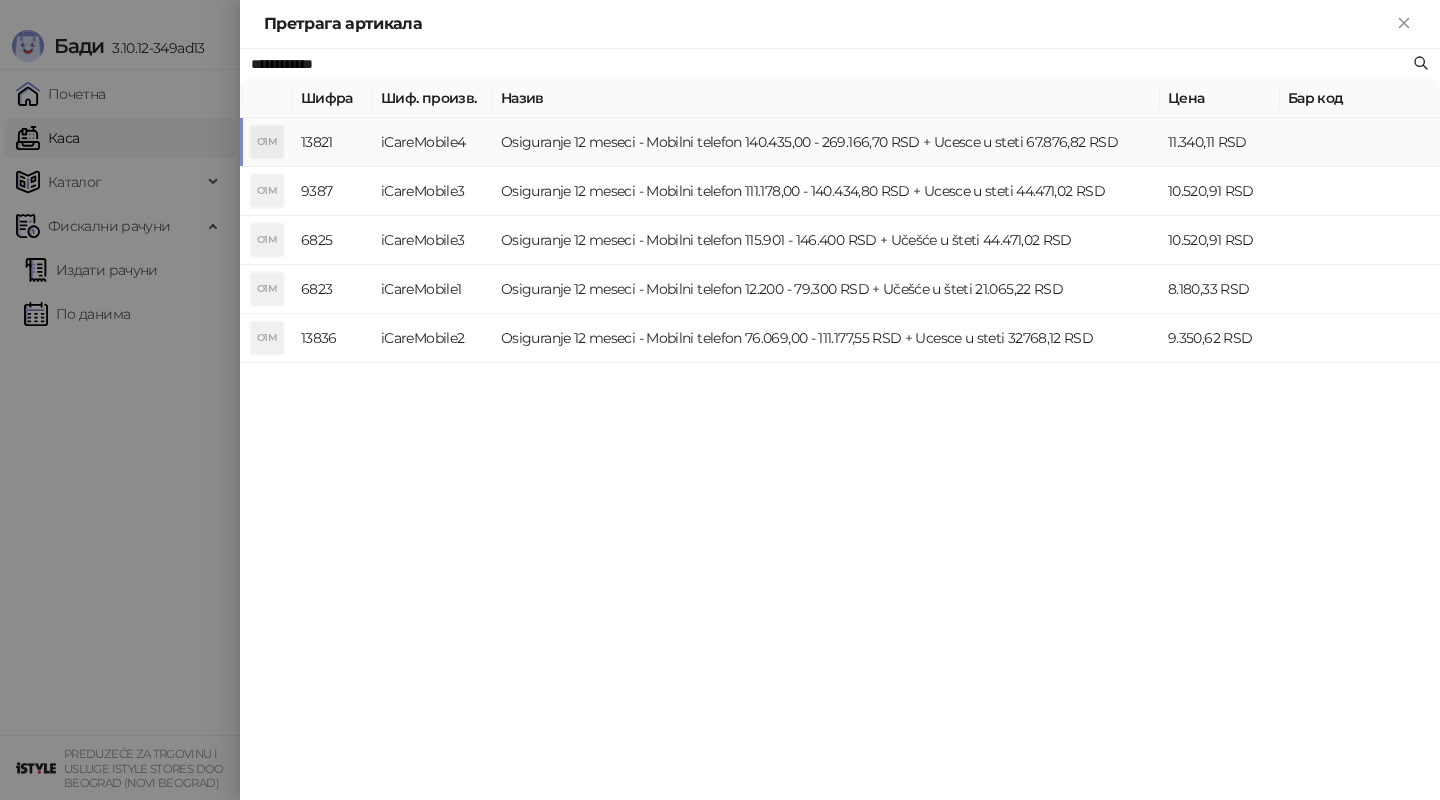 type on "**********" 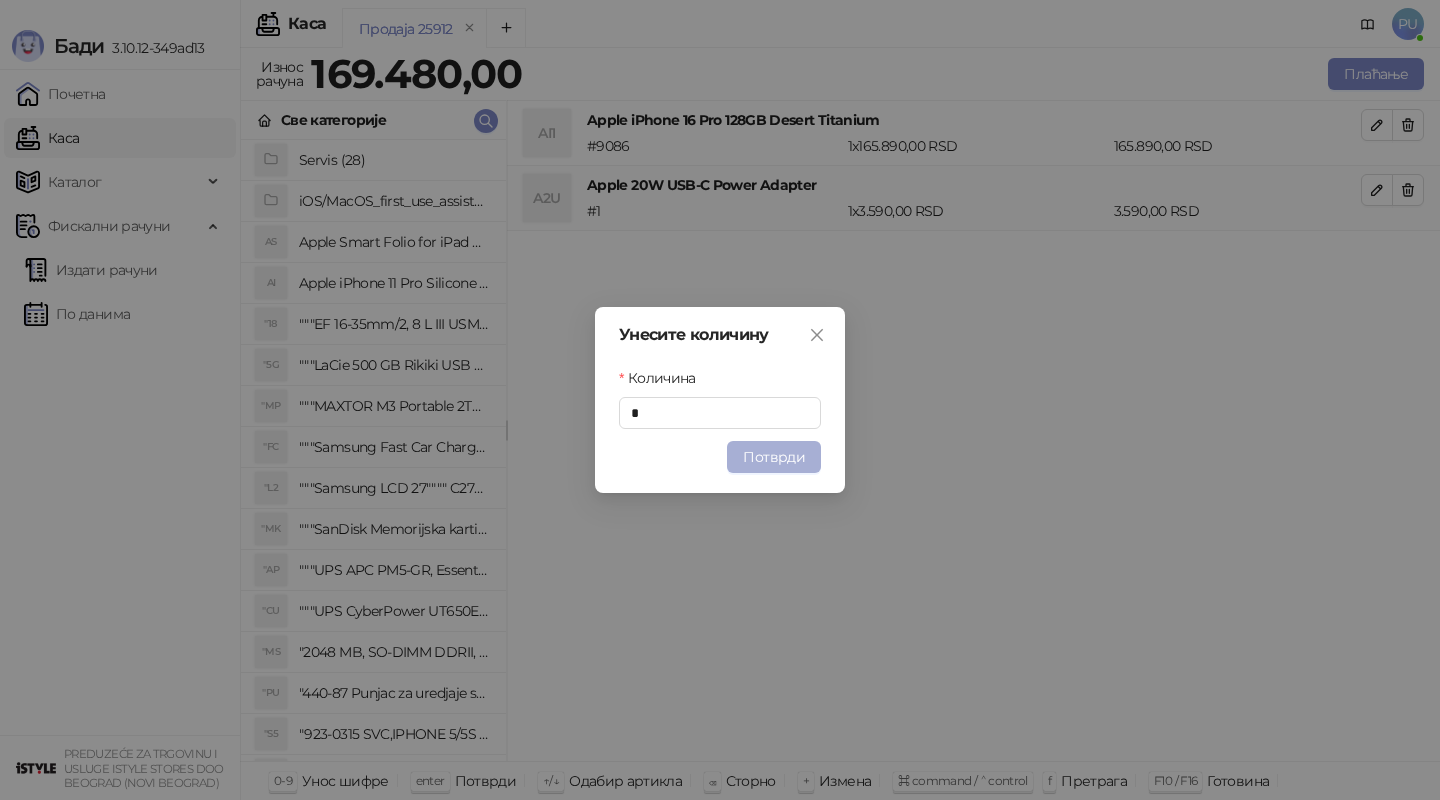click on "Потврди" at bounding box center (774, 457) 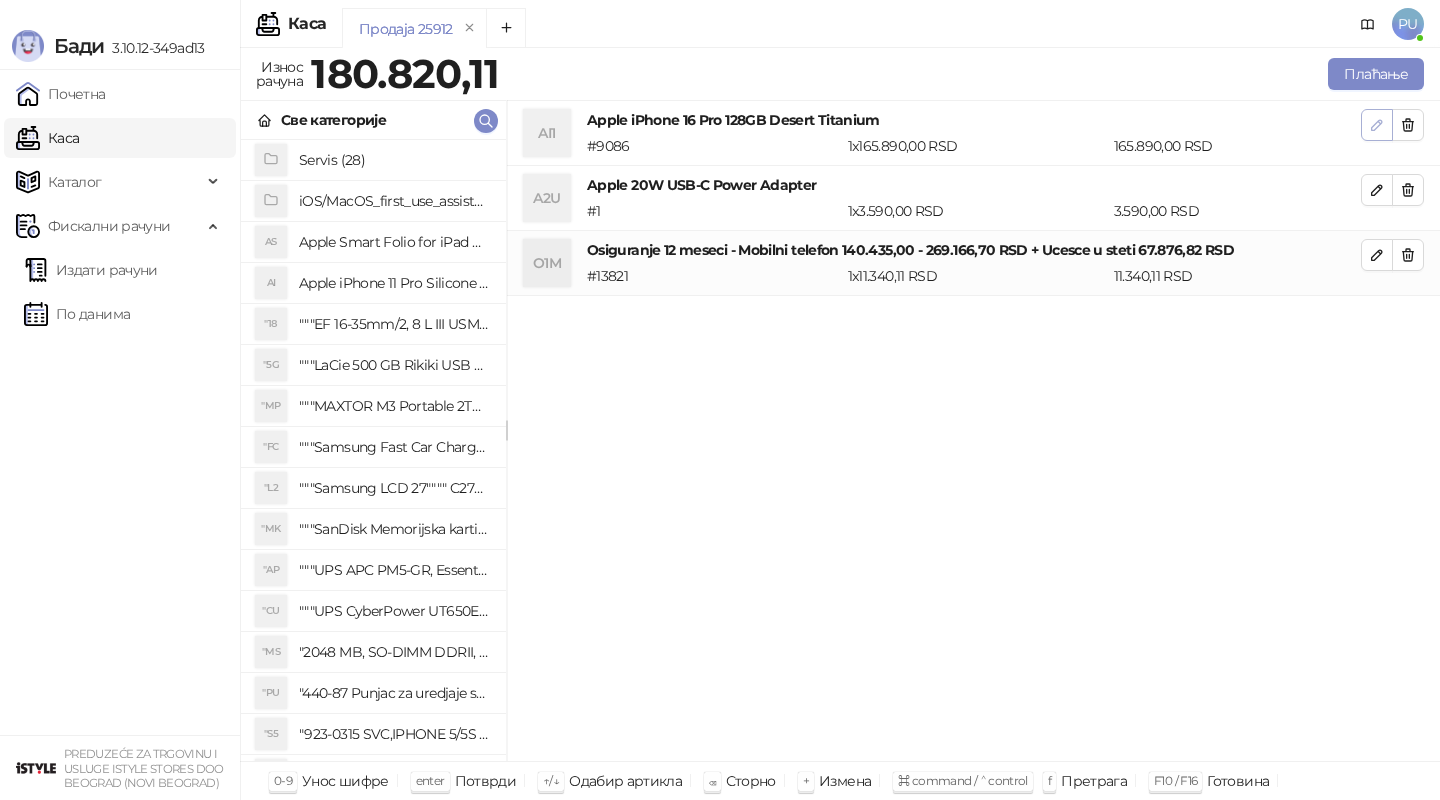click 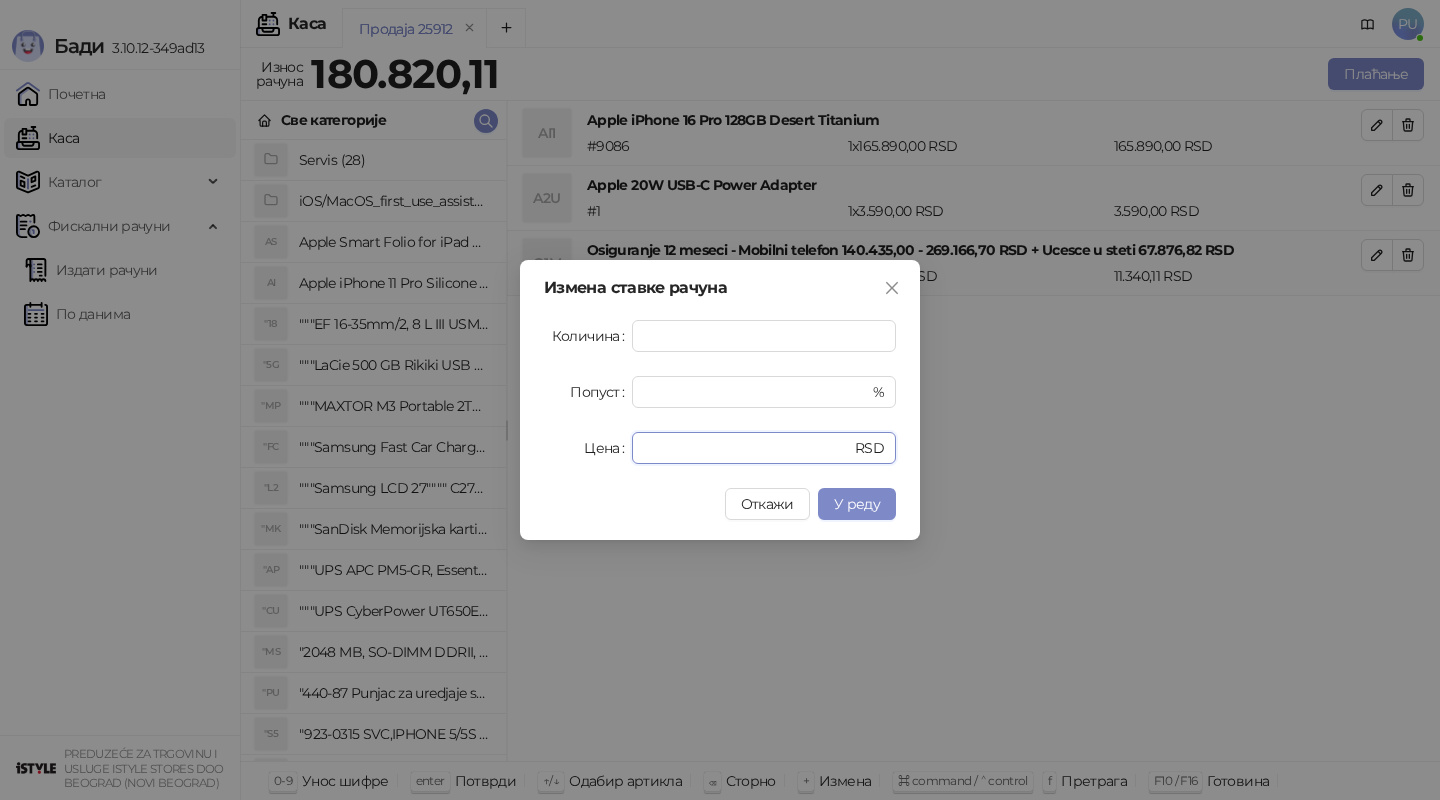 drag, startPoint x: 699, startPoint y: 443, endPoint x: 501, endPoint y: 440, distance: 198.02272 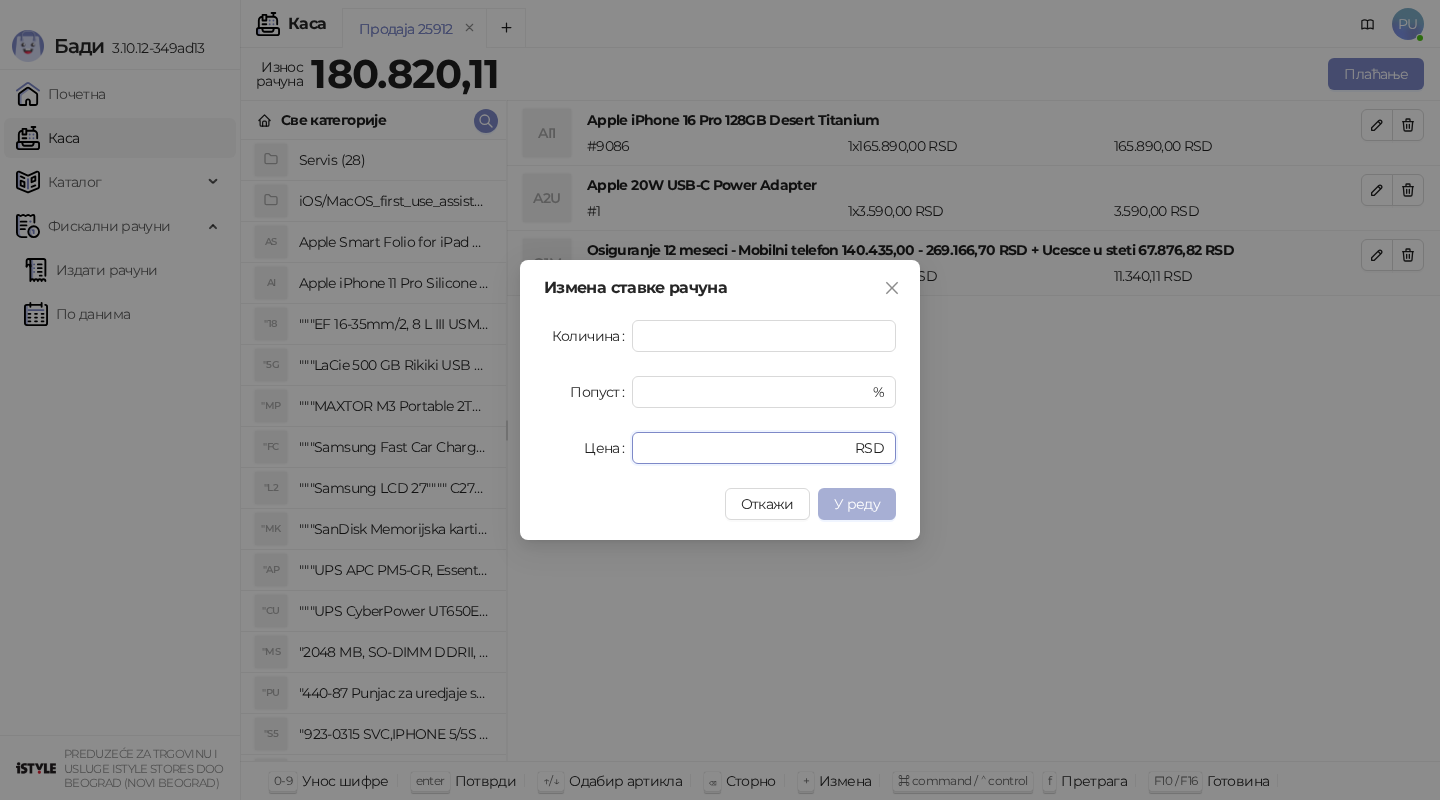 type on "******" 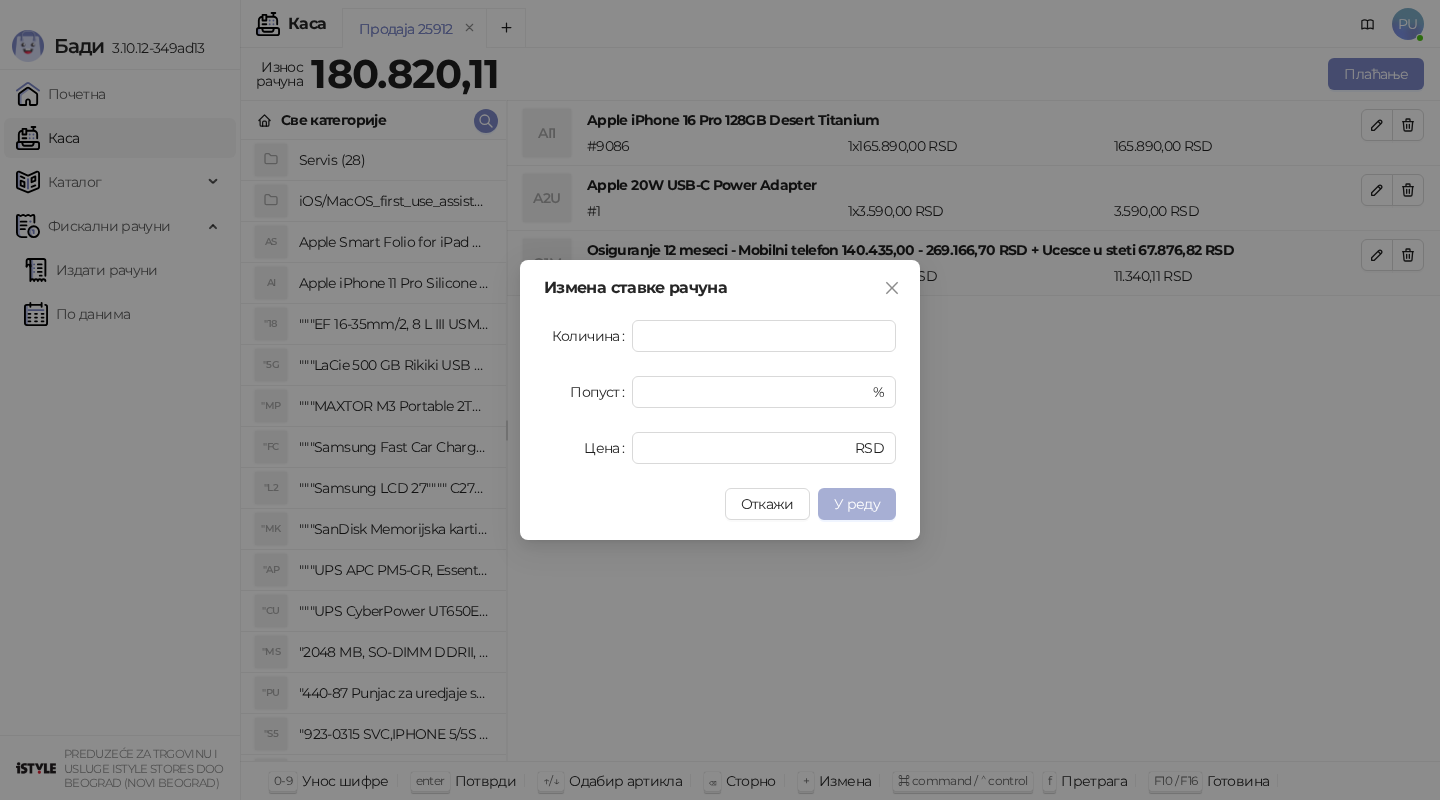 click on "У реду" at bounding box center (857, 504) 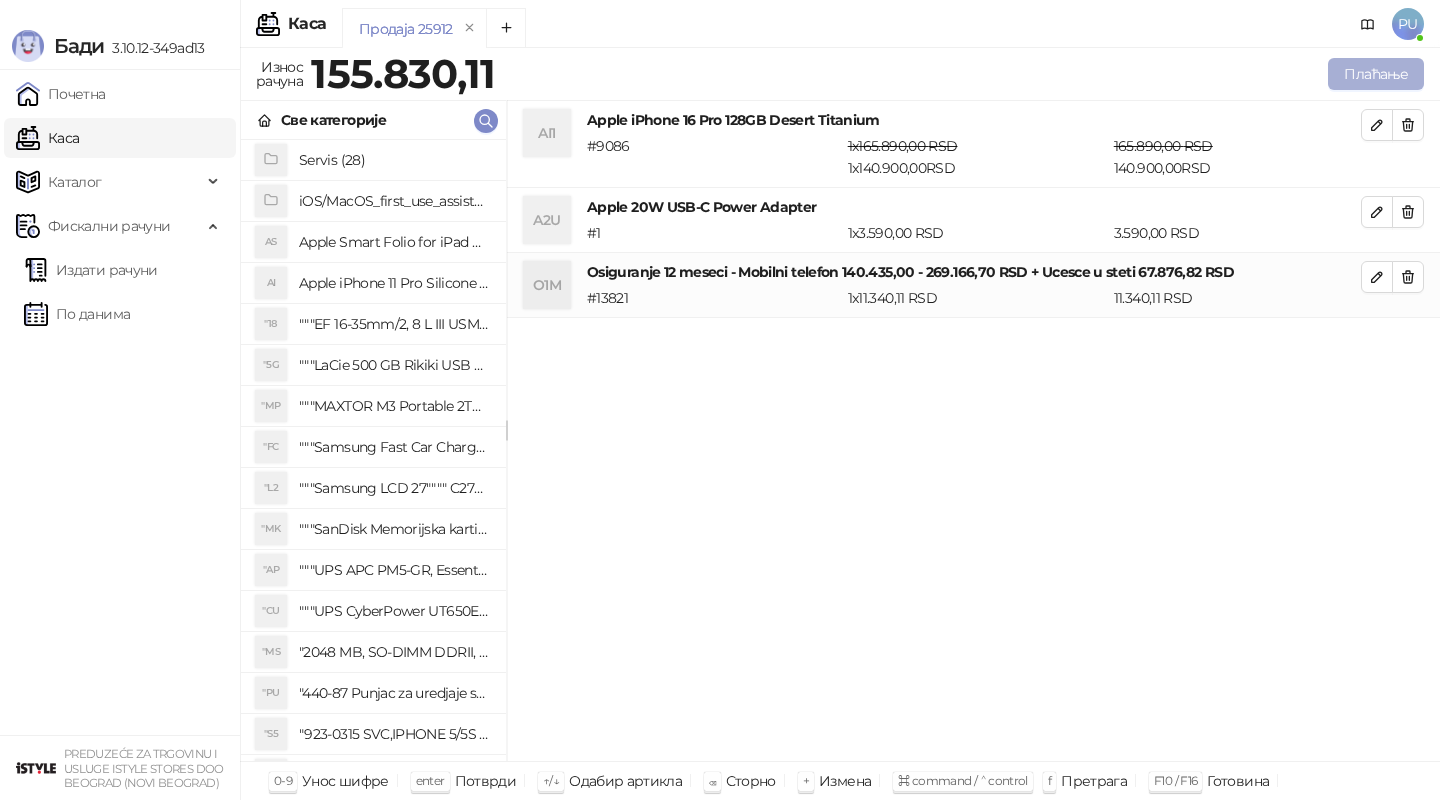 click on "Плаћање" at bounding box center [1376, 74] 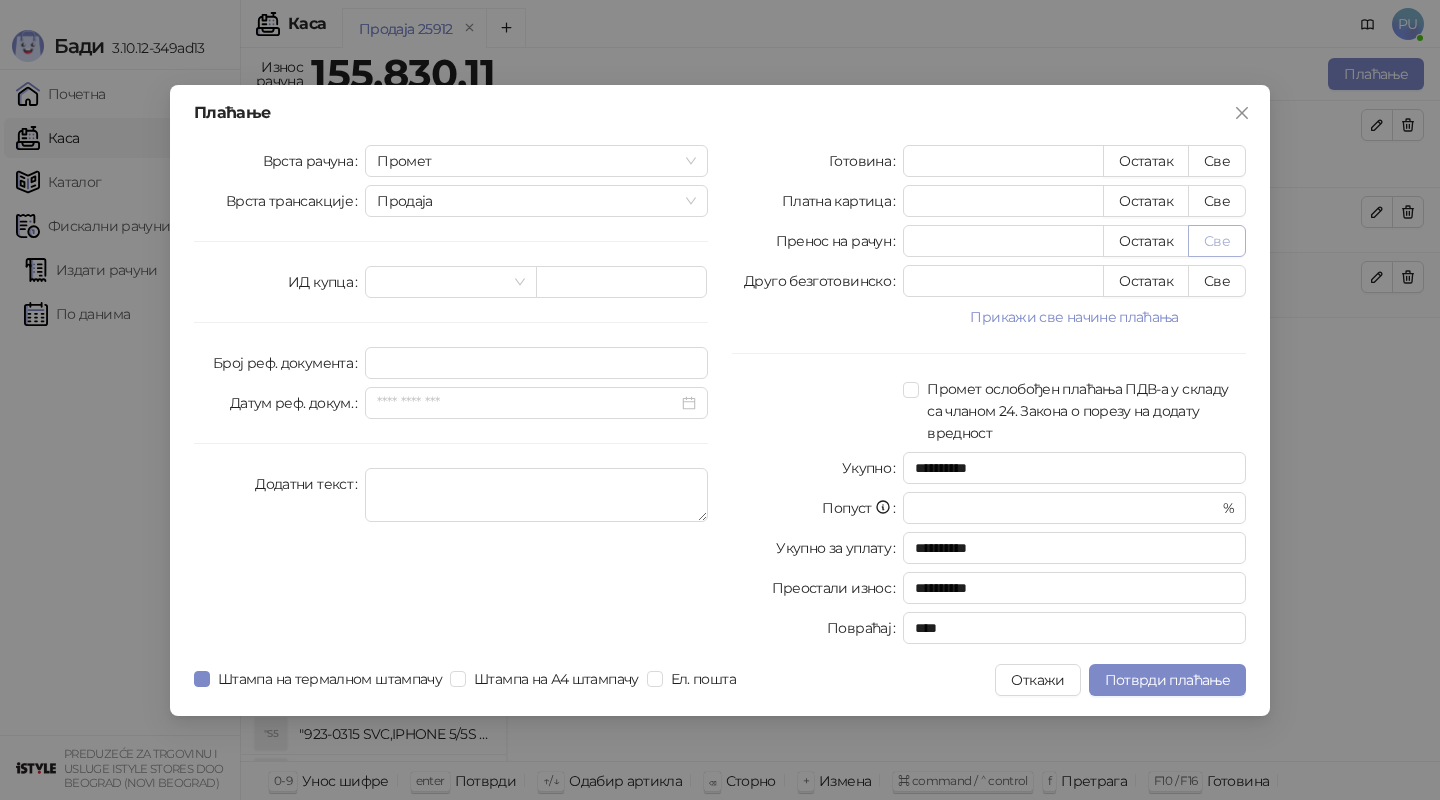 click on "Све" at bounding box center (1217, 241) 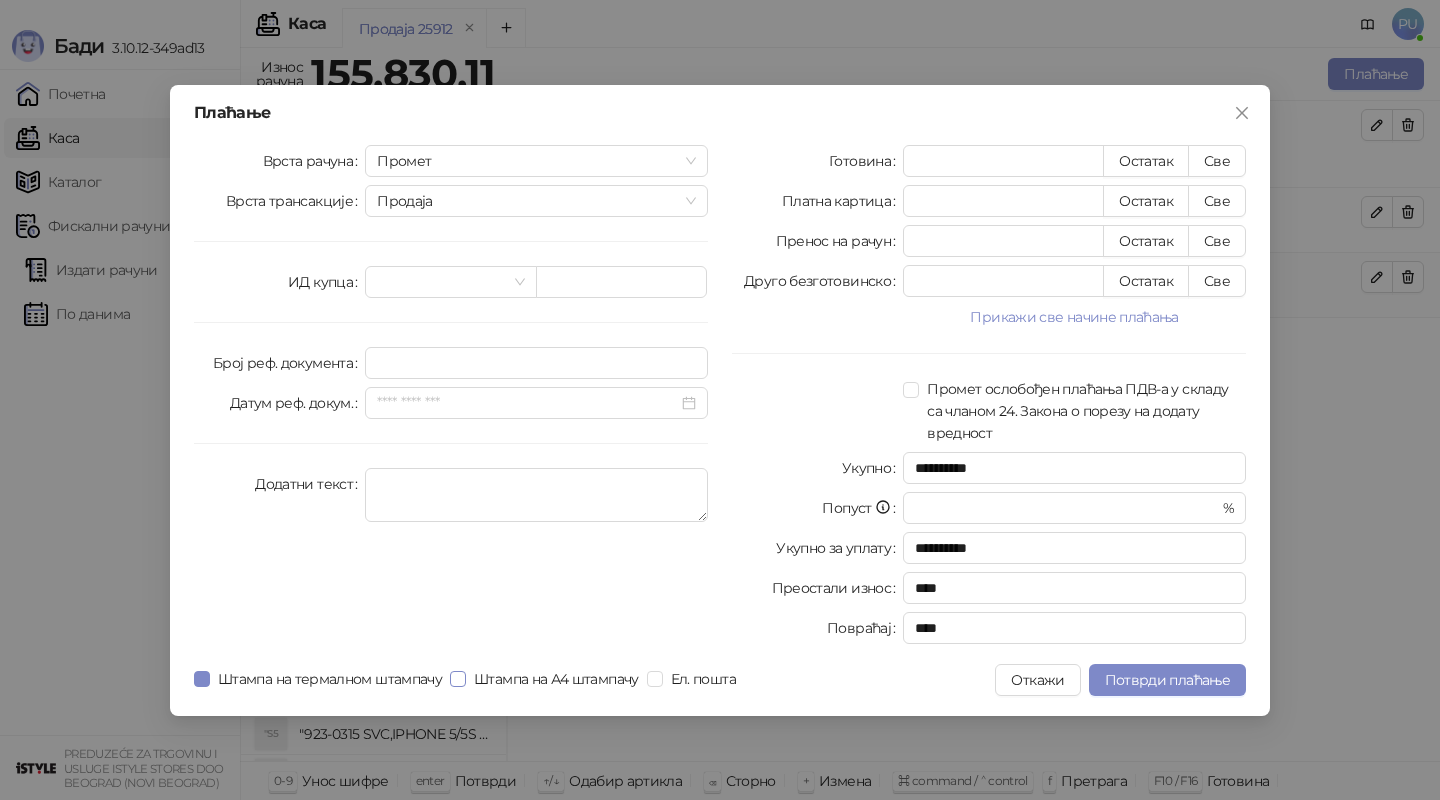 click on "Штампа на А4 штампачу" at bounding box center [556, 679] 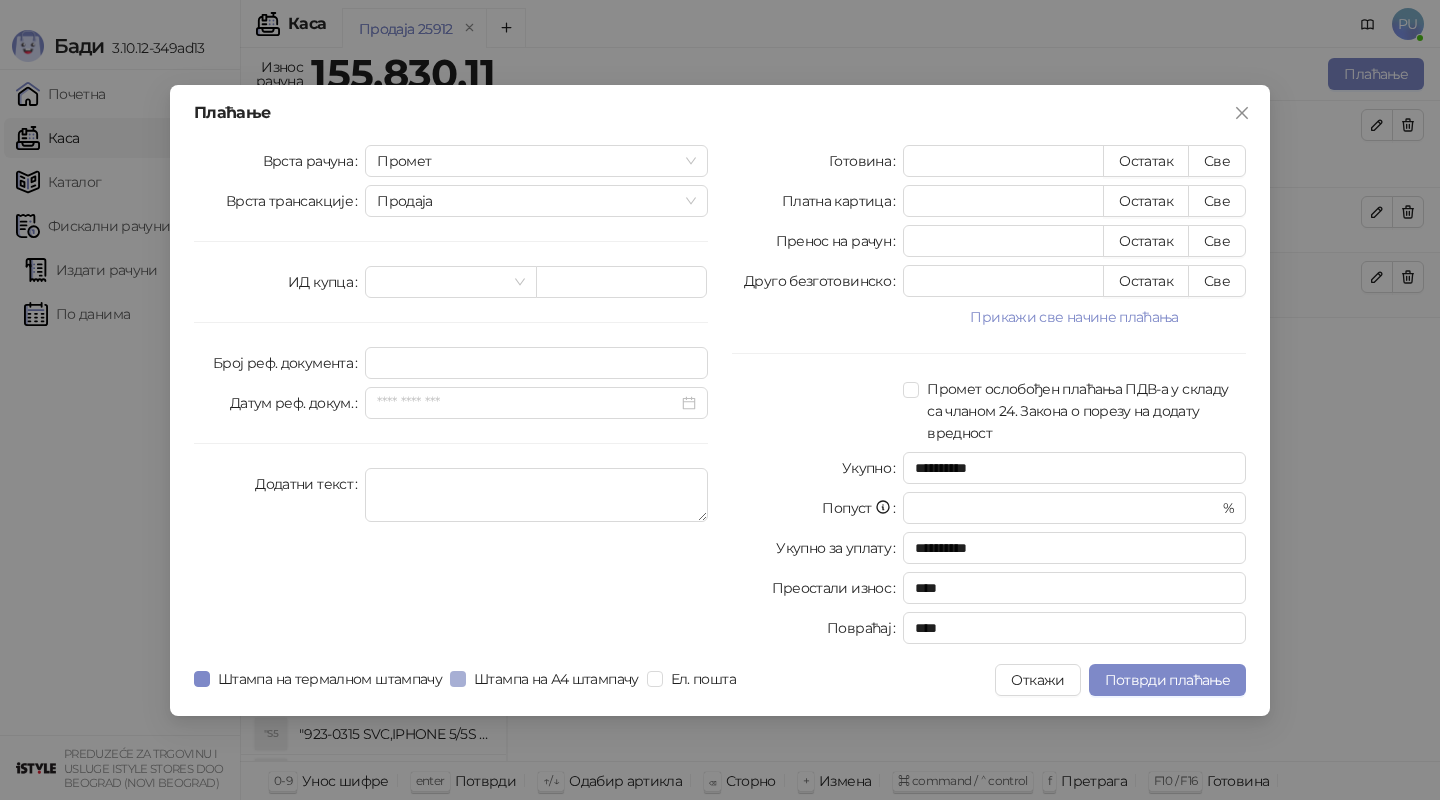 click on "Штампа на А4 штампачу" at bounding box center [556, 679] 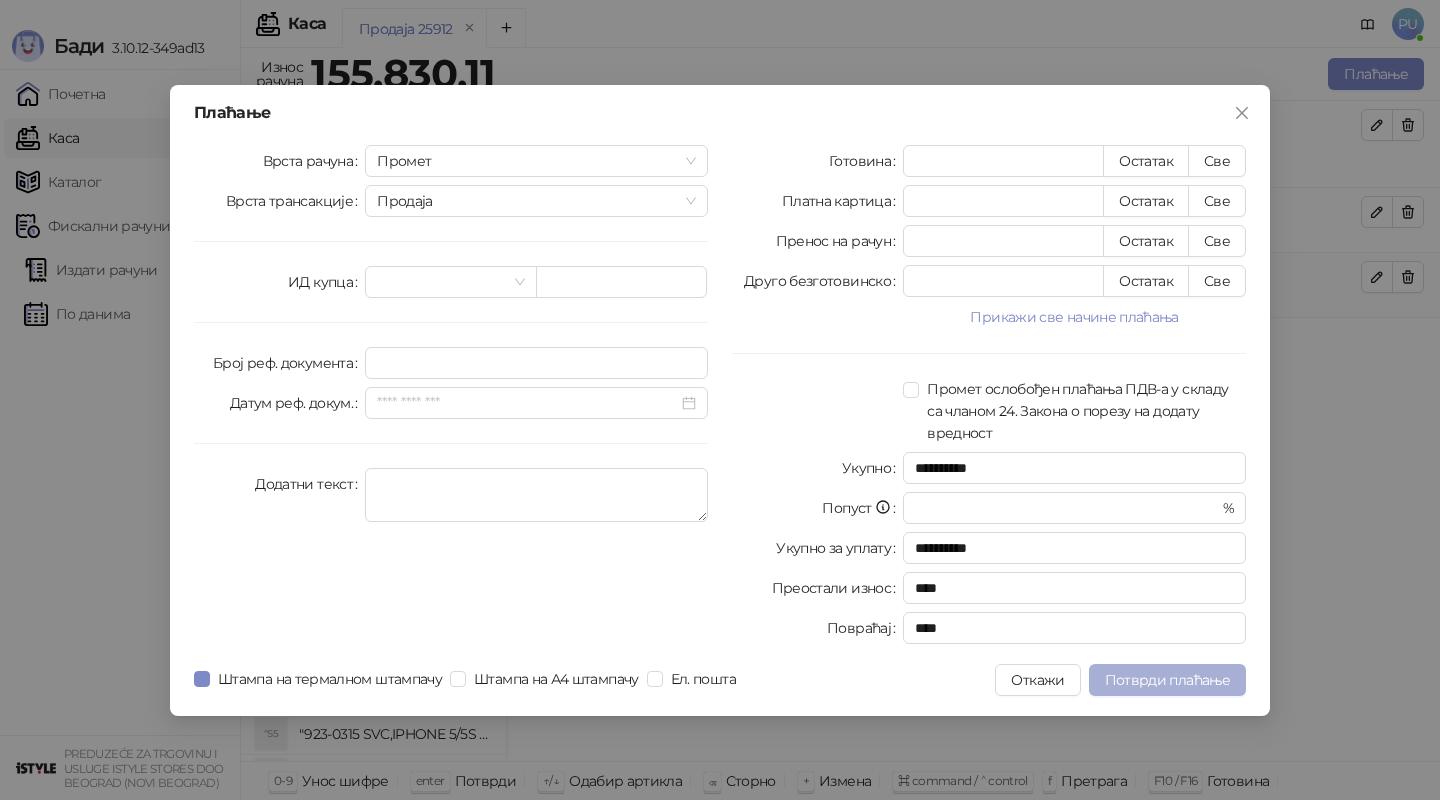 click on "Потврди плаћање" at bounding box center [1167, 680] 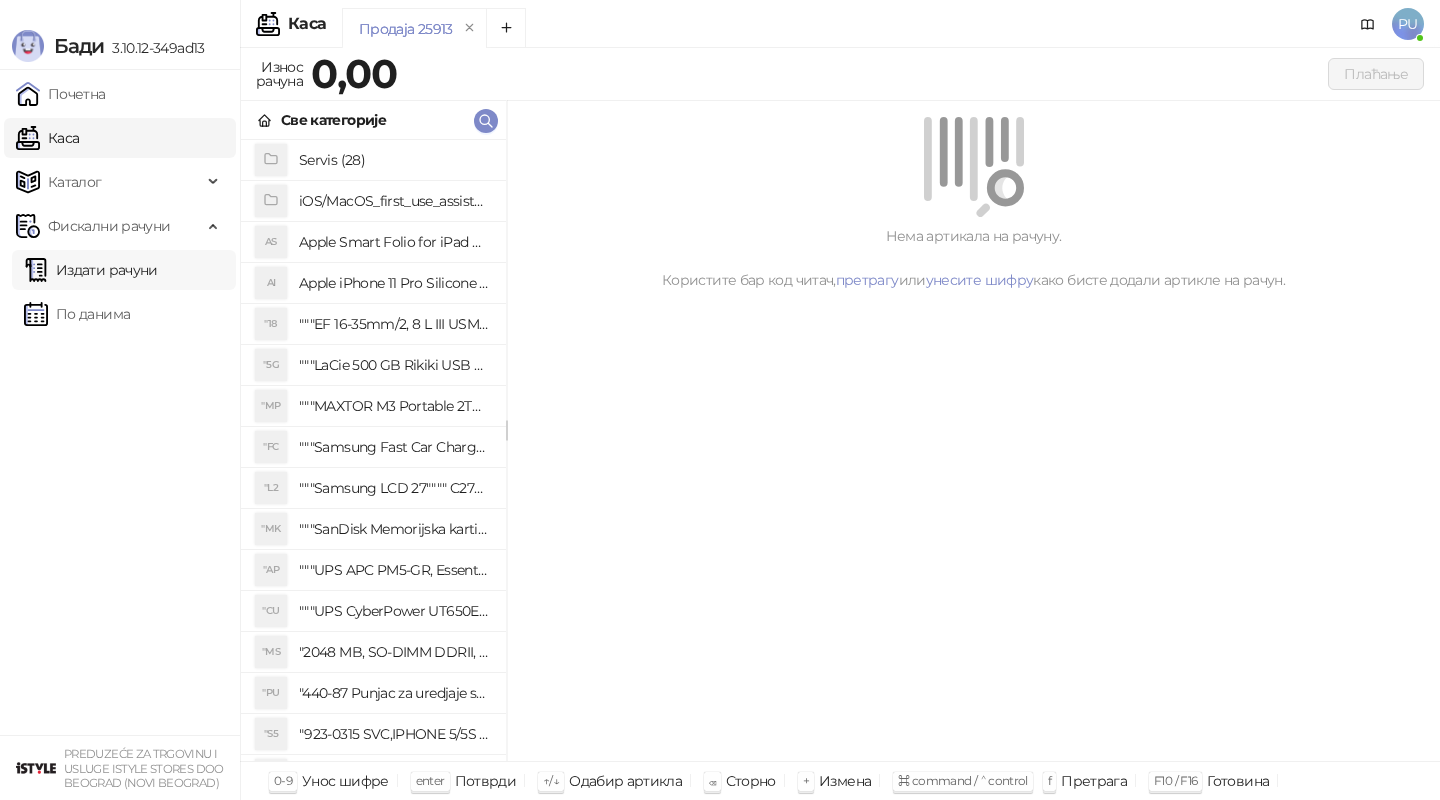 click on "Издати рачуни" at bounding box center [91, 270] 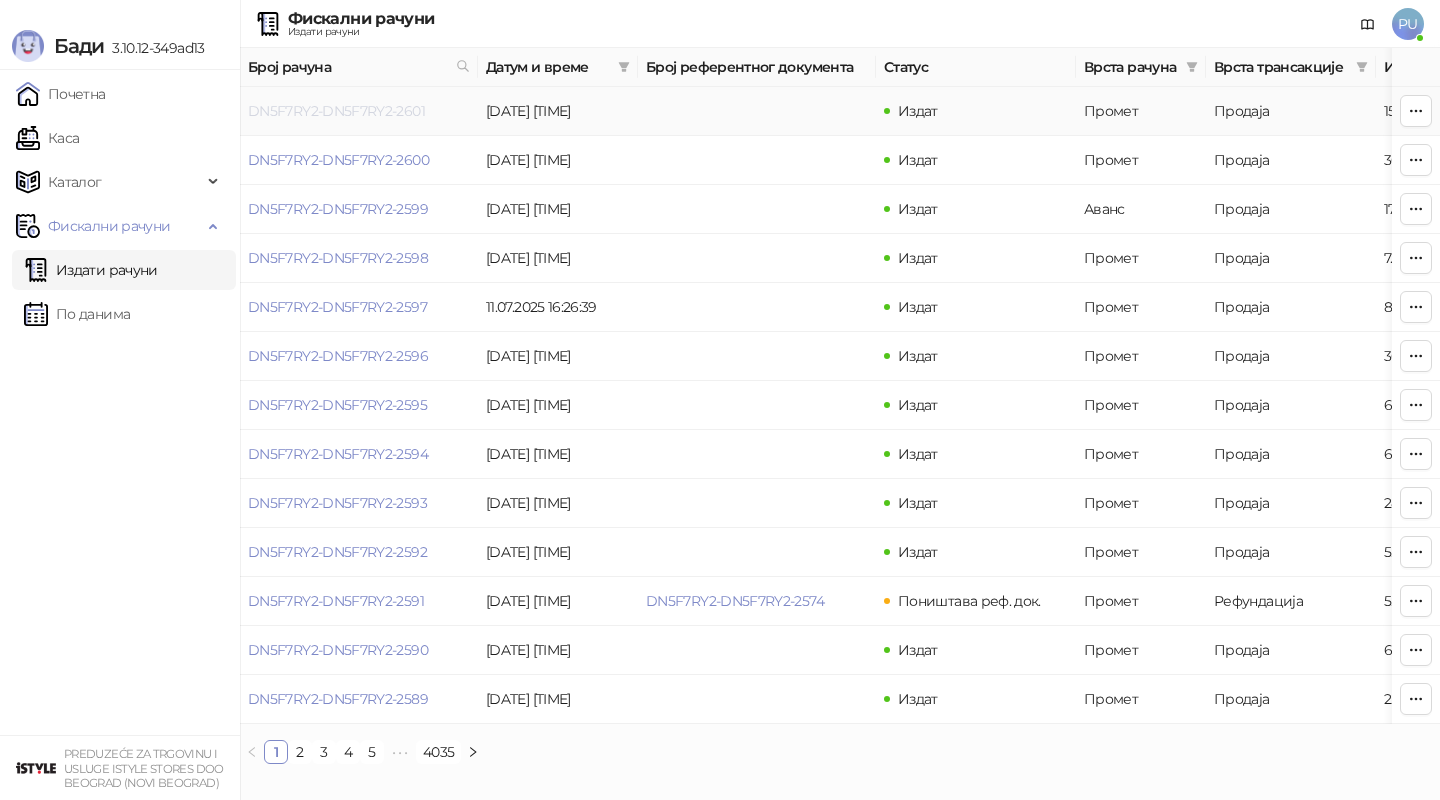 click on "DN5F7RY2-DN5F7RY2-2601" at bounding box center [336, 111] 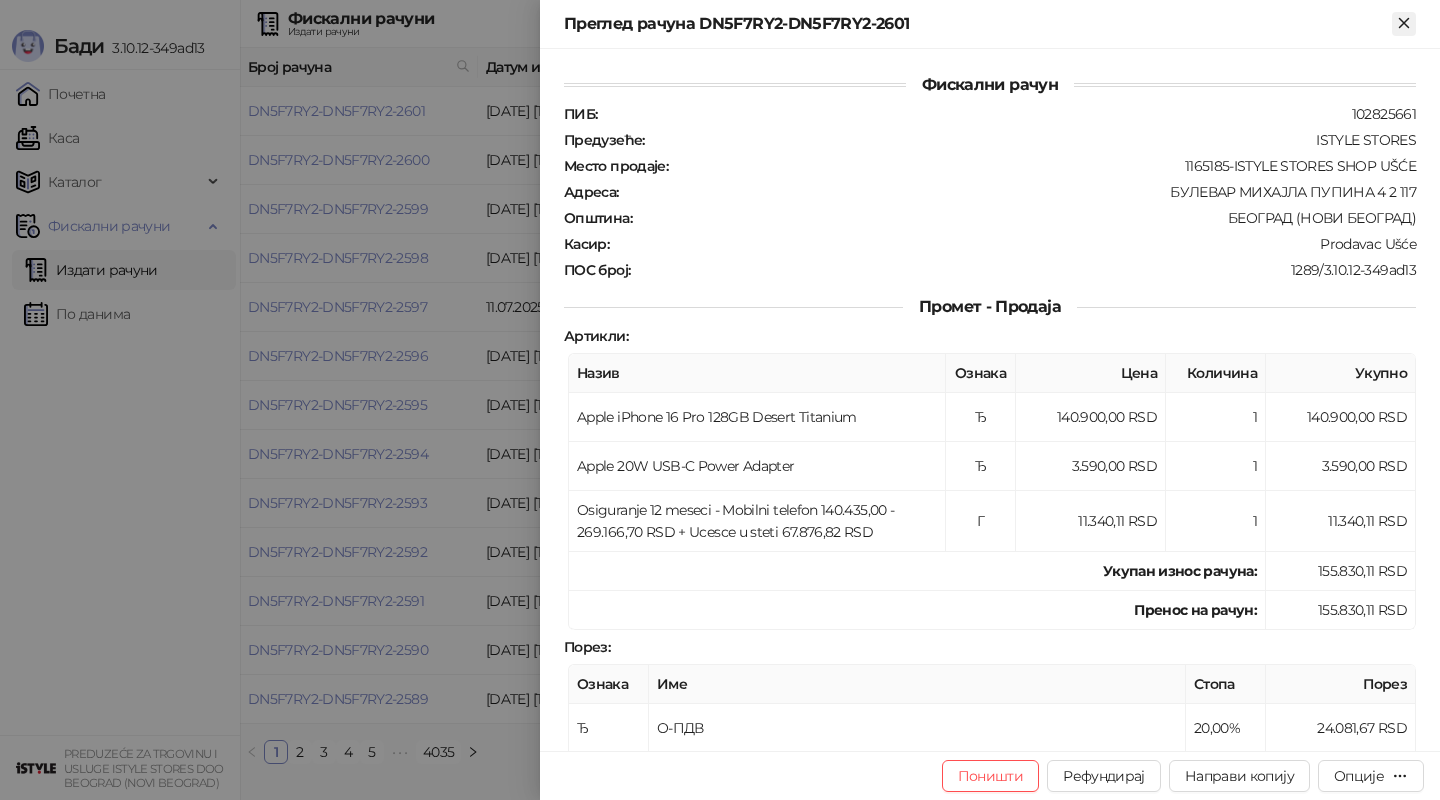 click 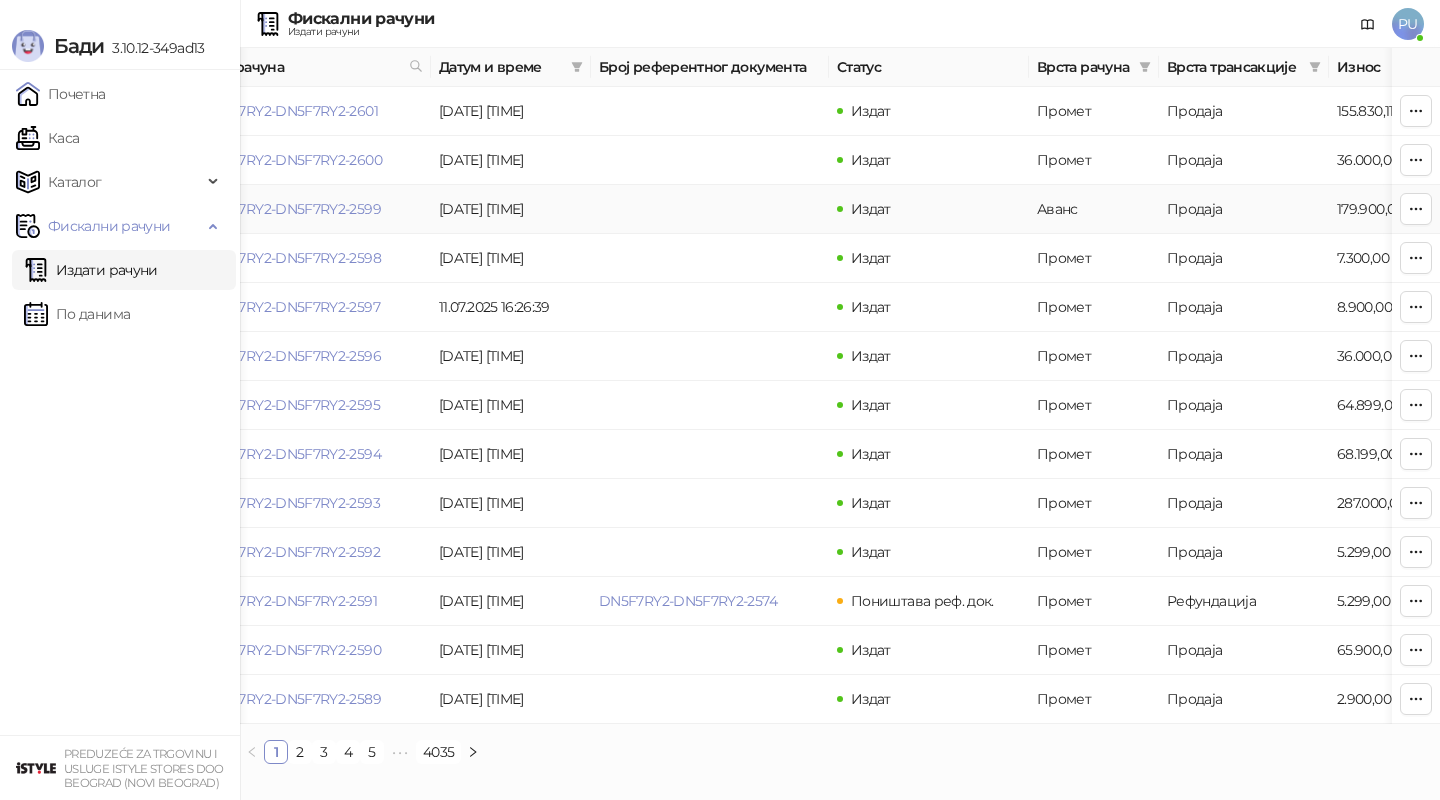 scroll, scrollTop: 0, scrollLeft: 0, axis: both 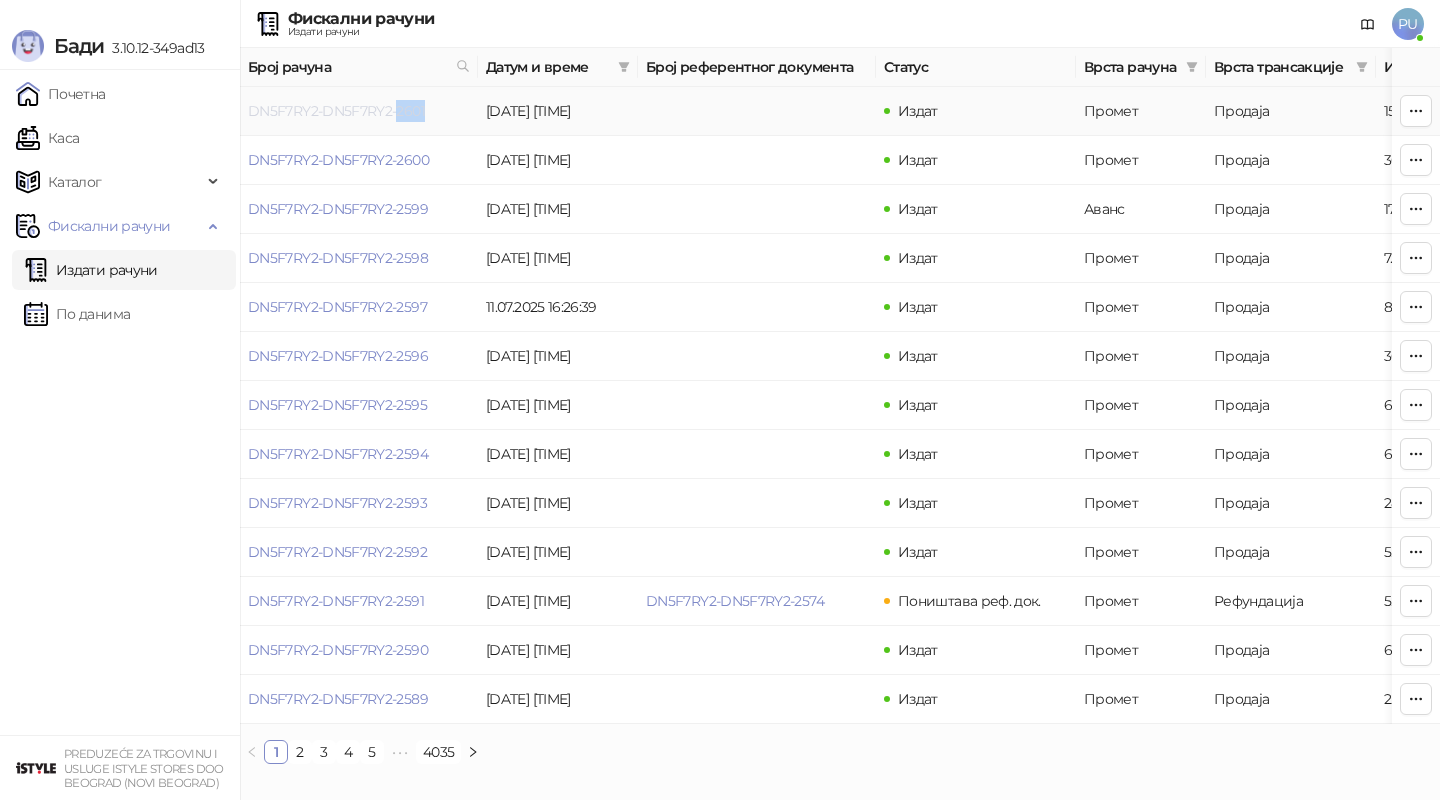 drag, startPoint x: 431, startPoint y: 111, endPoint x: 400, endPoint y: 110, distance: 31.016125 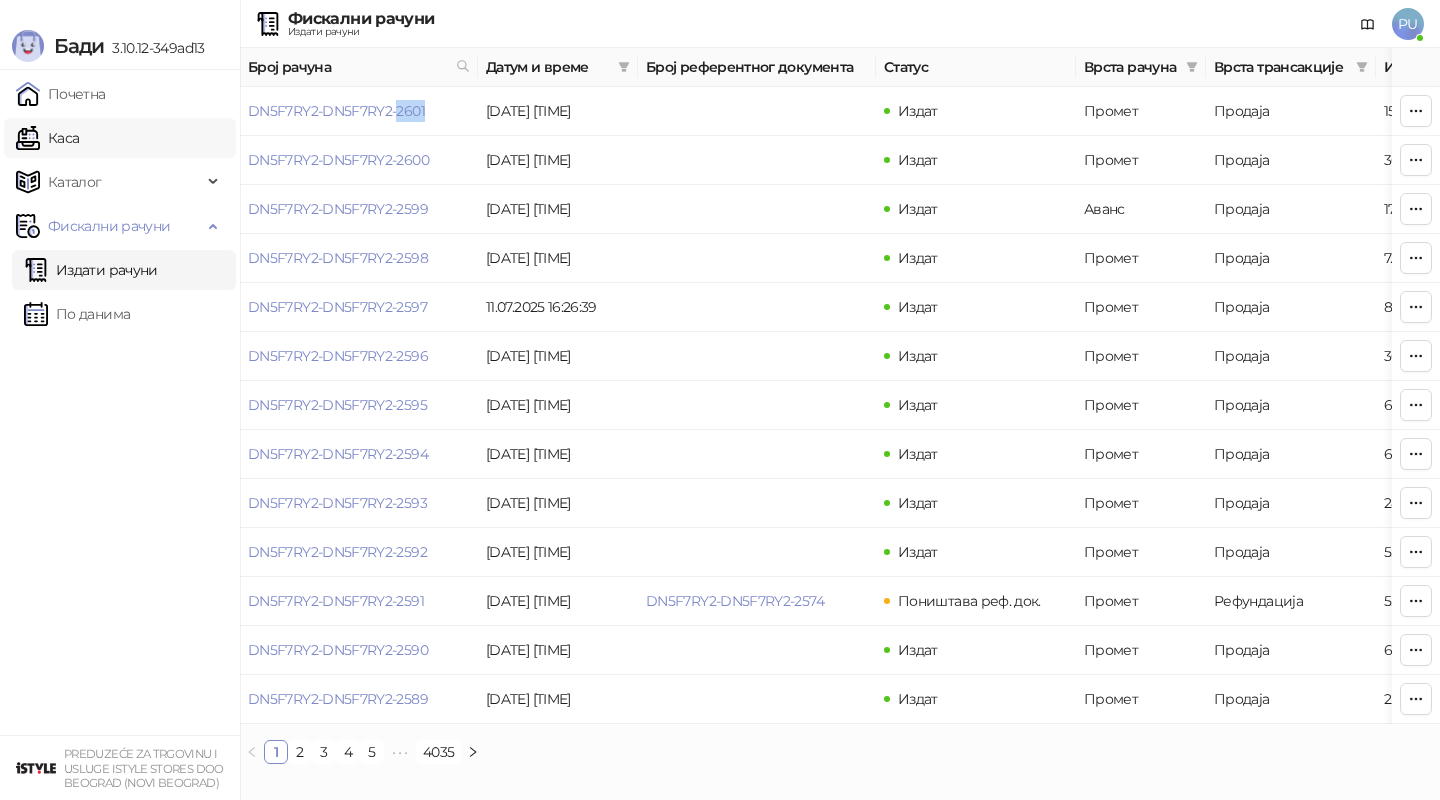 click on "Каса" at bounding box center (47, 138) 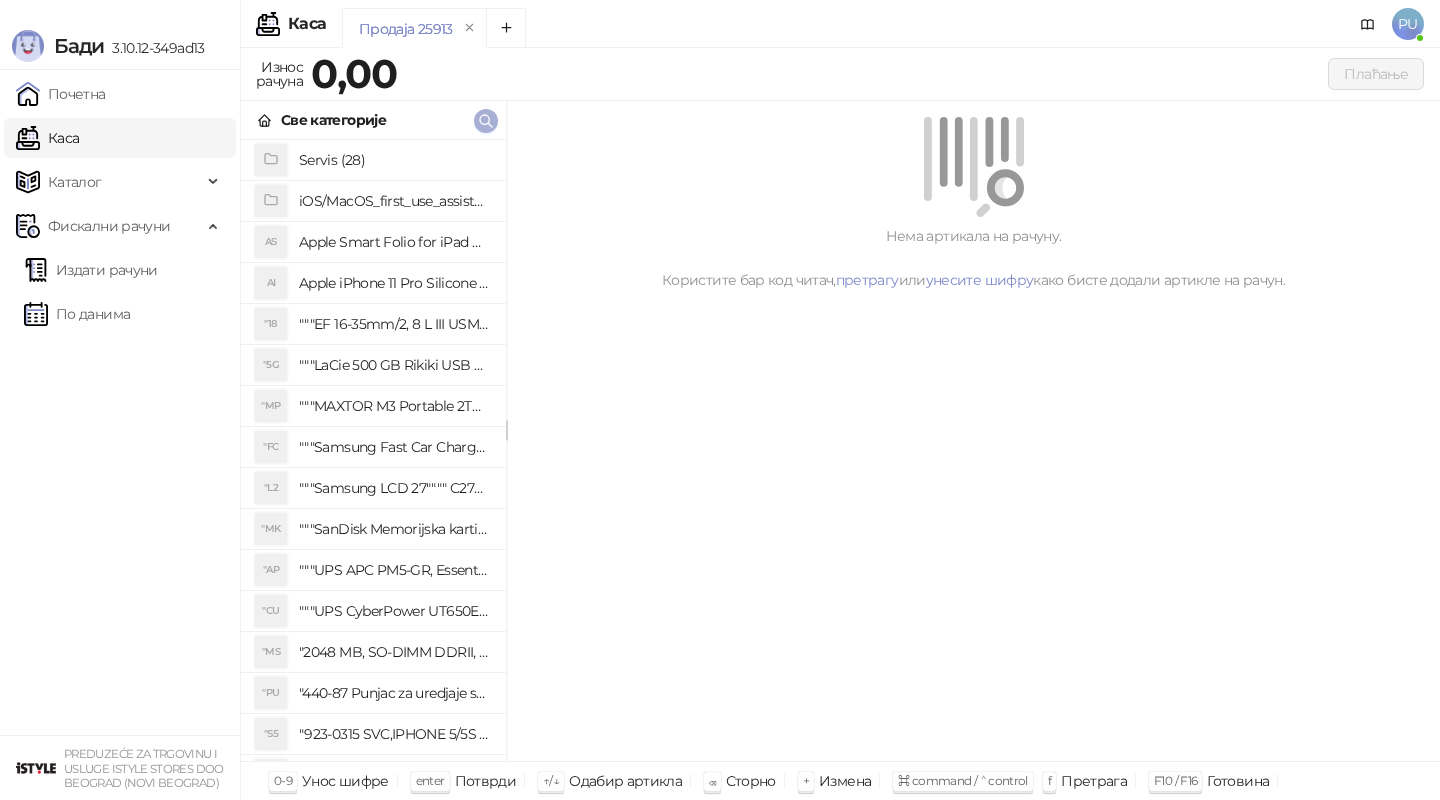 click 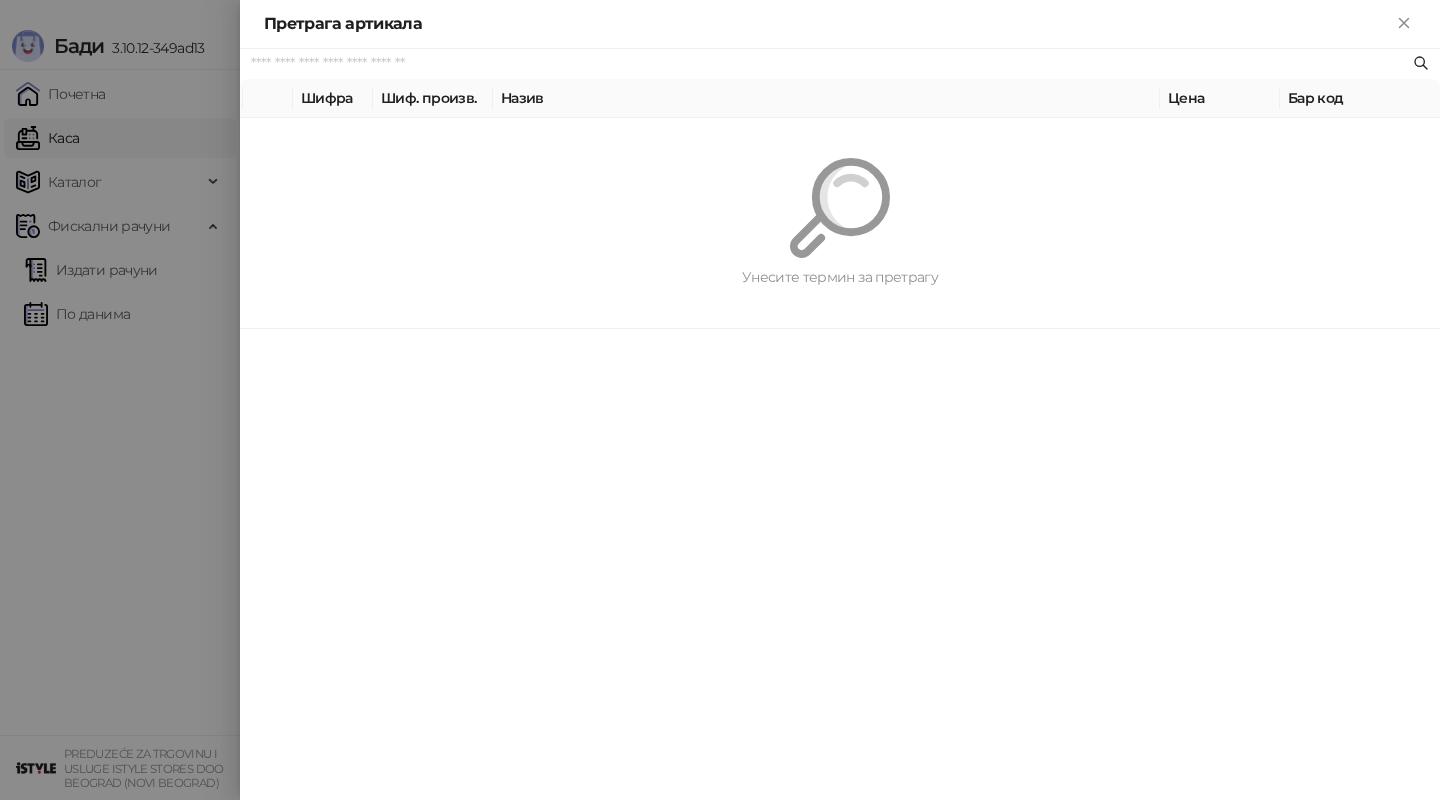 paste on "**********" 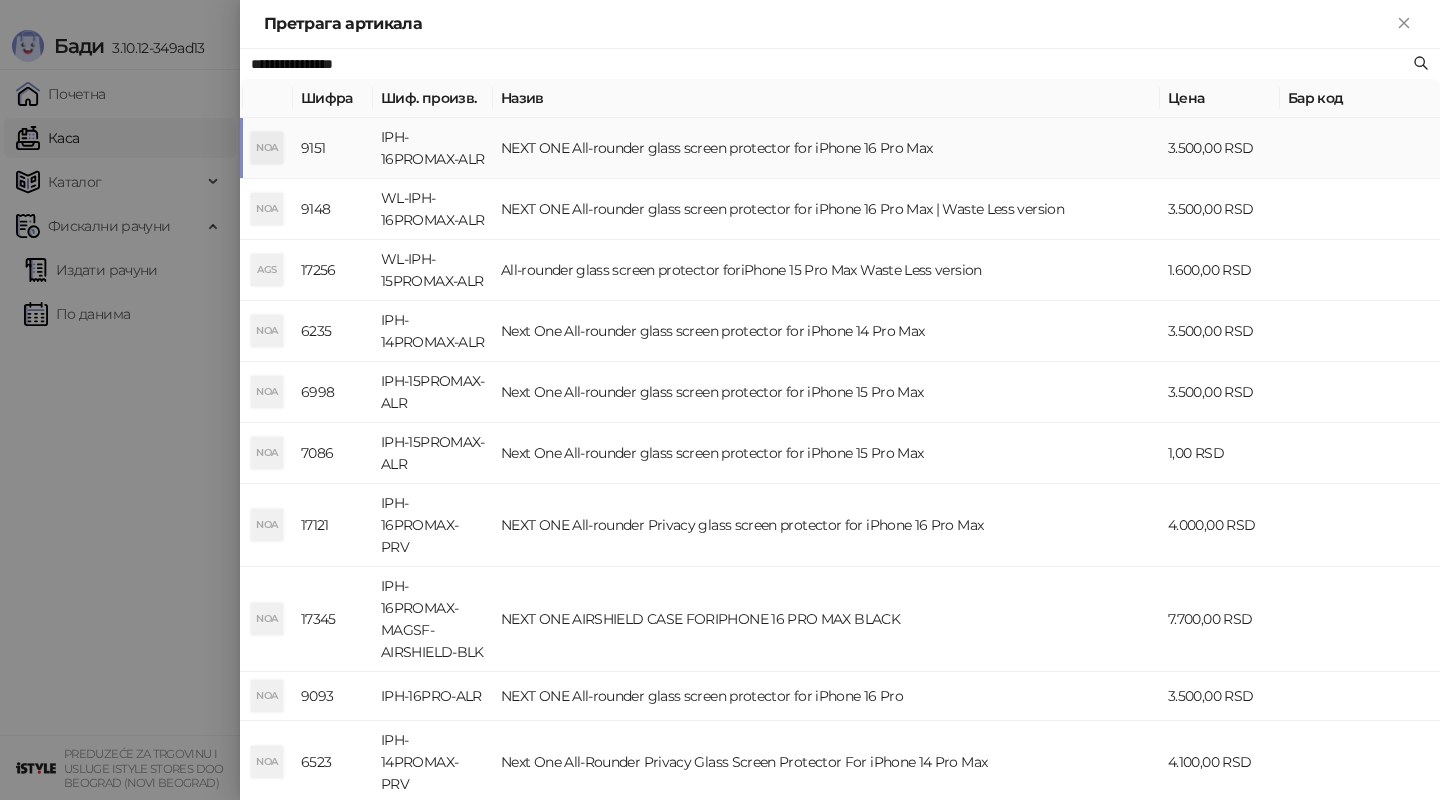 click on "NEXT ONE All-rounder glass screen protector for iPhone 16 Pro Max" at bounding box center (826, 148) 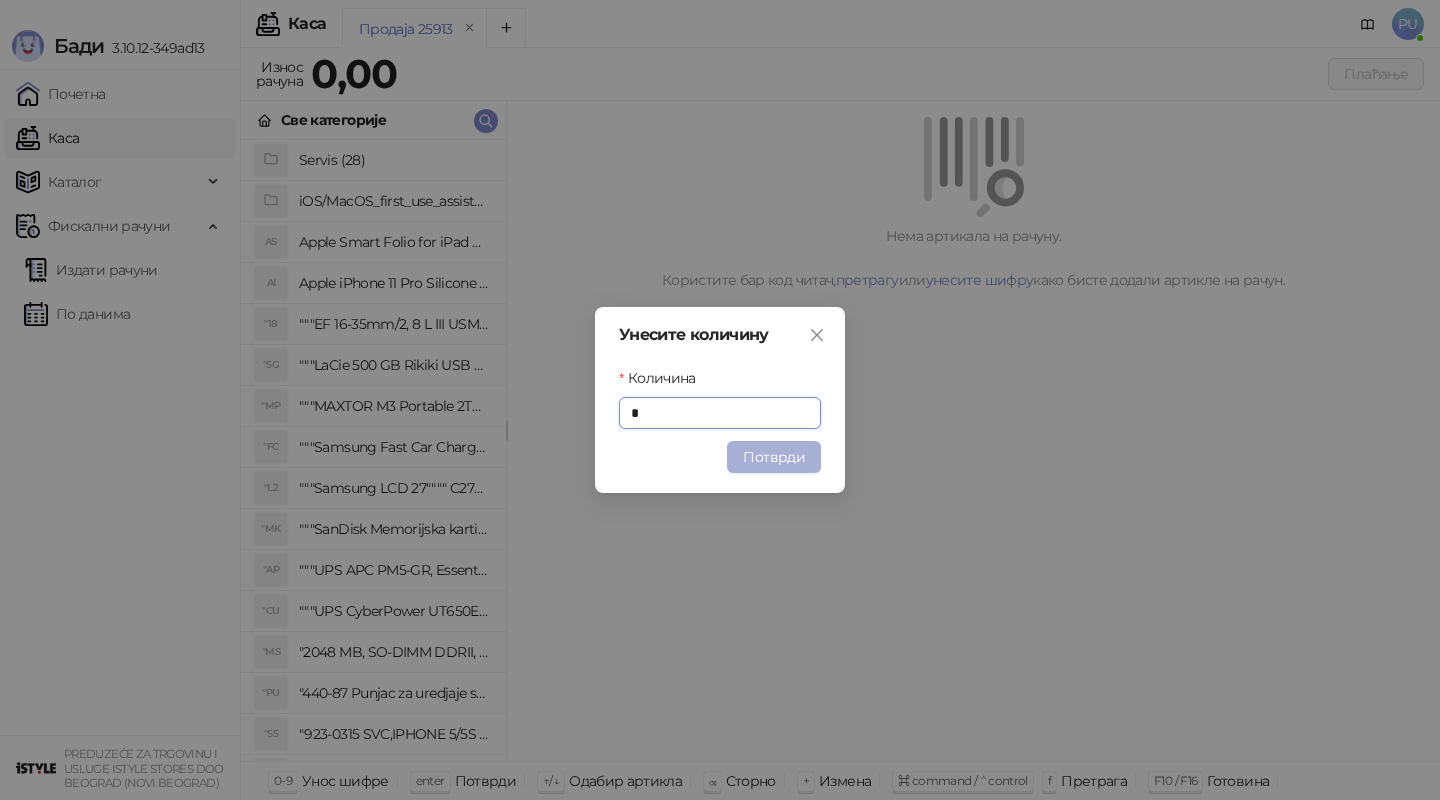 click on "Потврди" at bounding box center (774, 457) 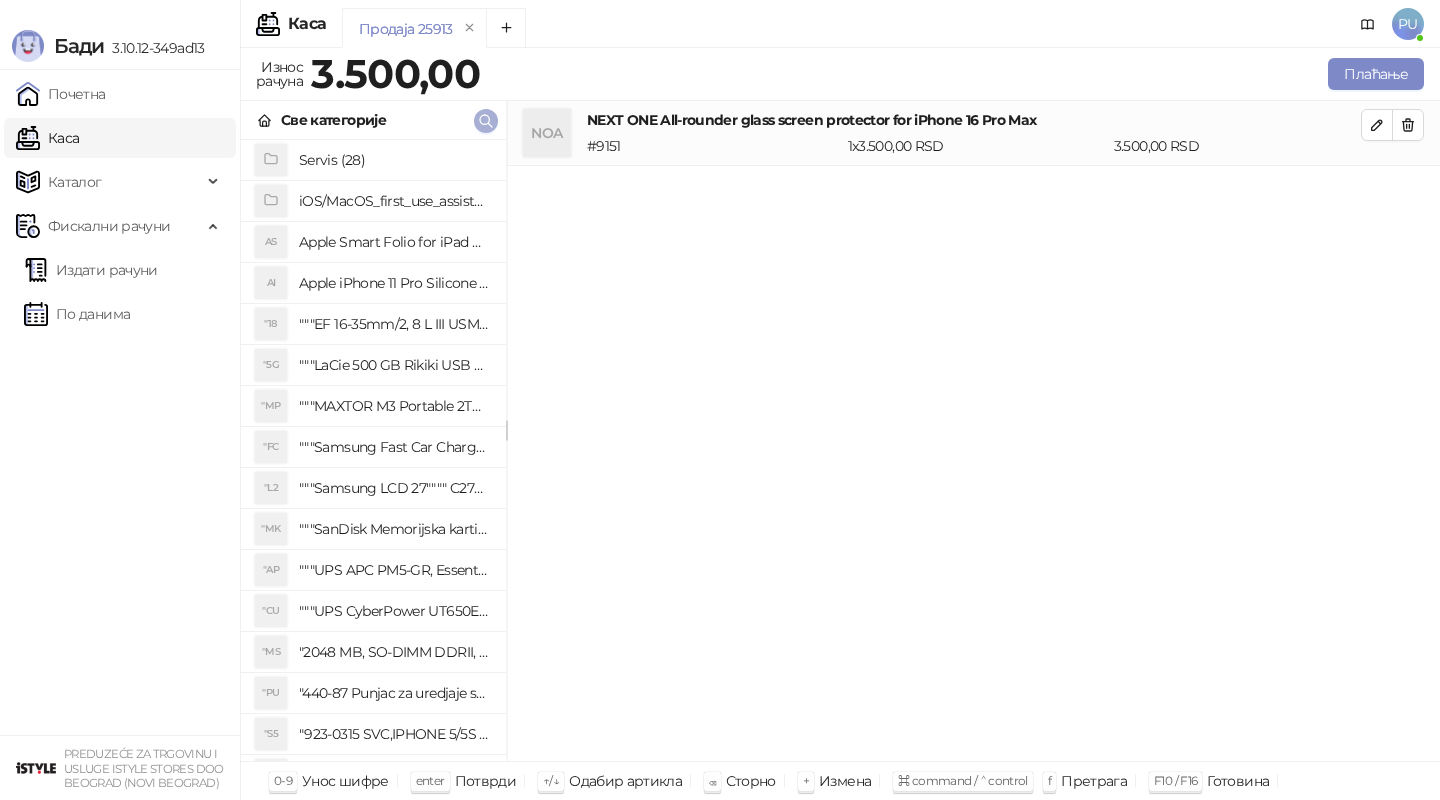 click 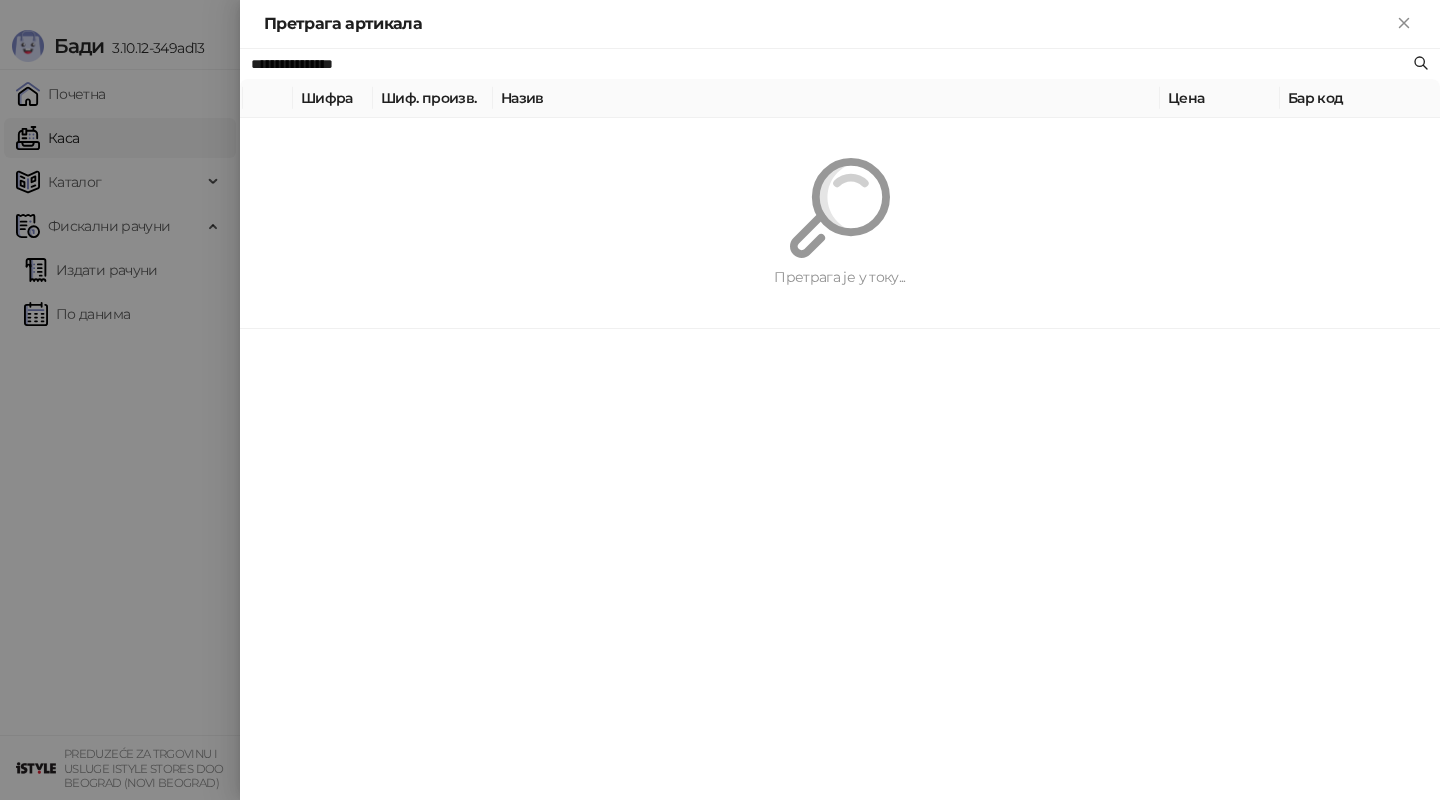 paste on "**********" 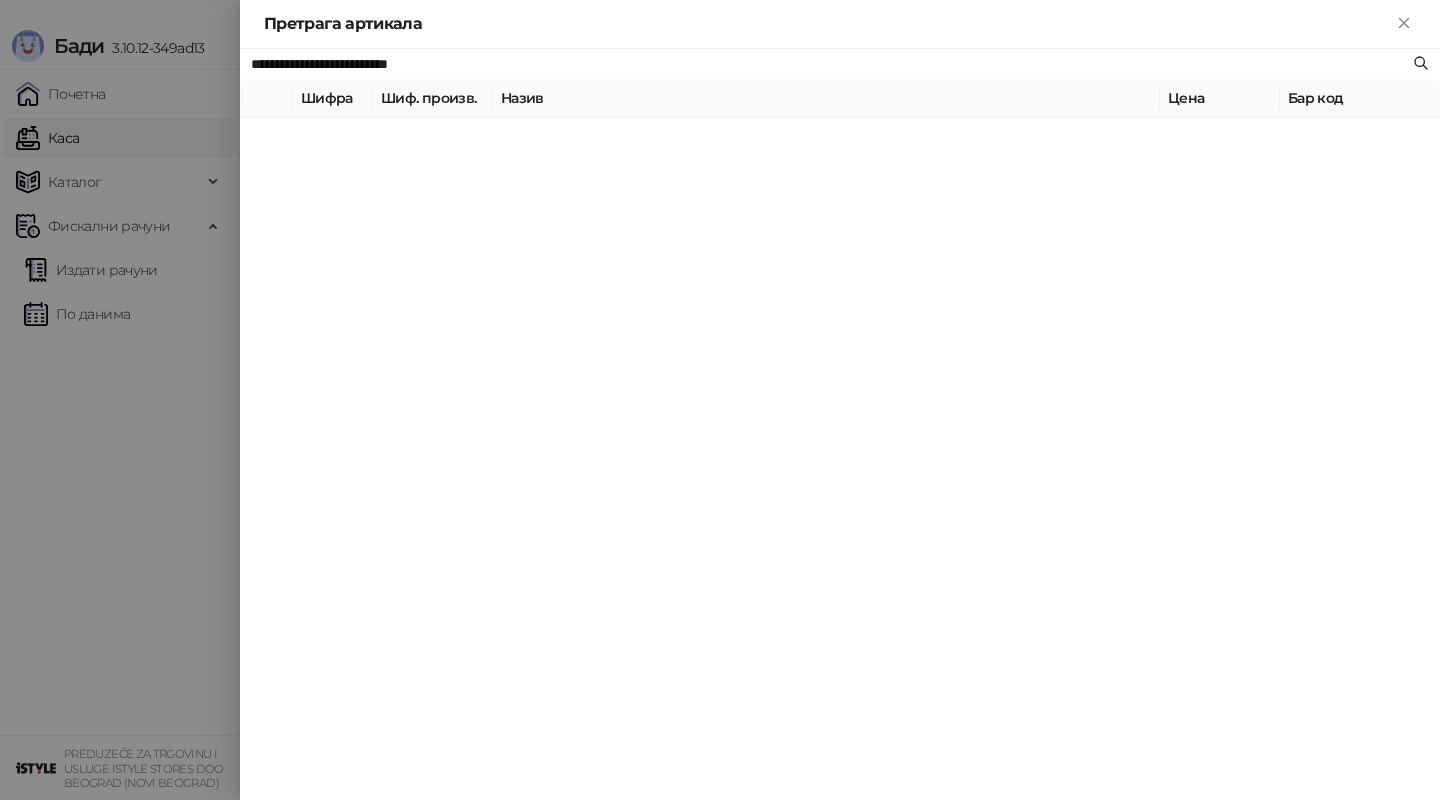 type on "**********" 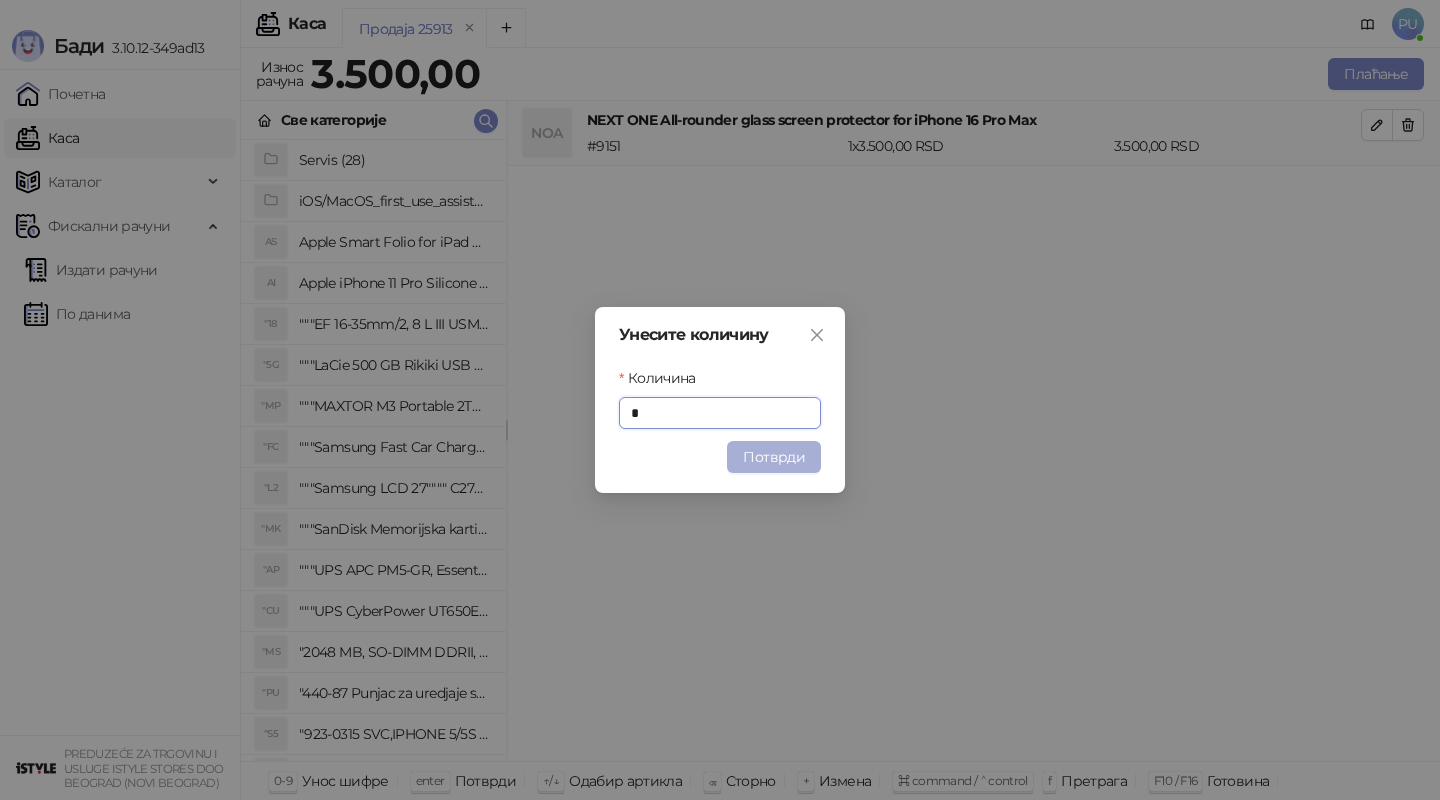 click on "Потврди" at bounding box center [774, 457] 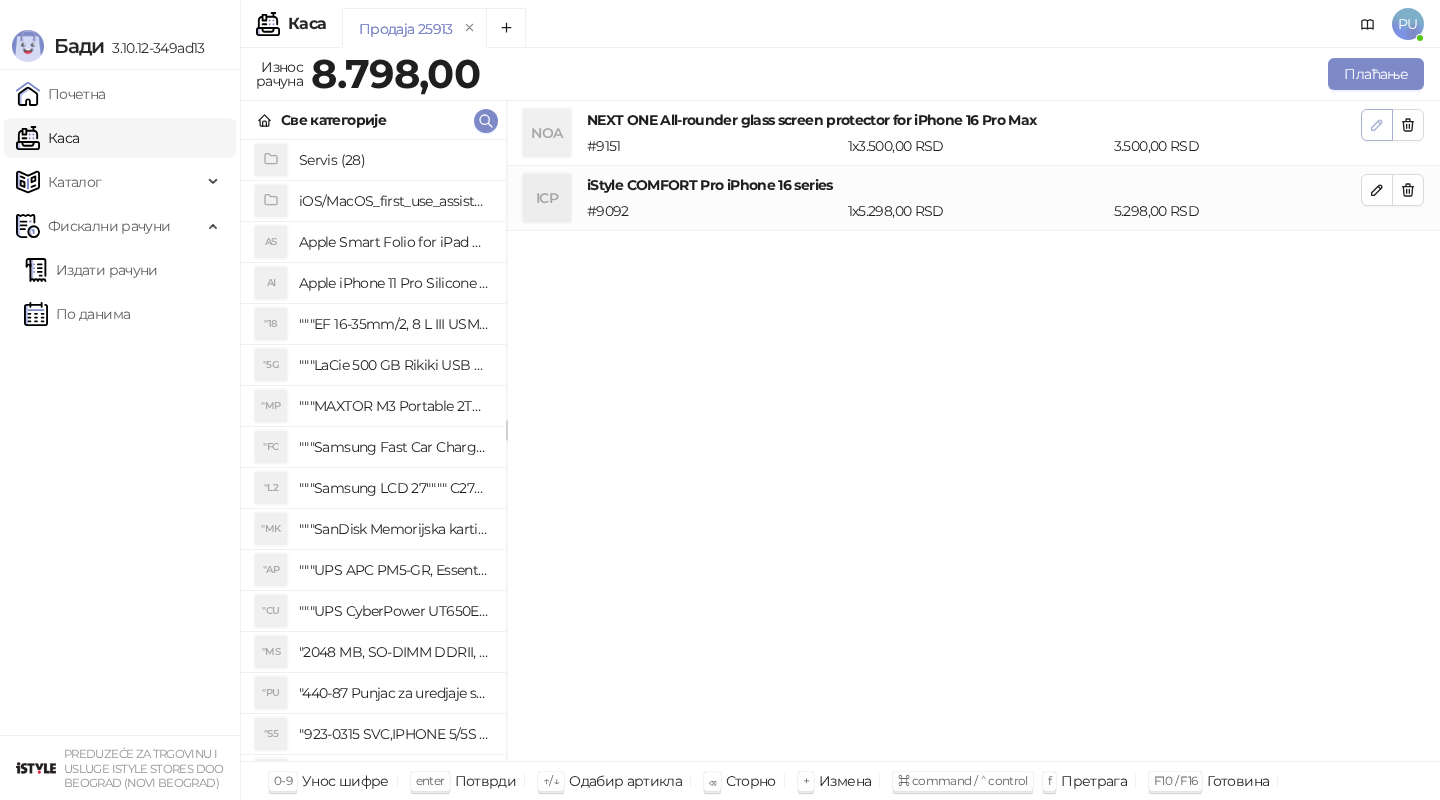 click 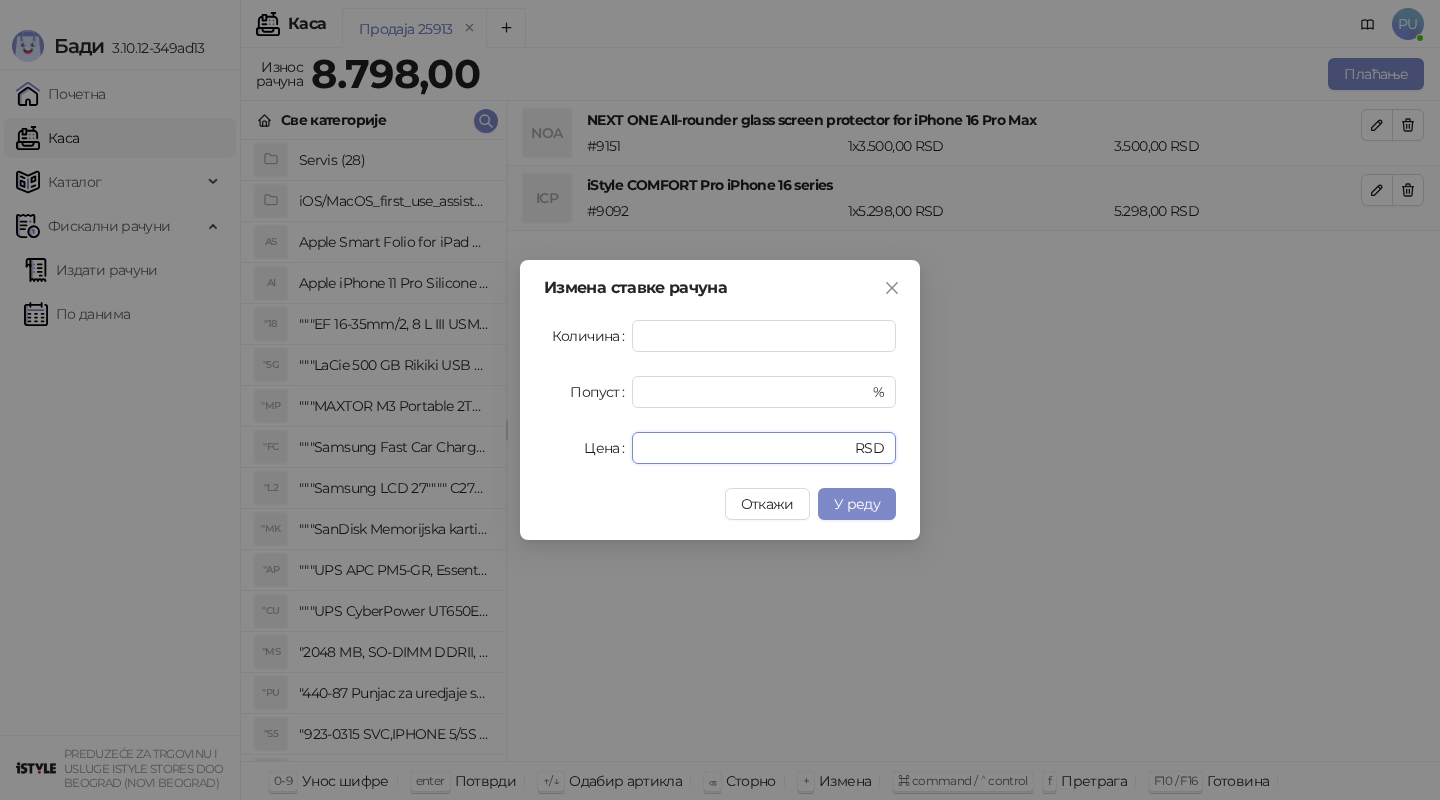 drag, startPoint x: 699, startPoint y: 447, endPoint x: 561, endPoint y: 446, distance: 138.00362 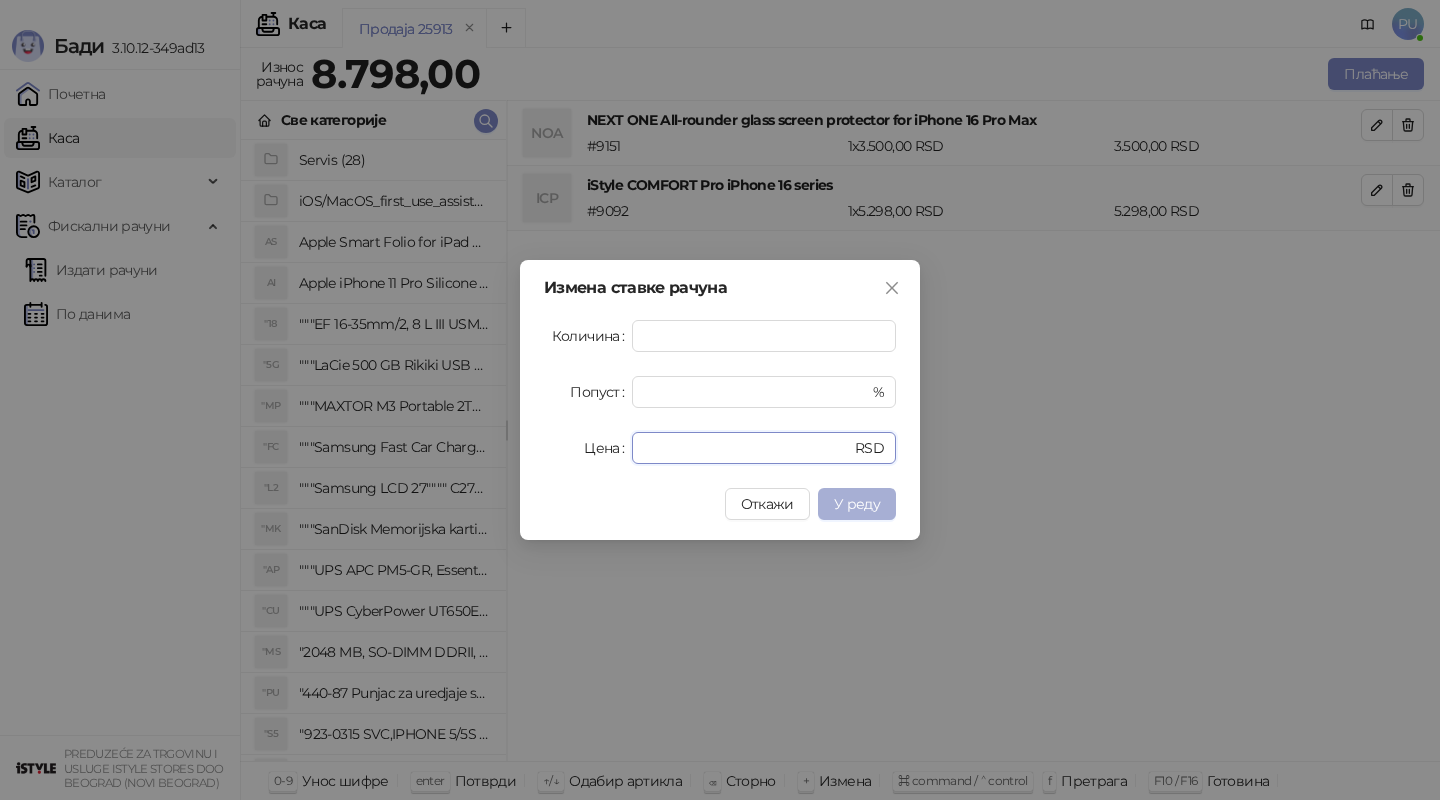 type on "*" 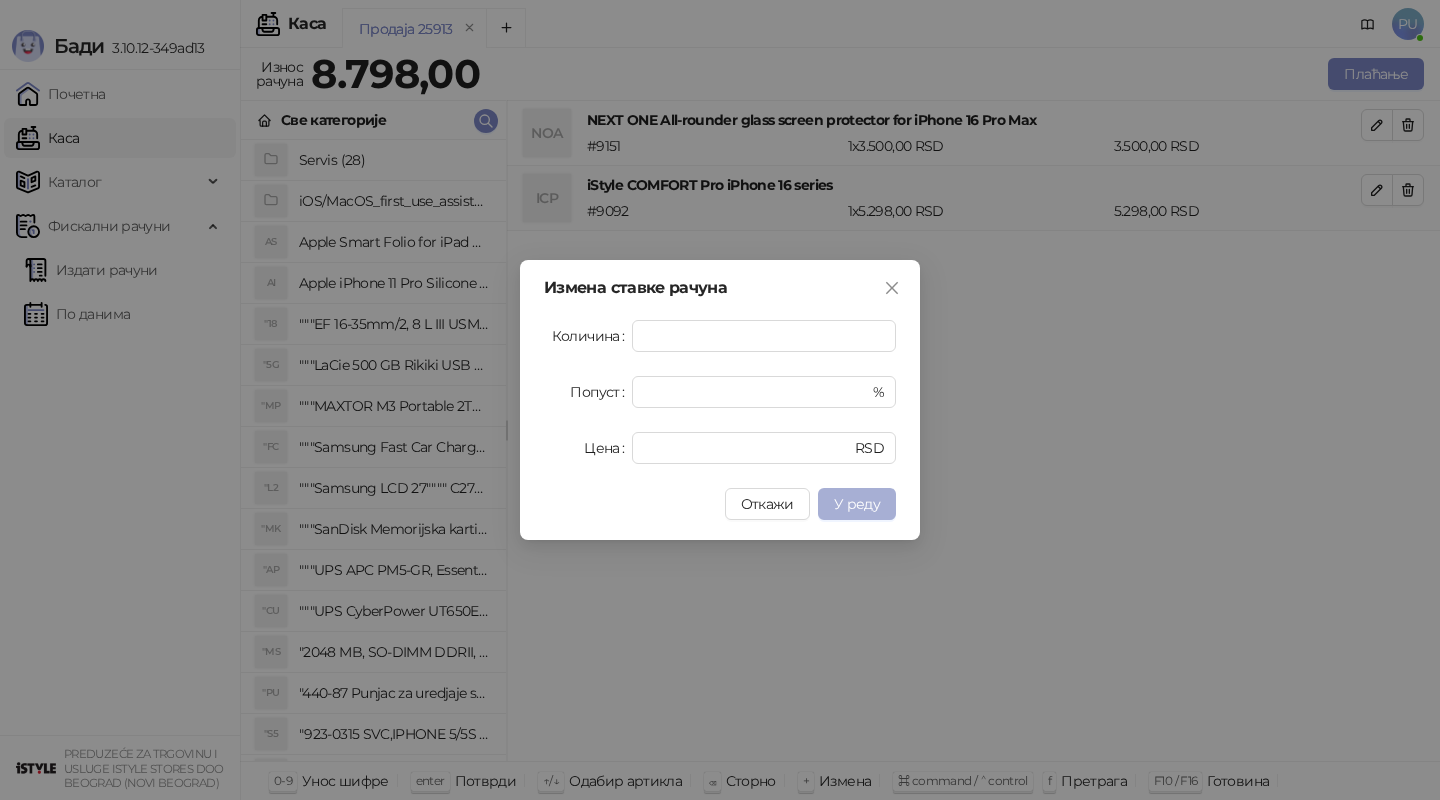 click on "У реду" at bounding box center [857, 504] 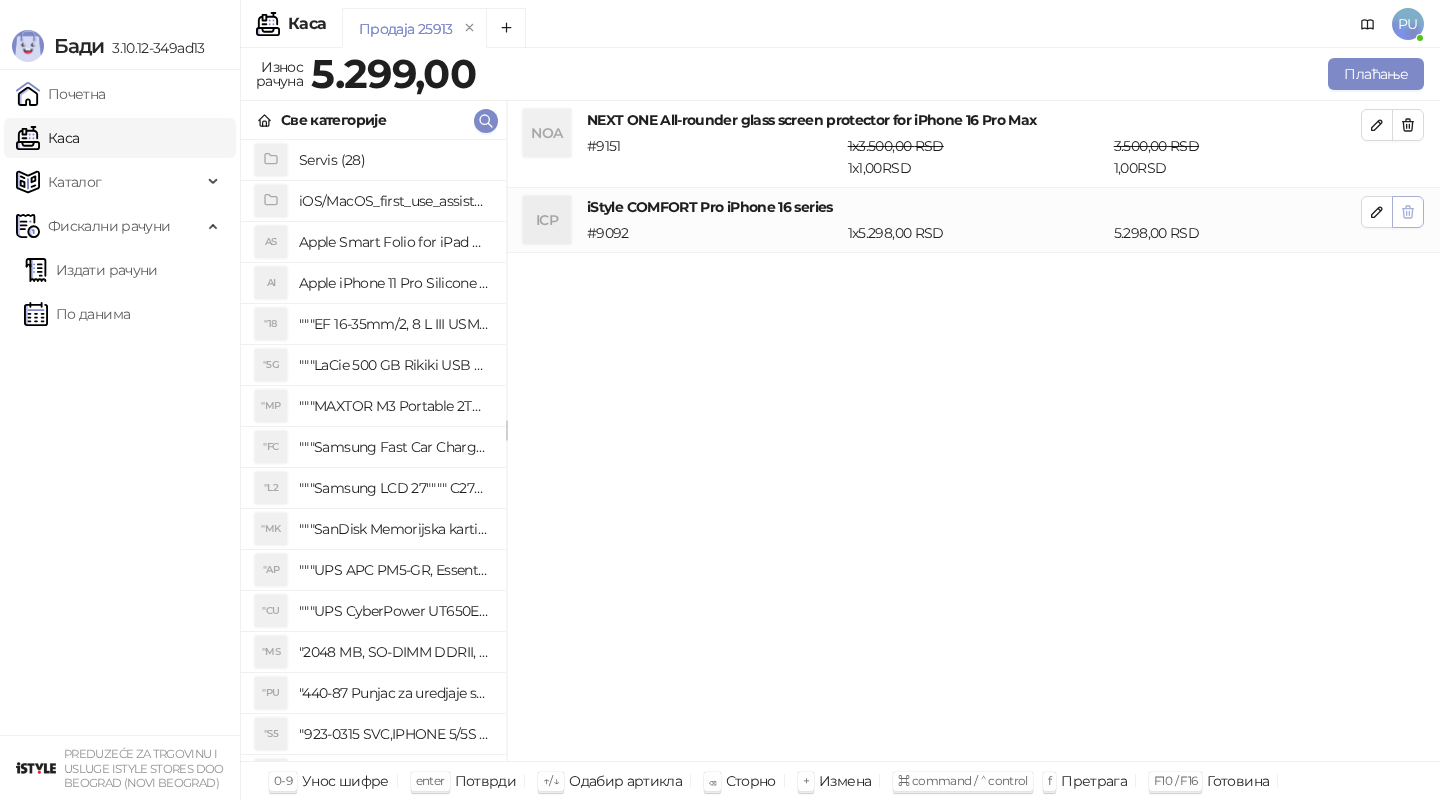 click 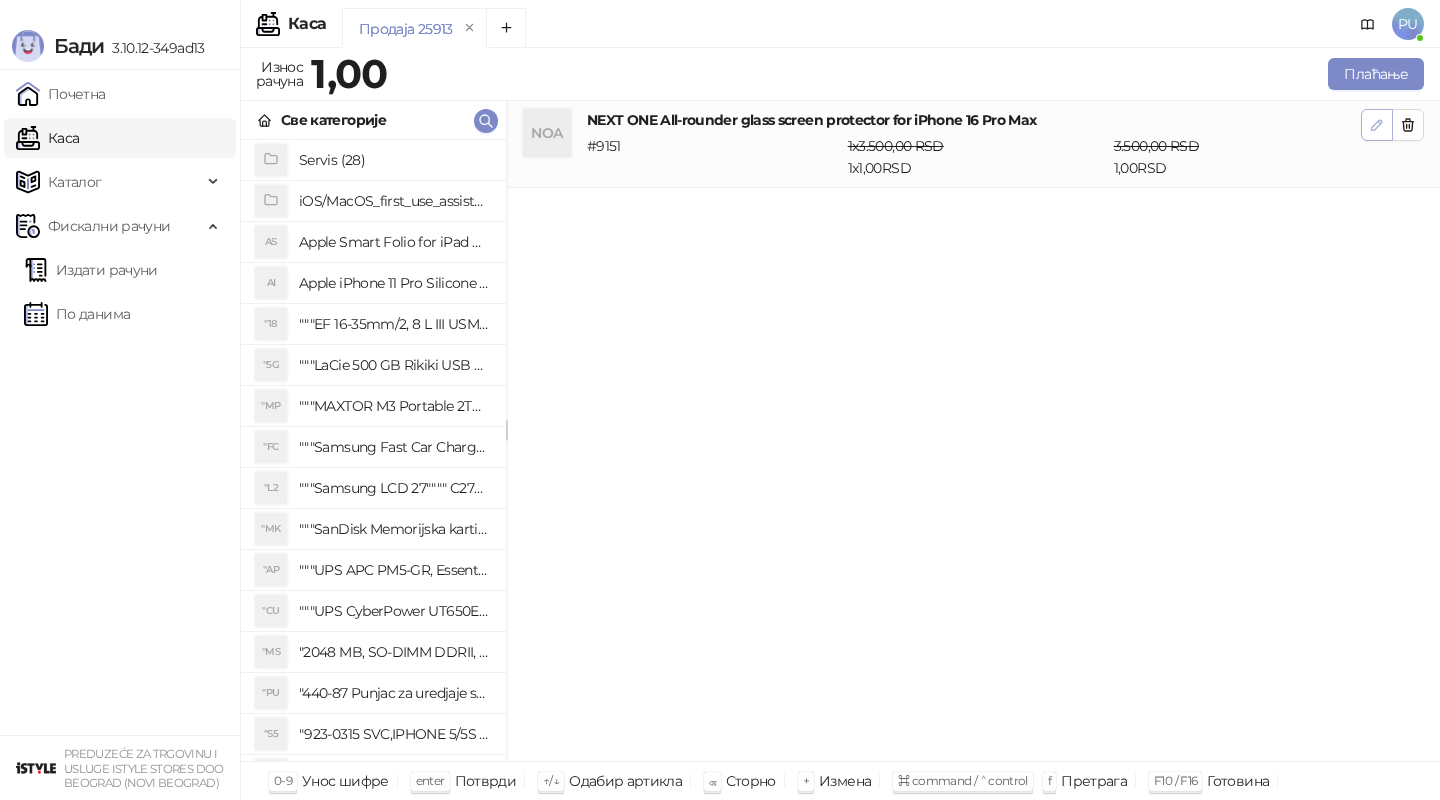 click 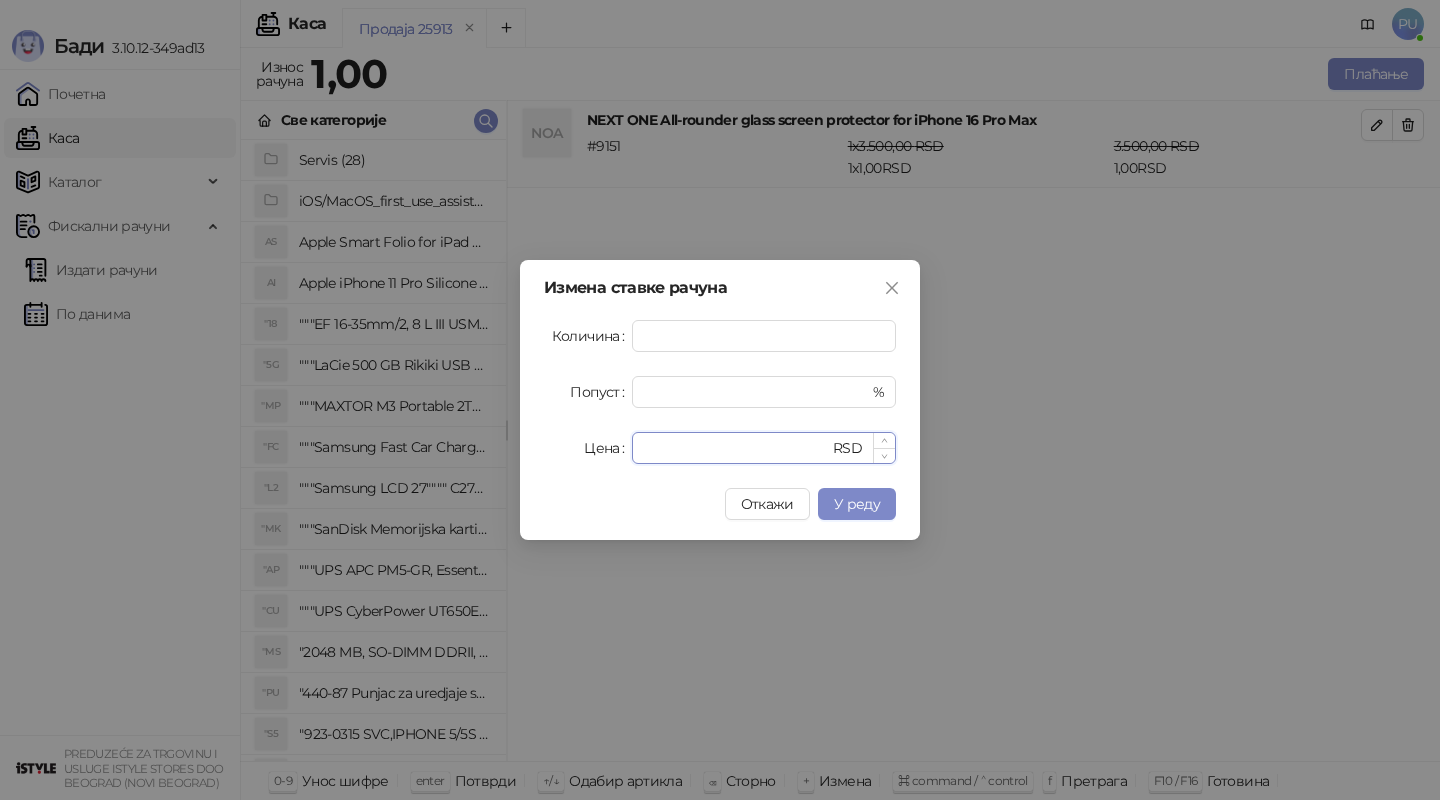 click on "*" at bounding box center (736, 448) 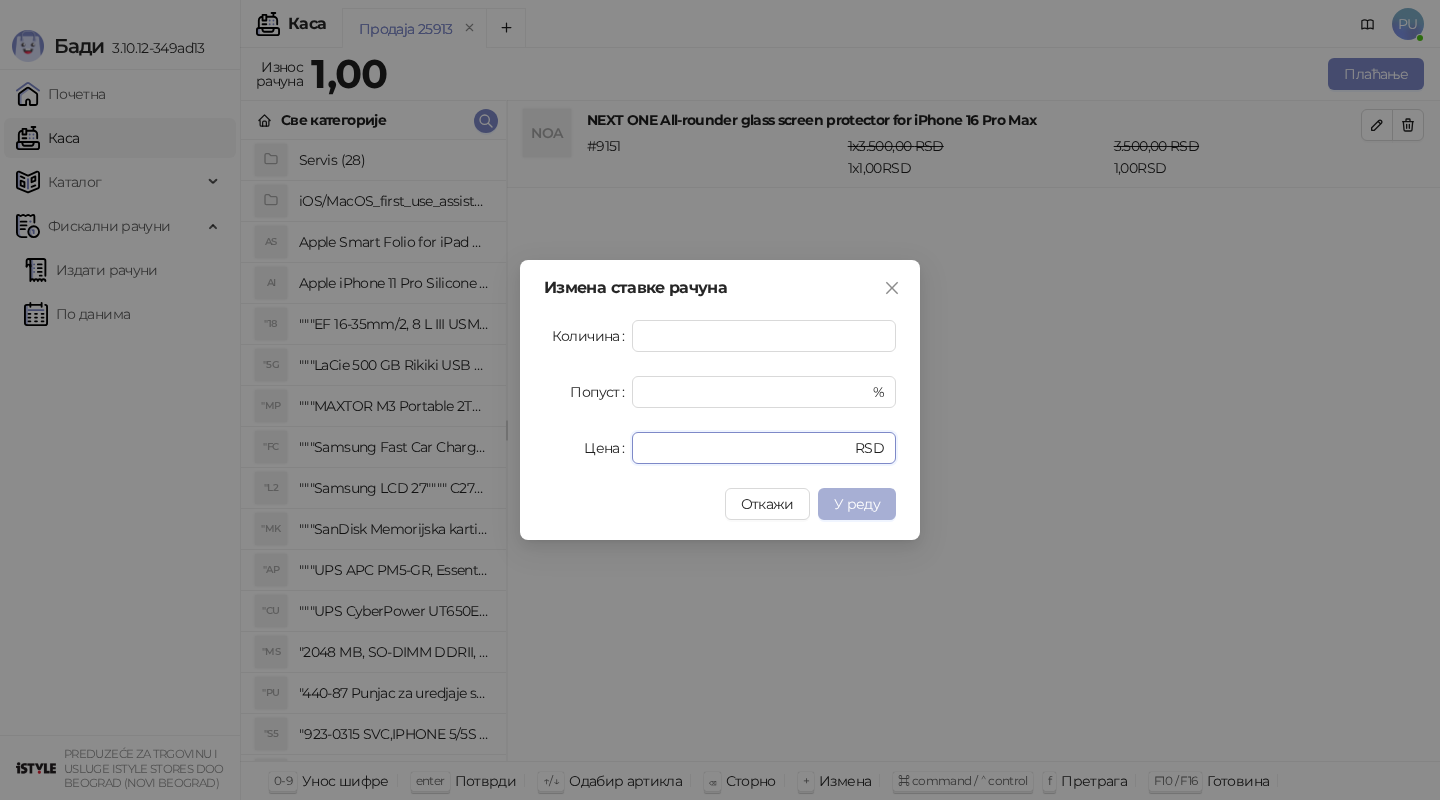 type on "****" 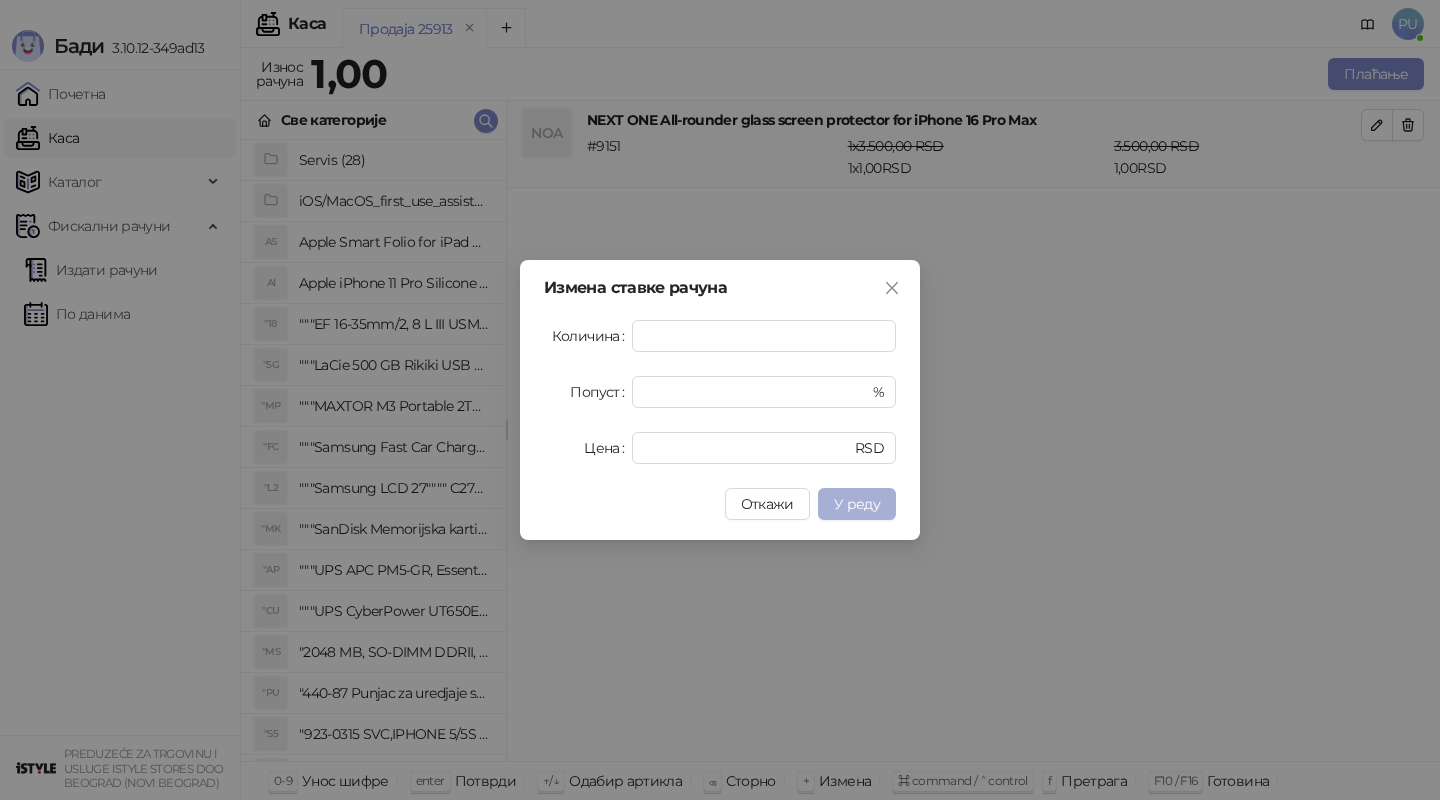 click on "У реду" at bounding box center (857, 504) 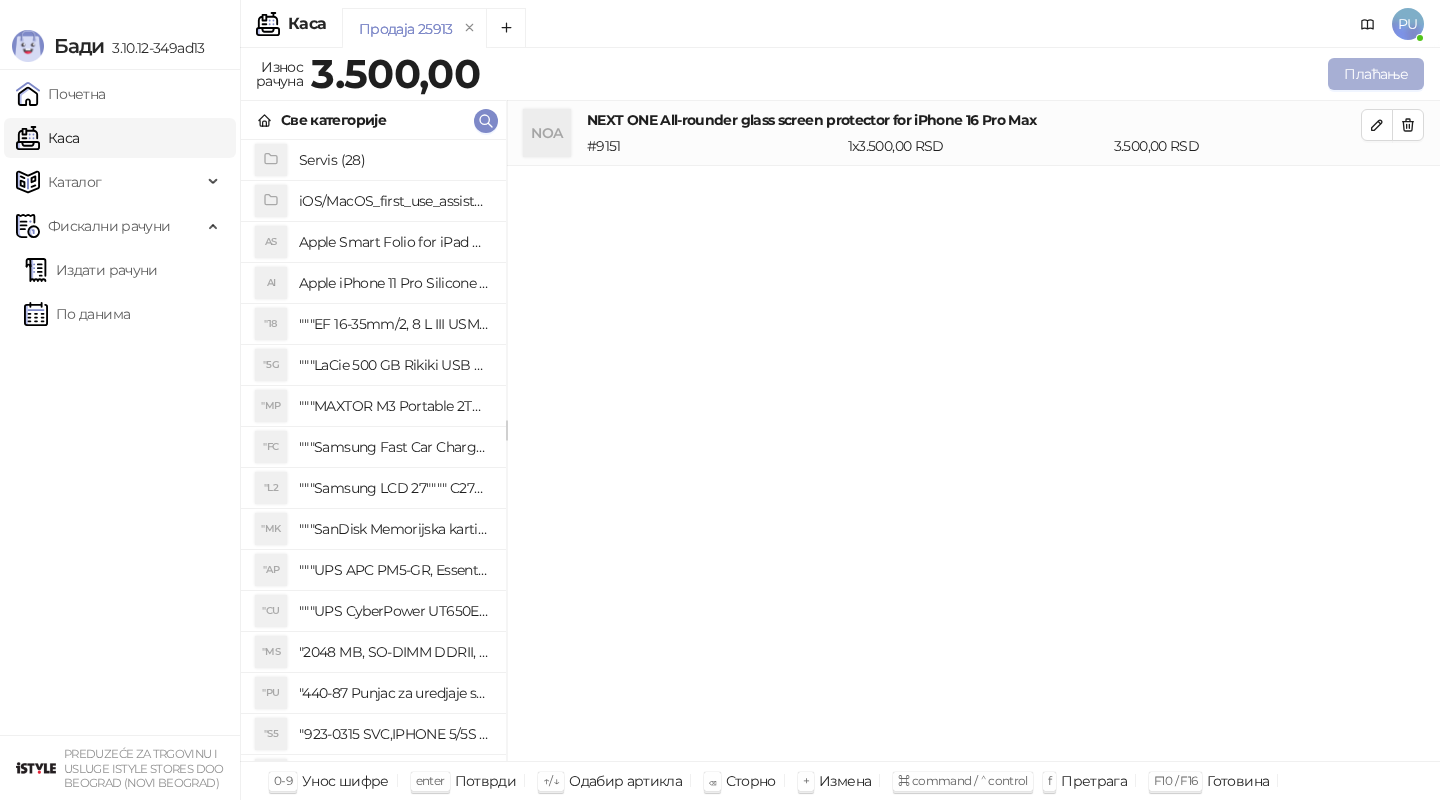 click on "Плаћање" at bounding box center (1376, 74) 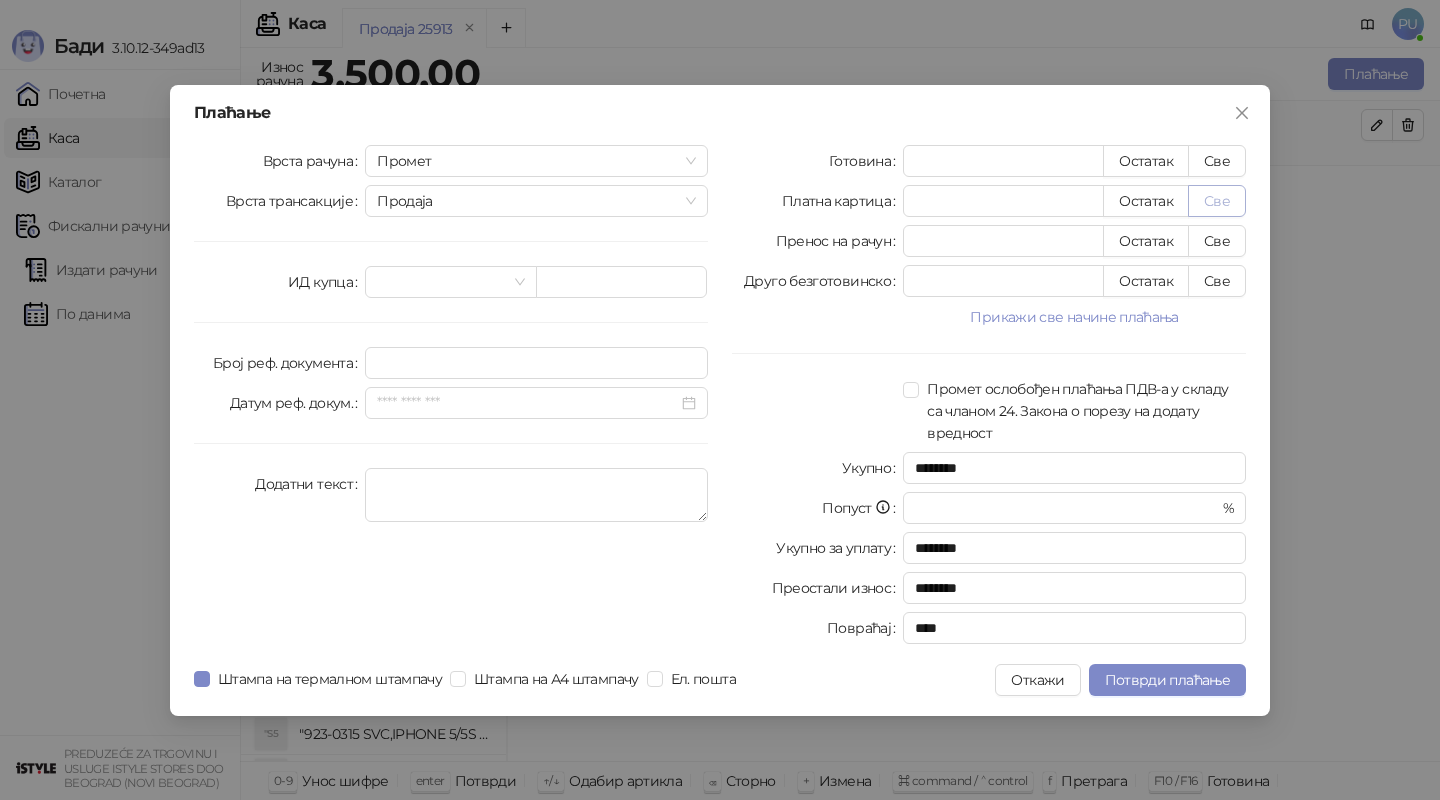 click on "Све" at bounding box center [1217, 201] 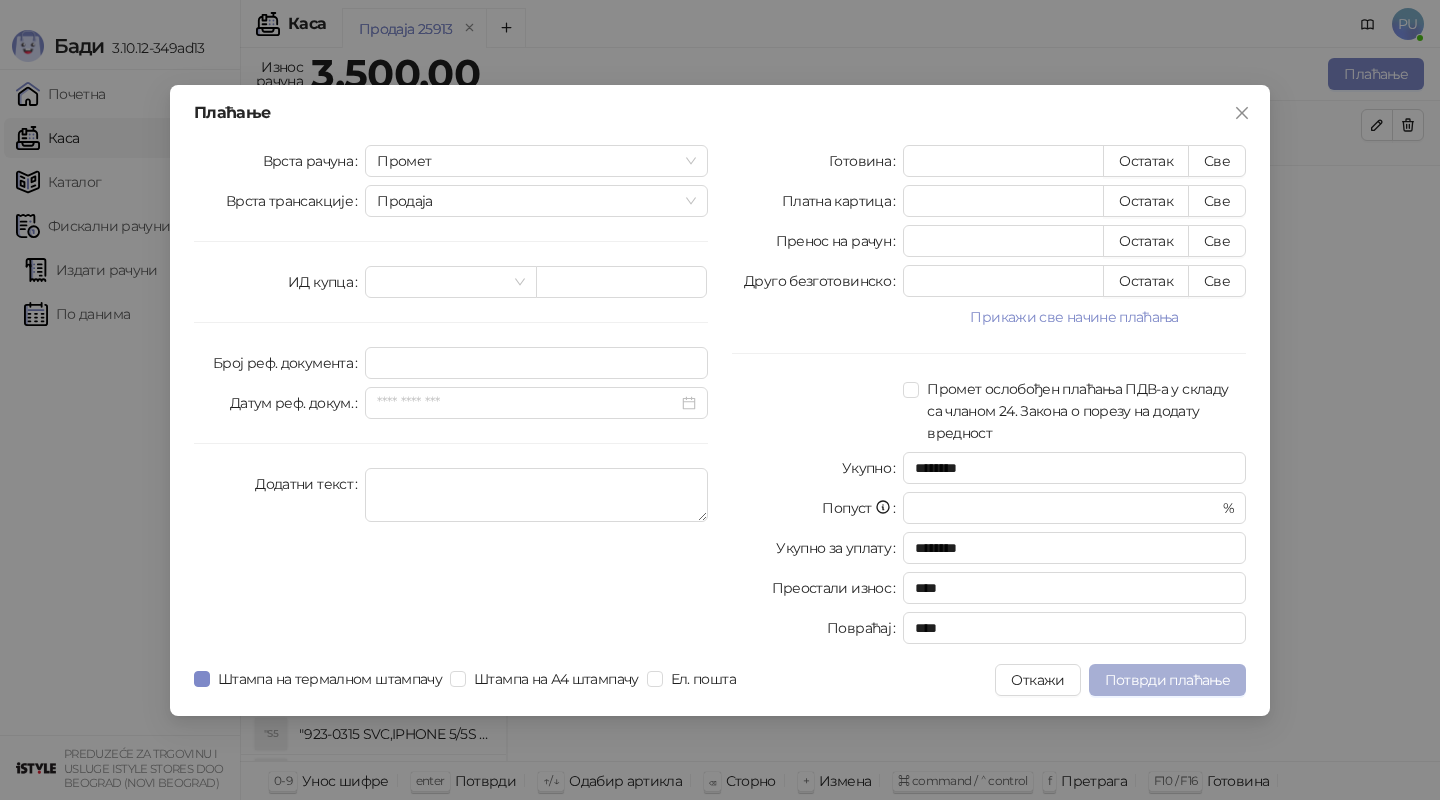 click on "Потврди плаћање" at bounding box center (1167, 680) 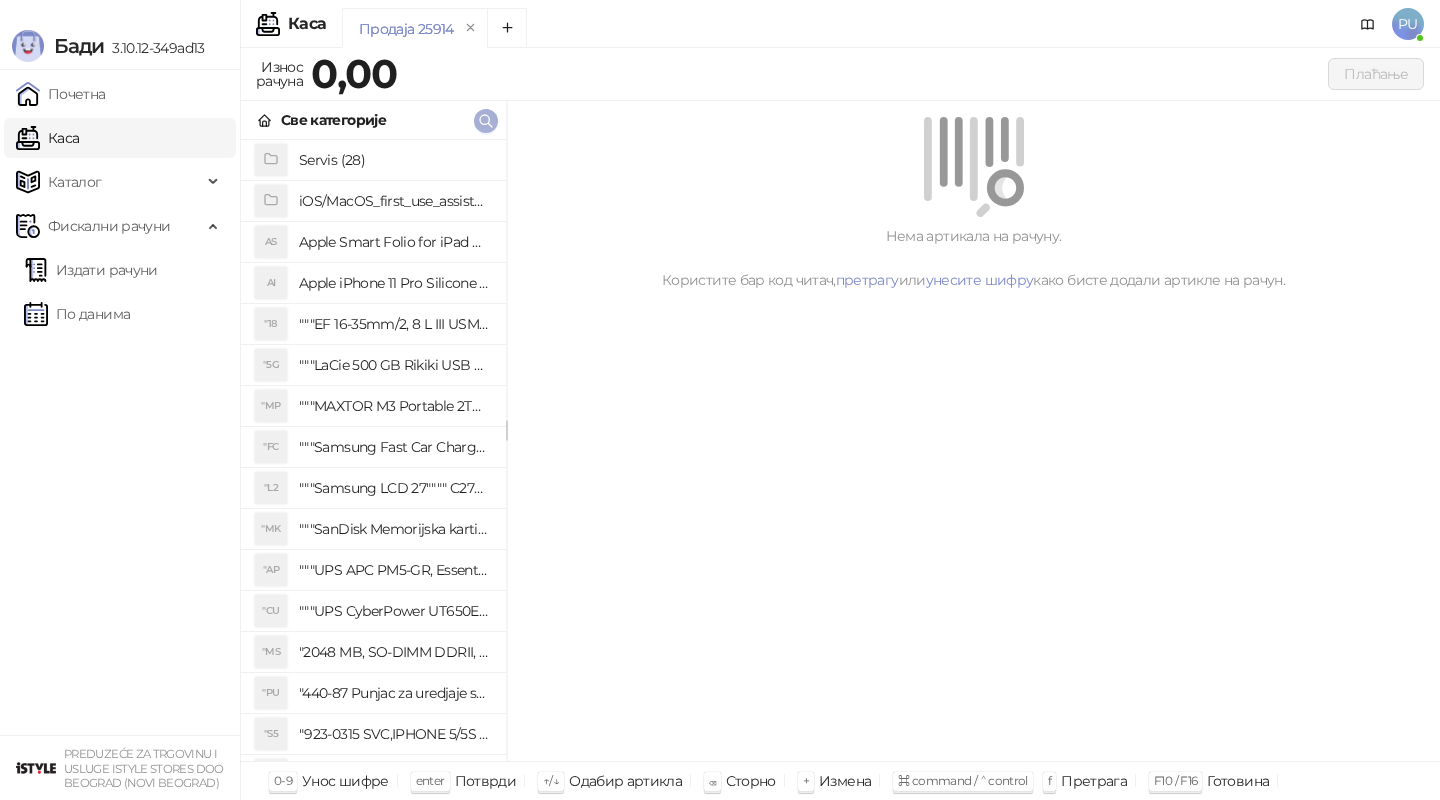 click 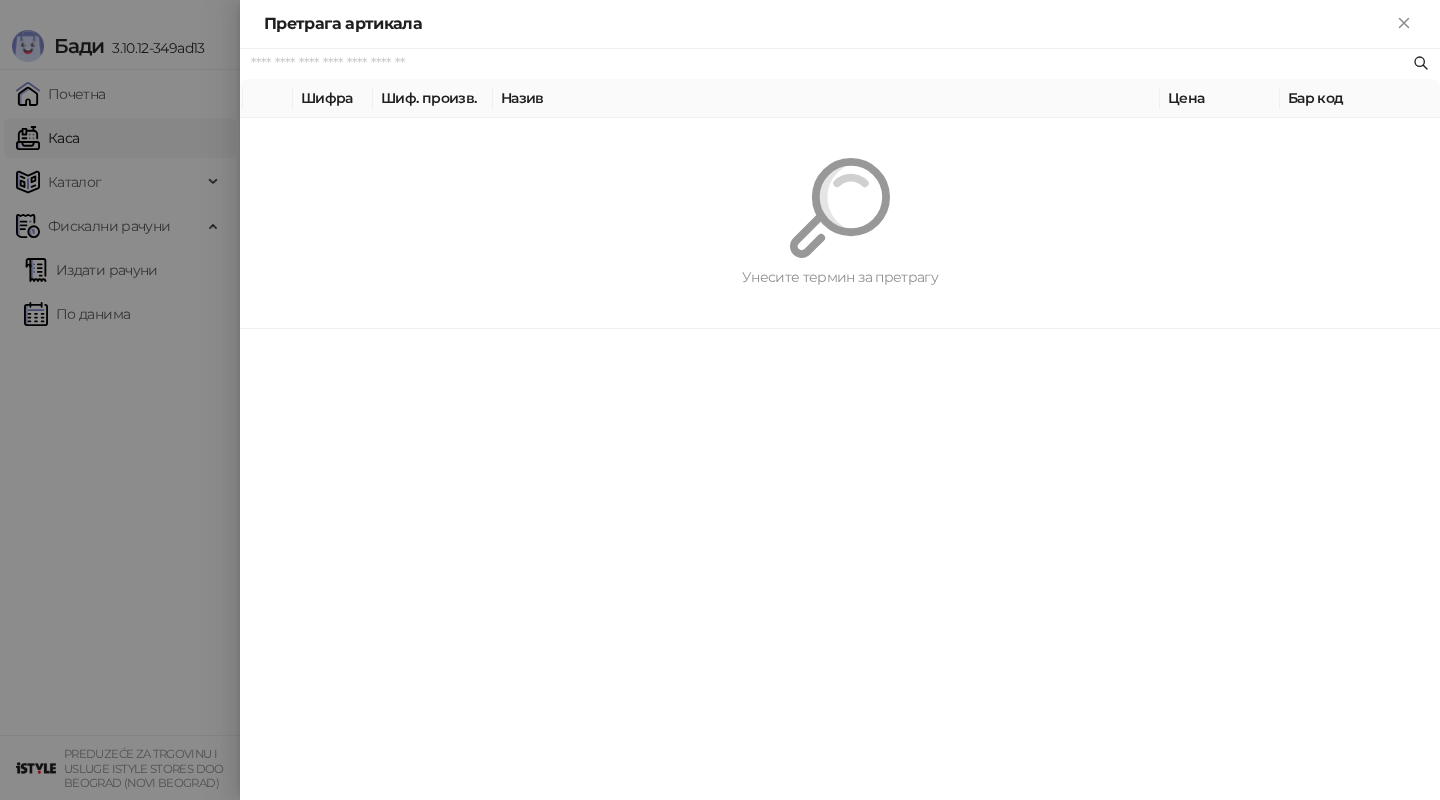 paste on "*********" 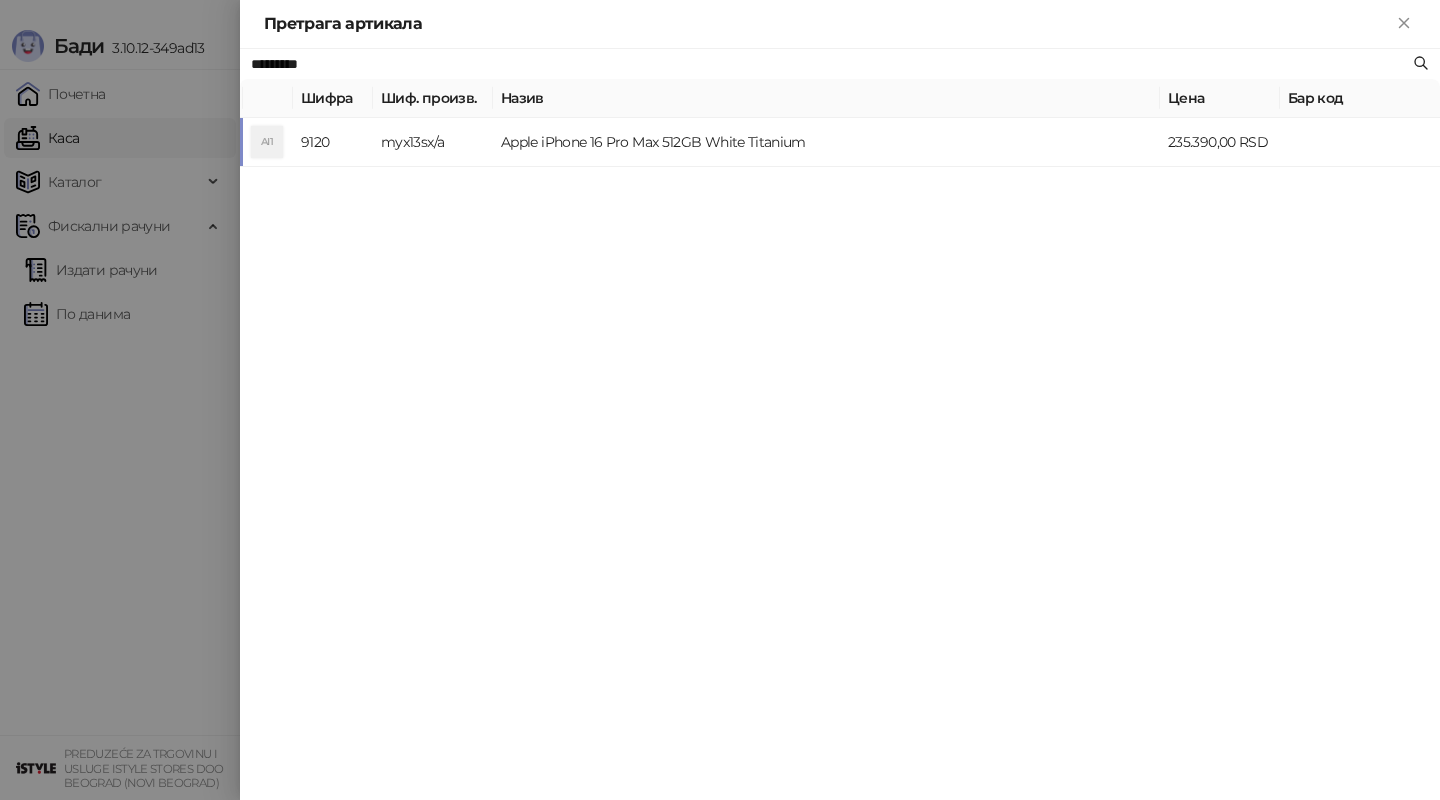 type on "*********" 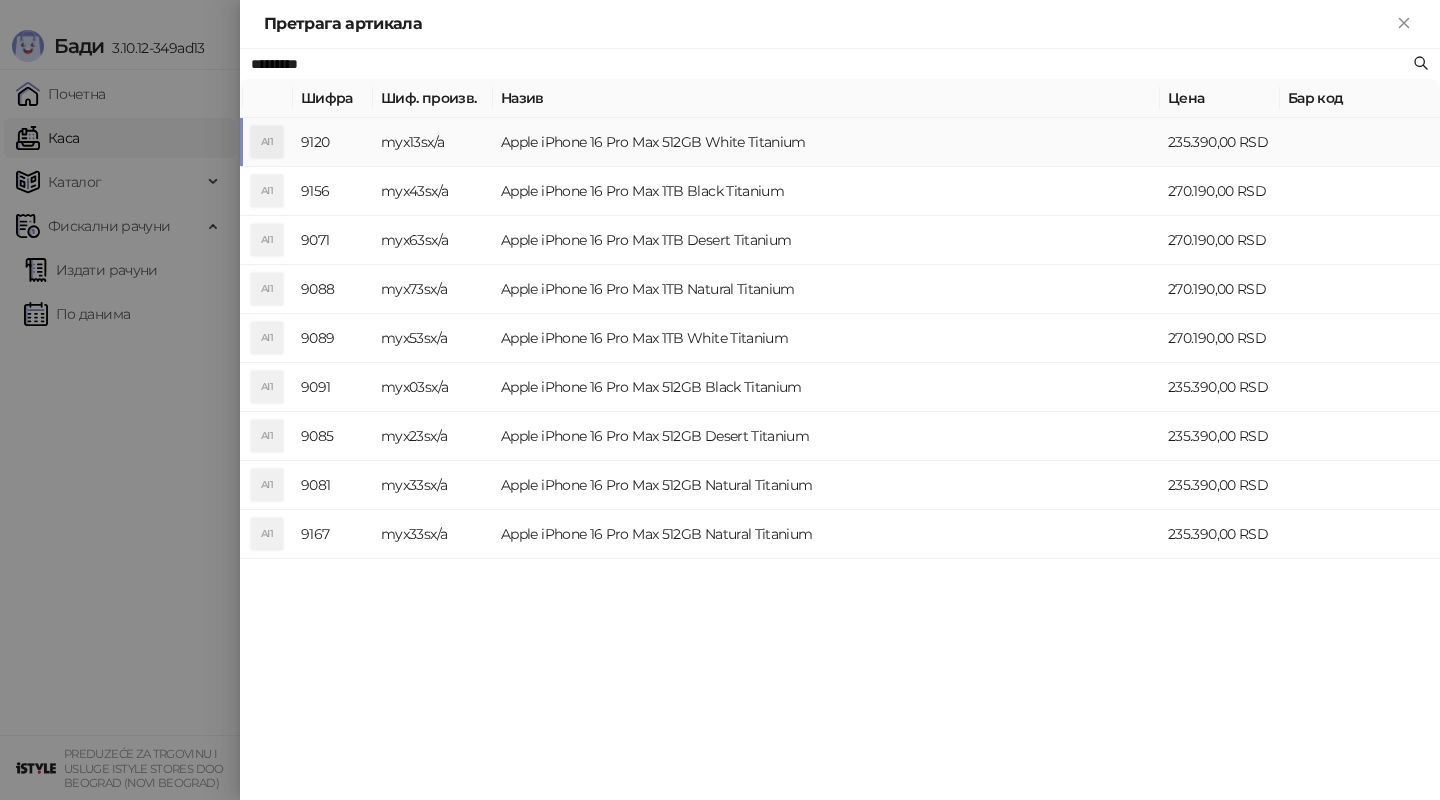click on "Apple iPhone 16 Pro Max 512GB White Titanium" at bounding box center [826, 142] 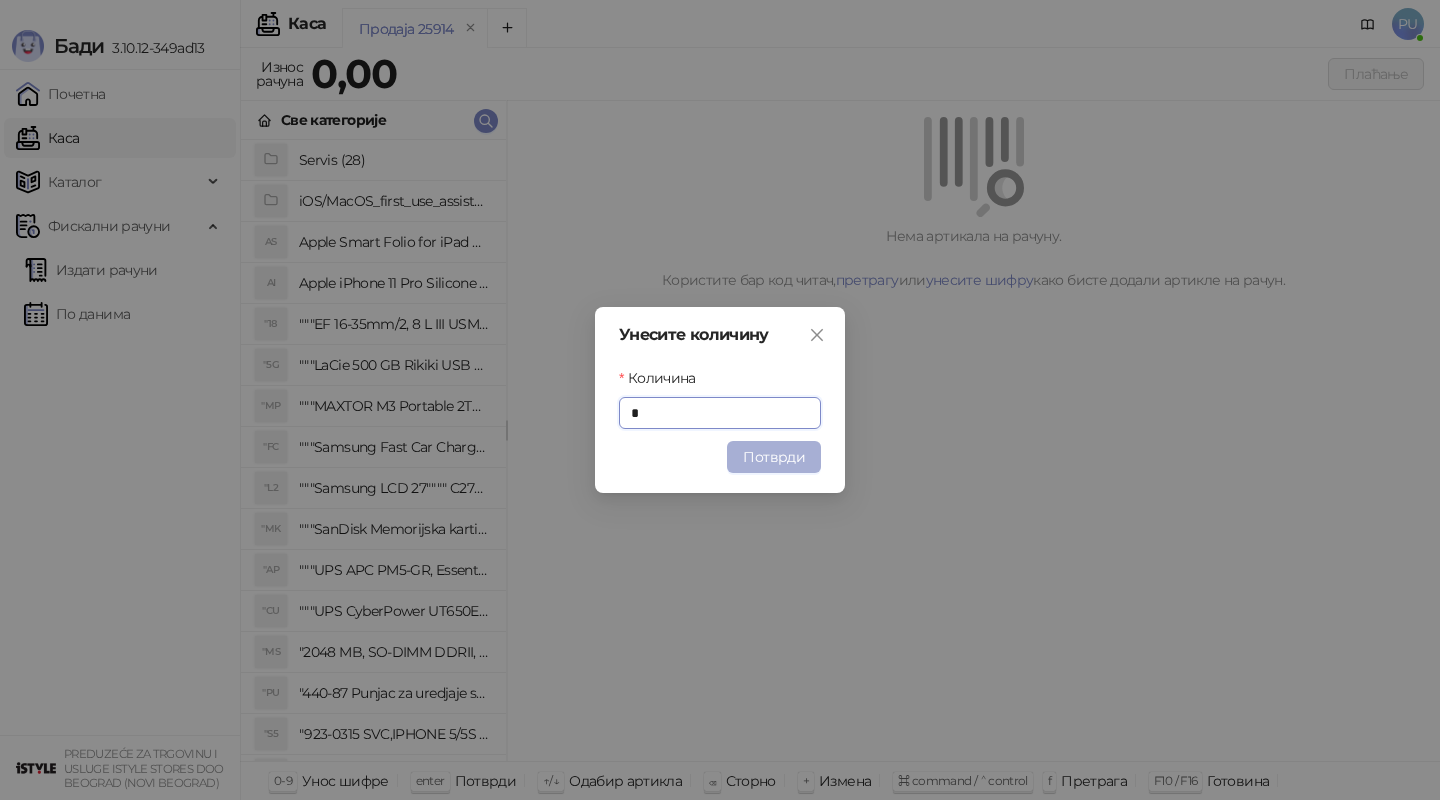 click on "Потврди" at bounding box center [774, 457] 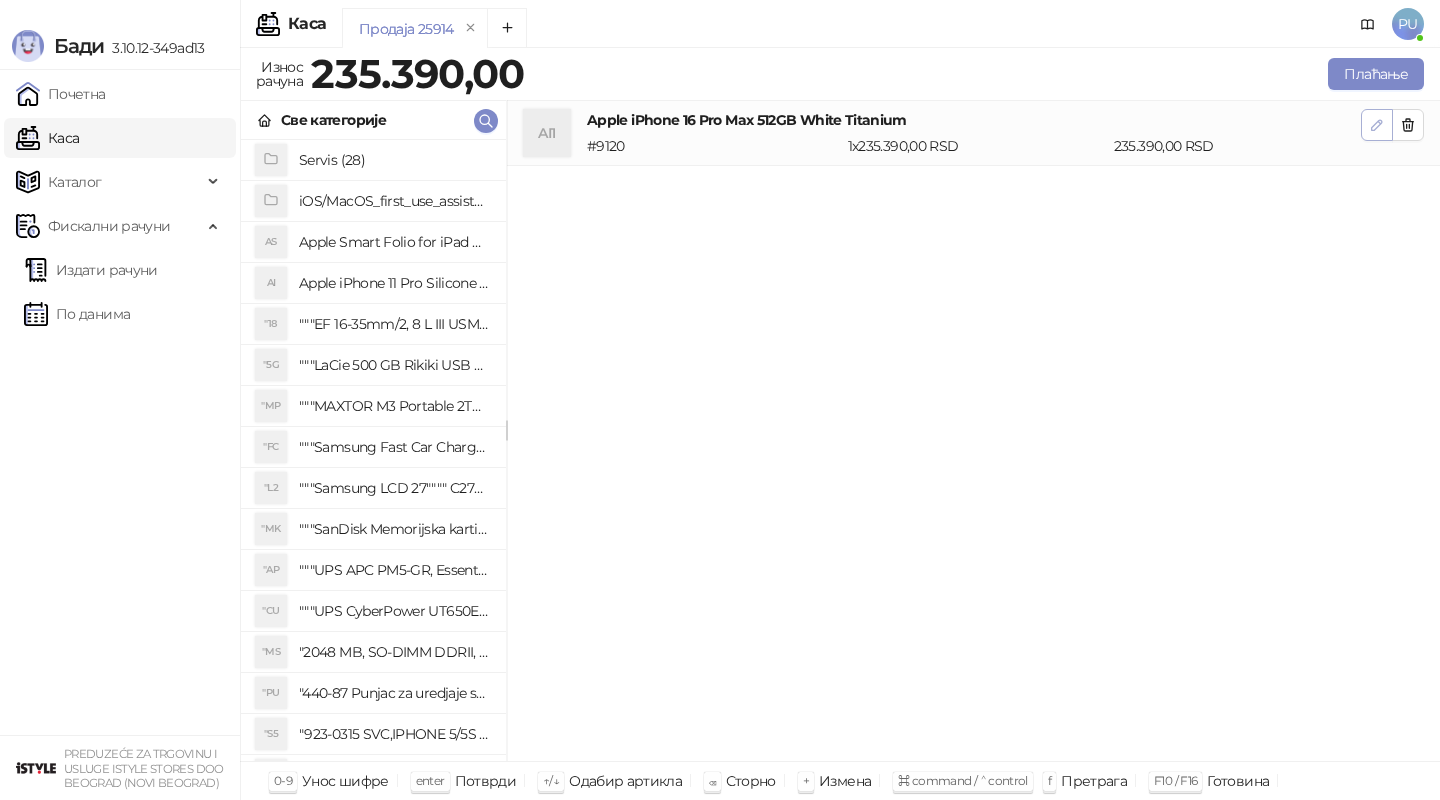 click 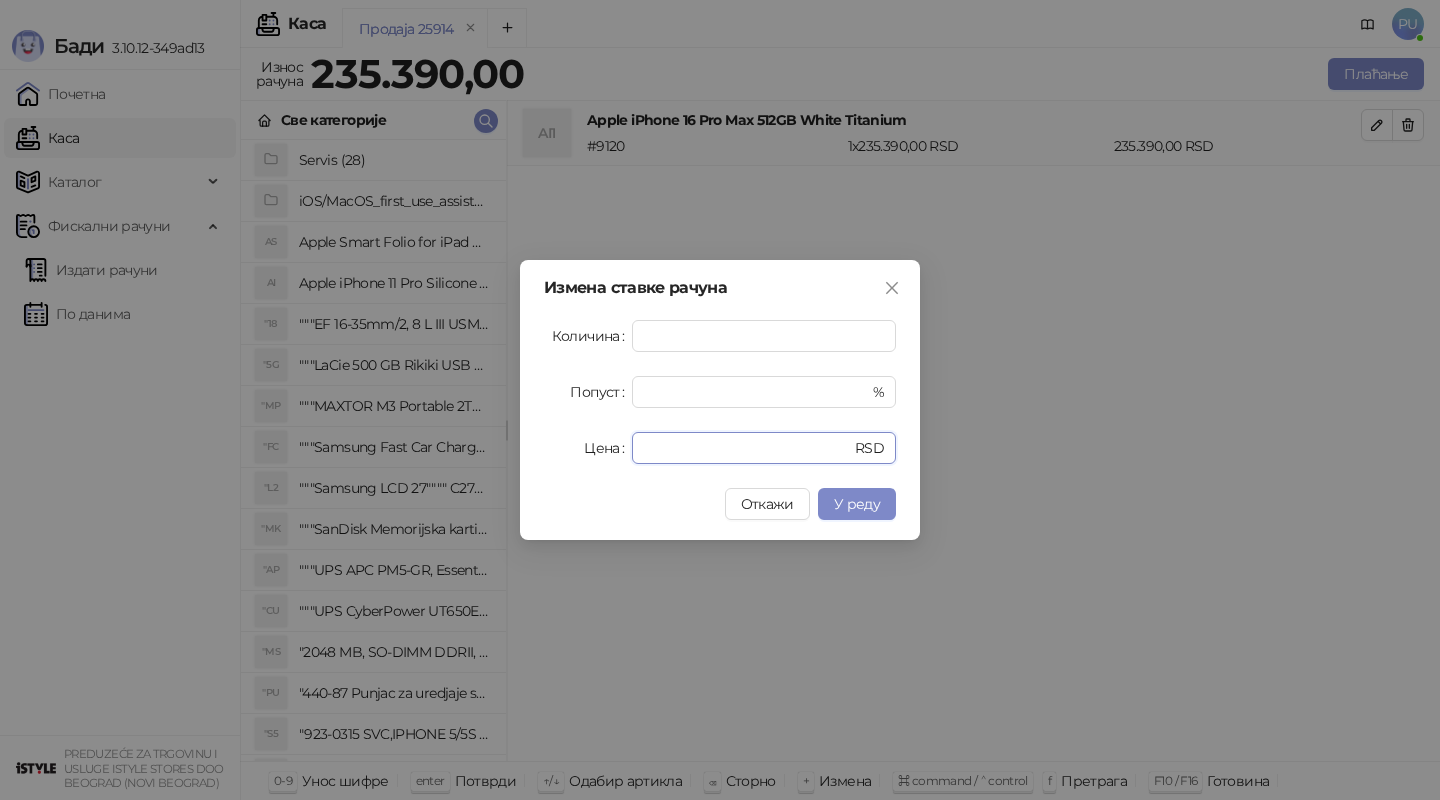 drag, startPoint x: 706, startPoint y: 452, endPoint x: 540, endPoint y: 448, distance: 166.04819 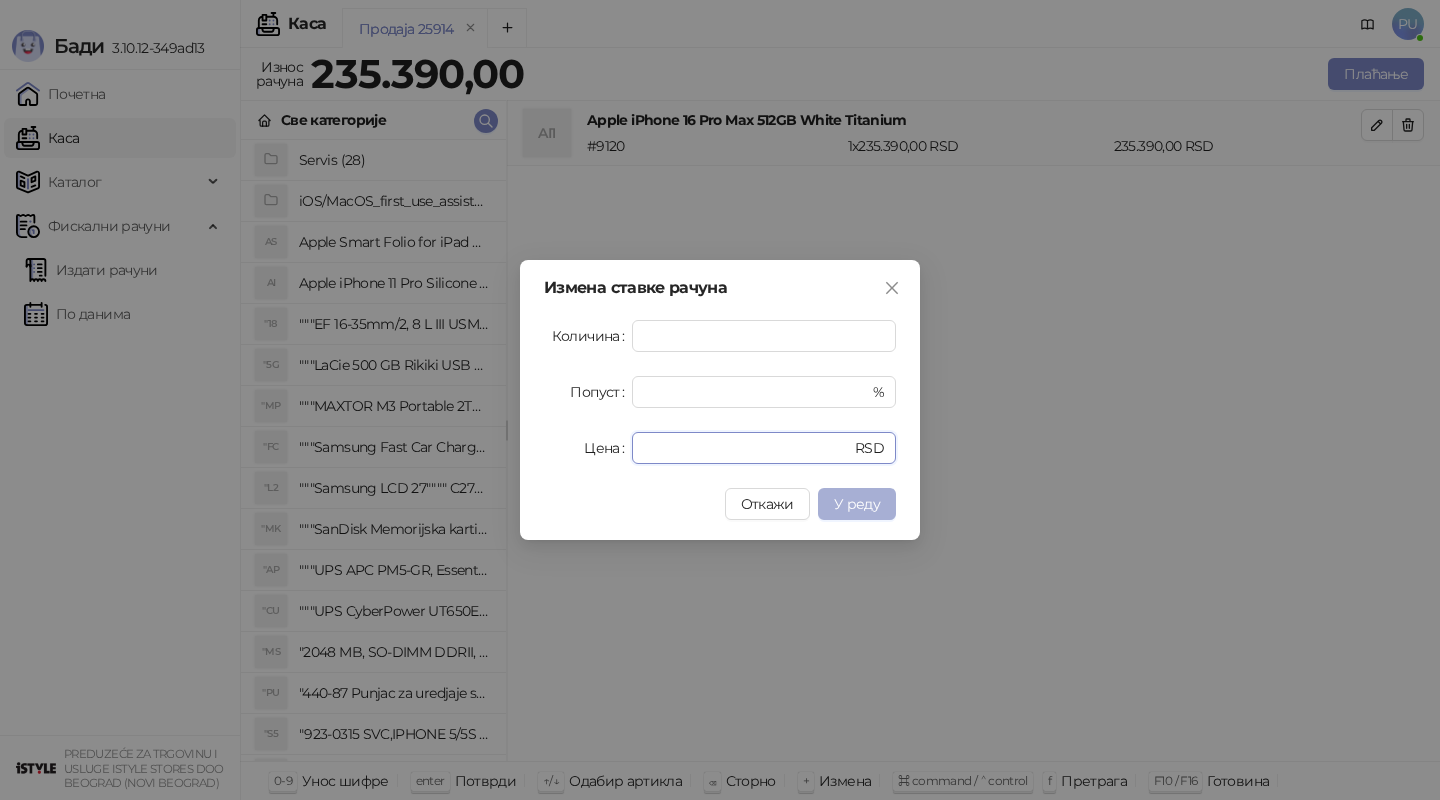 type on "******" 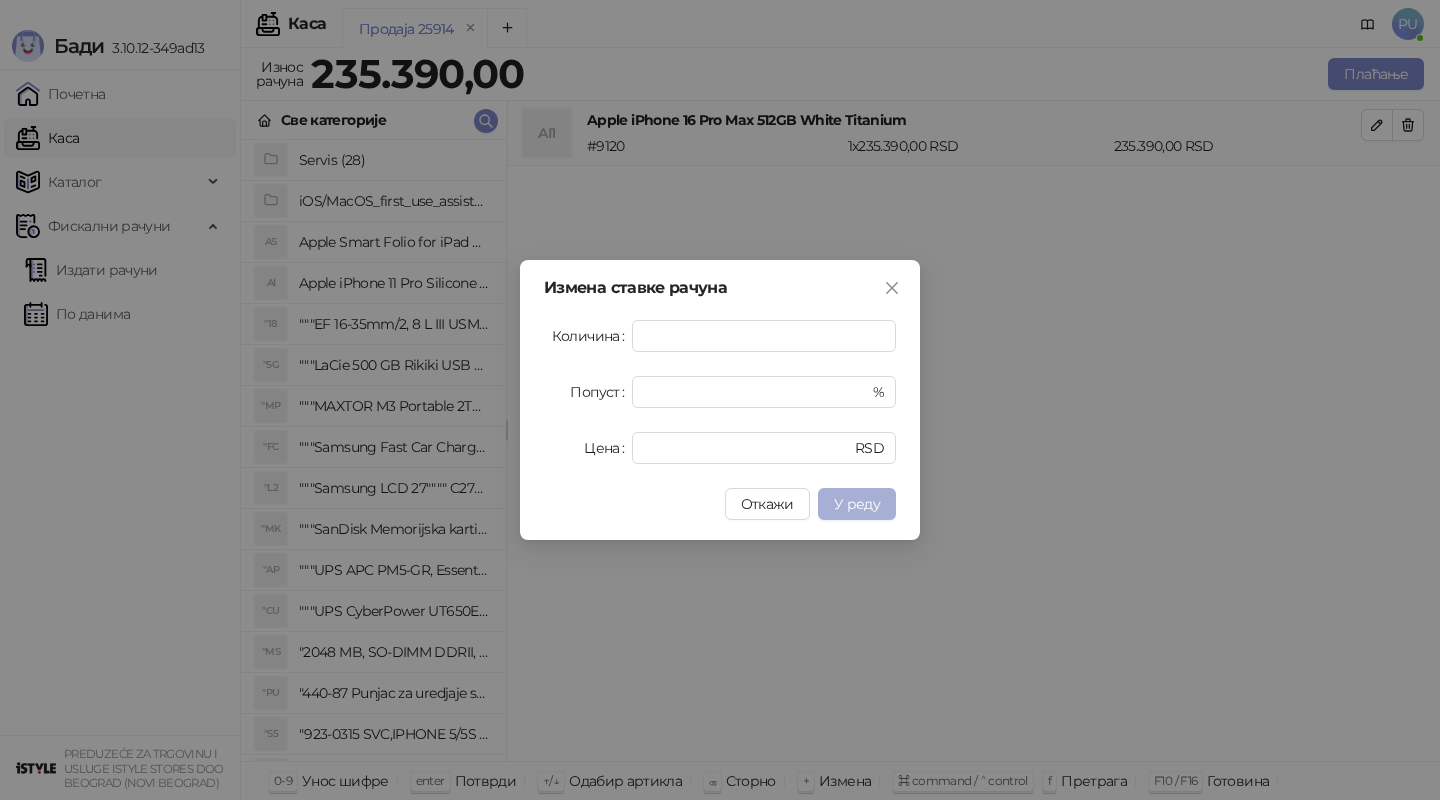 click on "У реду" at bounding box center (857, 504) 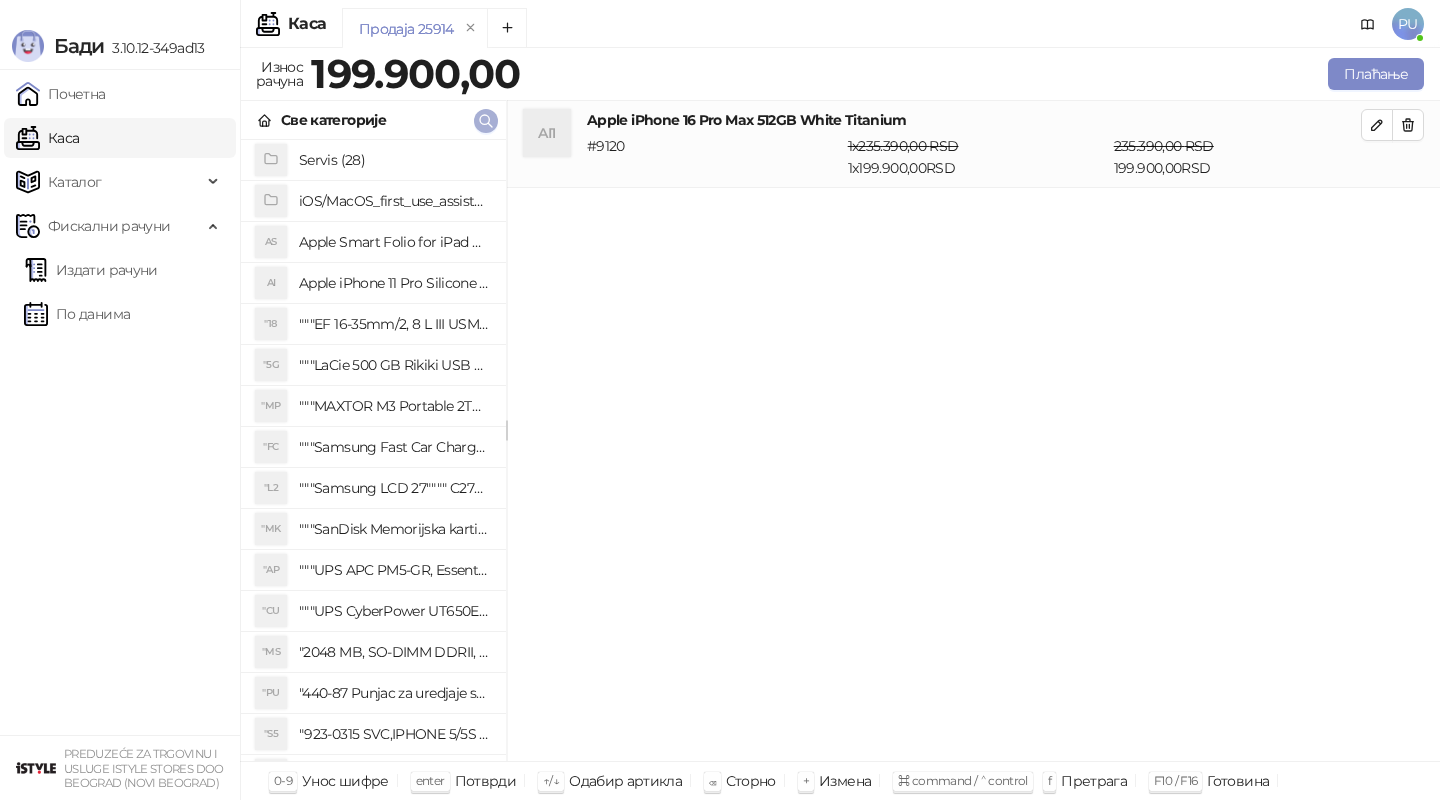 click 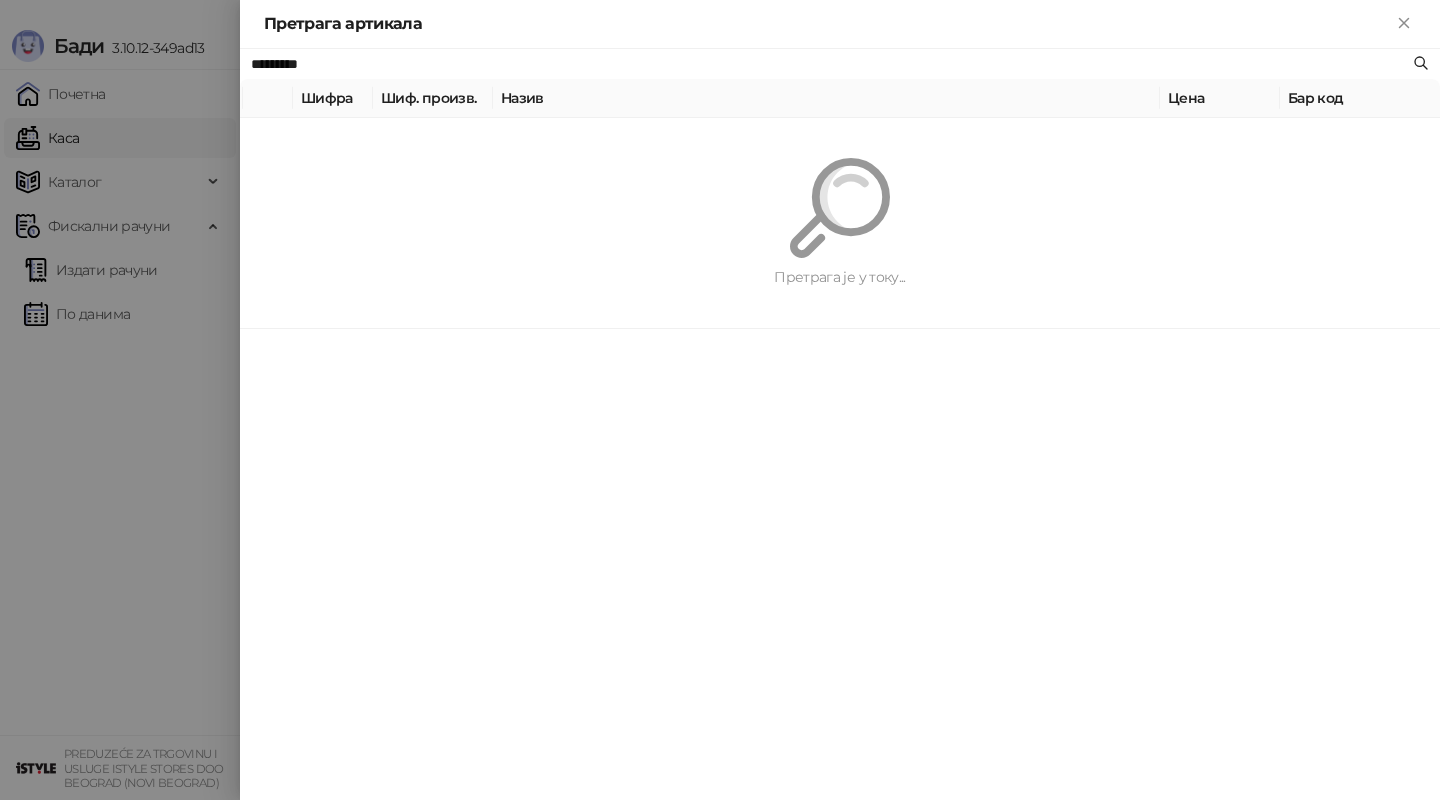 paste on "*******" 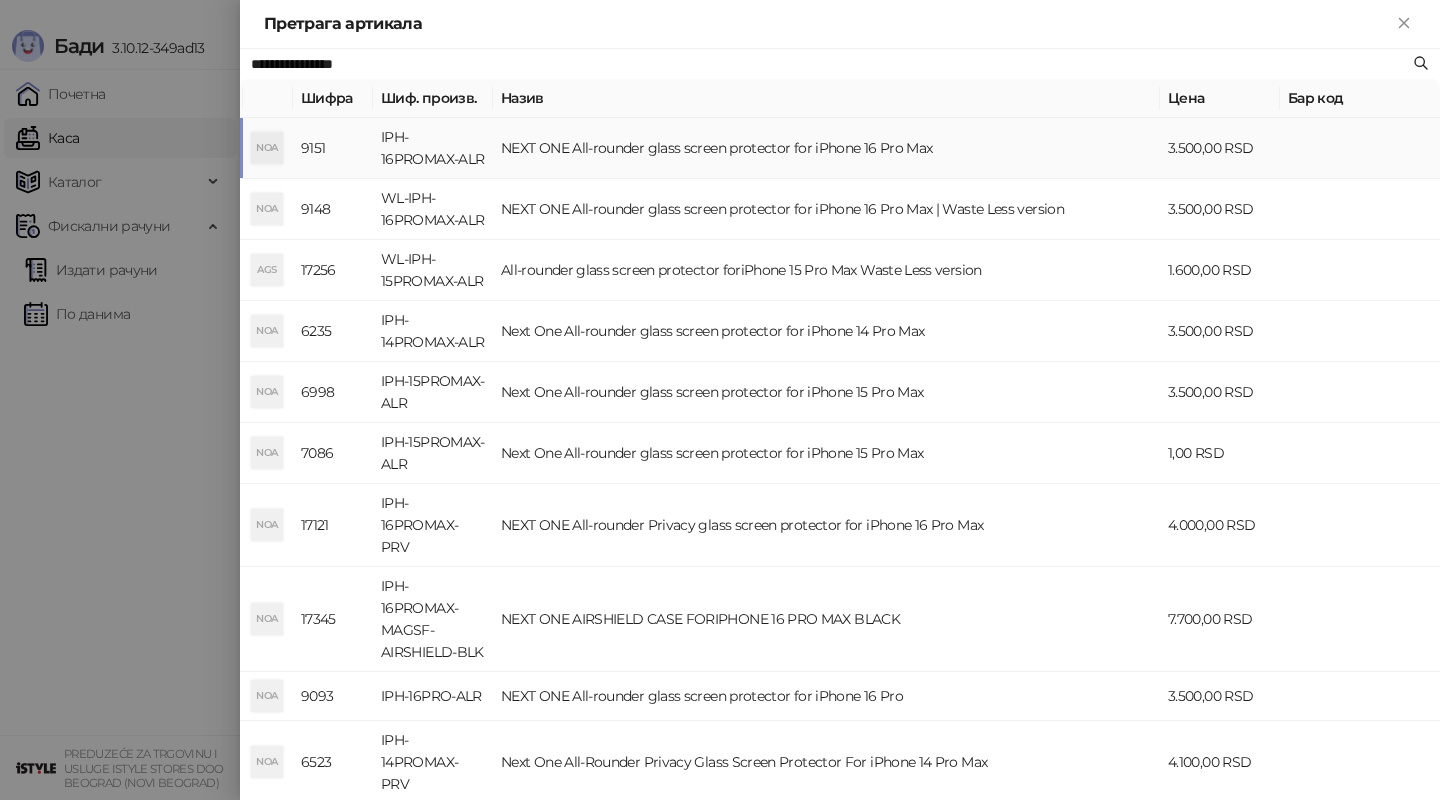 click on "NEXT ONE All-rounder glass screen protector for iPhone 16 Pro Max" at bounding box center (826, 148) 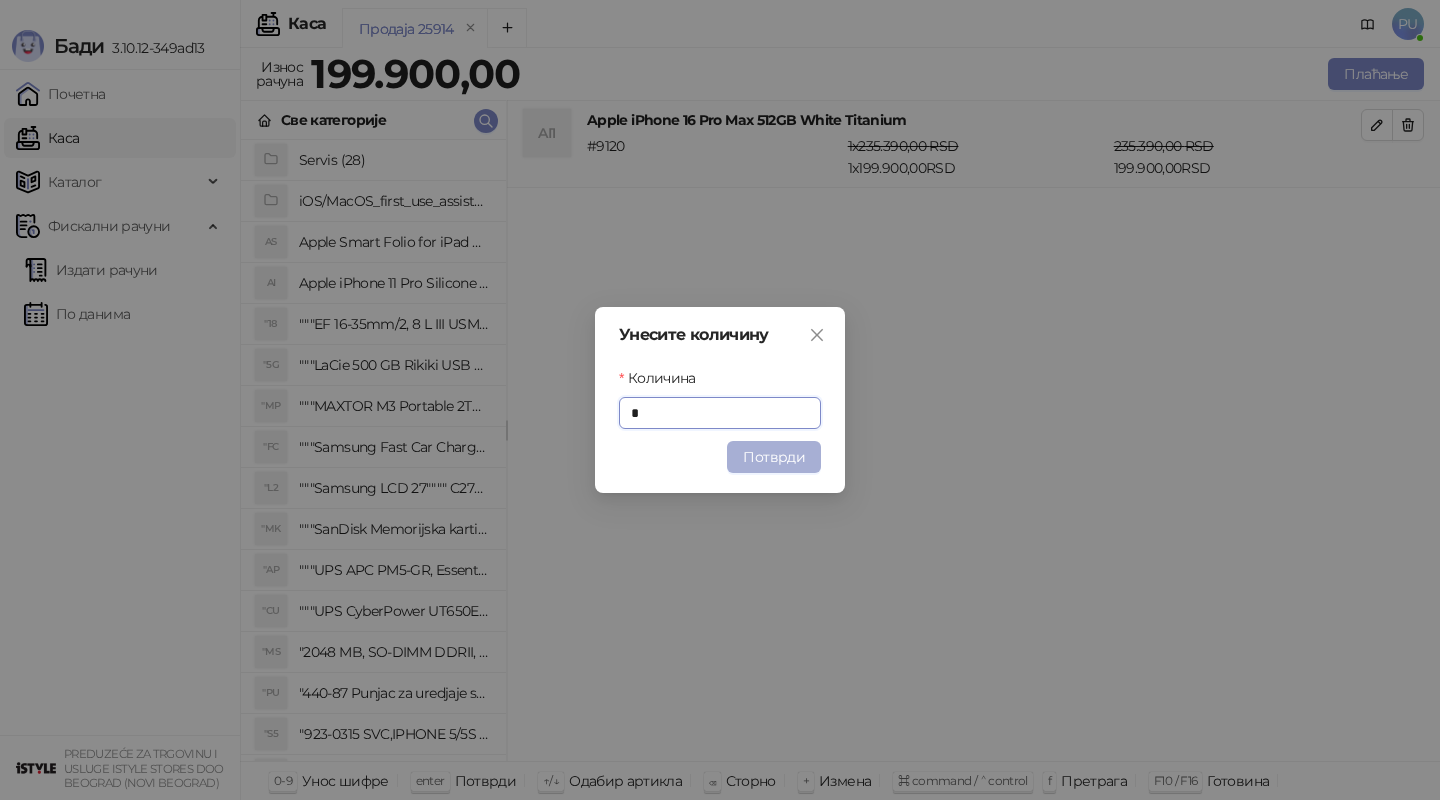 click on "Потврди" at bounding box center (774, 457) 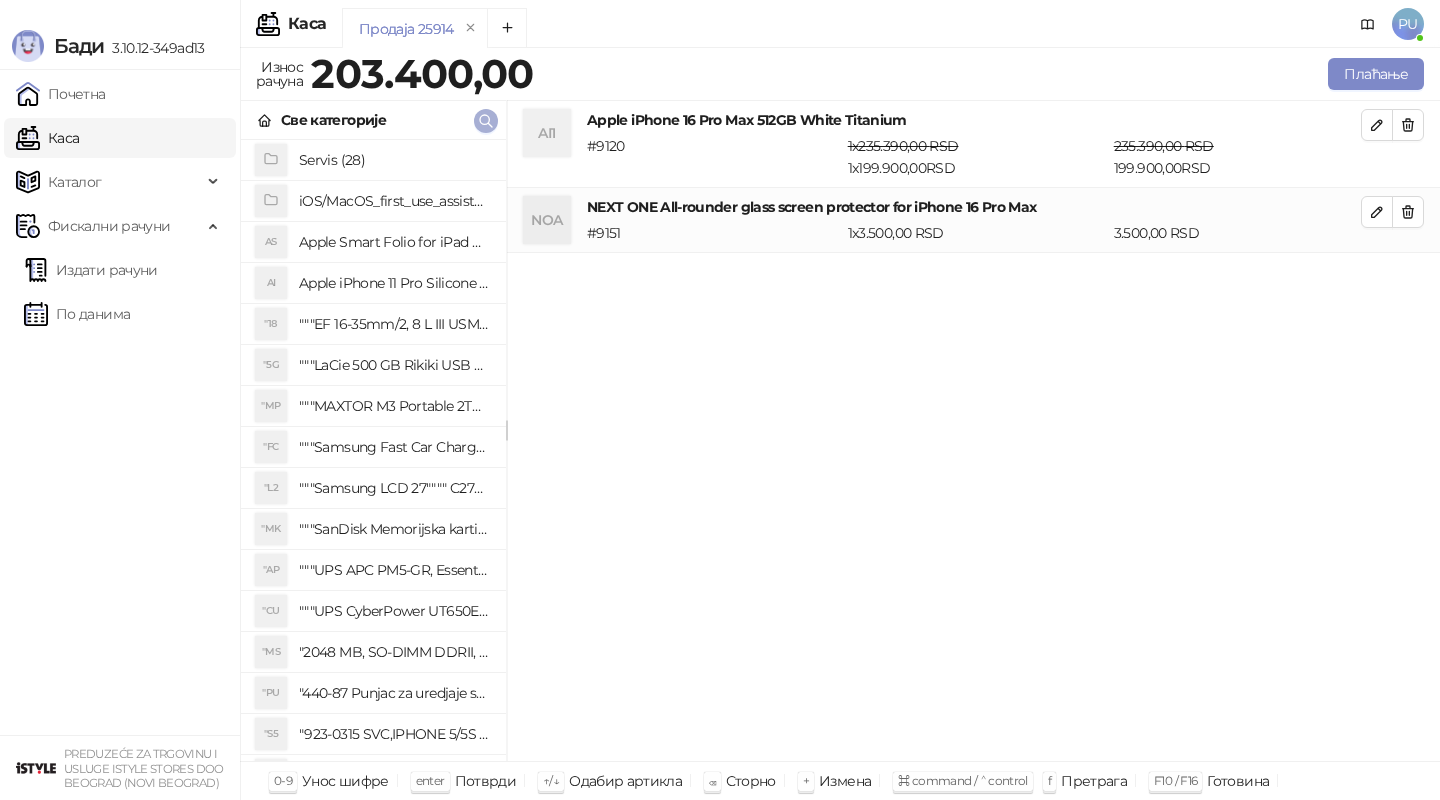 click 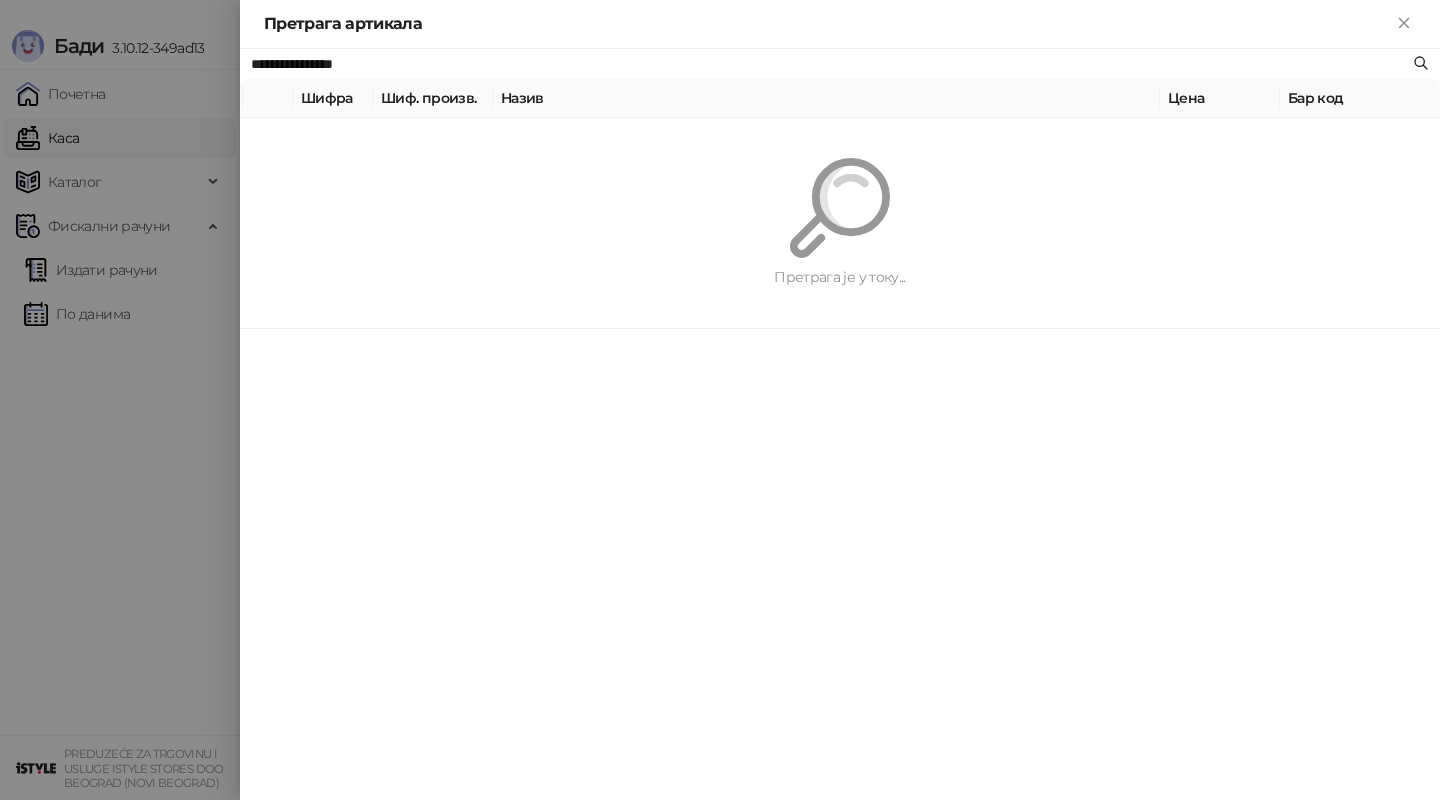 paste 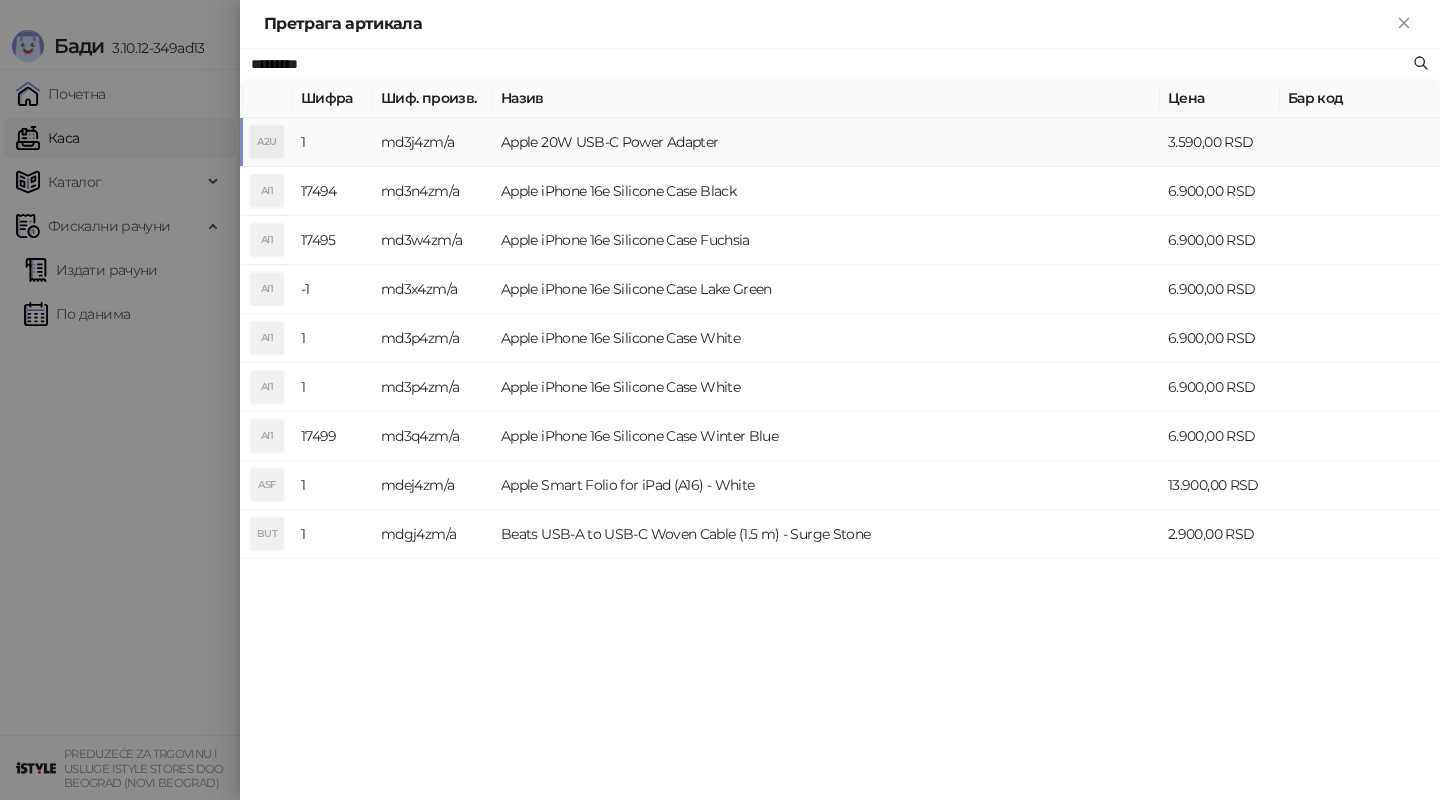 click on "Apple 20W USB-C Power Adapter" at bounding box center [826, 142] 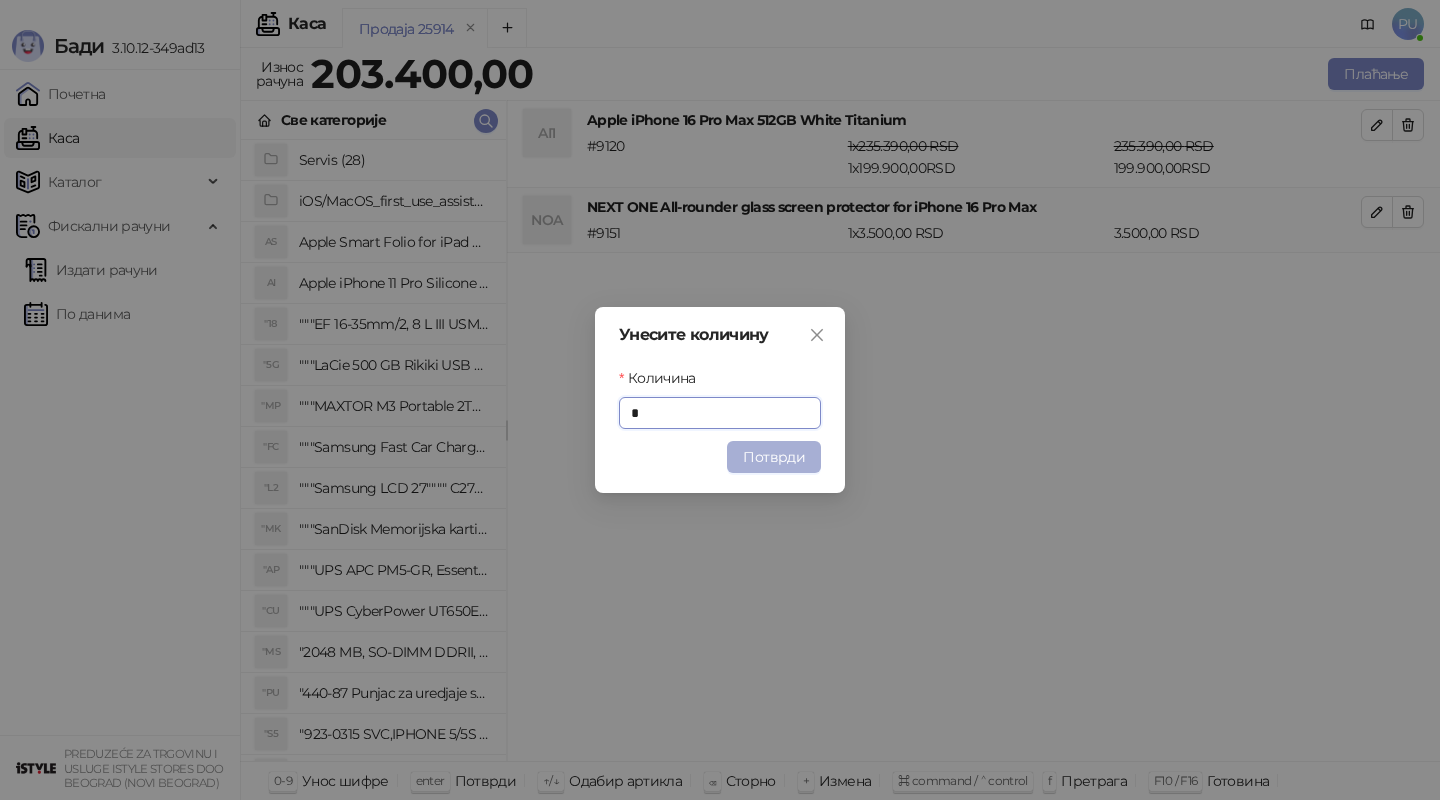 click on "Потврди" at bounding box center (774, 457) 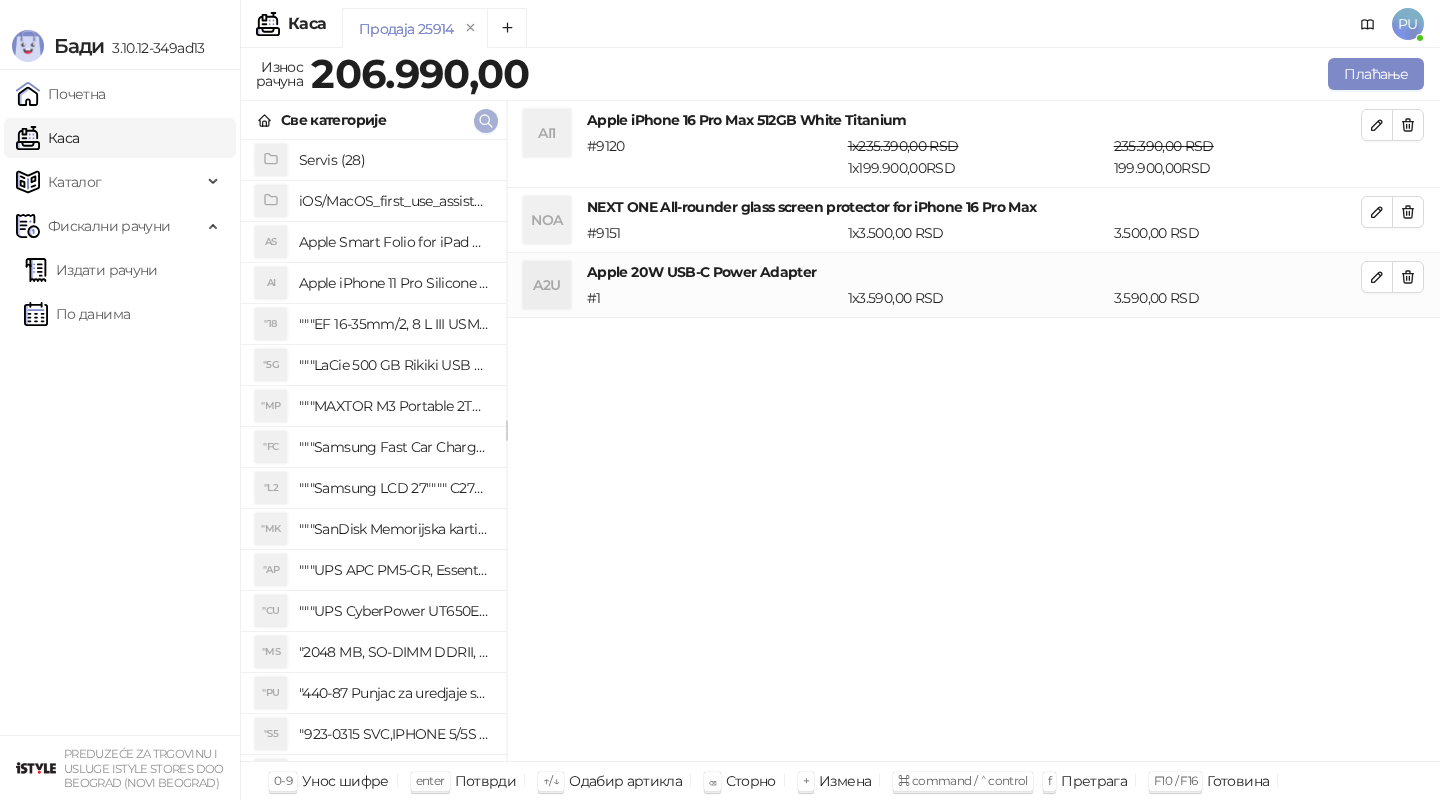 click 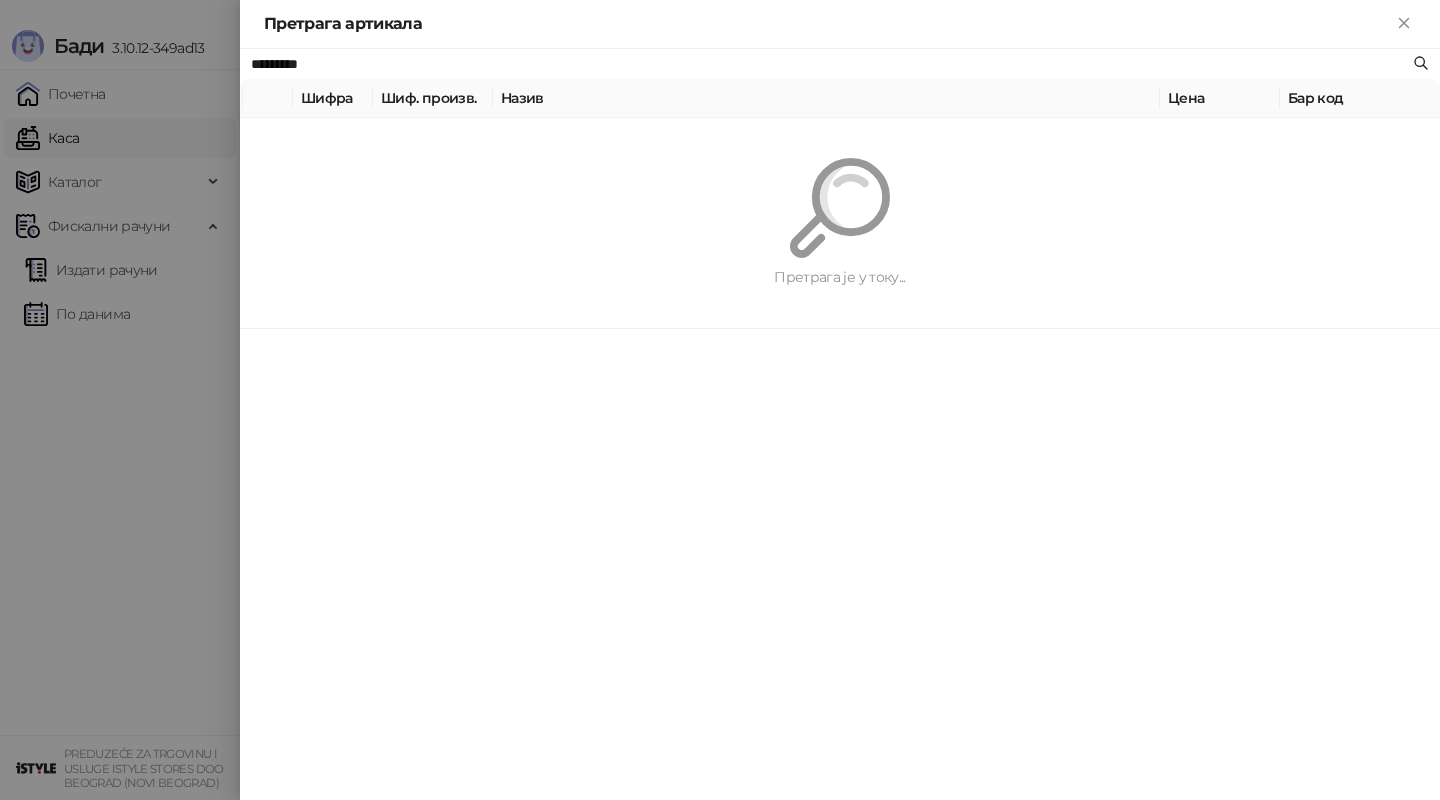 paste 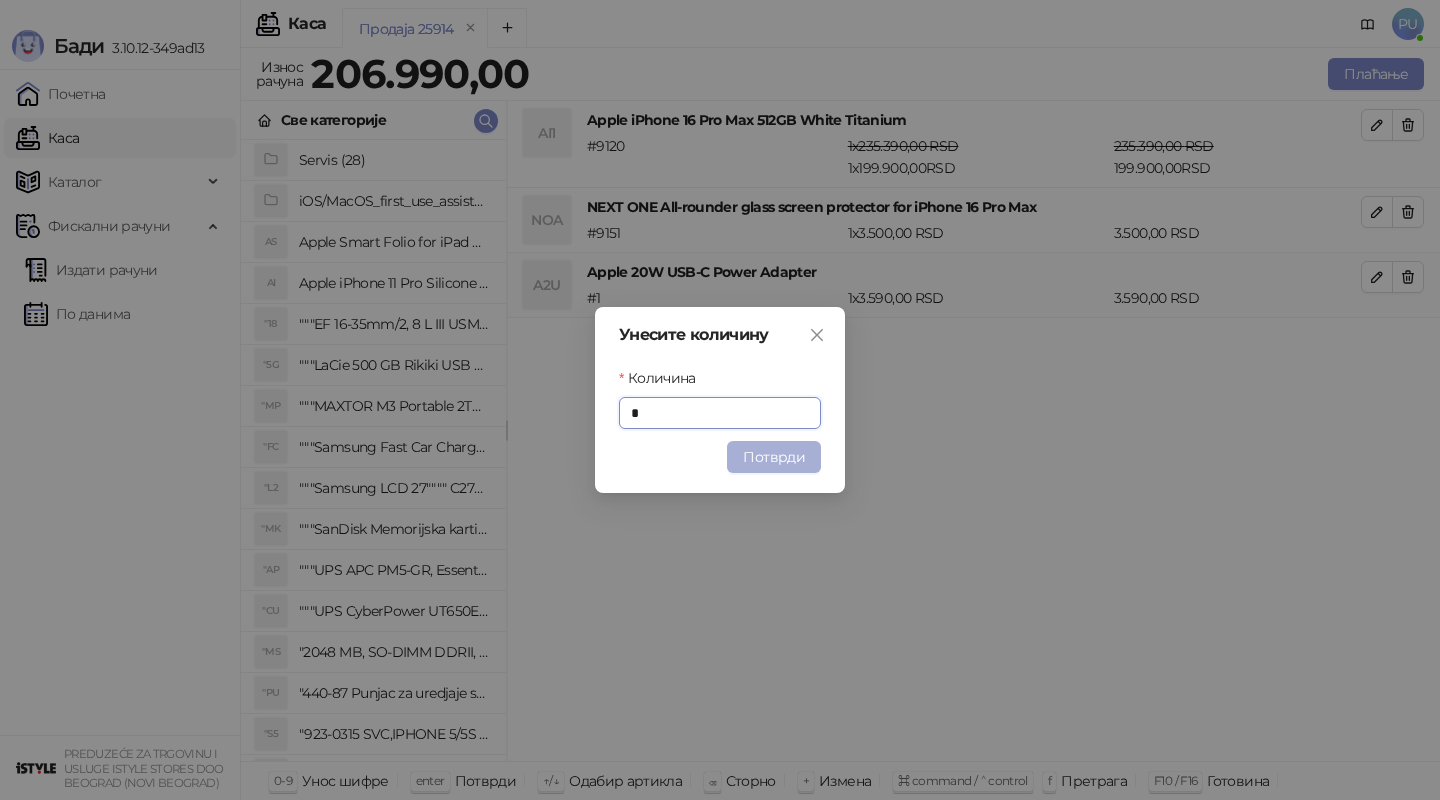 click on "Потврди" at bounding box center [774, 457] 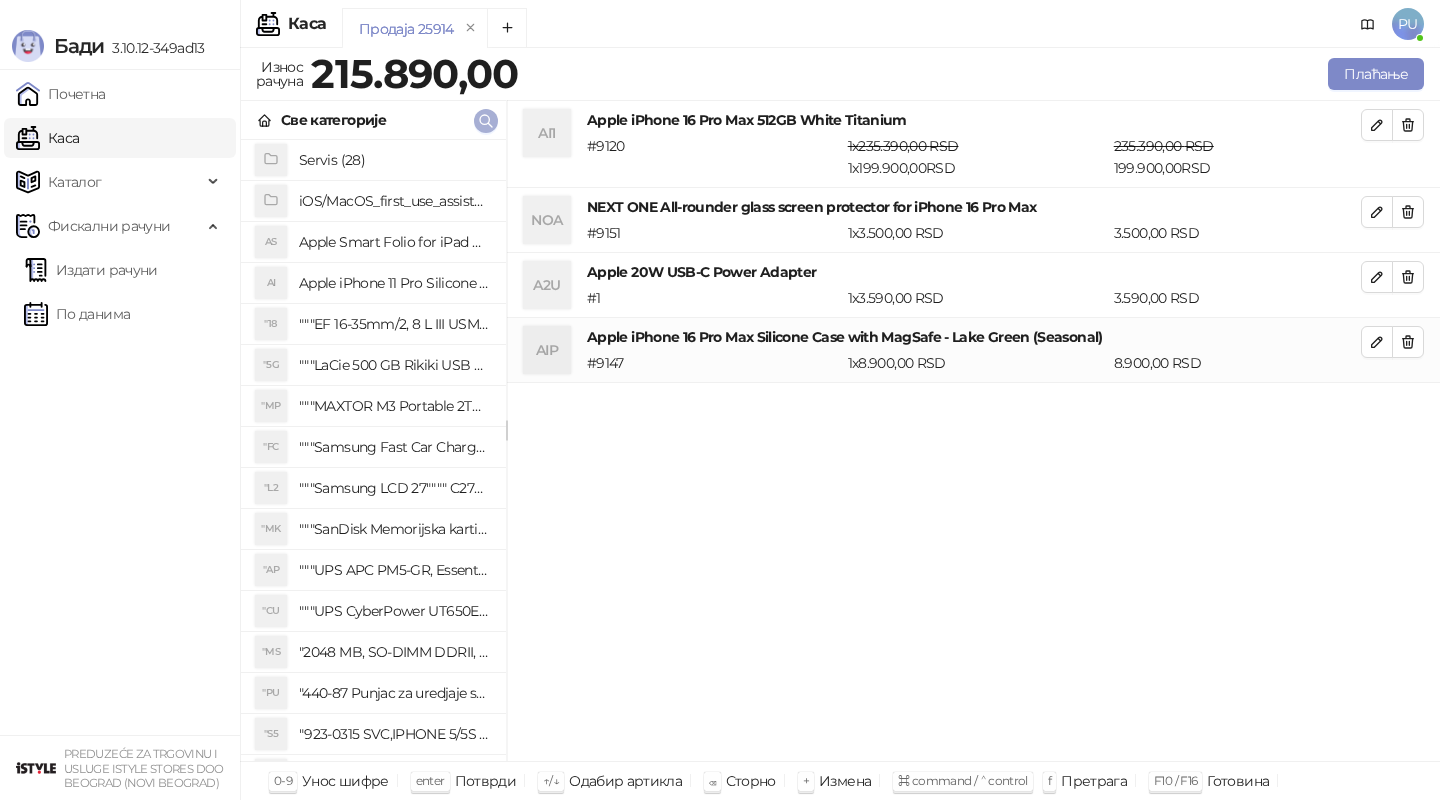 click 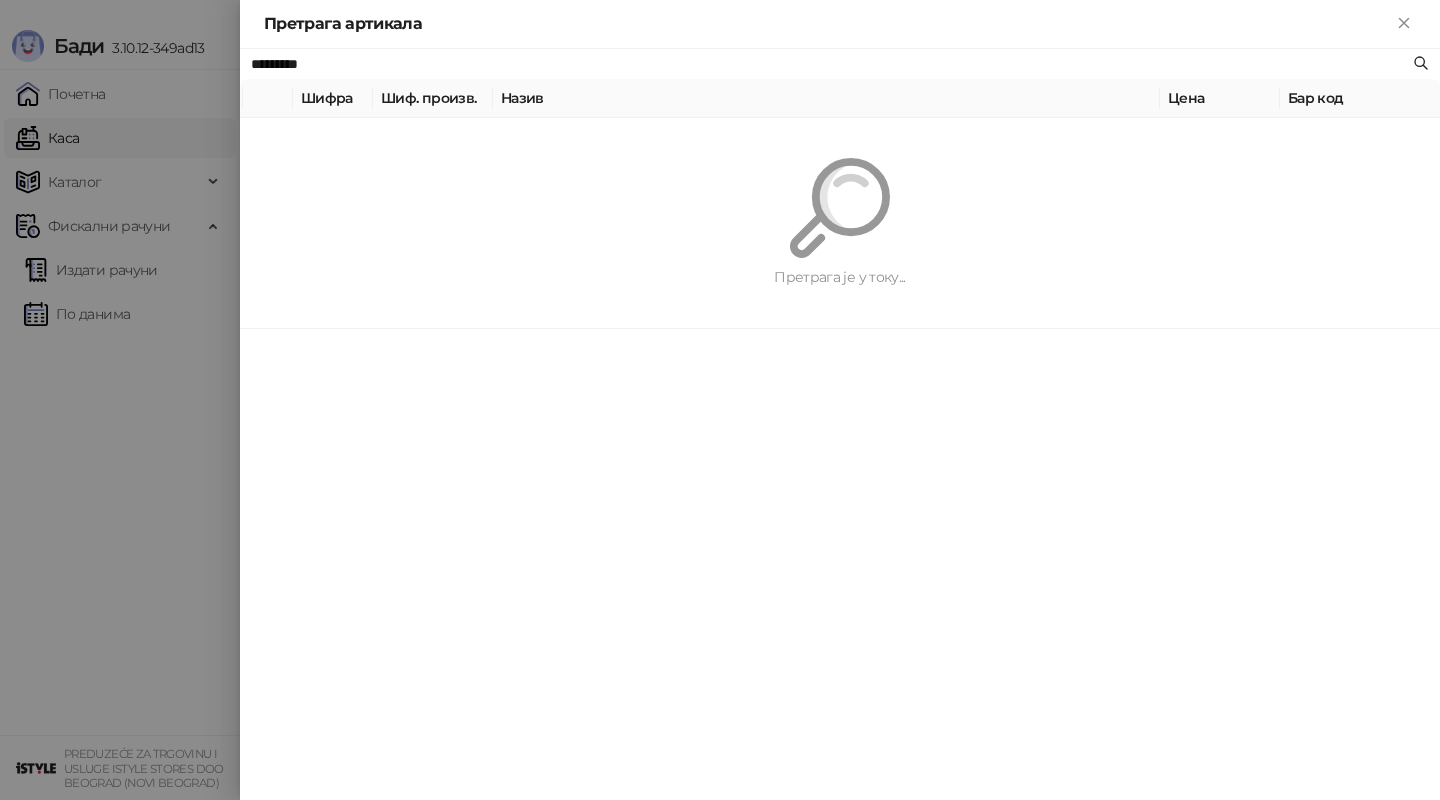 paste on "**********" 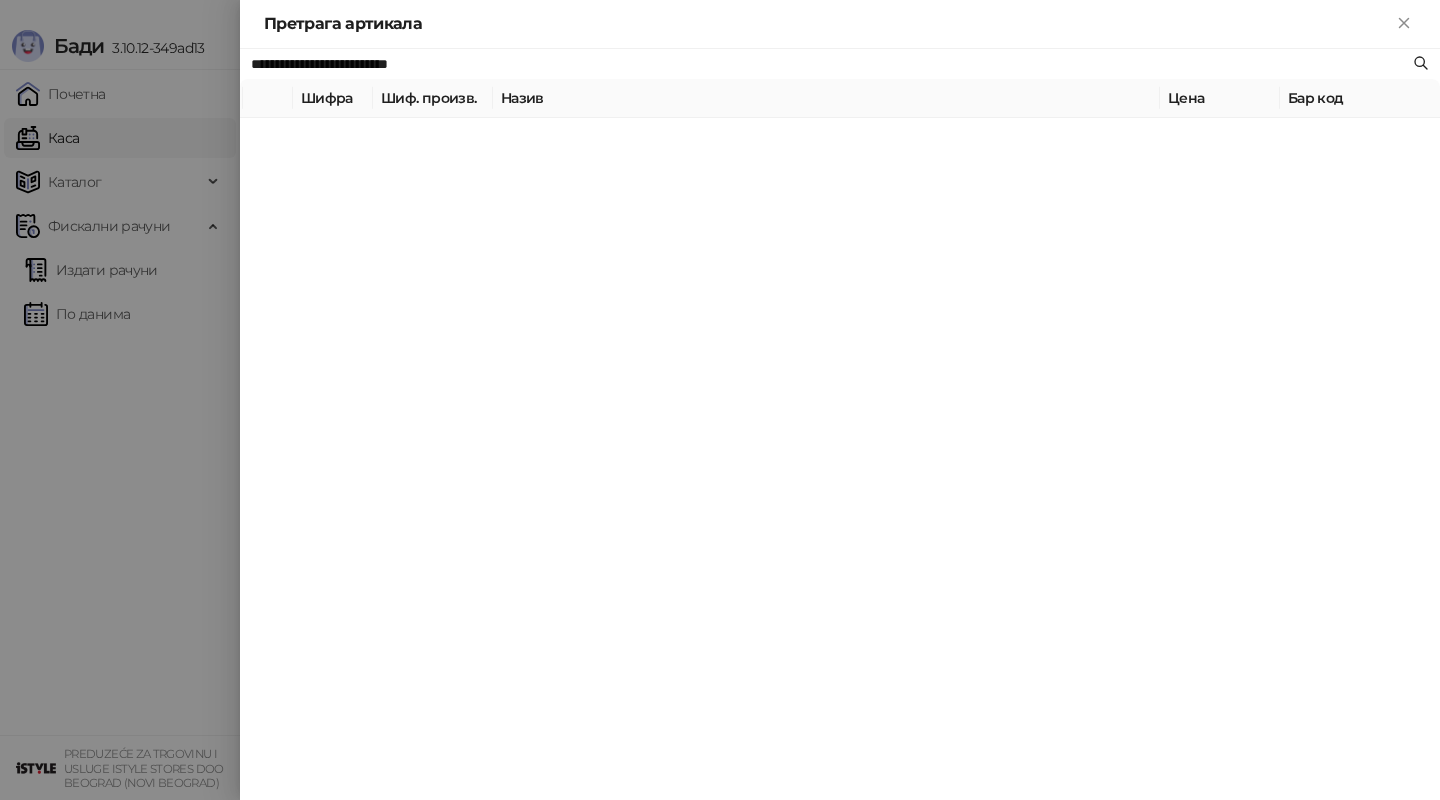 type on "**********" 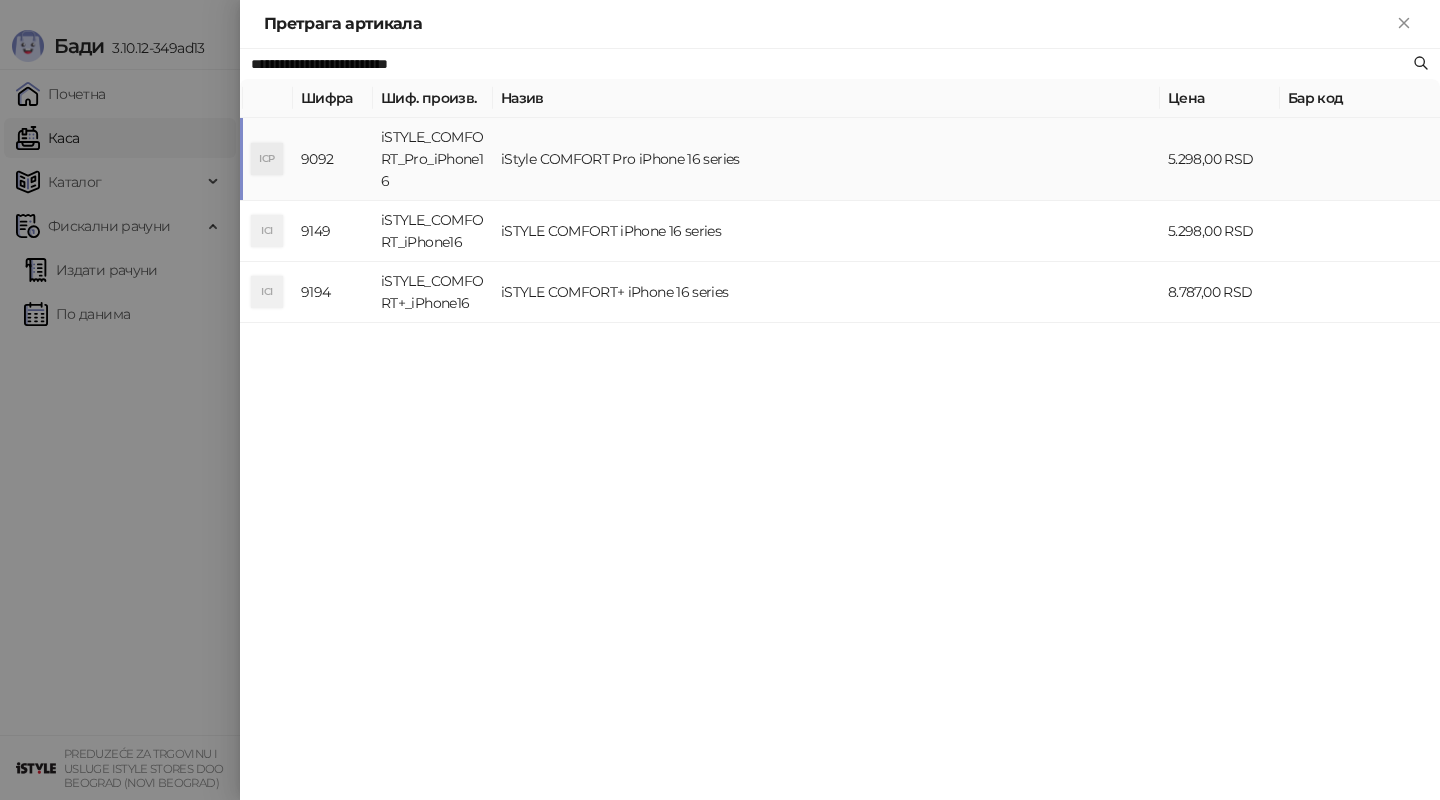 click on "iStyle COMFORT Pro iPhone 16 series" at bounding box center (826, 159) 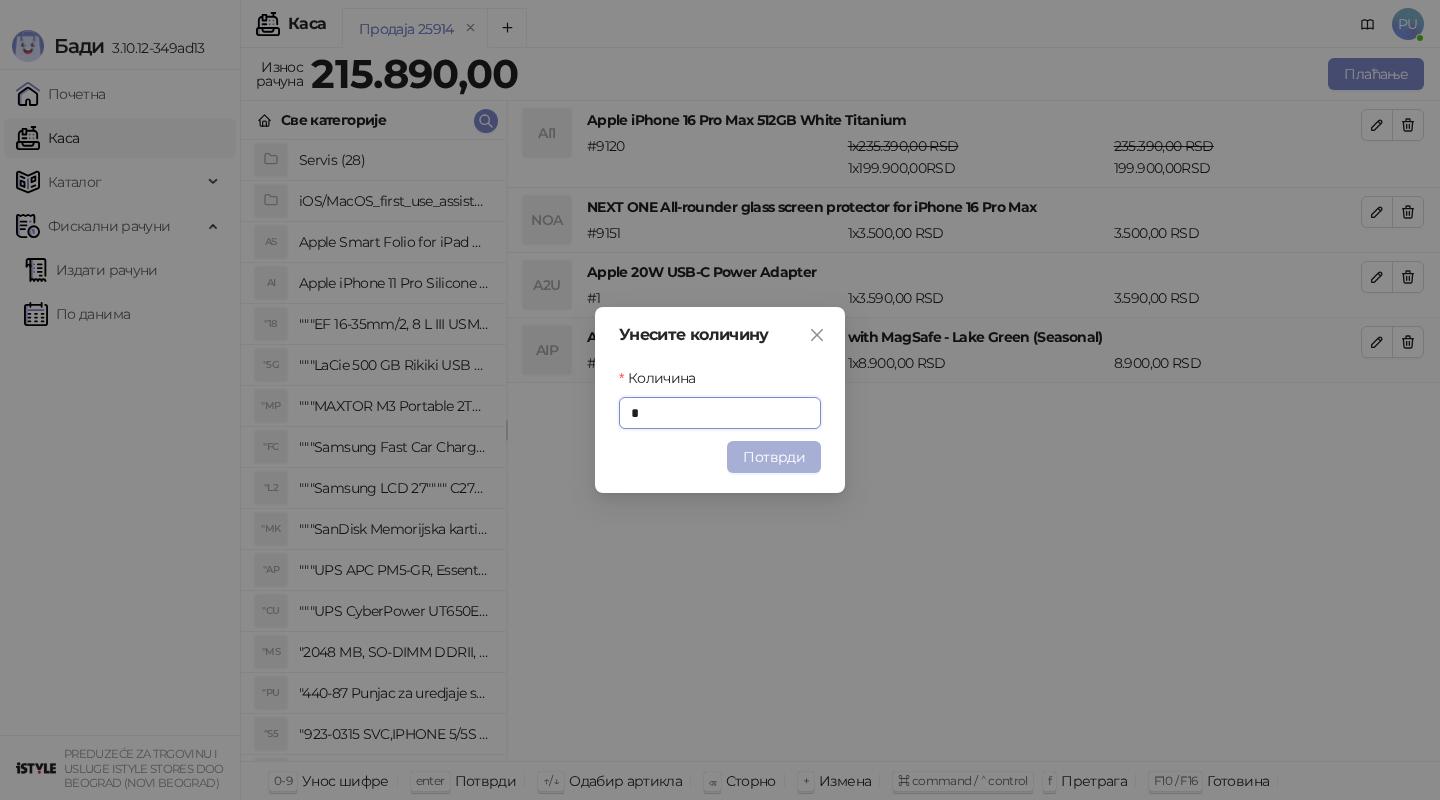 click on "Потврди" at bounding box center (774, 457) 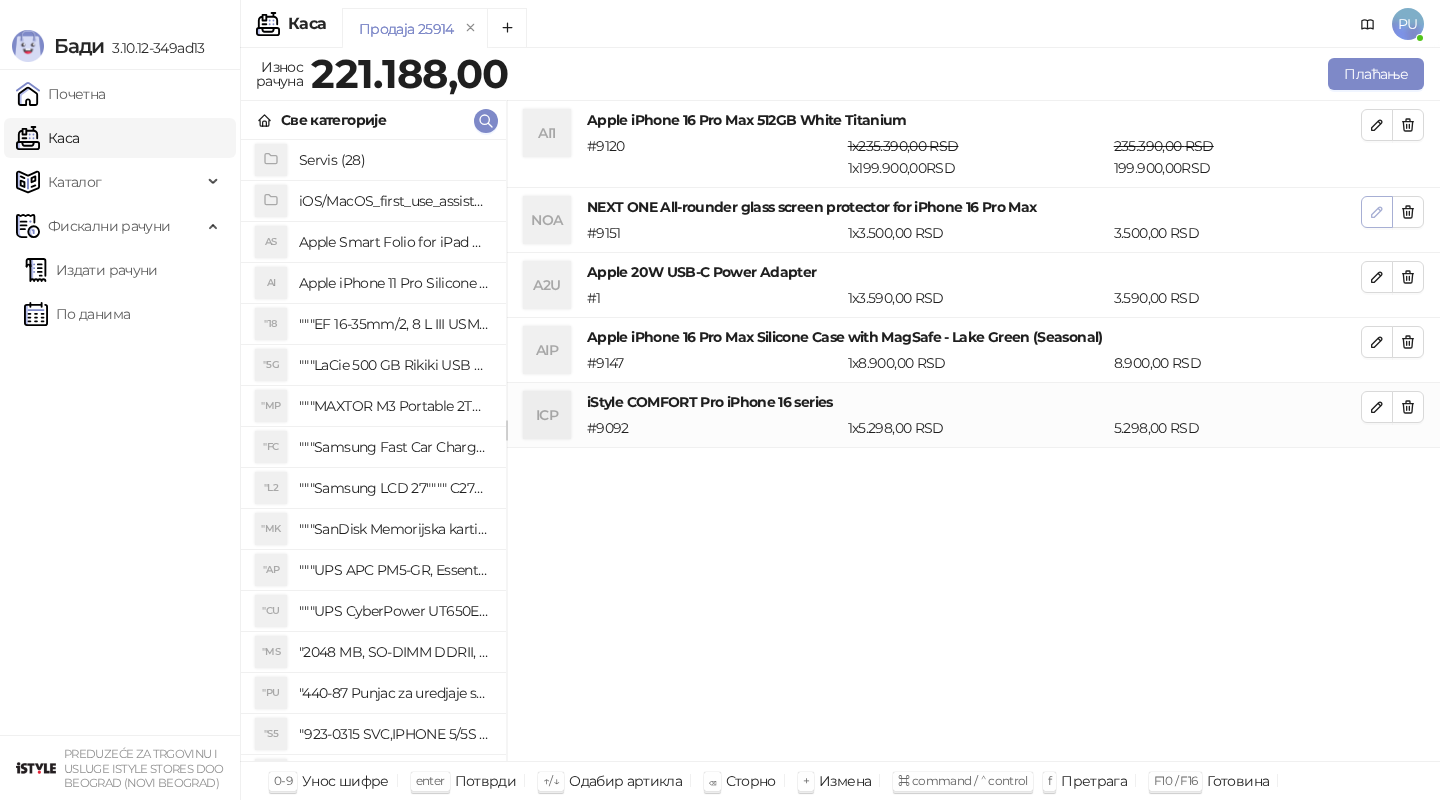 click 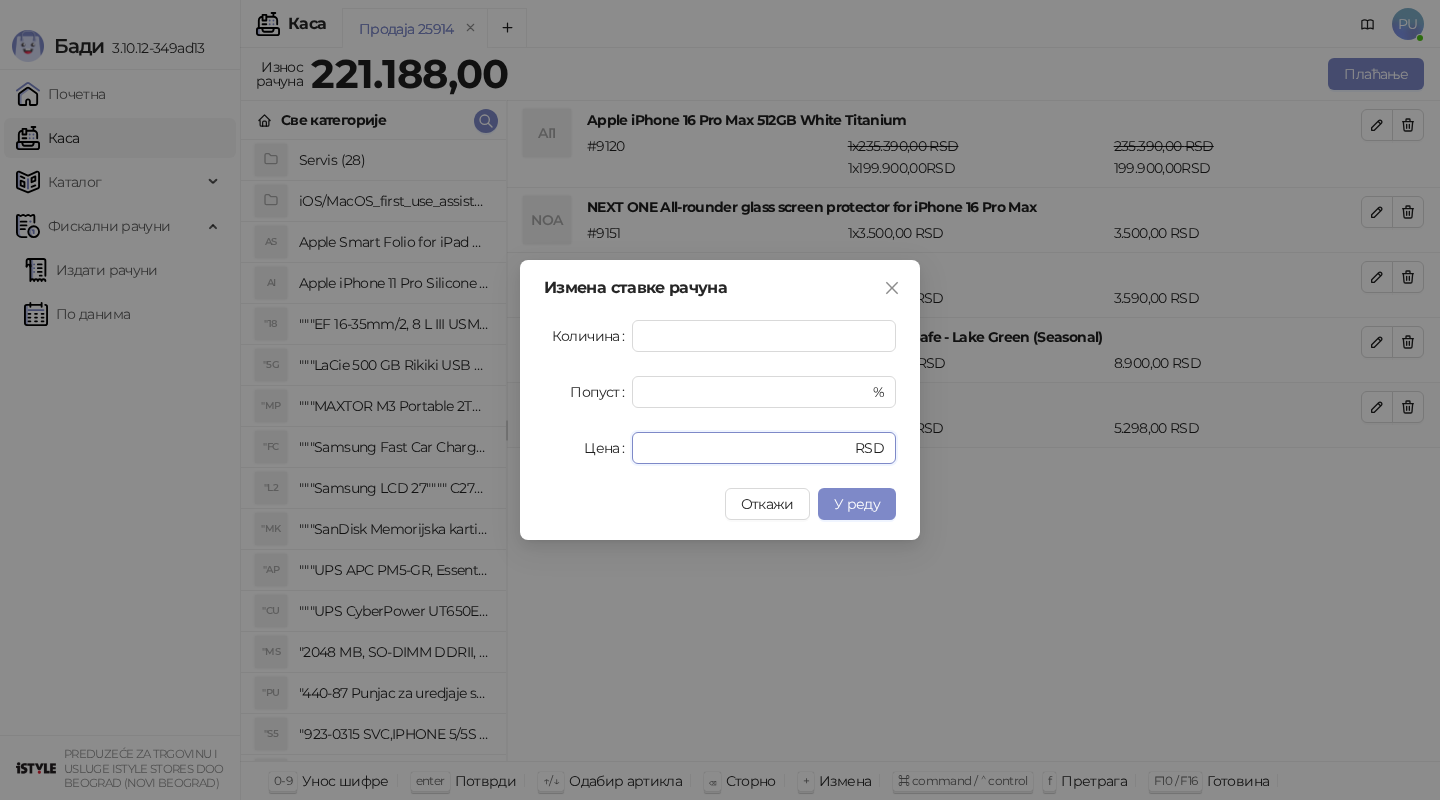 drag, startPoint x: 704, startPoint y: 448, endPoint x: 558, endPoint y: 446, distance: 146.0137 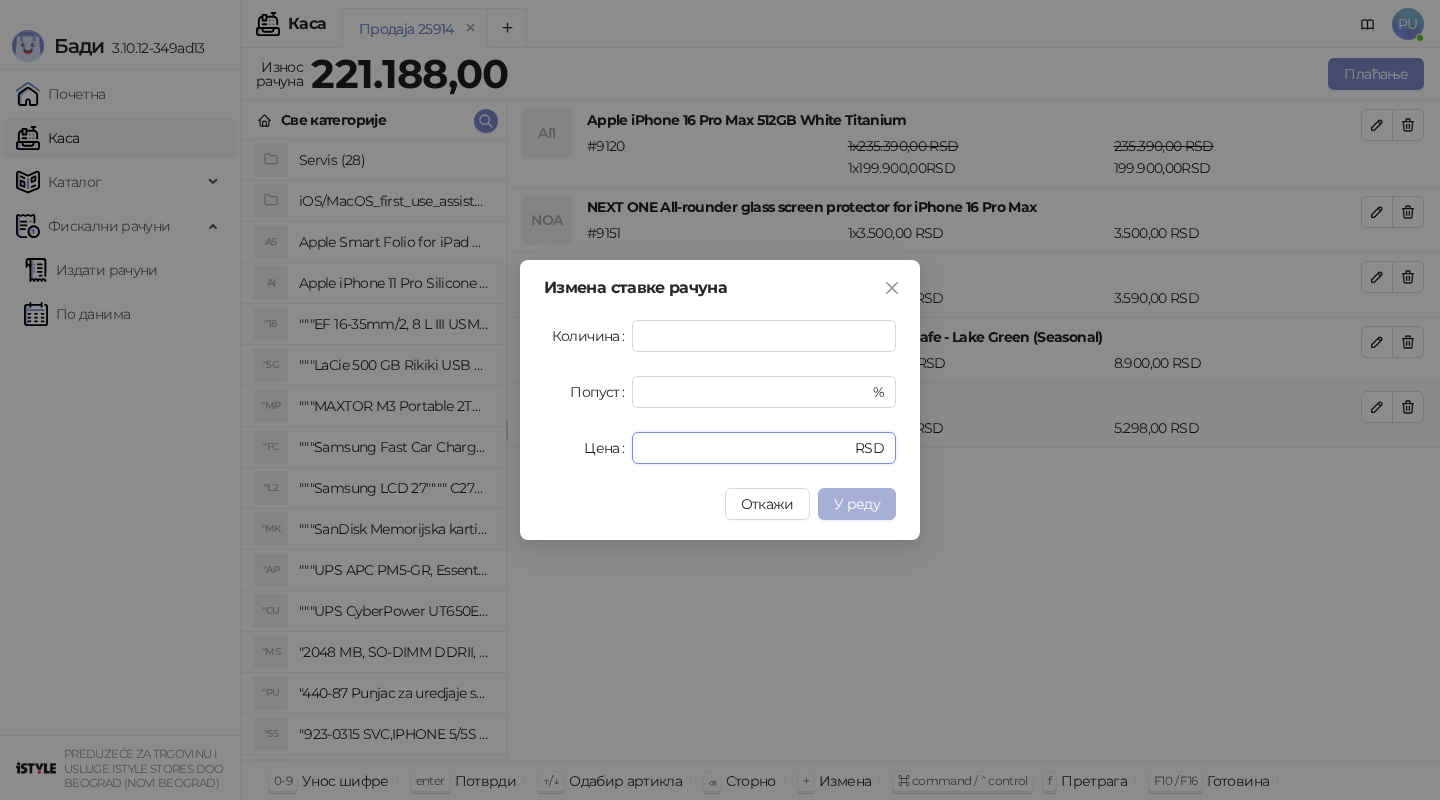 type on "*" 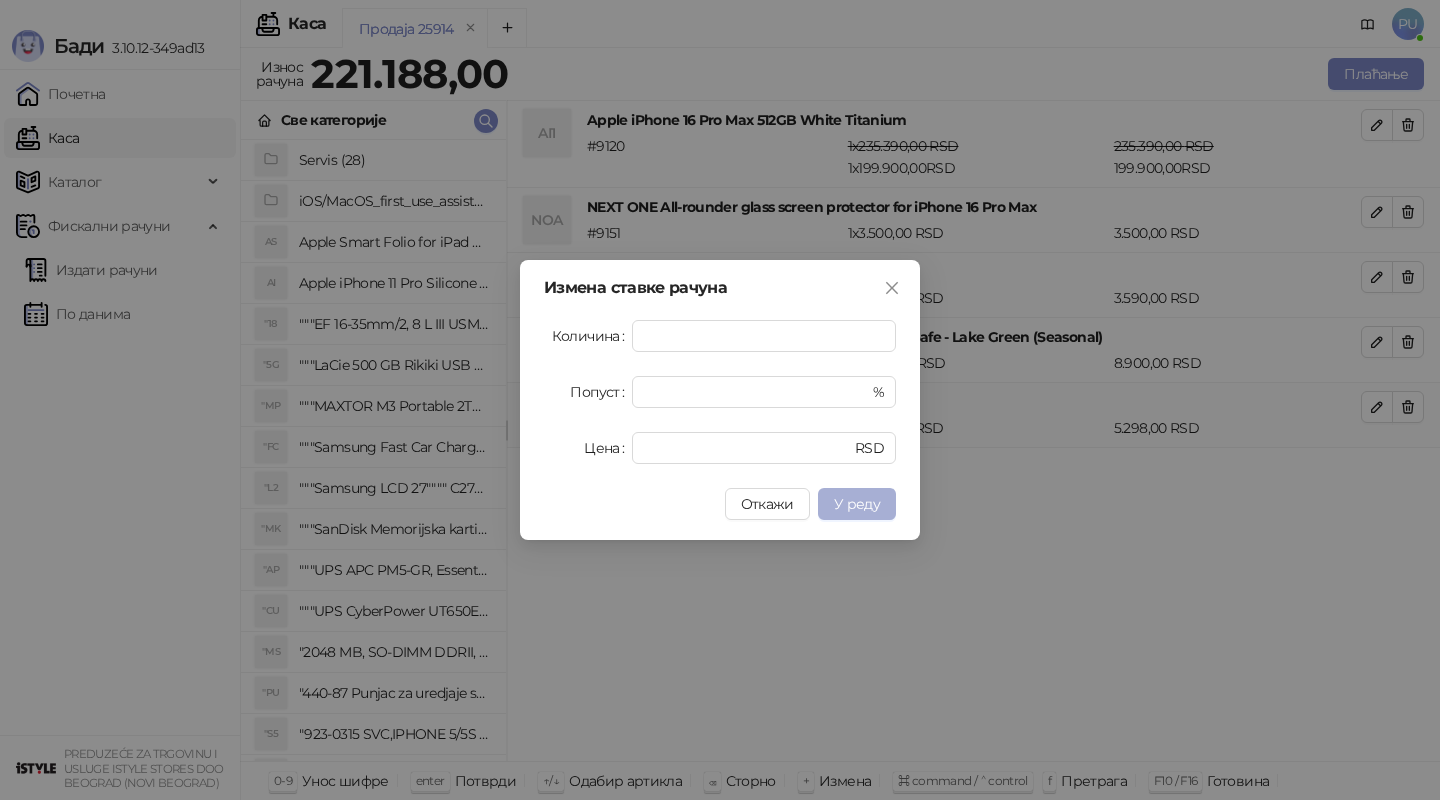 click on "У реду" at bounding box center [857, 504] 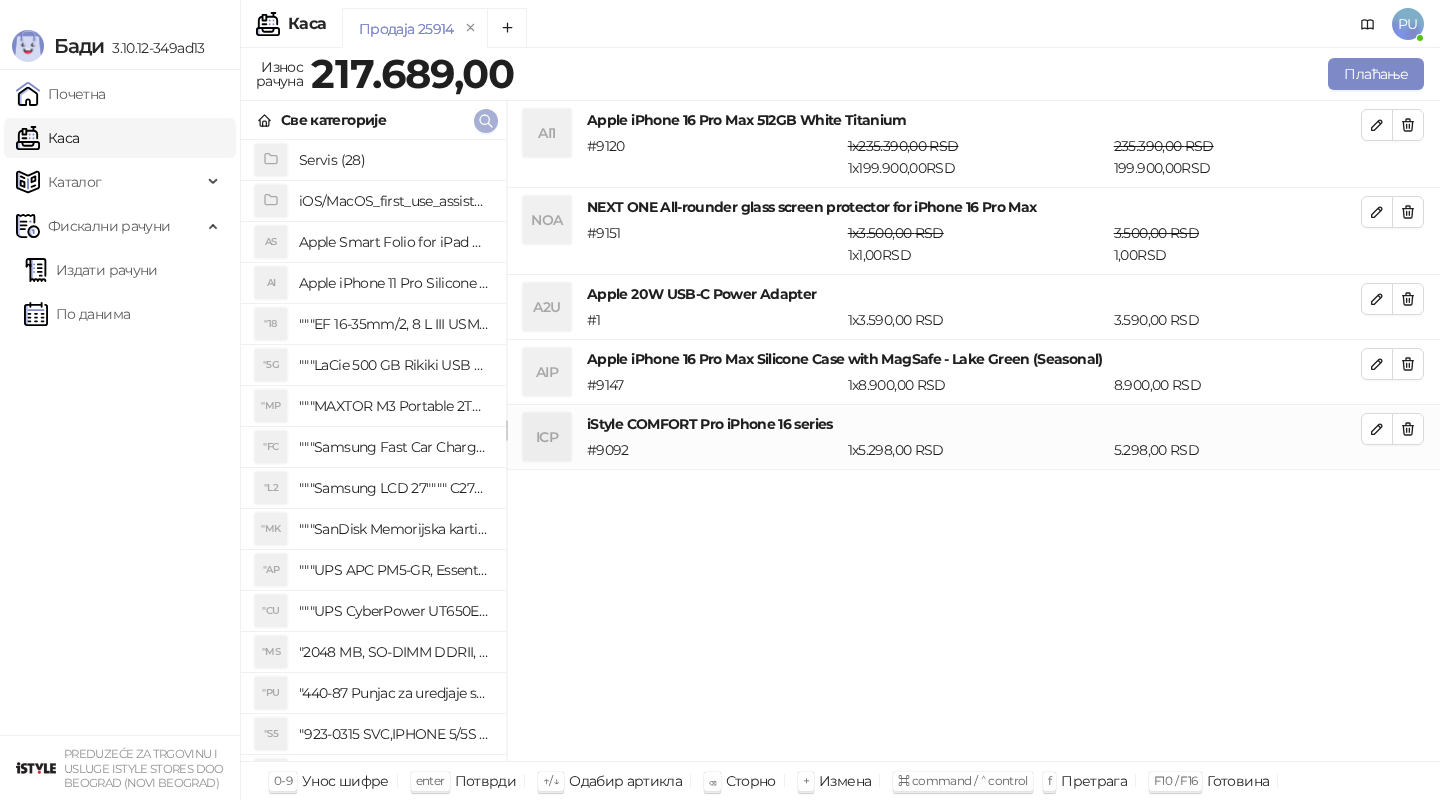 click 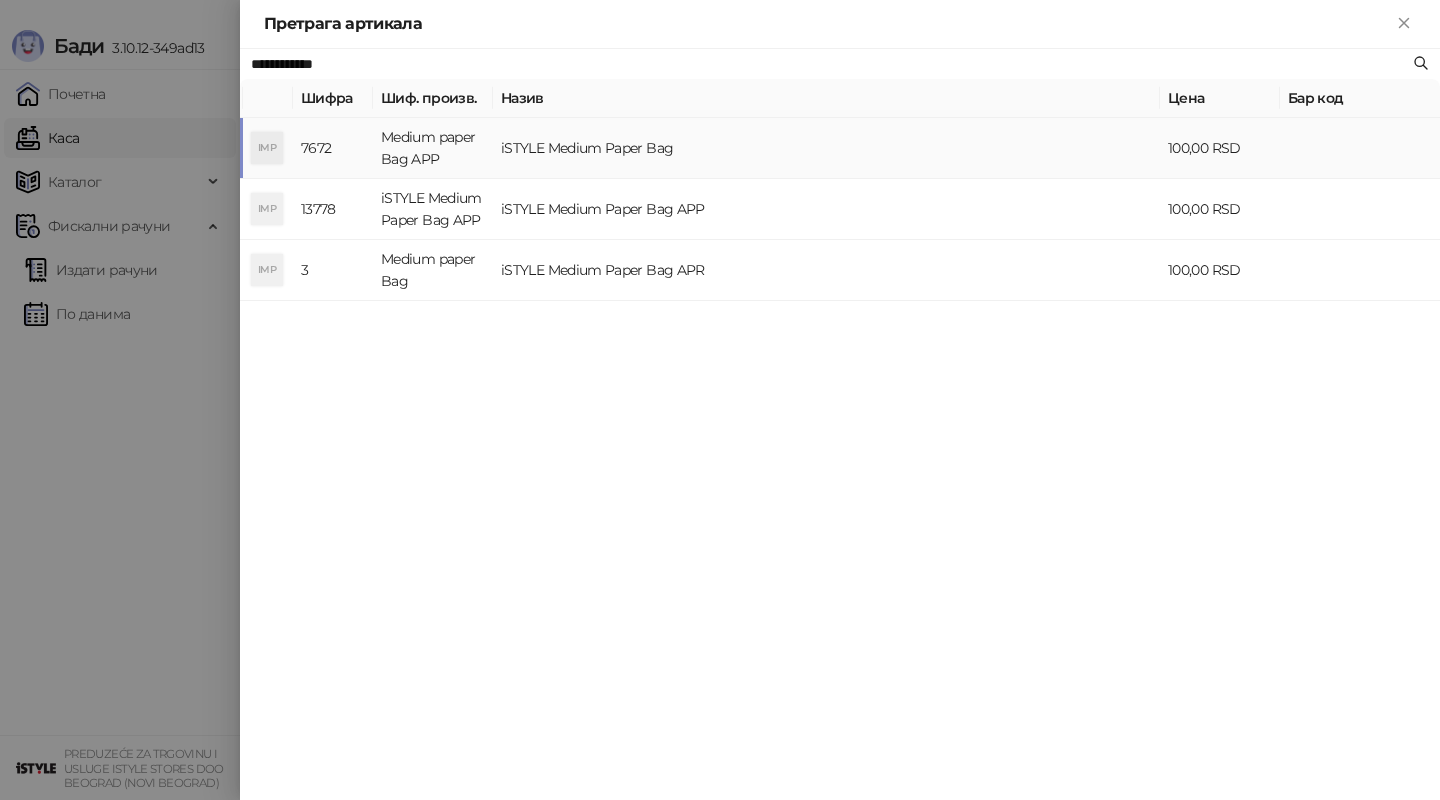 click on "iSTYLE Medium Paper Bag" at bounding box center (826, 148) 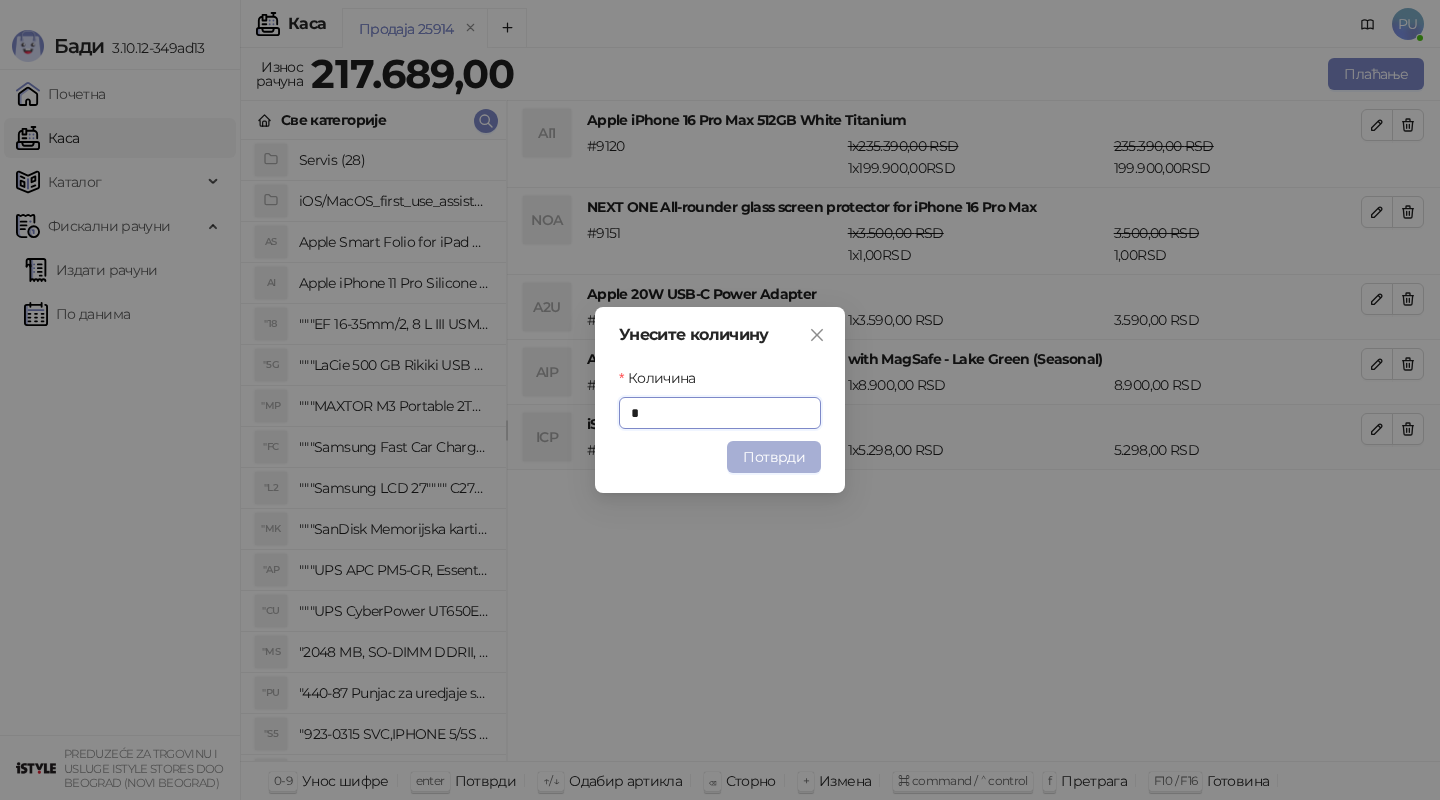 click on "Потврди" at bounding box center [774, 457] 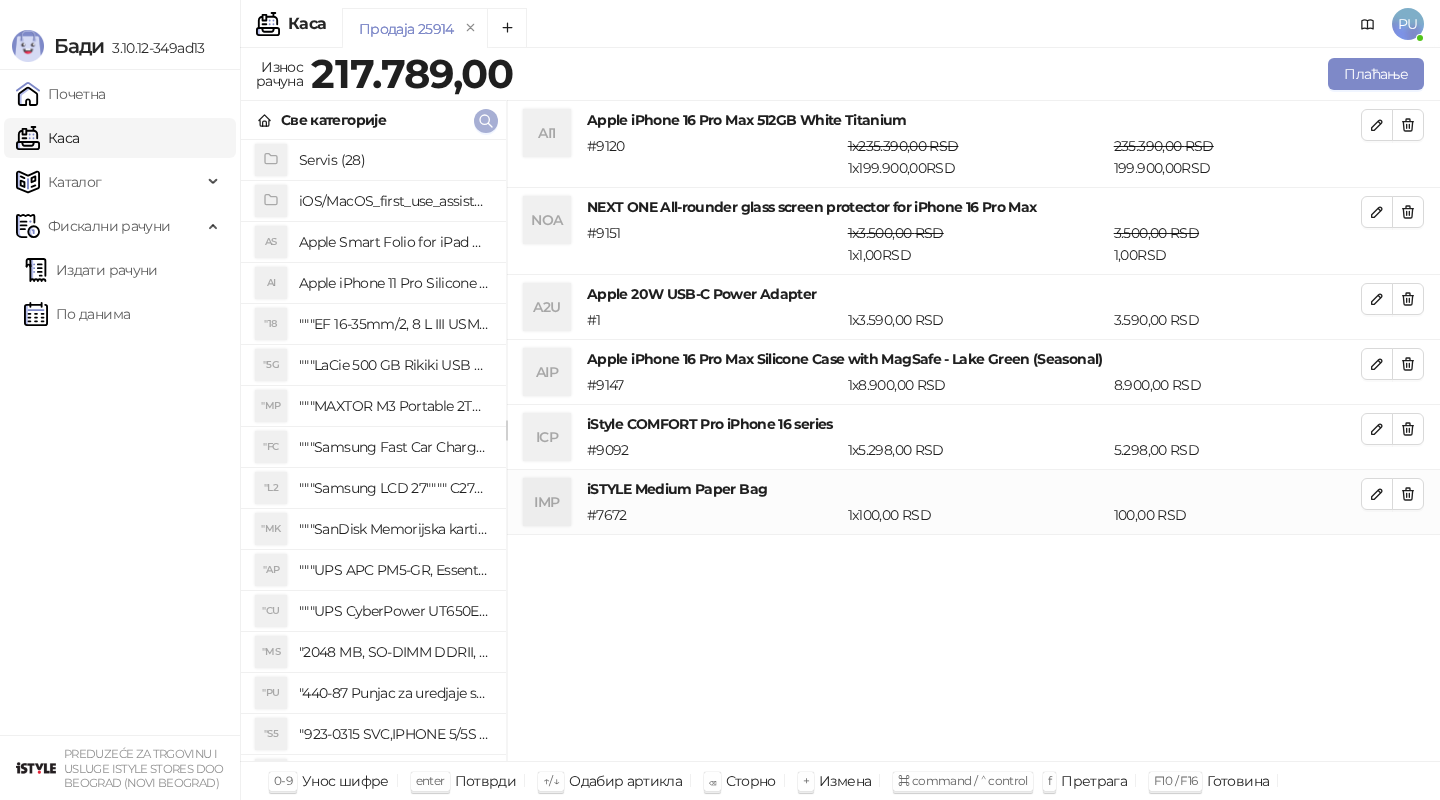 click 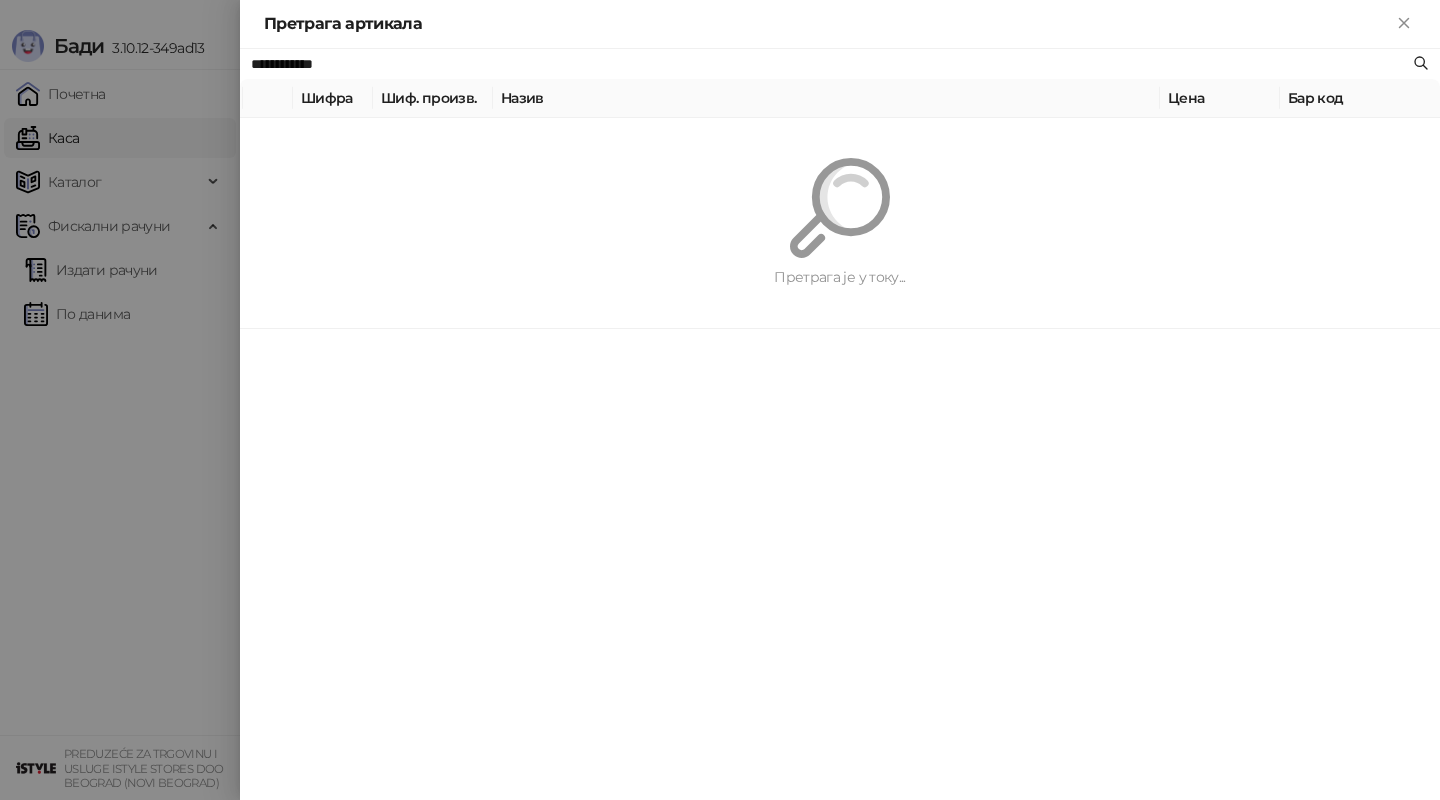 paste 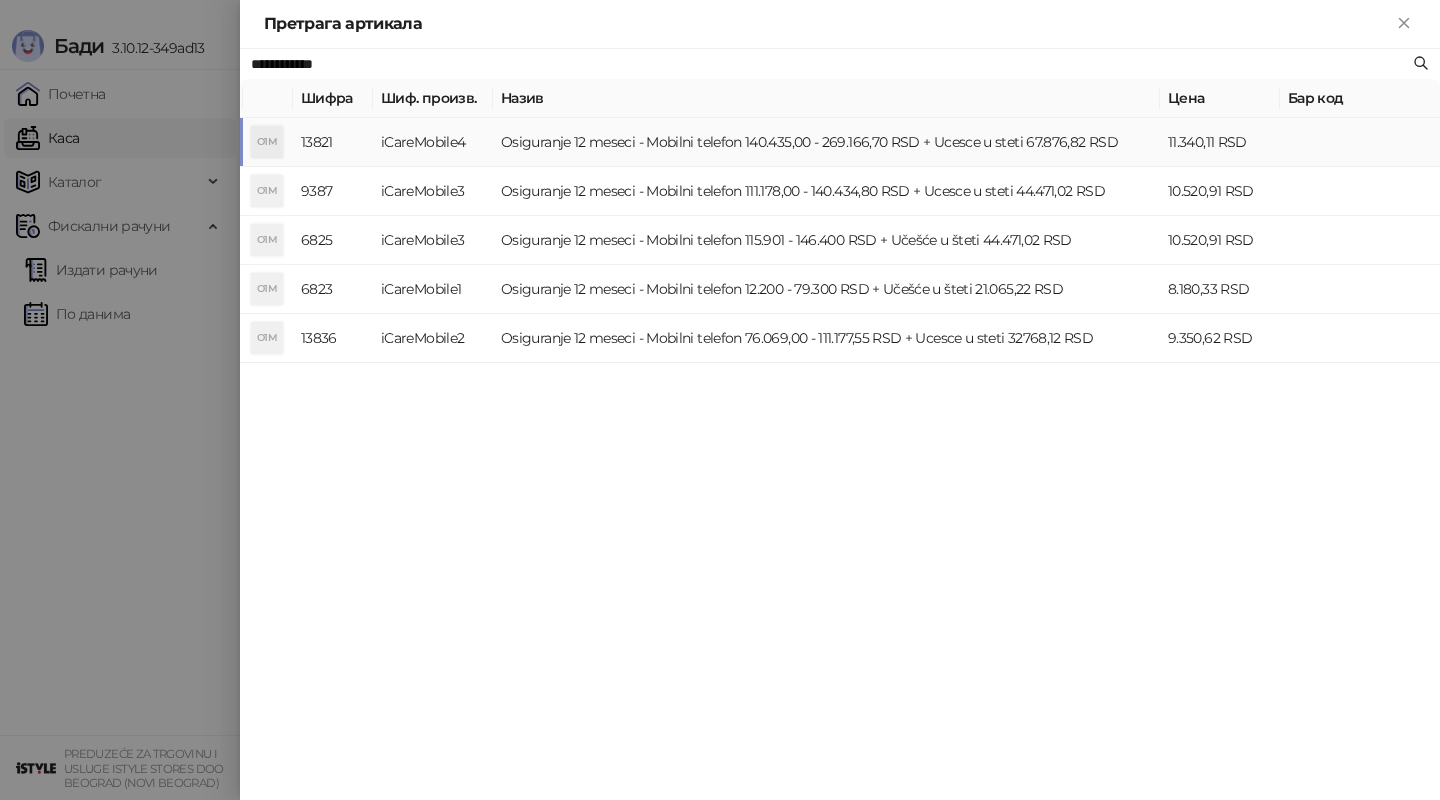 type on "**********" 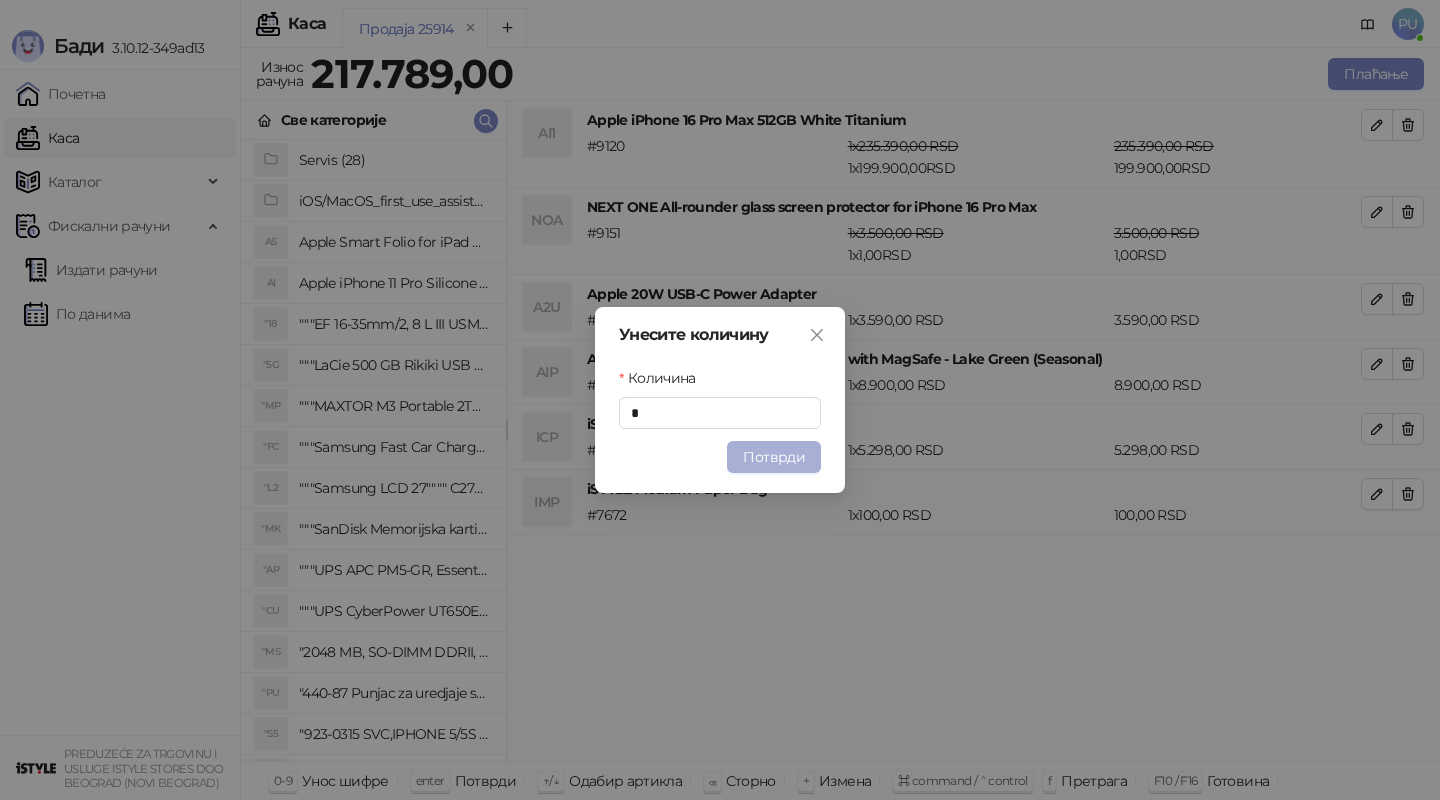 click on "Потврди" at bounding box center (774, 457) 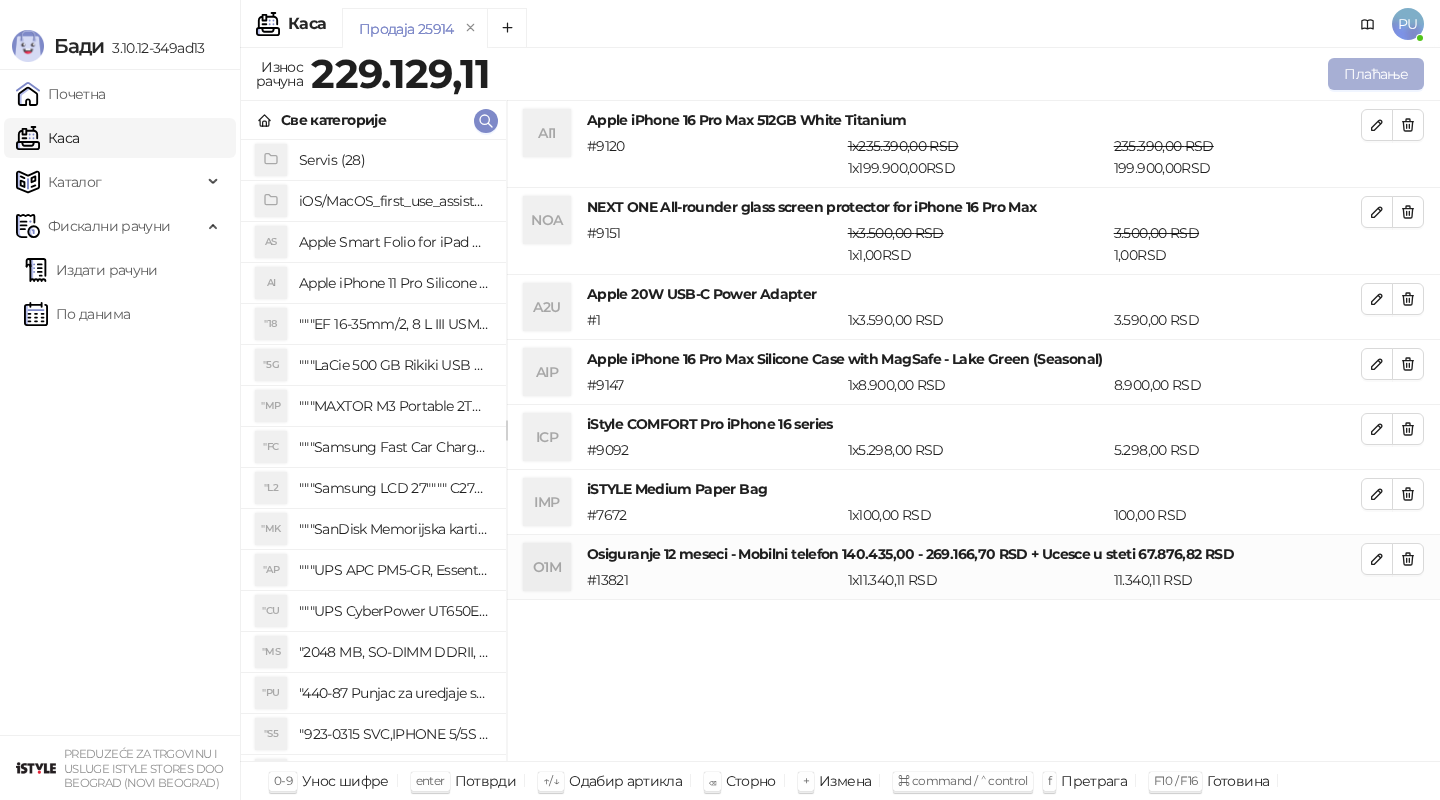 click on "Плаћање" at bounding box center (1376, 74) 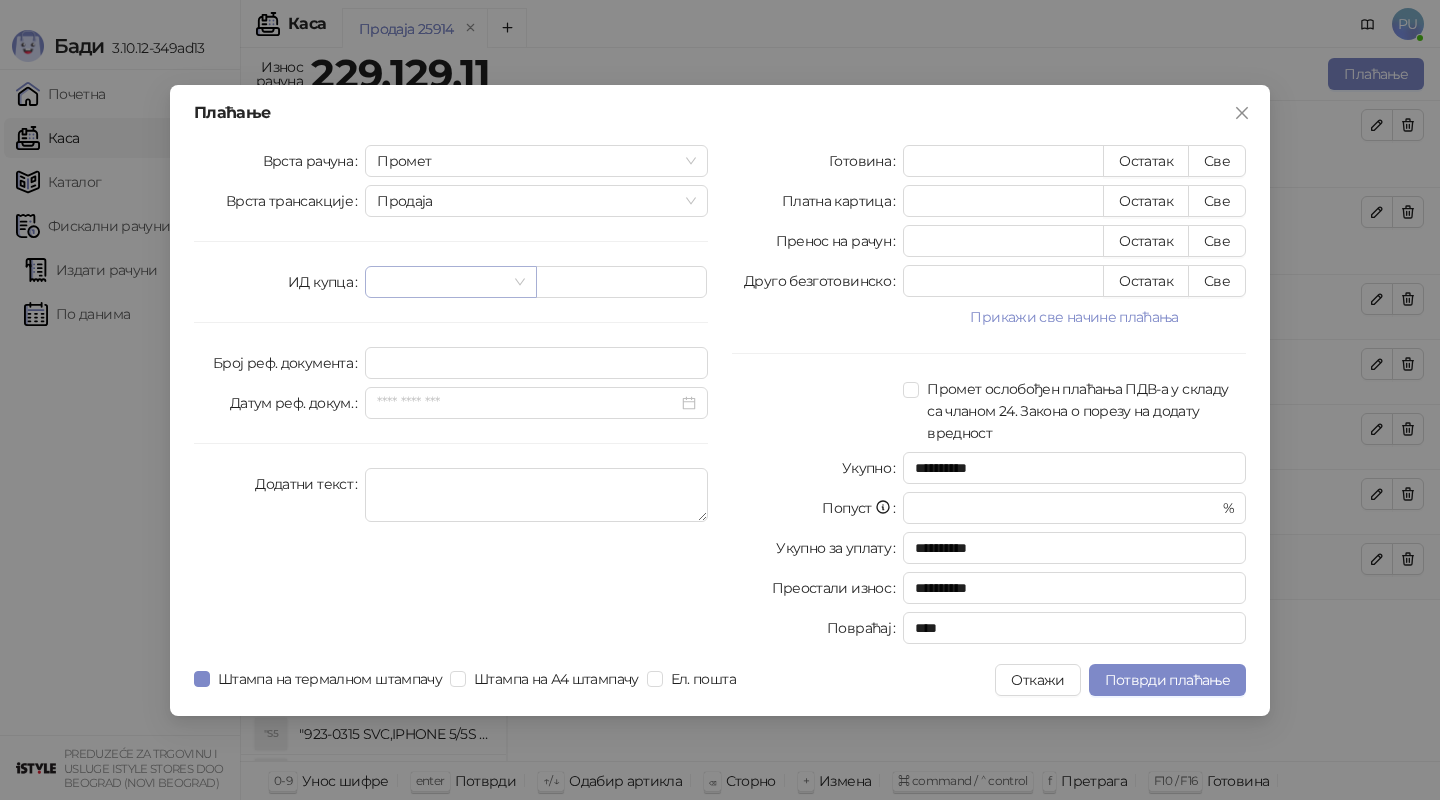 click at bounding box center [450, 282] 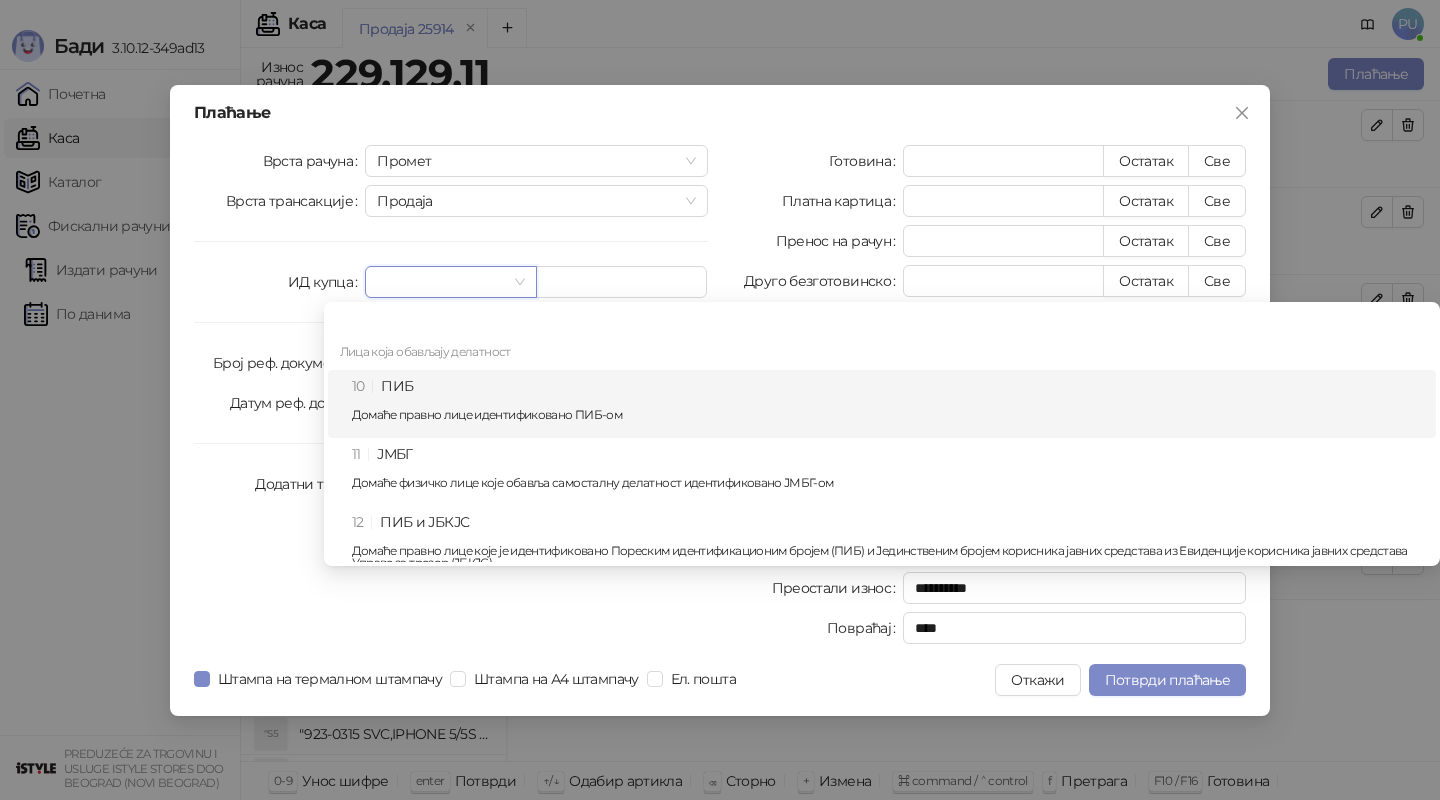 click on "Домаће правно лице идентификовано ПИБ-ом" at bounding box center [888, 415] 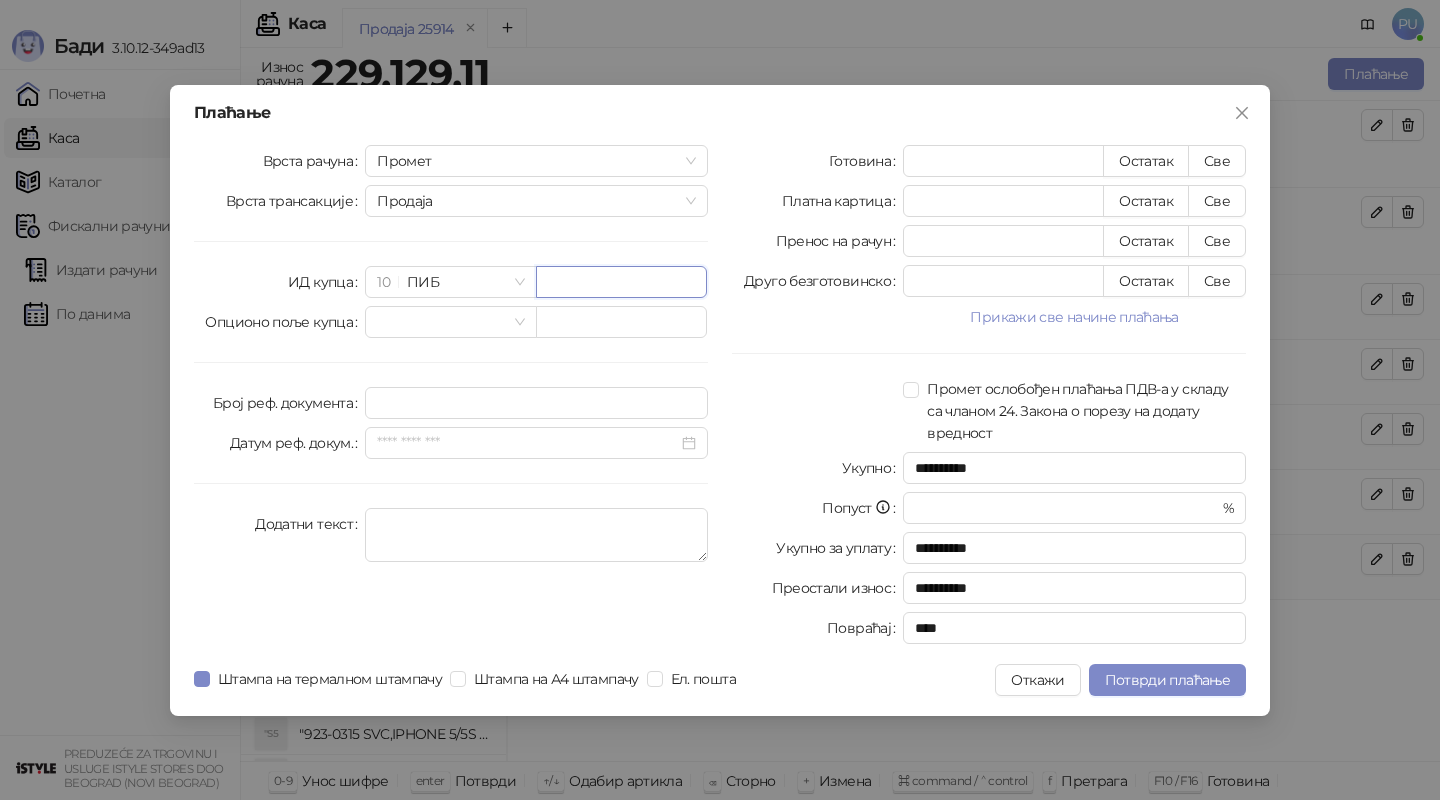 click at bounding box center [621, 282] 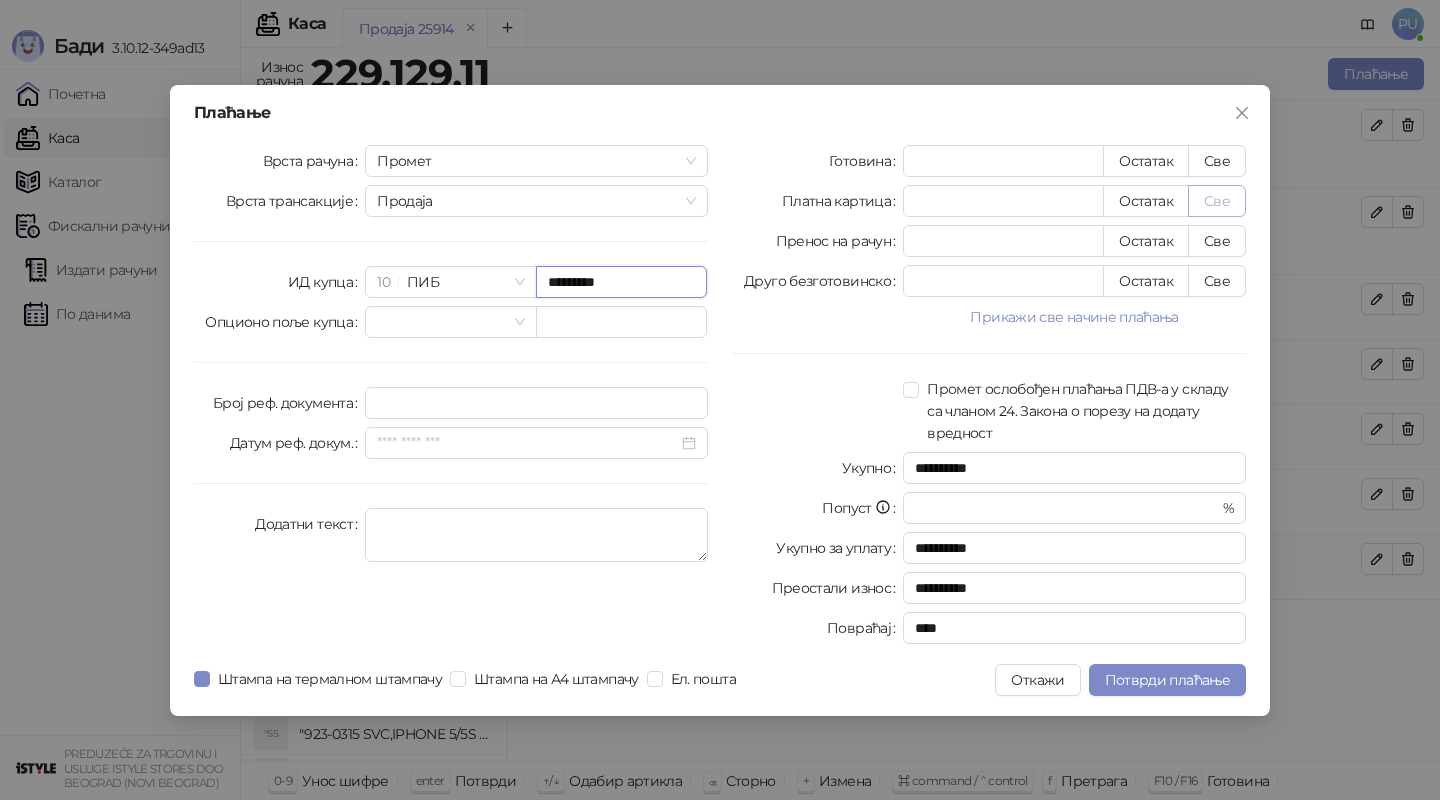 type on "*********" 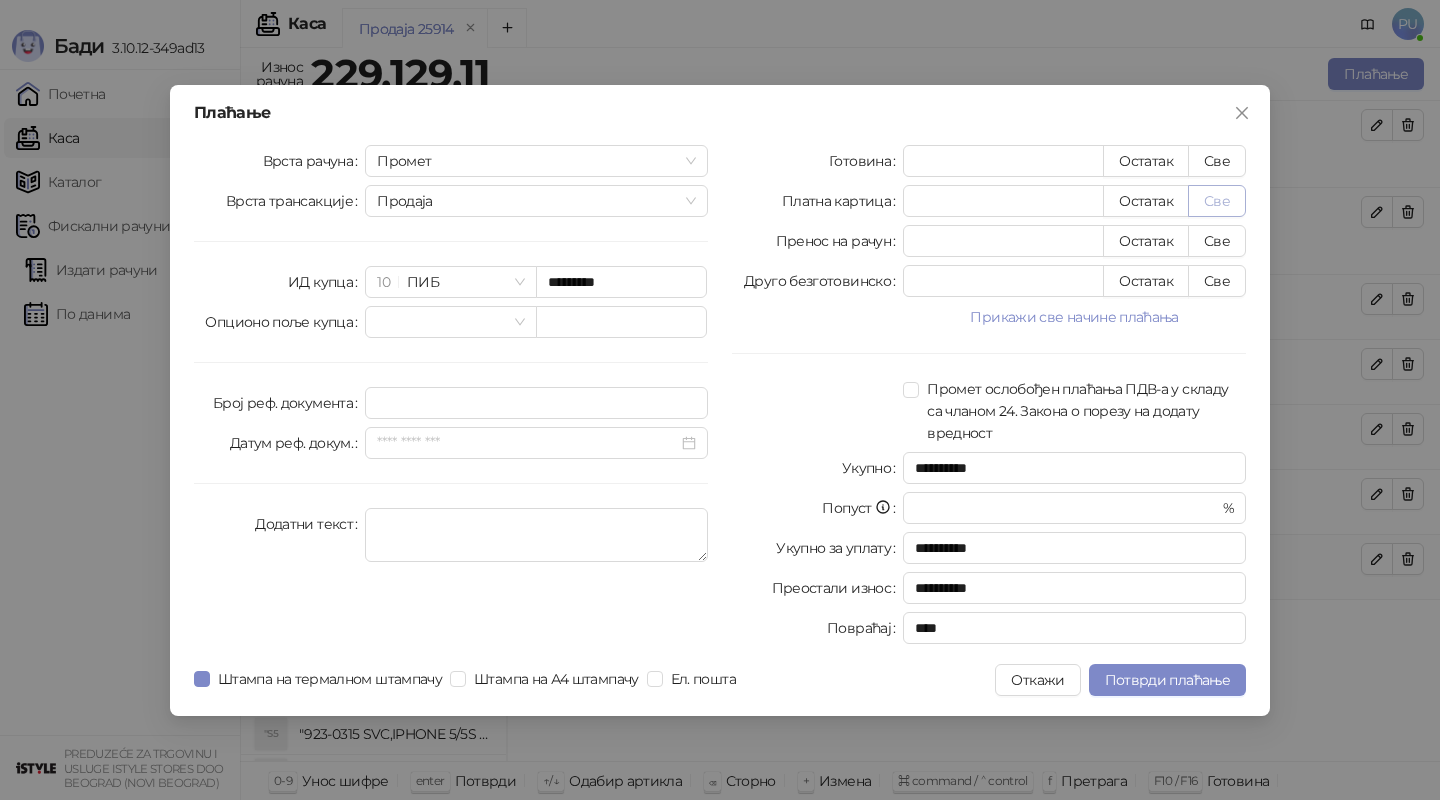 click on "Све" at bounding box center (1217, 201) 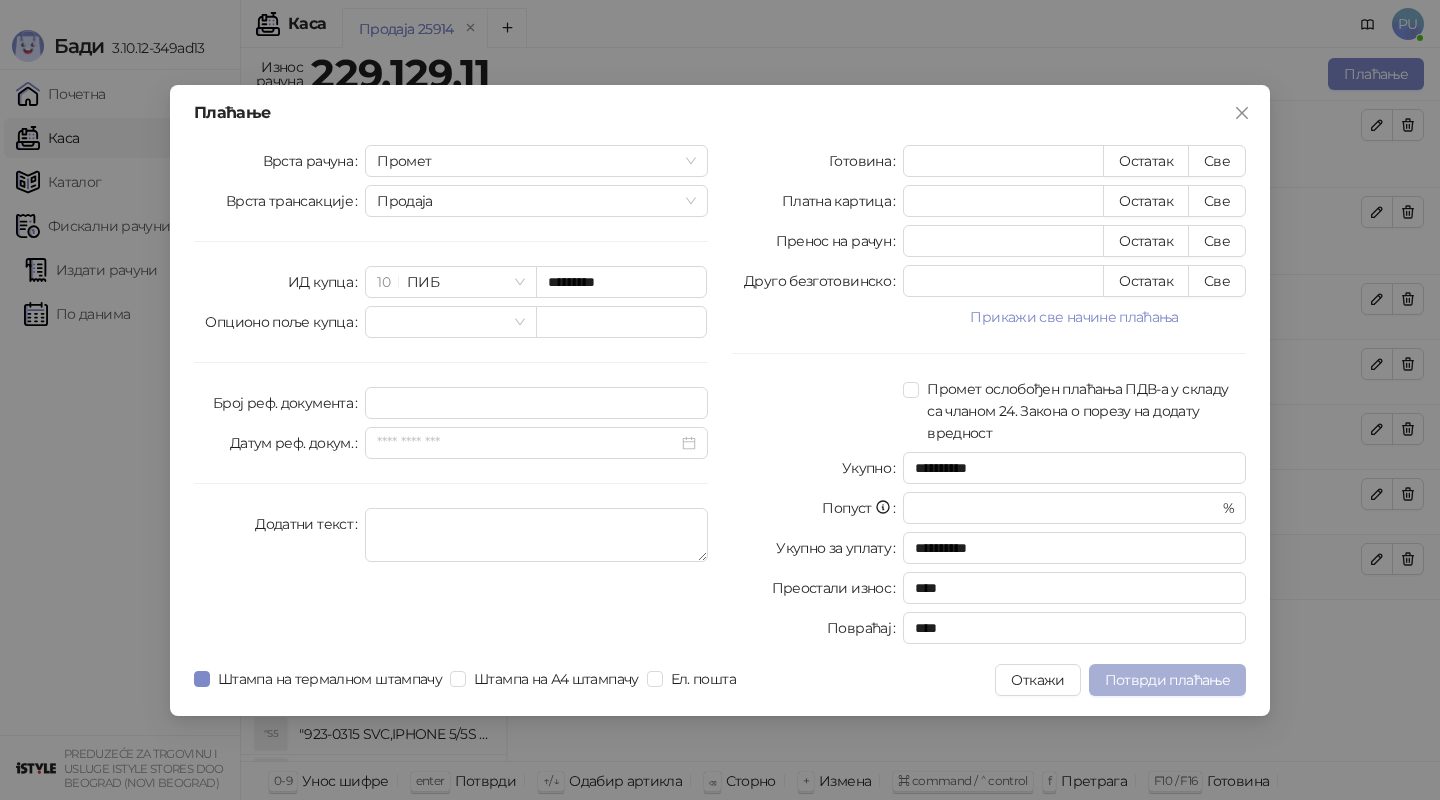 click on "Потврди плаћање" at bounding box center [1167, 680] 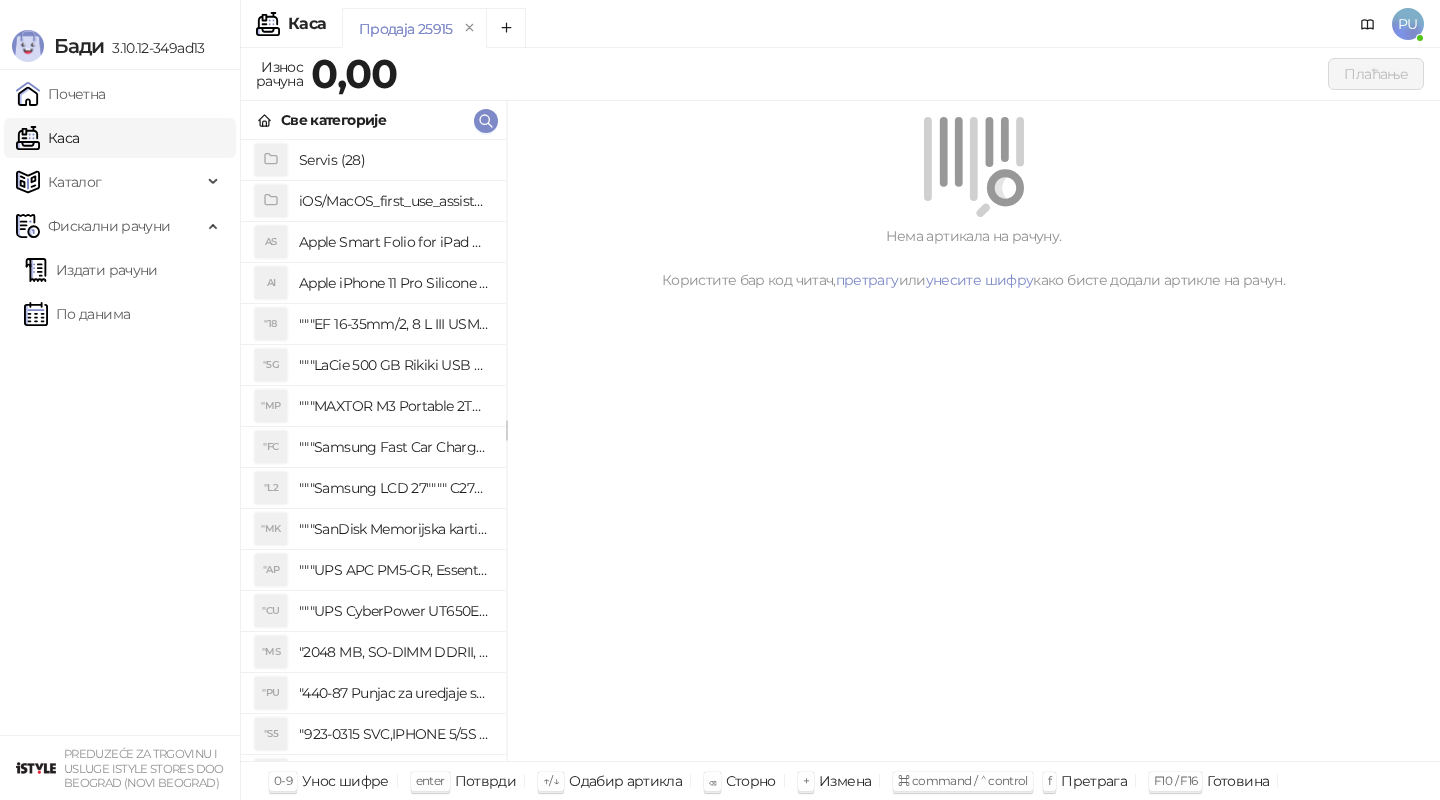 drag, startPoint x: 140, startPoint y: 281, endPoint x: 394, endPoint y: 768, distance: 549.2586 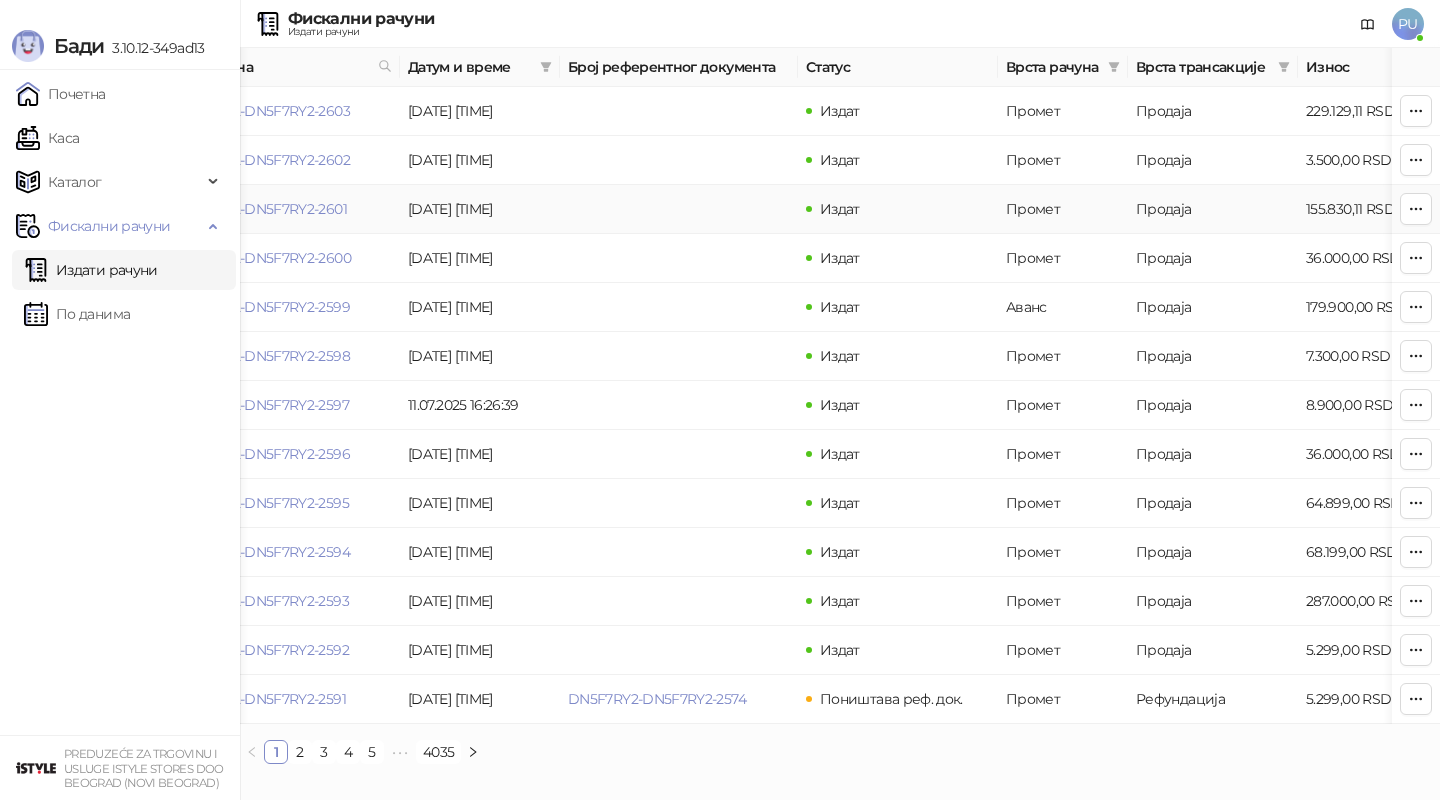 scroll, scrollTop: 0, scrollLeft: 0, axis: both 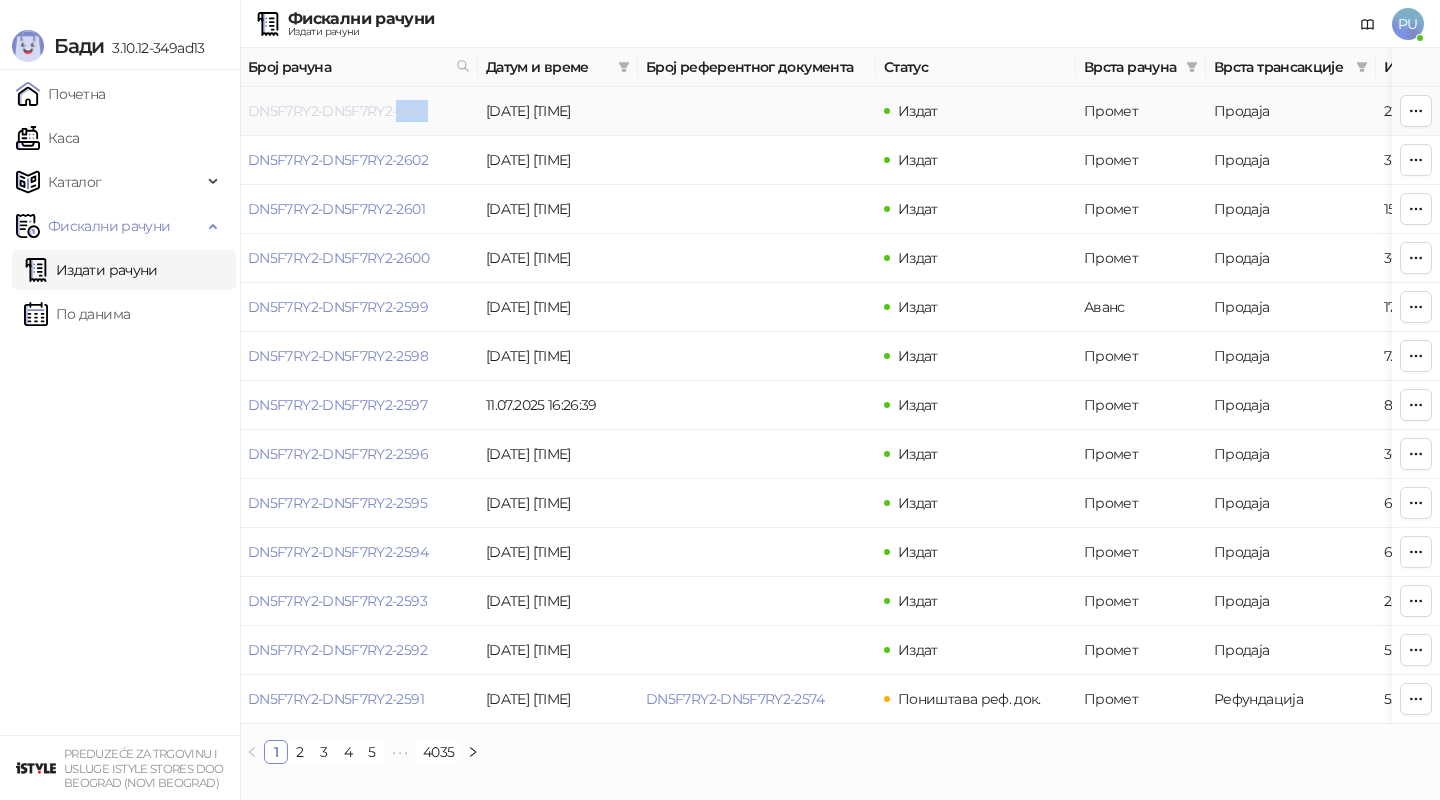 drag, startPoint x: 429, startPoint y: 109, endPoint x: 399, endPoint y: 107, distance: 30.066593 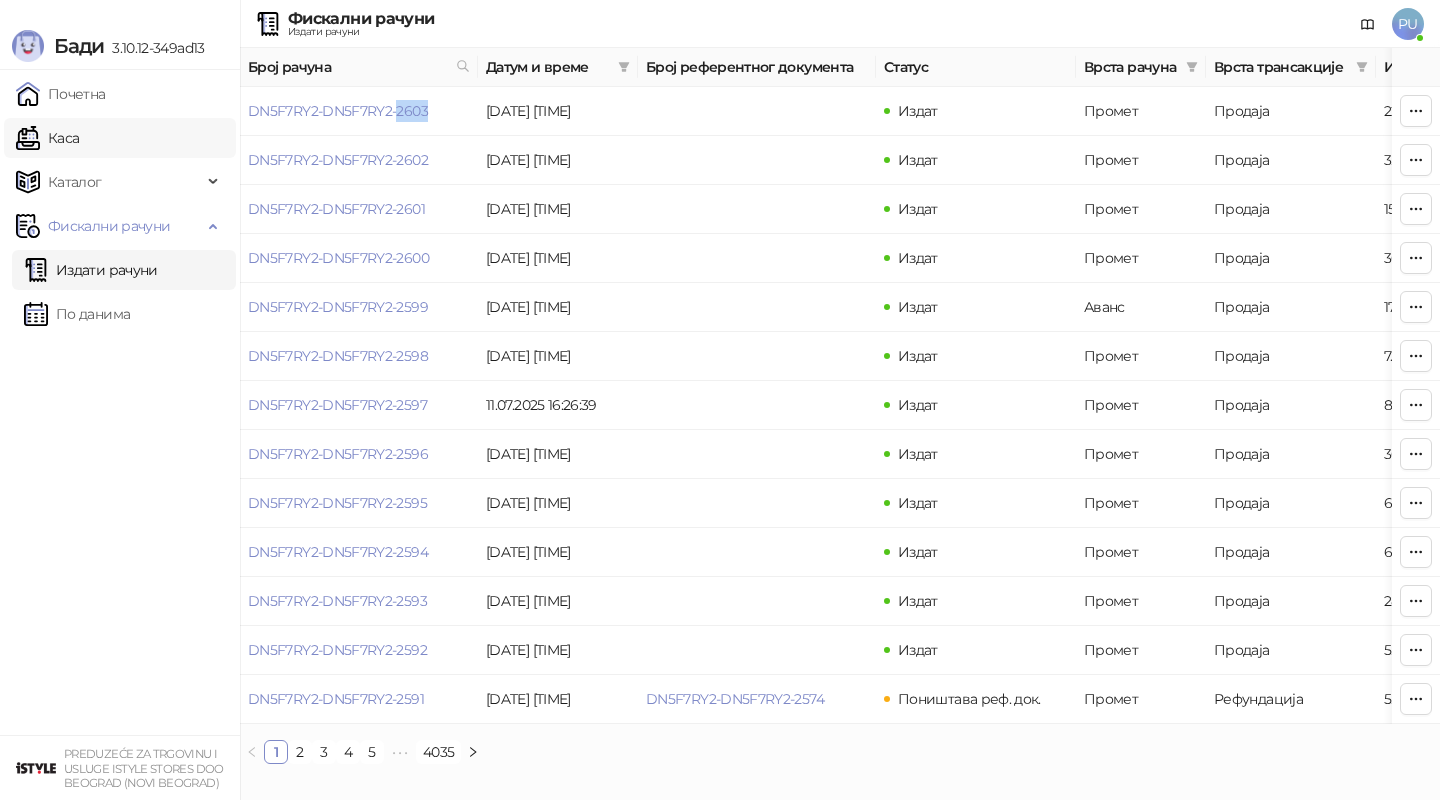 click on "Каса" at bounding box center [47, 138] 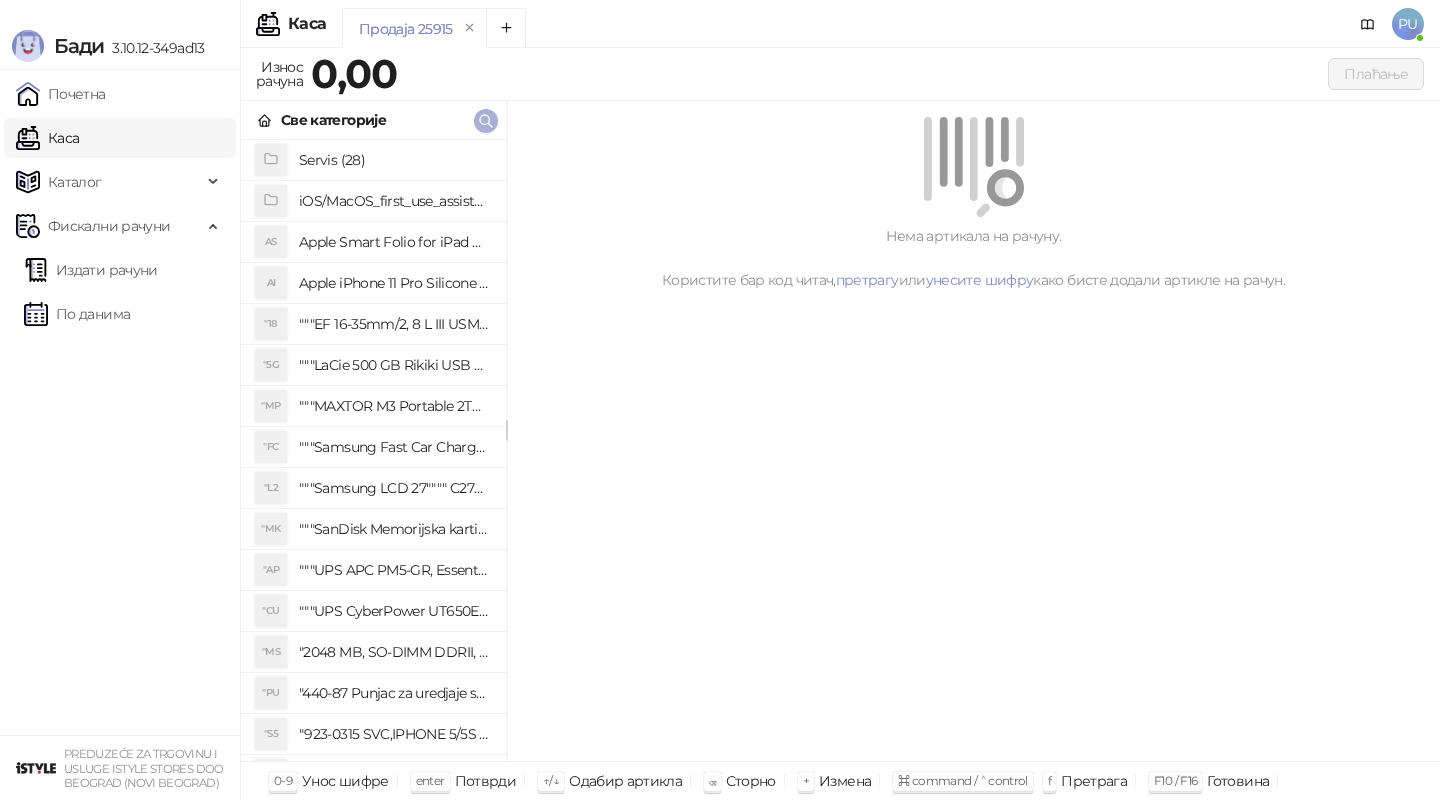 click 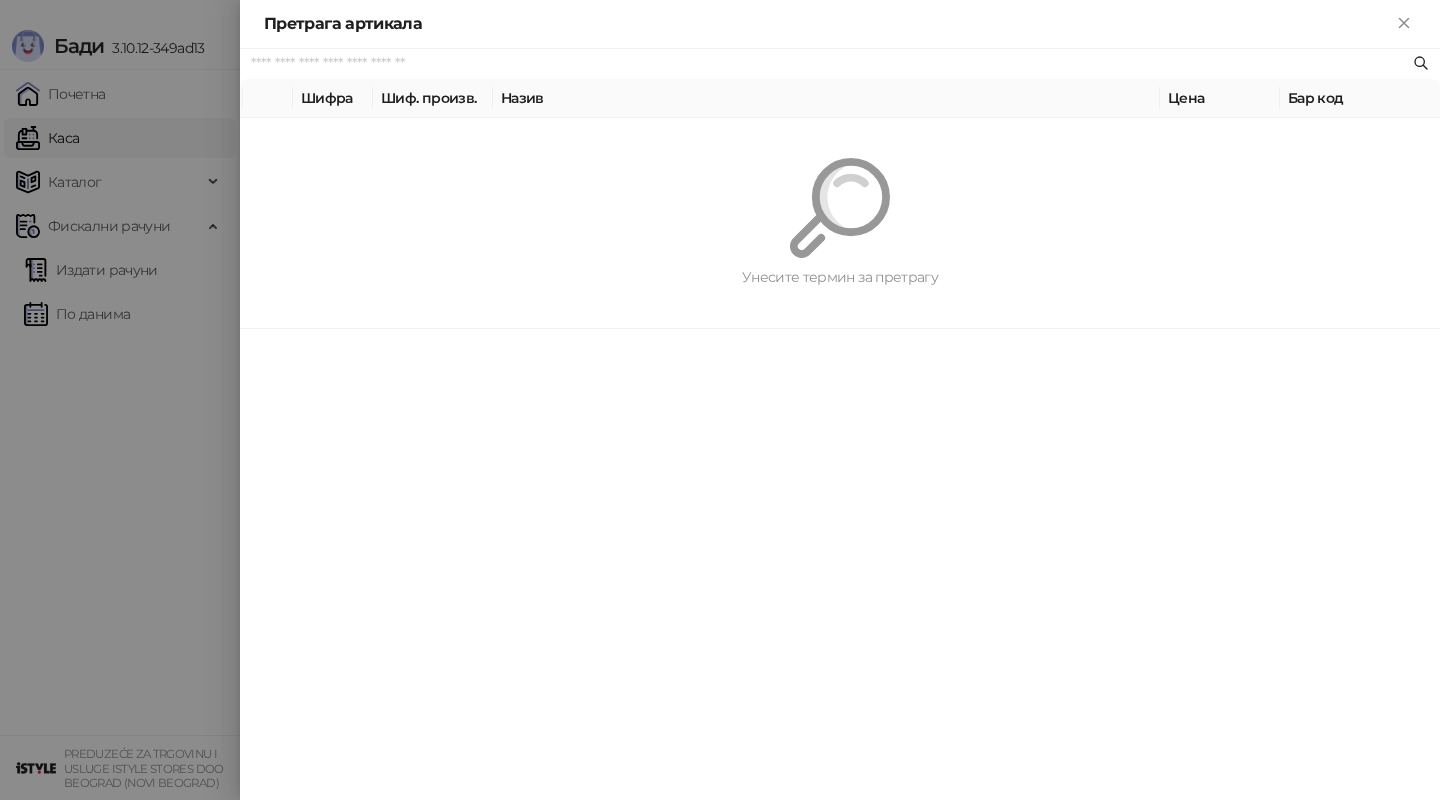 paste on "*********" 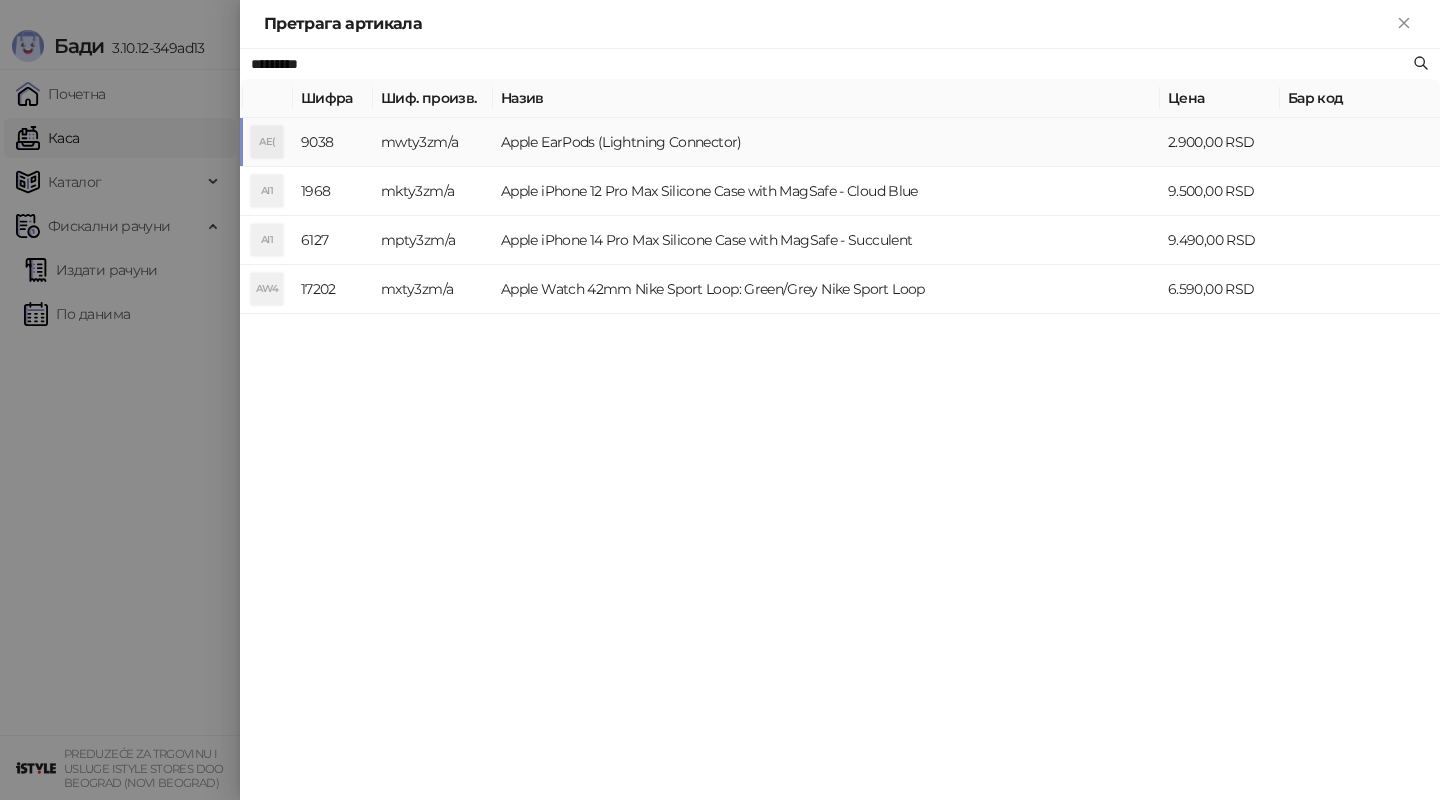 type on "*********" 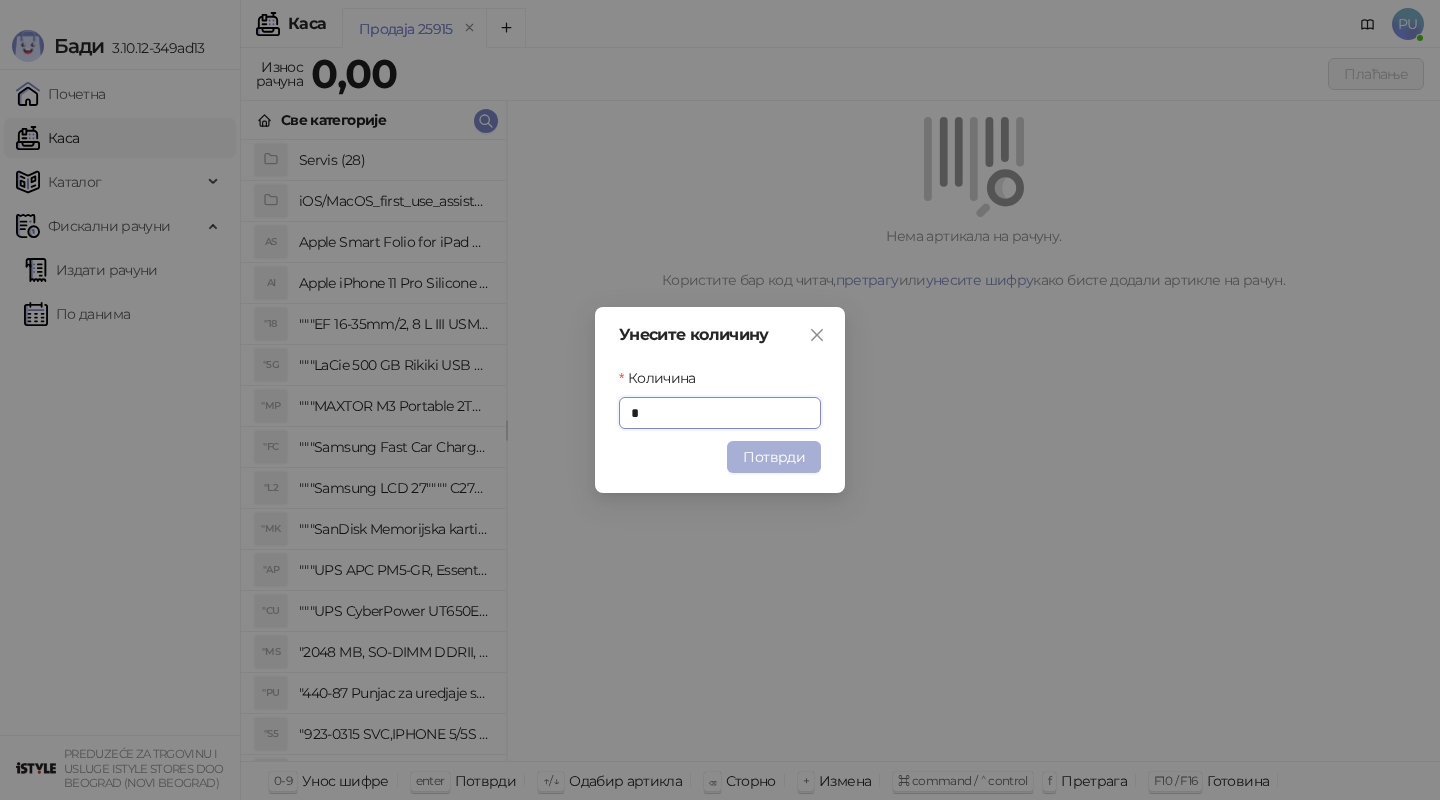 click on "Потврди" at bounding box center [774, 457] 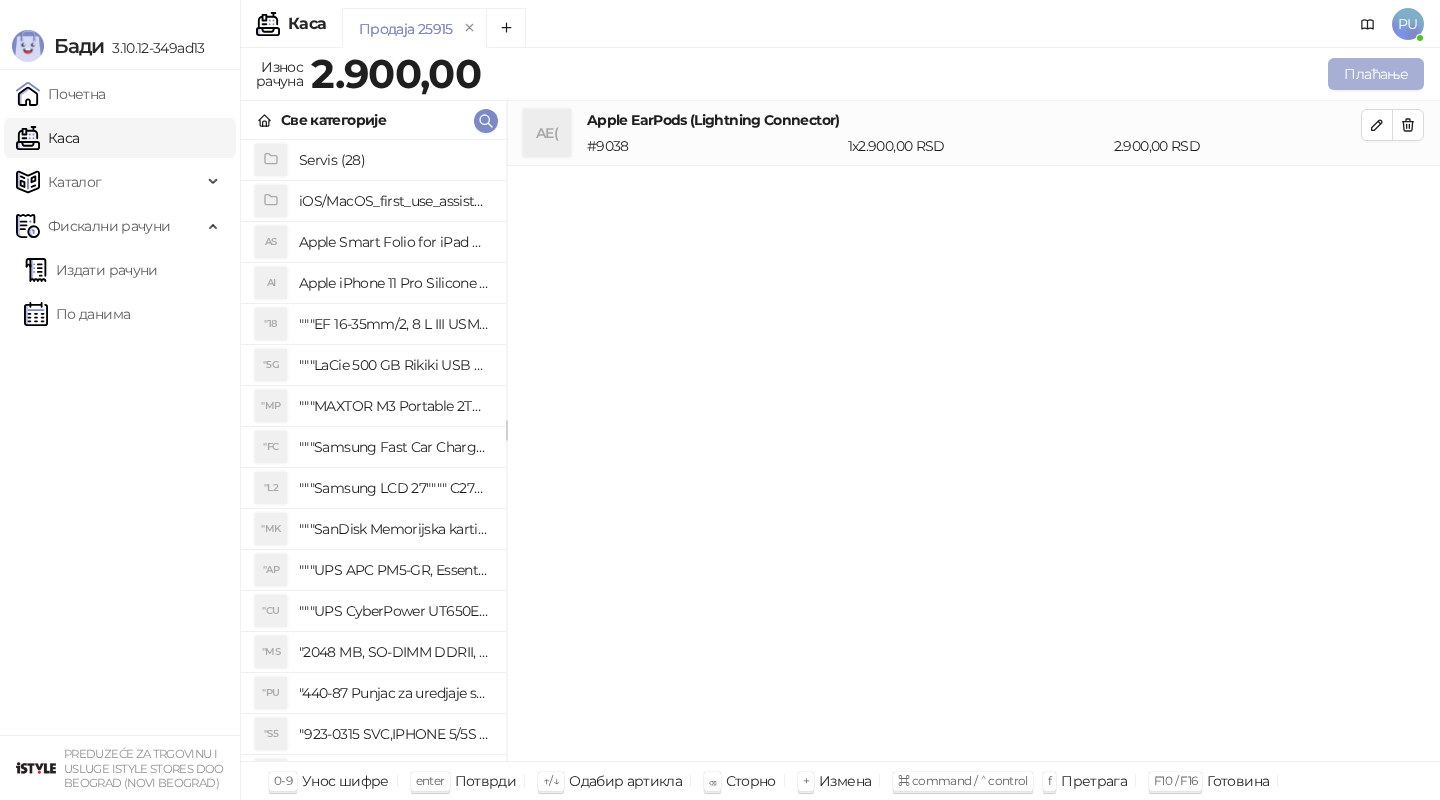 click on "Плаћање" at bounding box center [1376, 74] 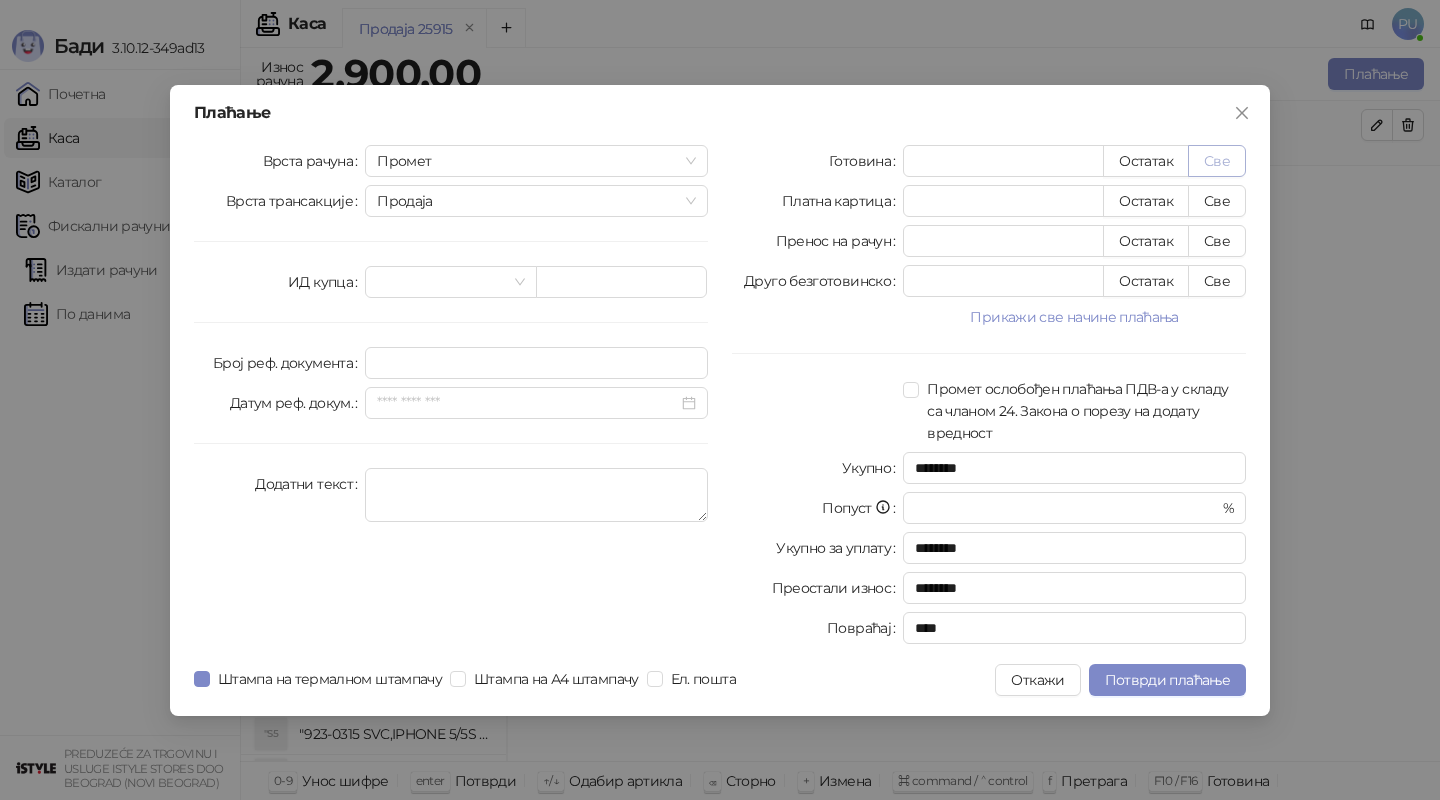 click on "Све" at bounding box center (1217, 161) 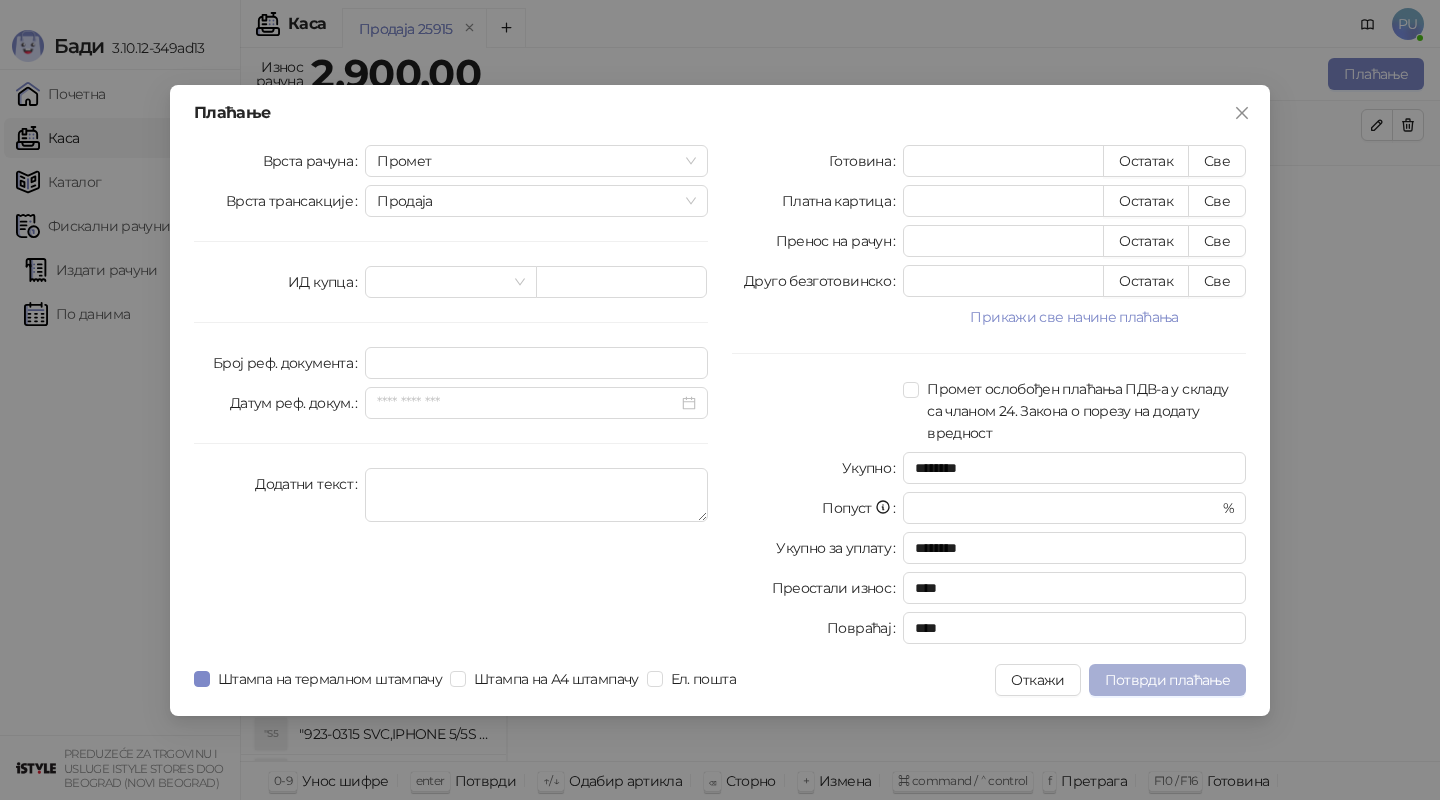 click on "Потврди плаћање" at bounding box center [1167, 680] 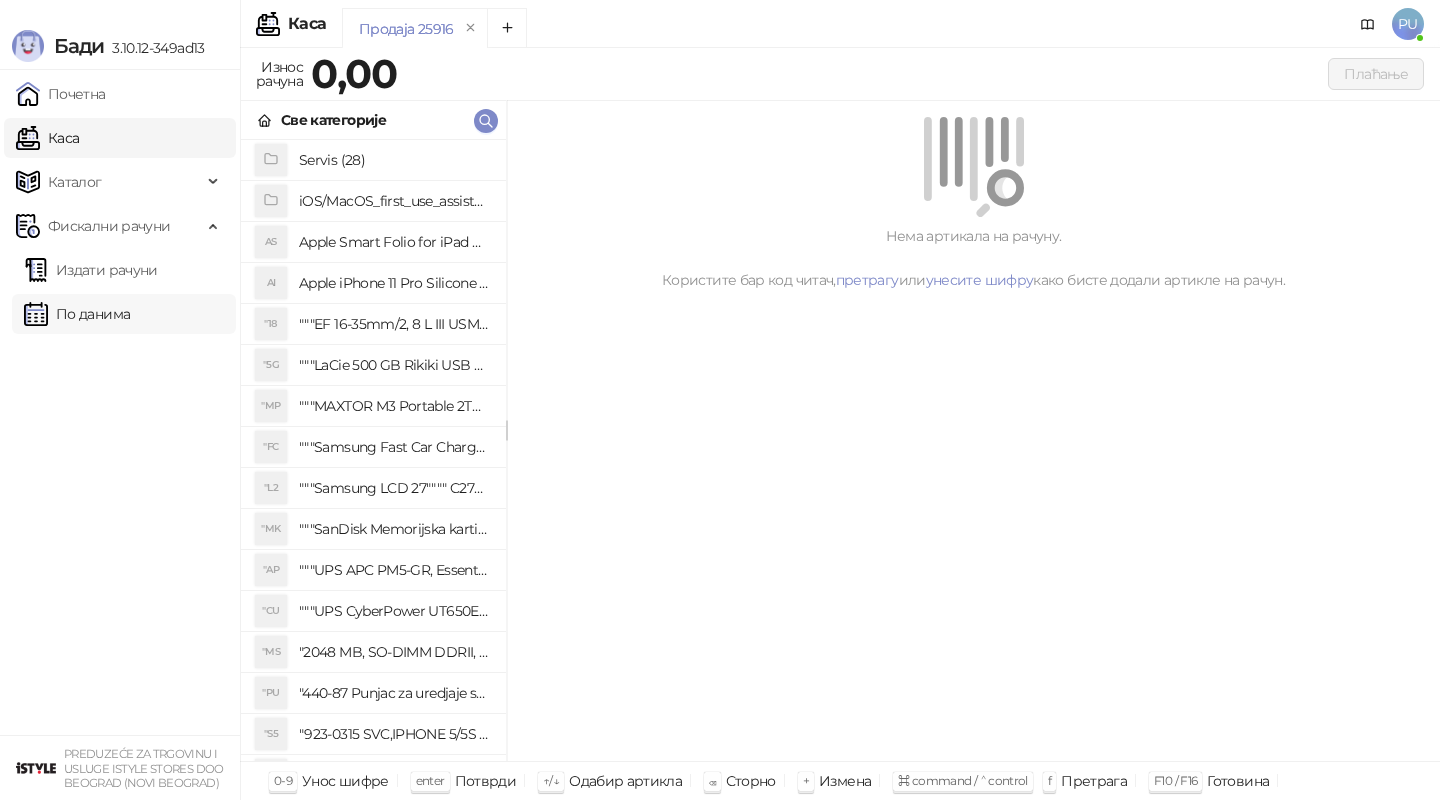 click on "По данима" at bounding box center [77, 314] 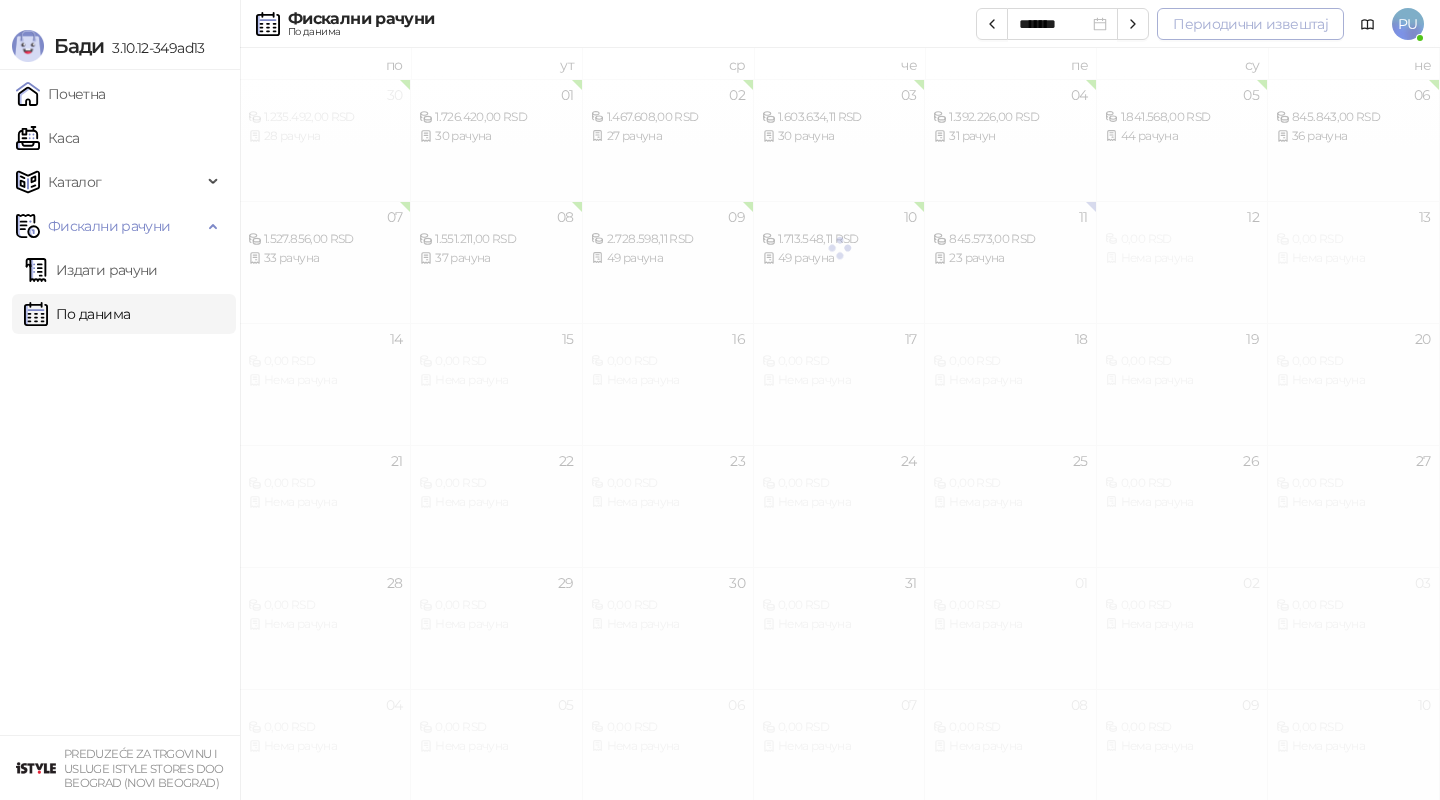 click on "Периодични извештај" at bounding box center [1250, 24] 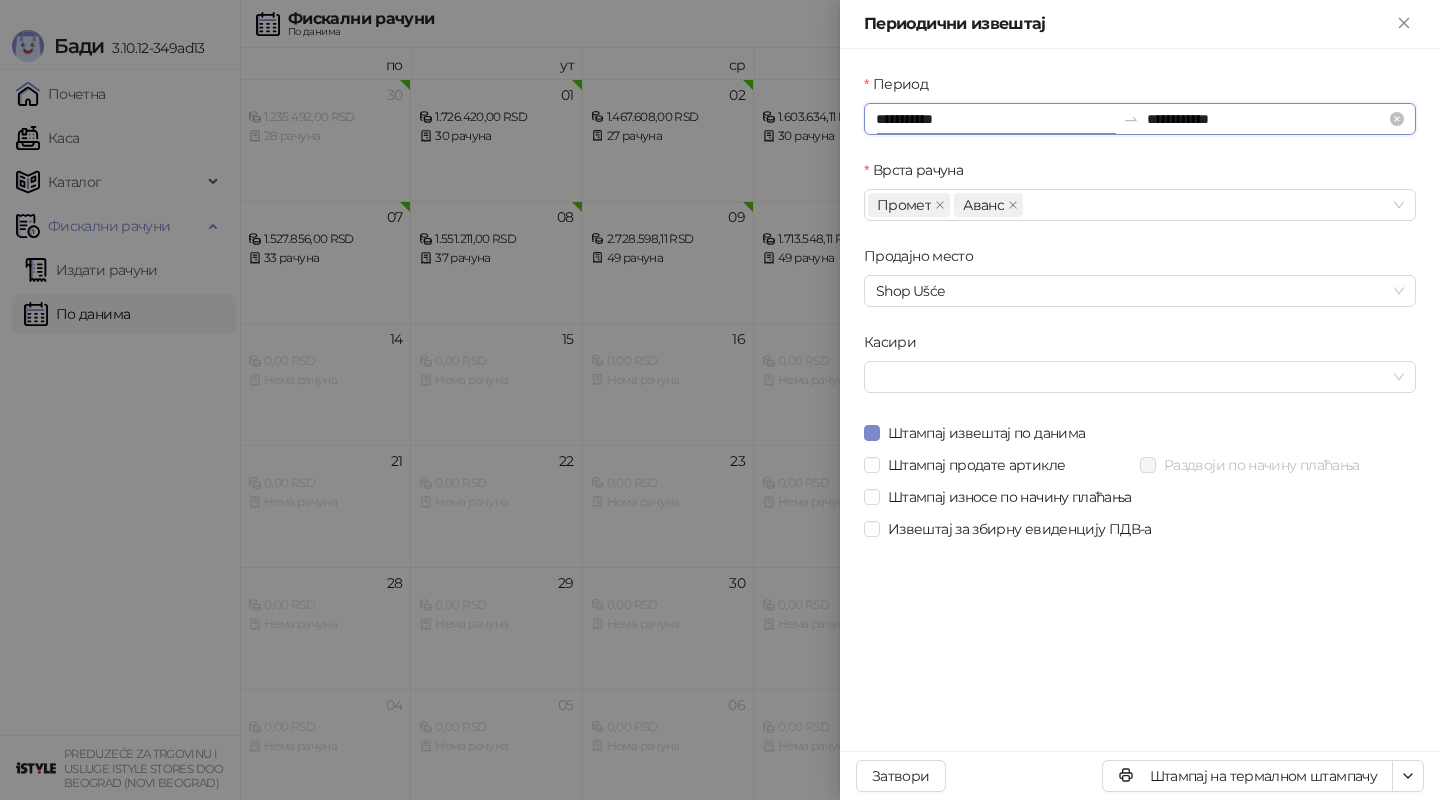 click on "**********" at bounding box center (995, 119) 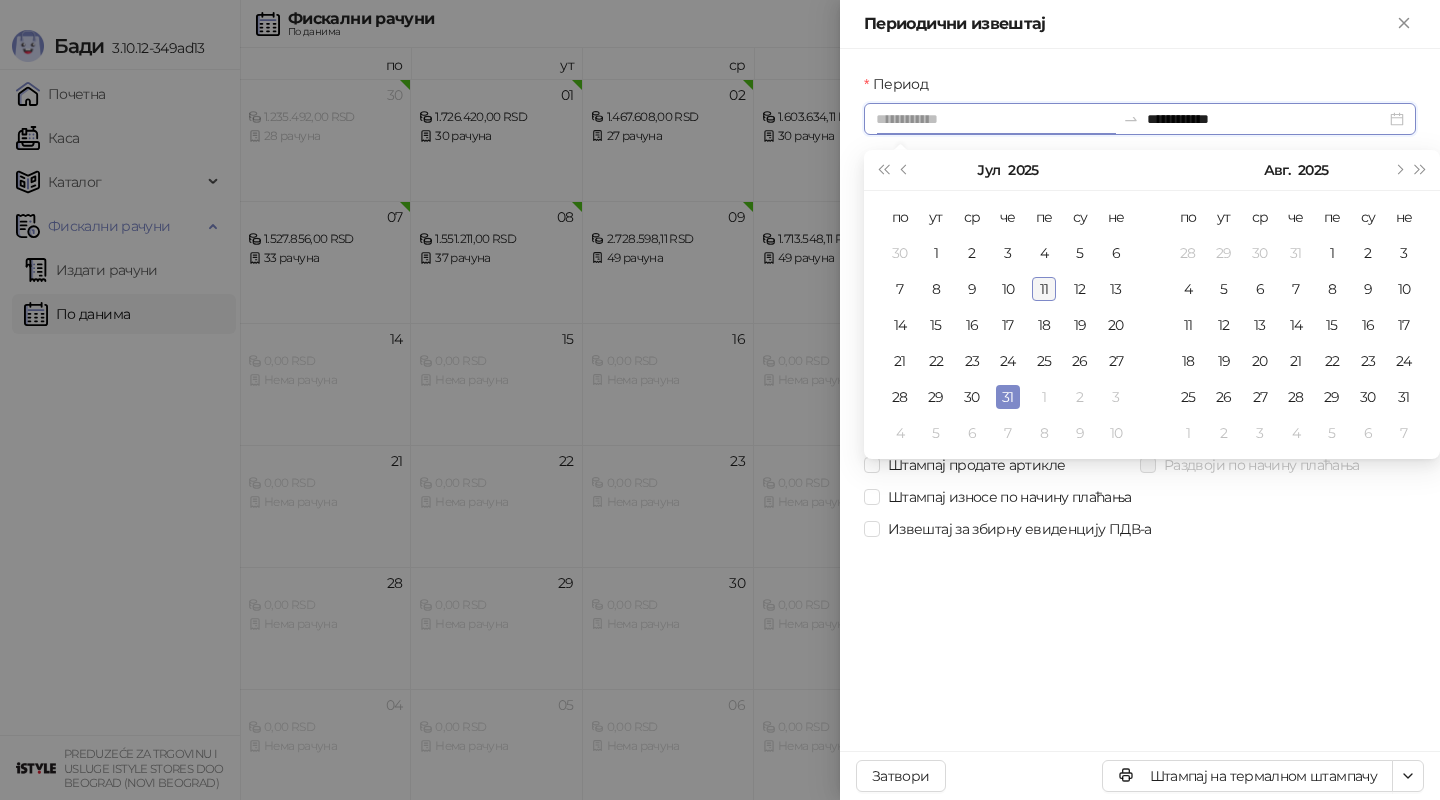 type on "**********" 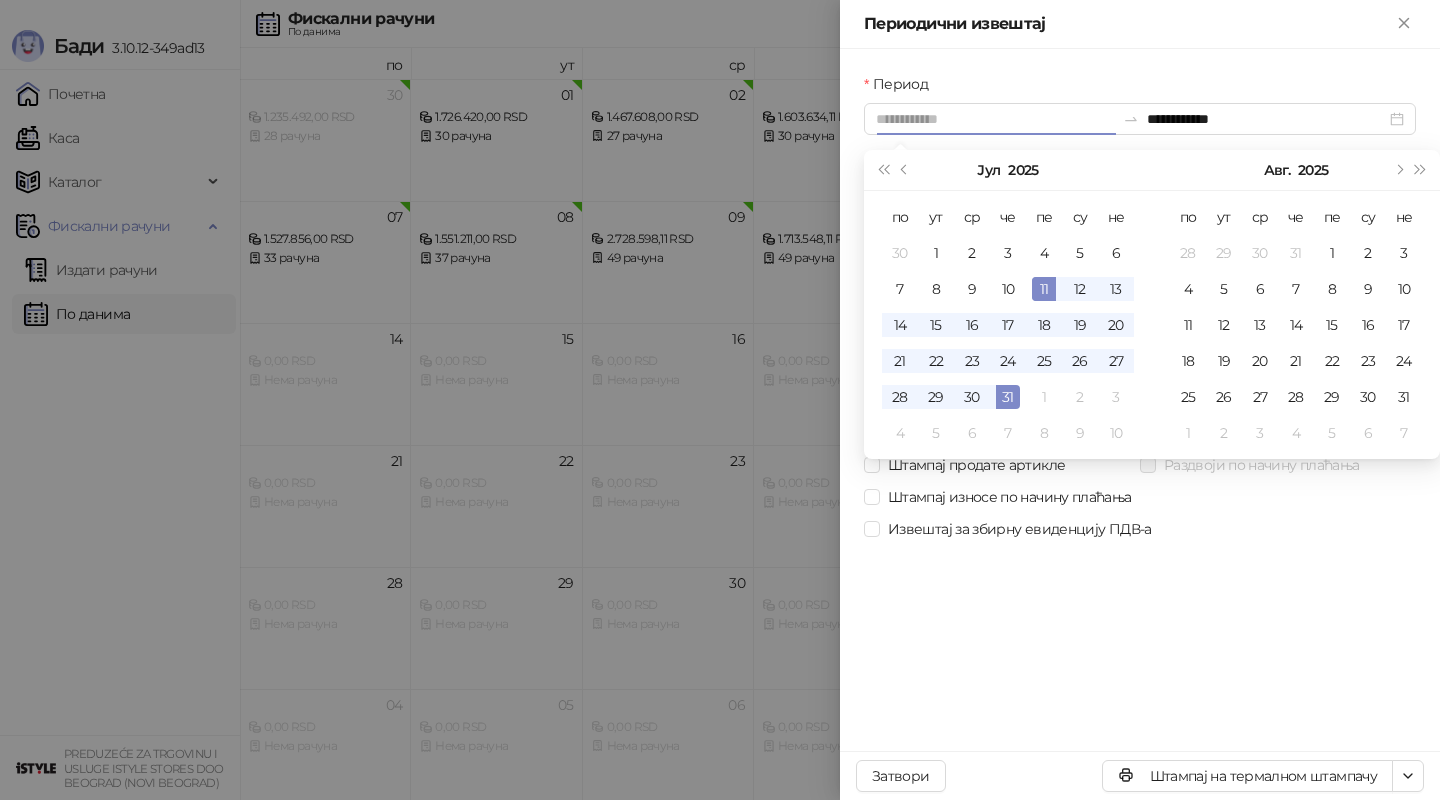 click on "11" at bounding box center (1044, 289) 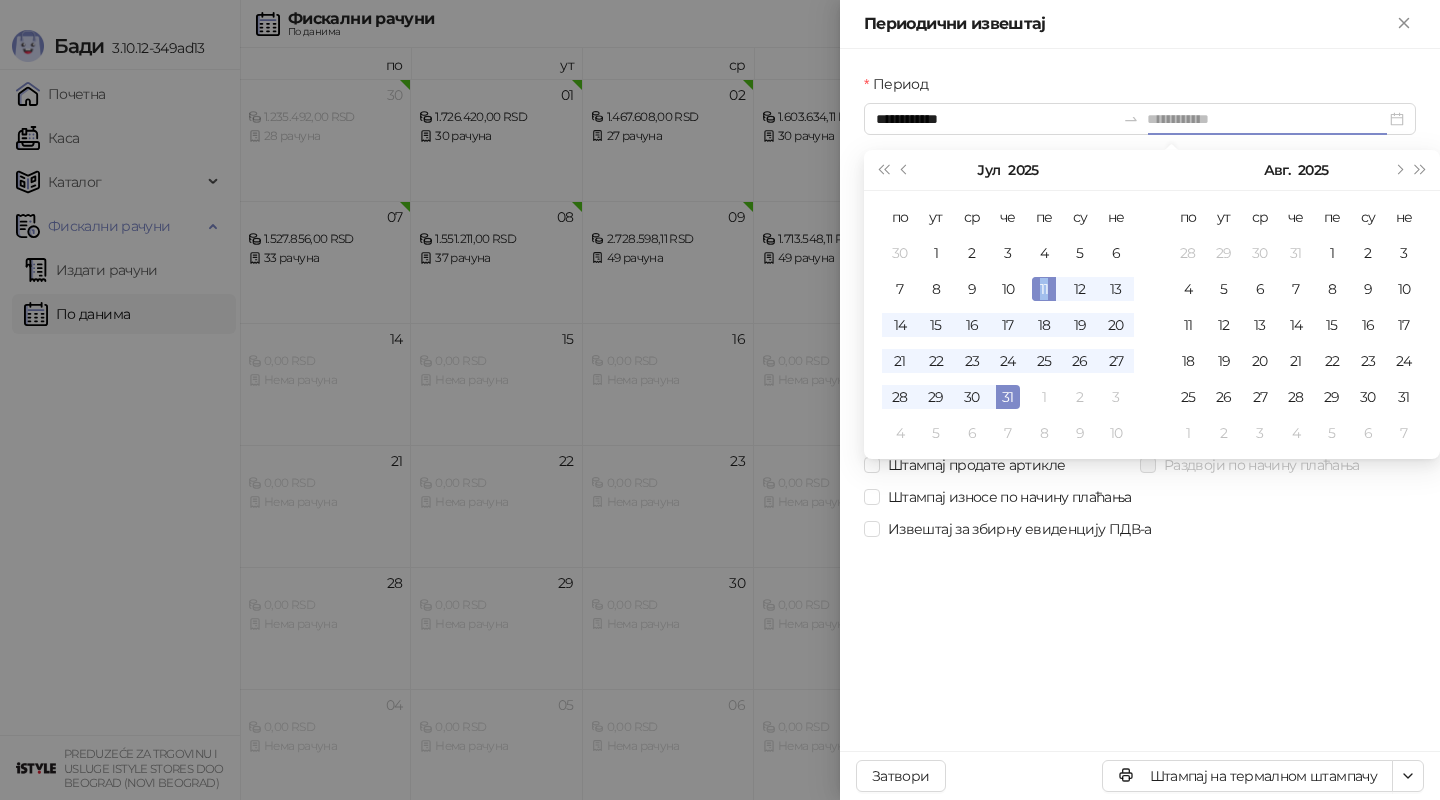 click on "11" at bounding box center (1044, 289) 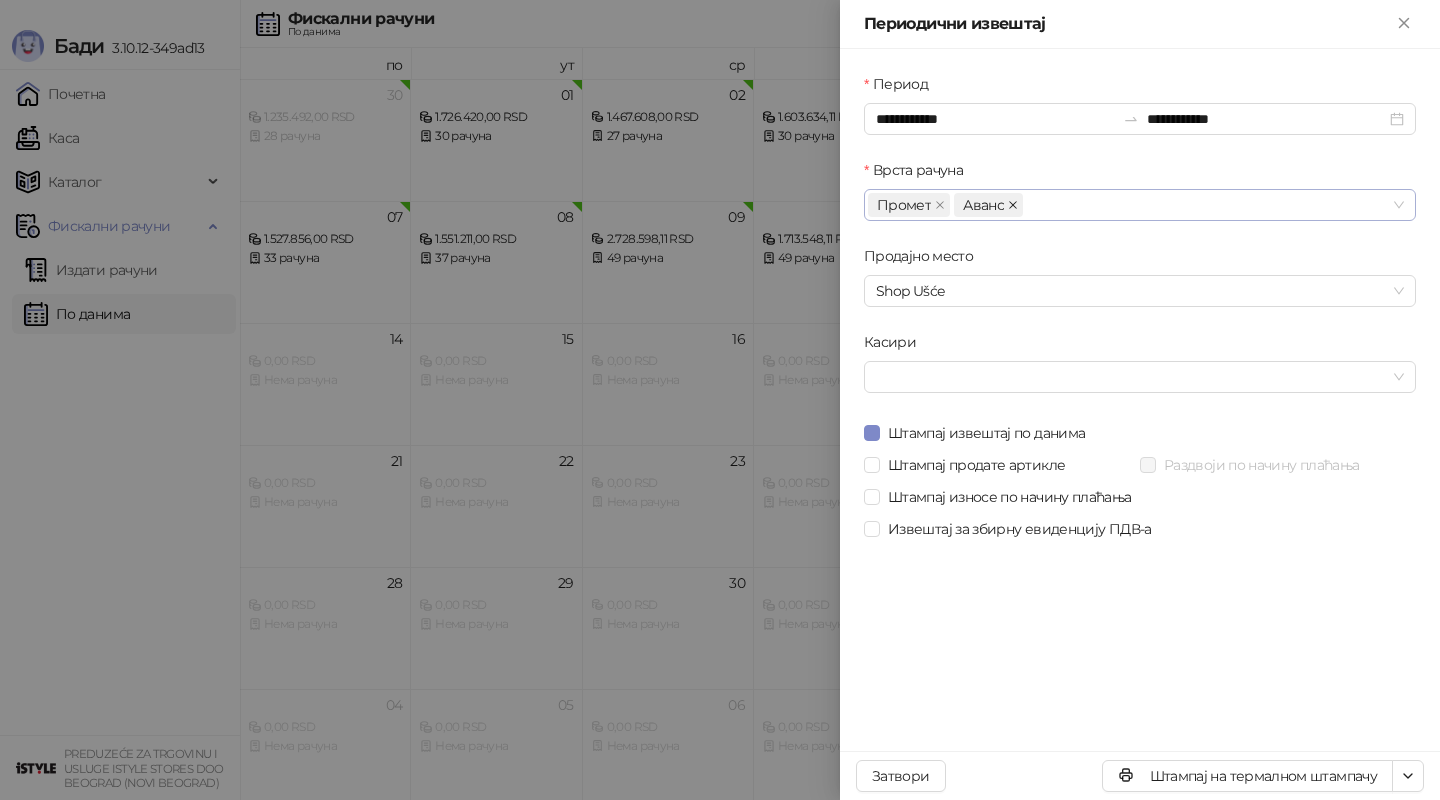click 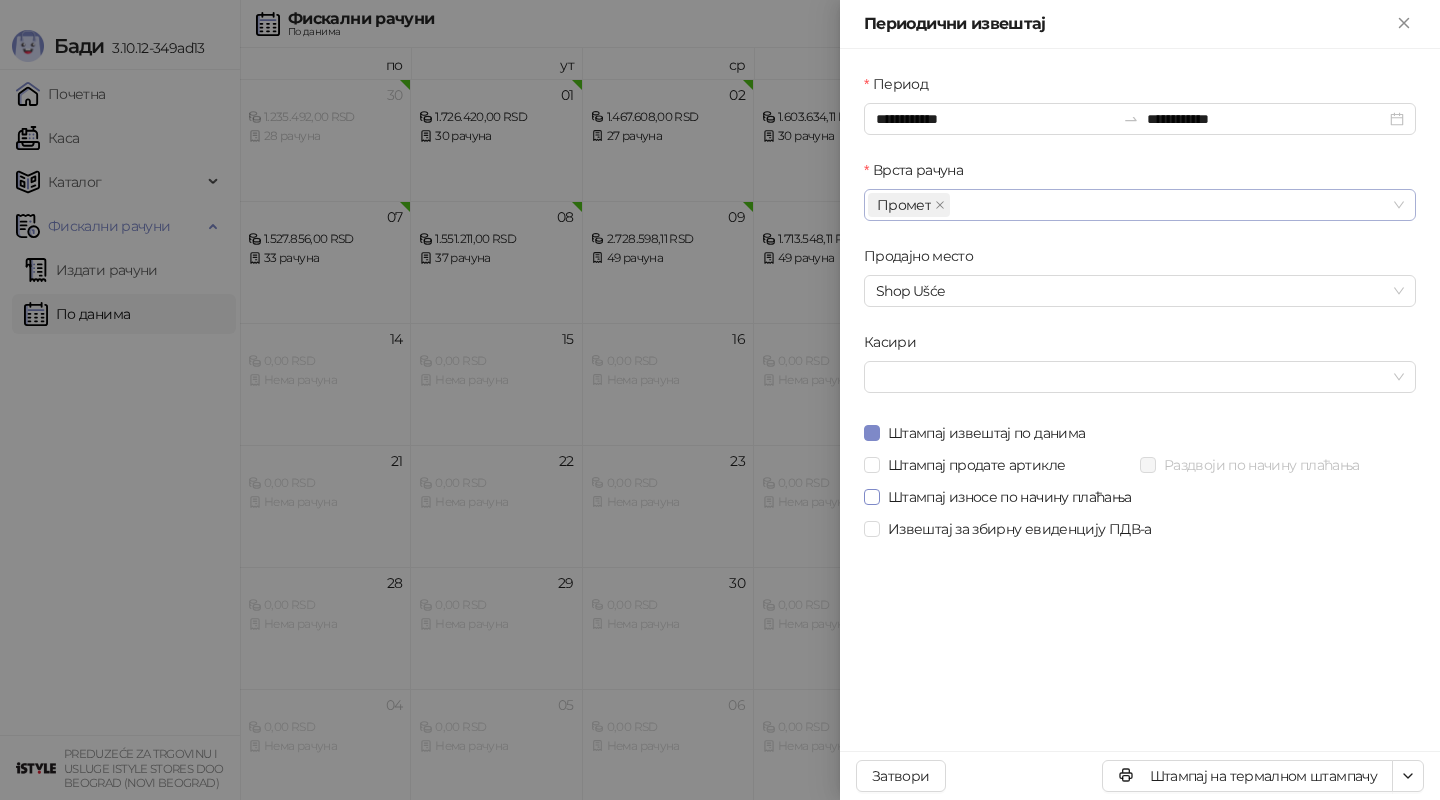 click on "Штампај износе по начину плаћања" at bounding box center (1010, 497) 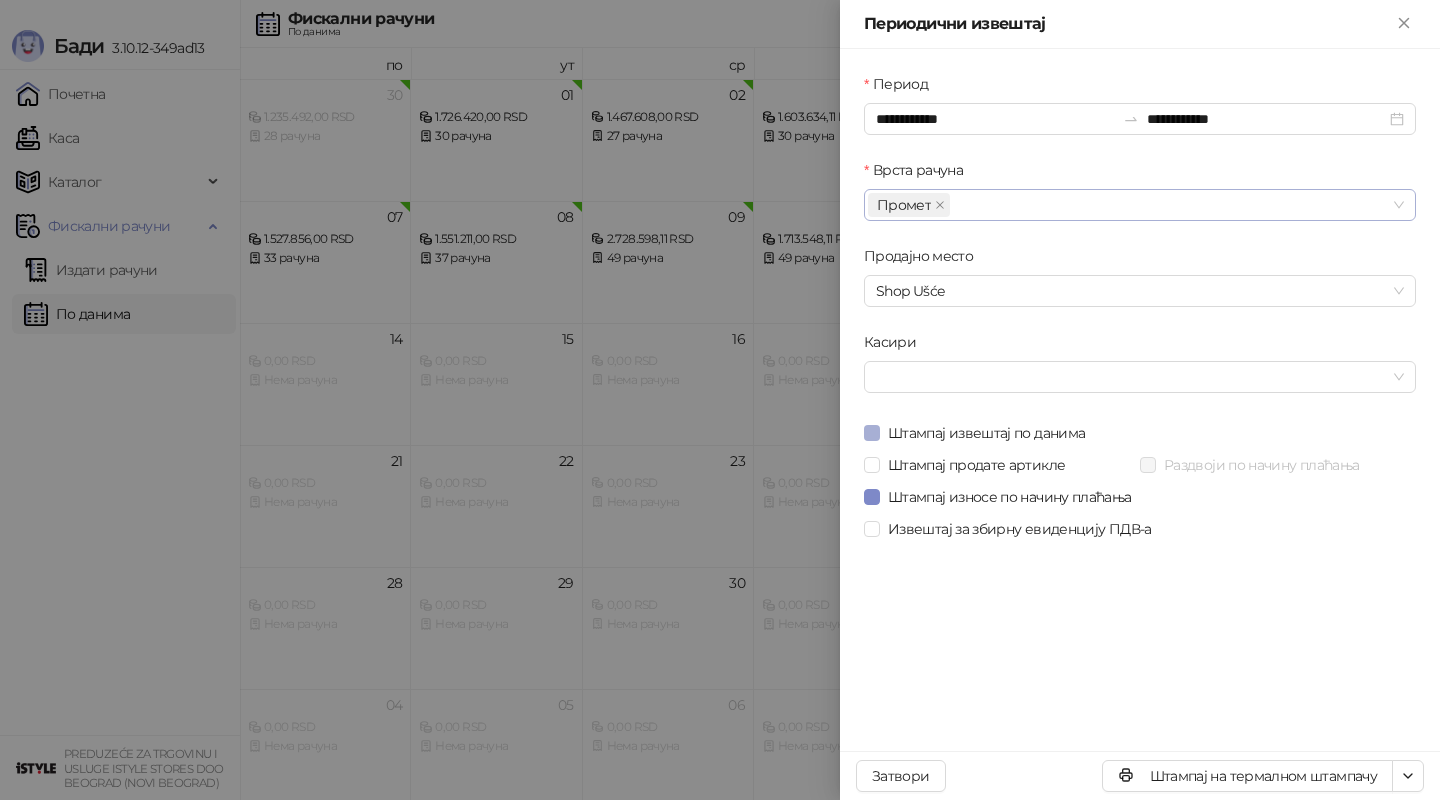 click on "Штампај извештај по данима" at bounding box center (986, 433) 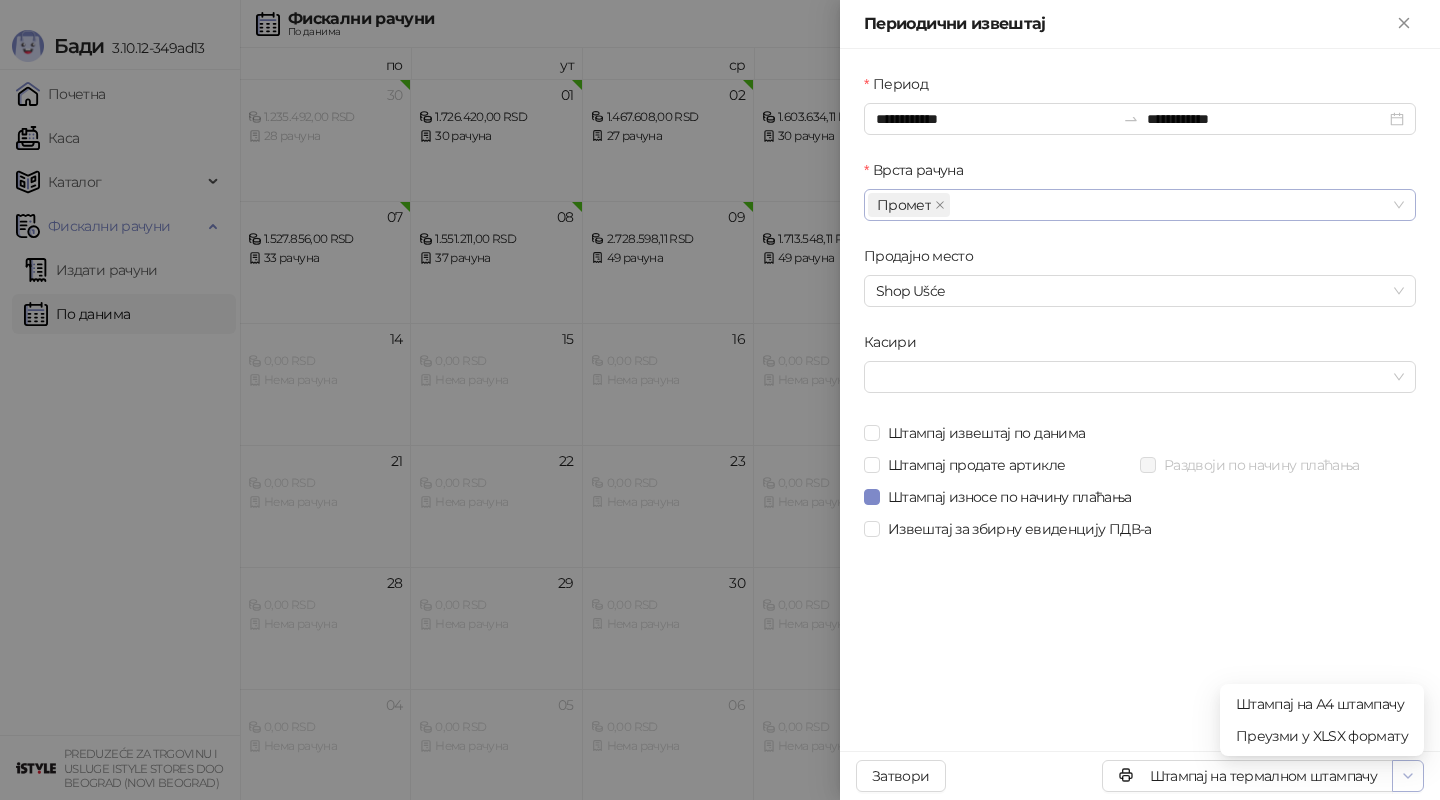 click 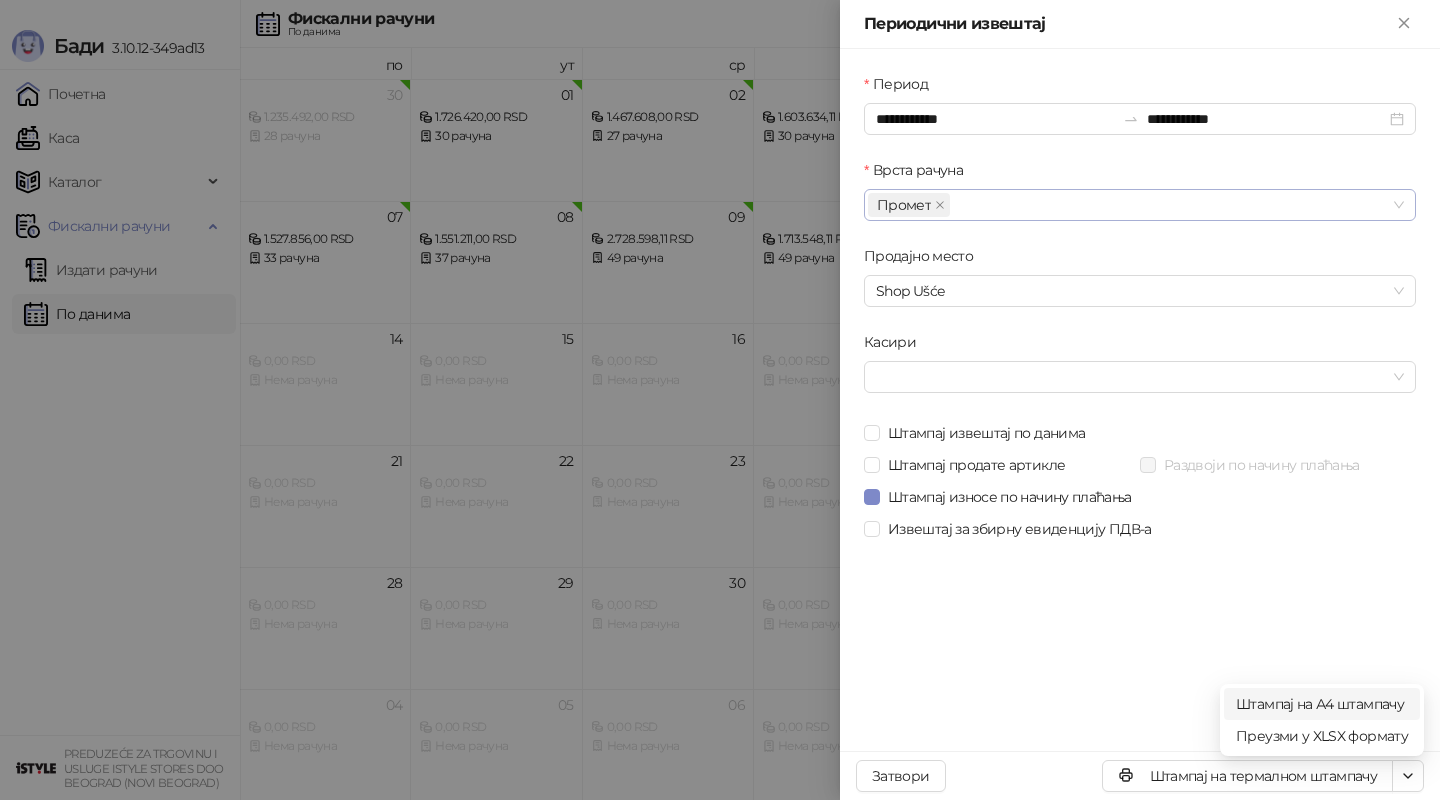 click on "Штампај на А4 штампачу" at bounding box center [1322, 704] 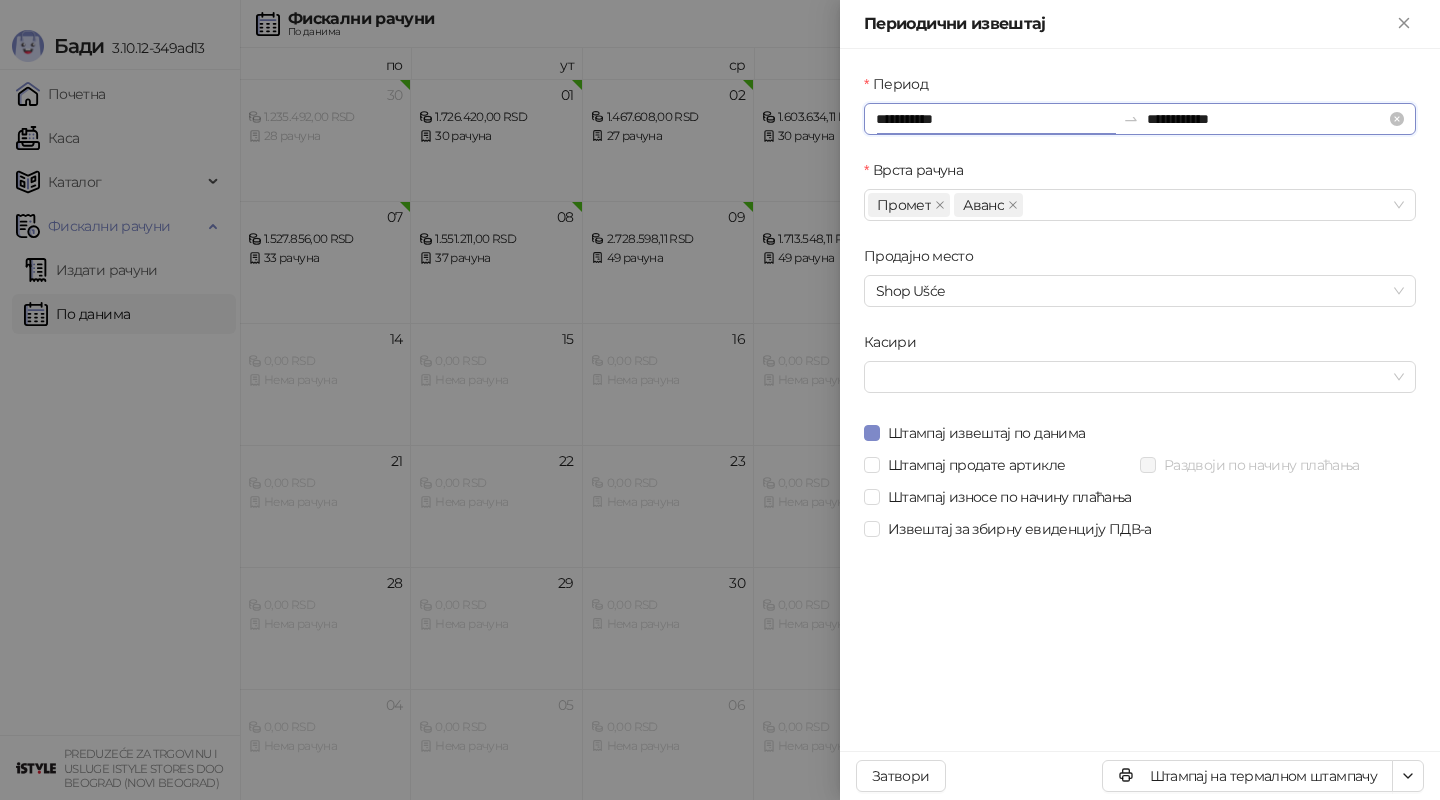 click on "**********" at bounding box center [995, 119] 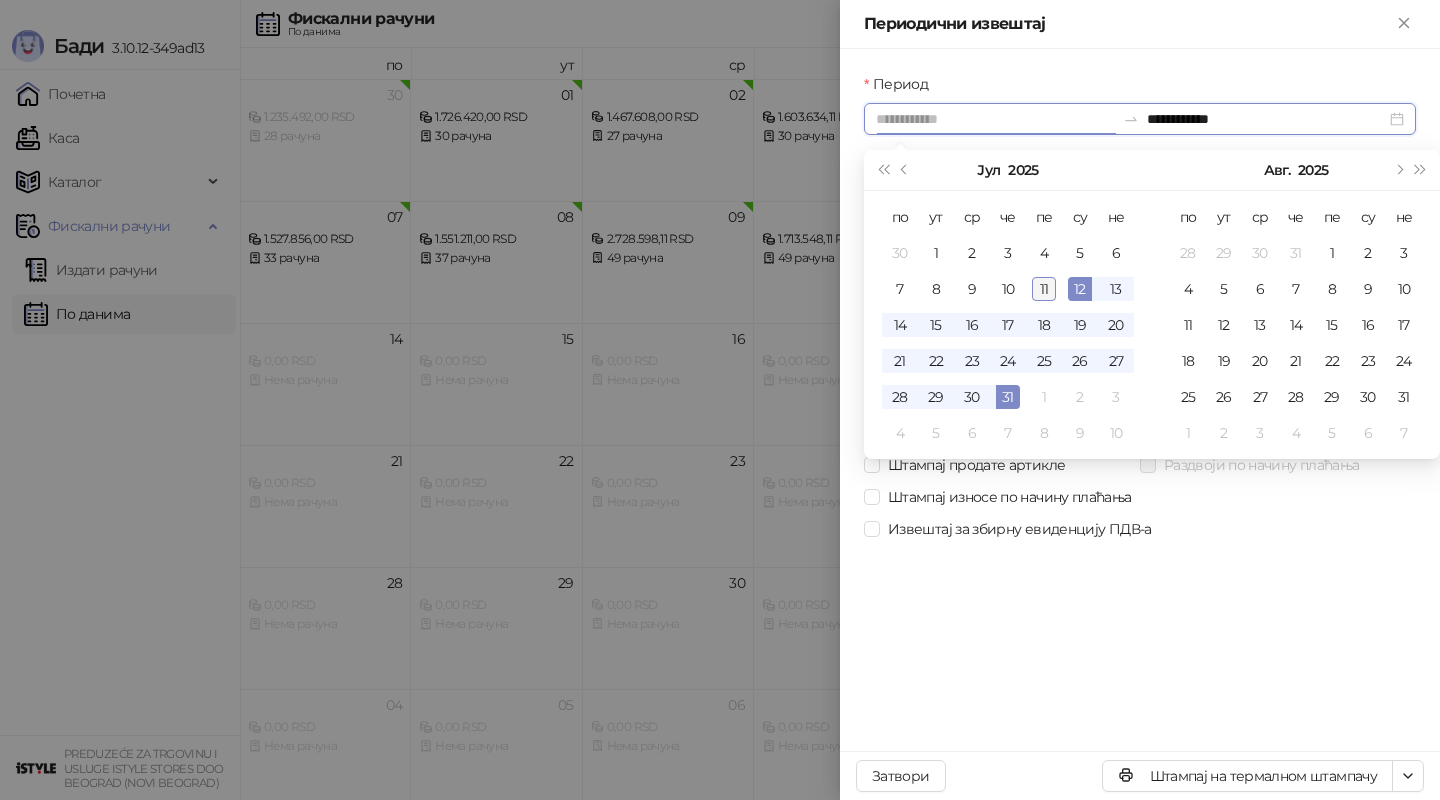 type on "**********" 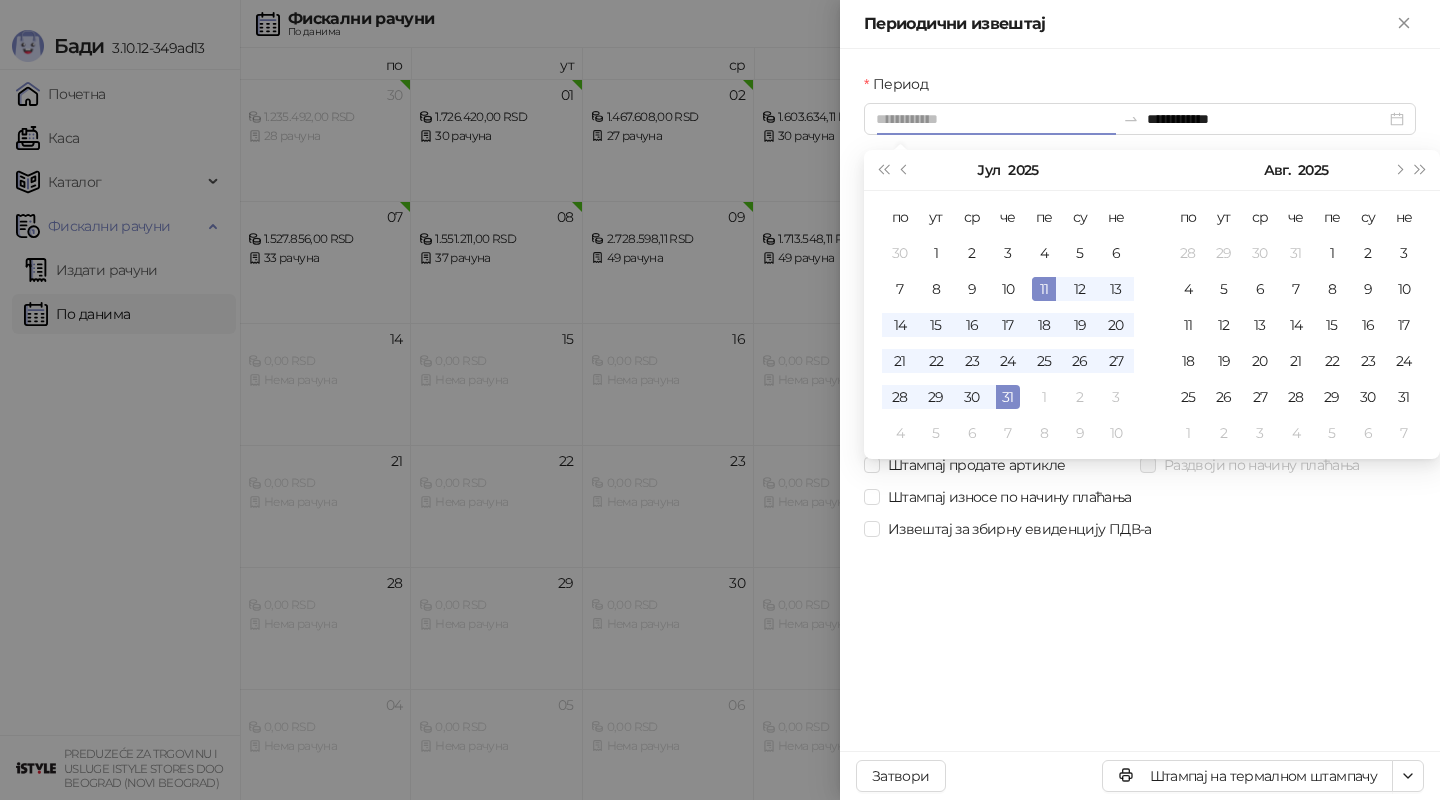 click on "11" at bounding box center (1044, 289) 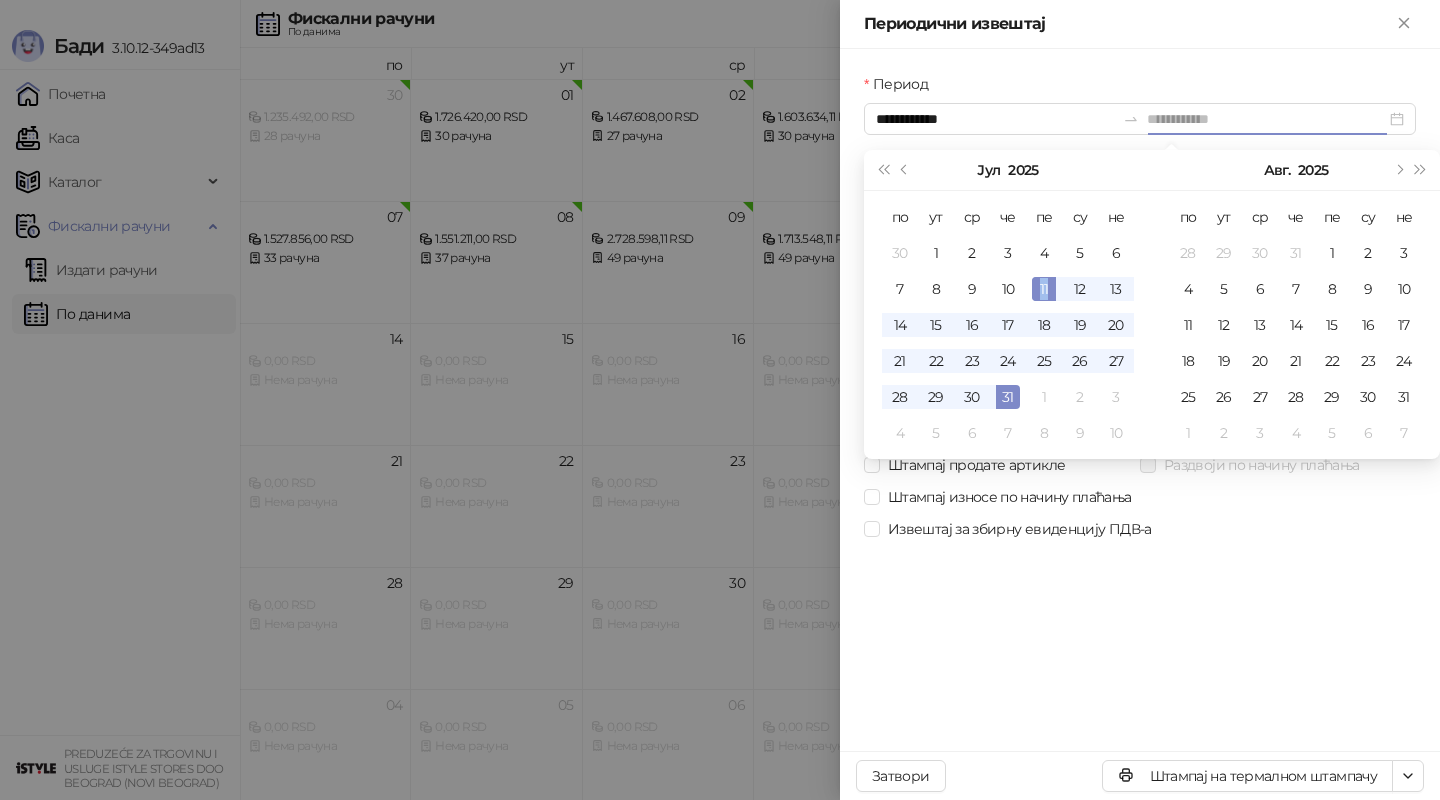 click on "11" at bounding box center [1044, 289] 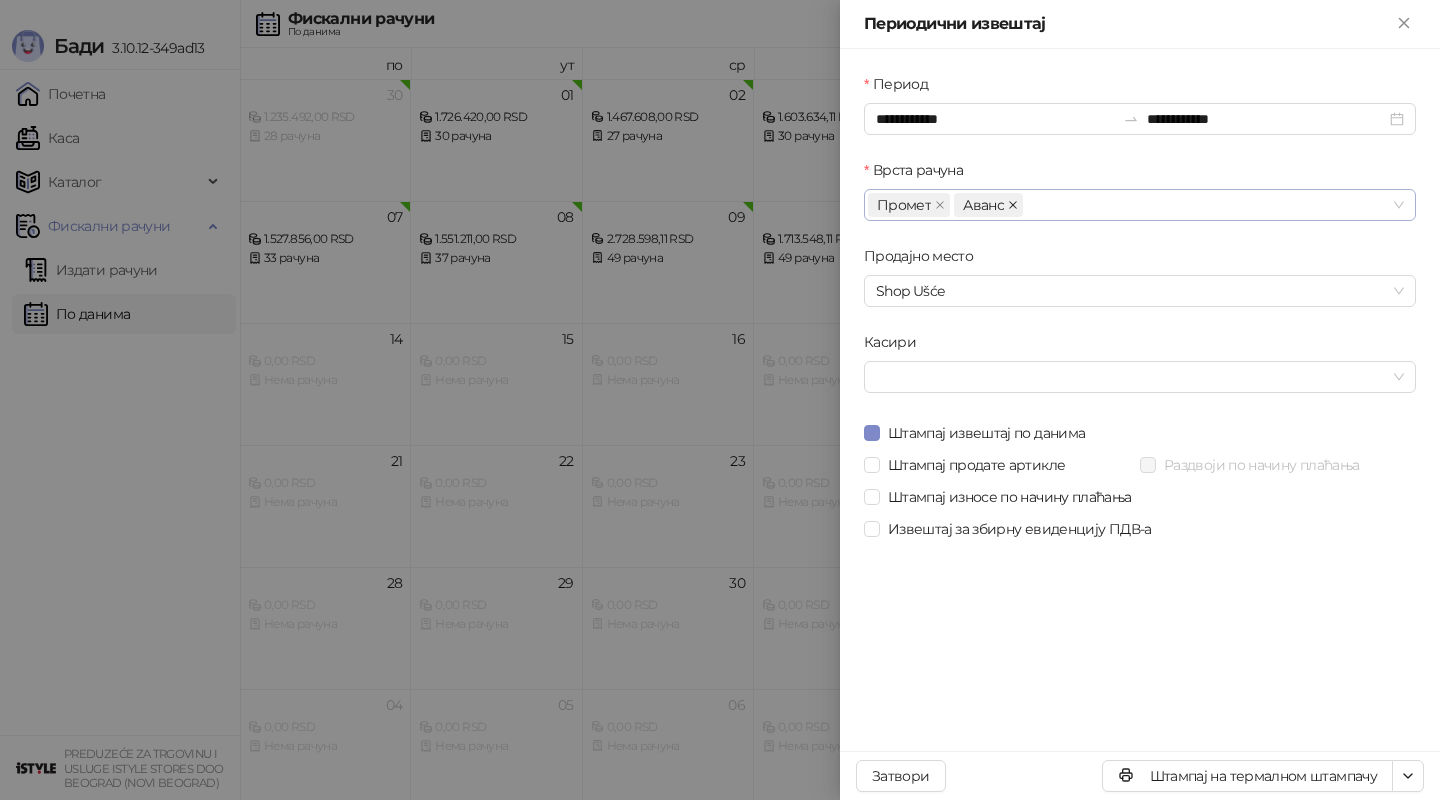 click 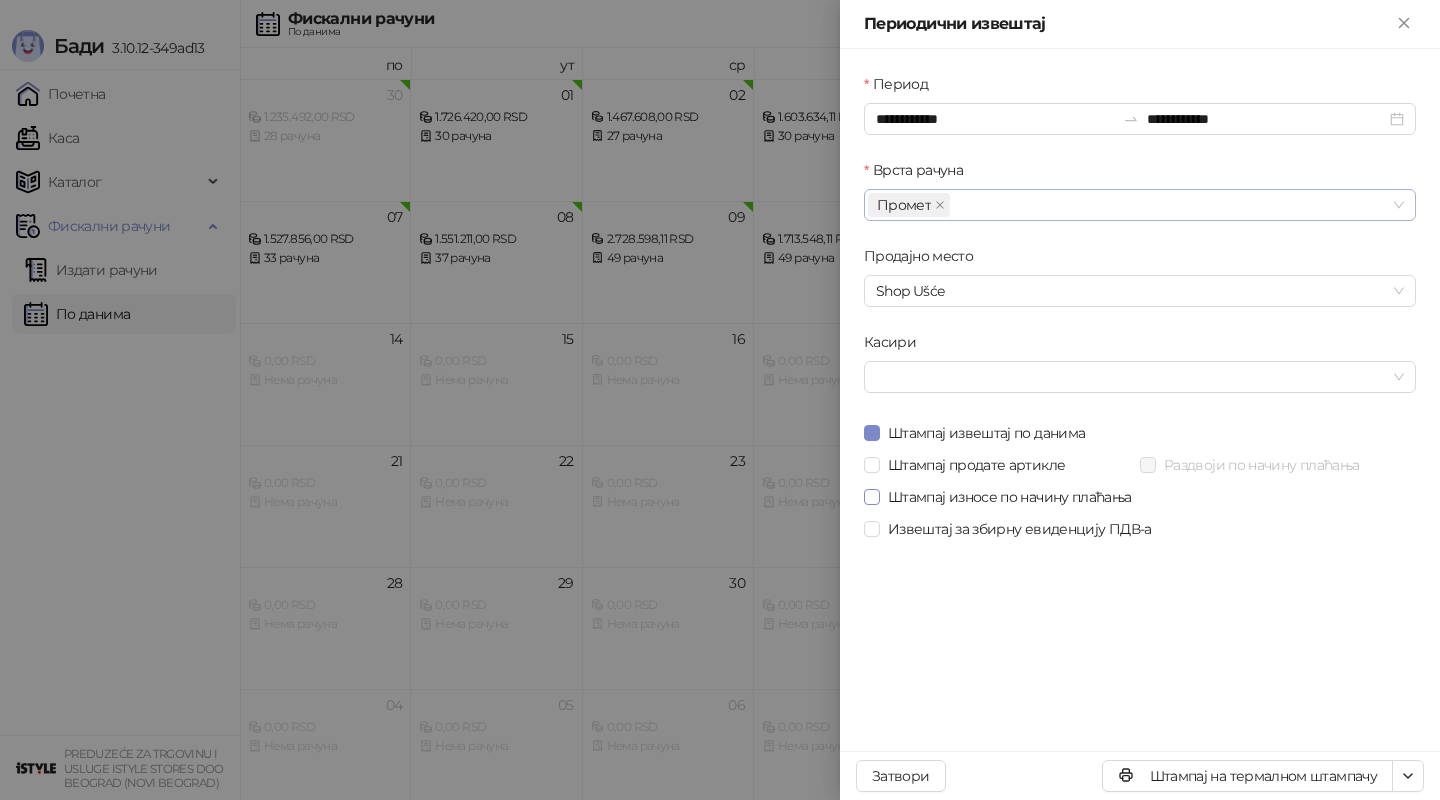 click on "Штампај износе по начину плаћања" at bounding box center (1010, 497) 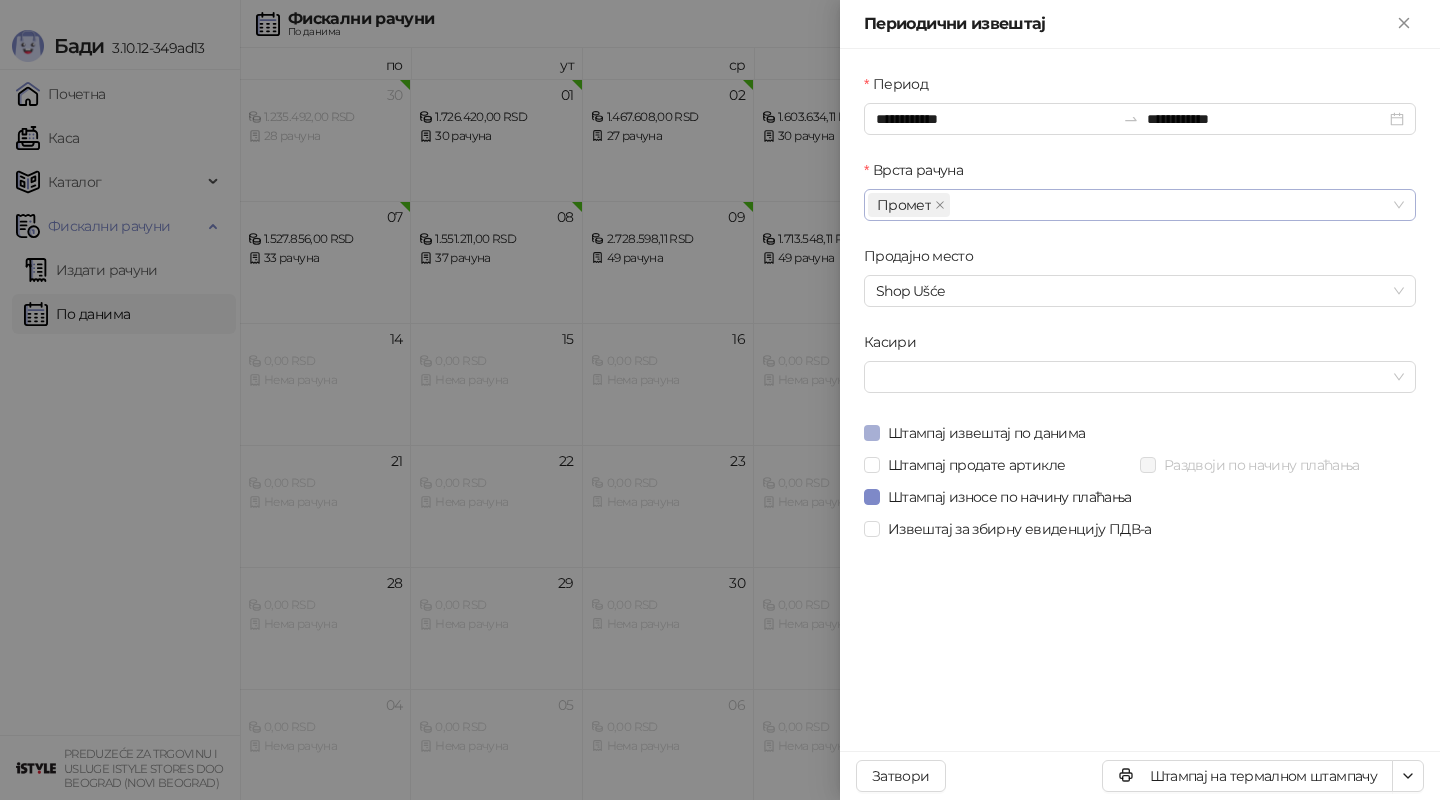 click on "Штампај извештај по данима" at bounding box center (986, 433) 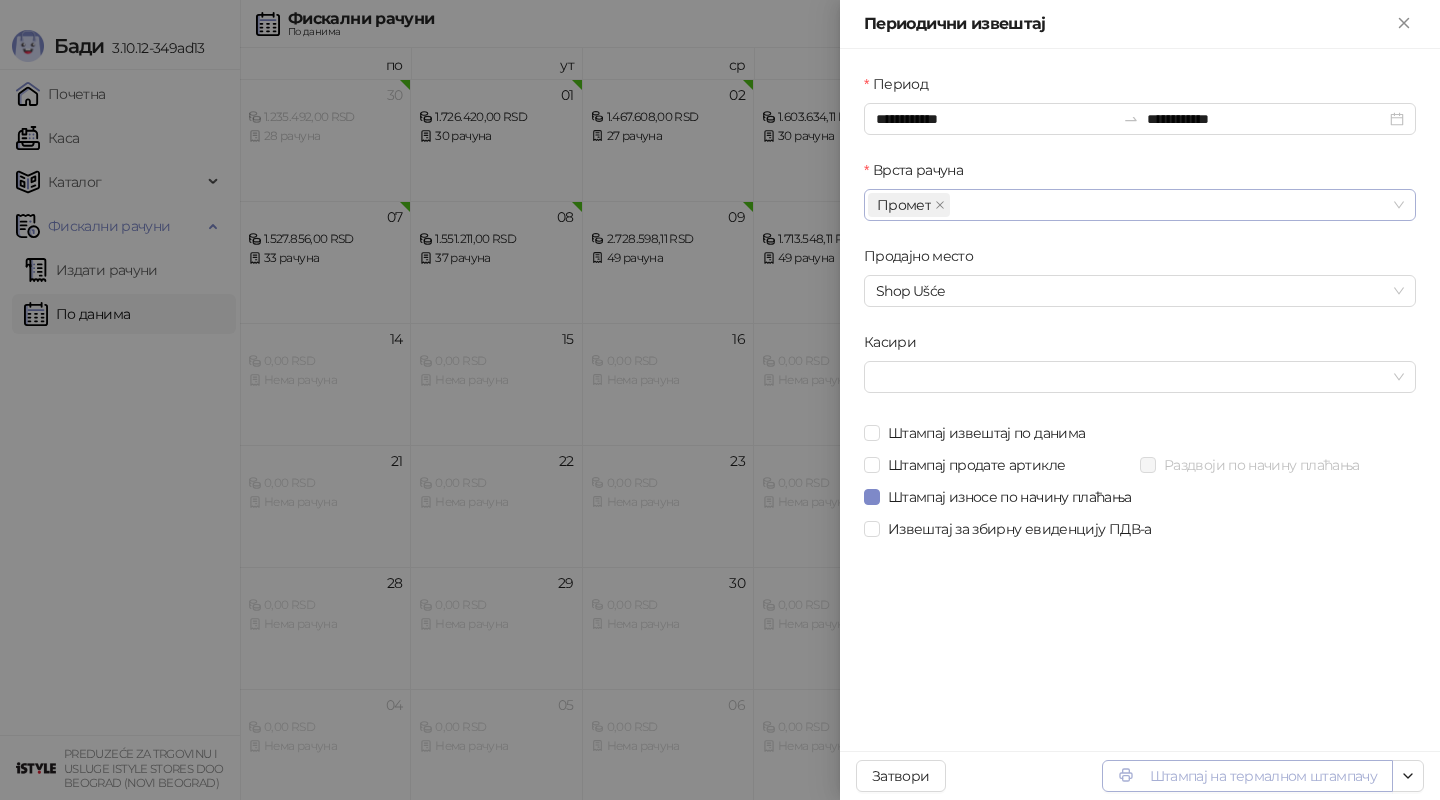 click on "Штампај на термалном штампачу" at bounding box center (1247, 776) 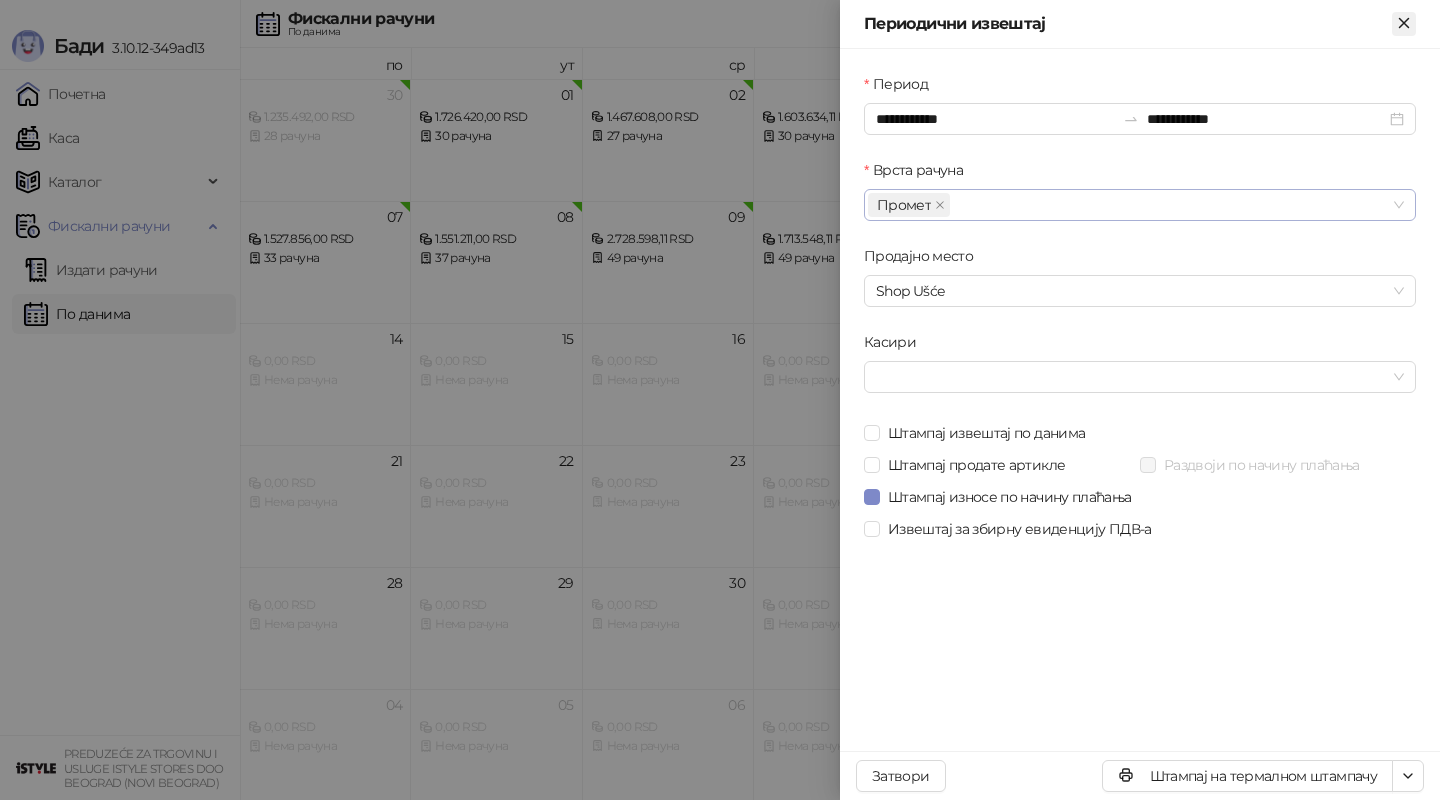 click 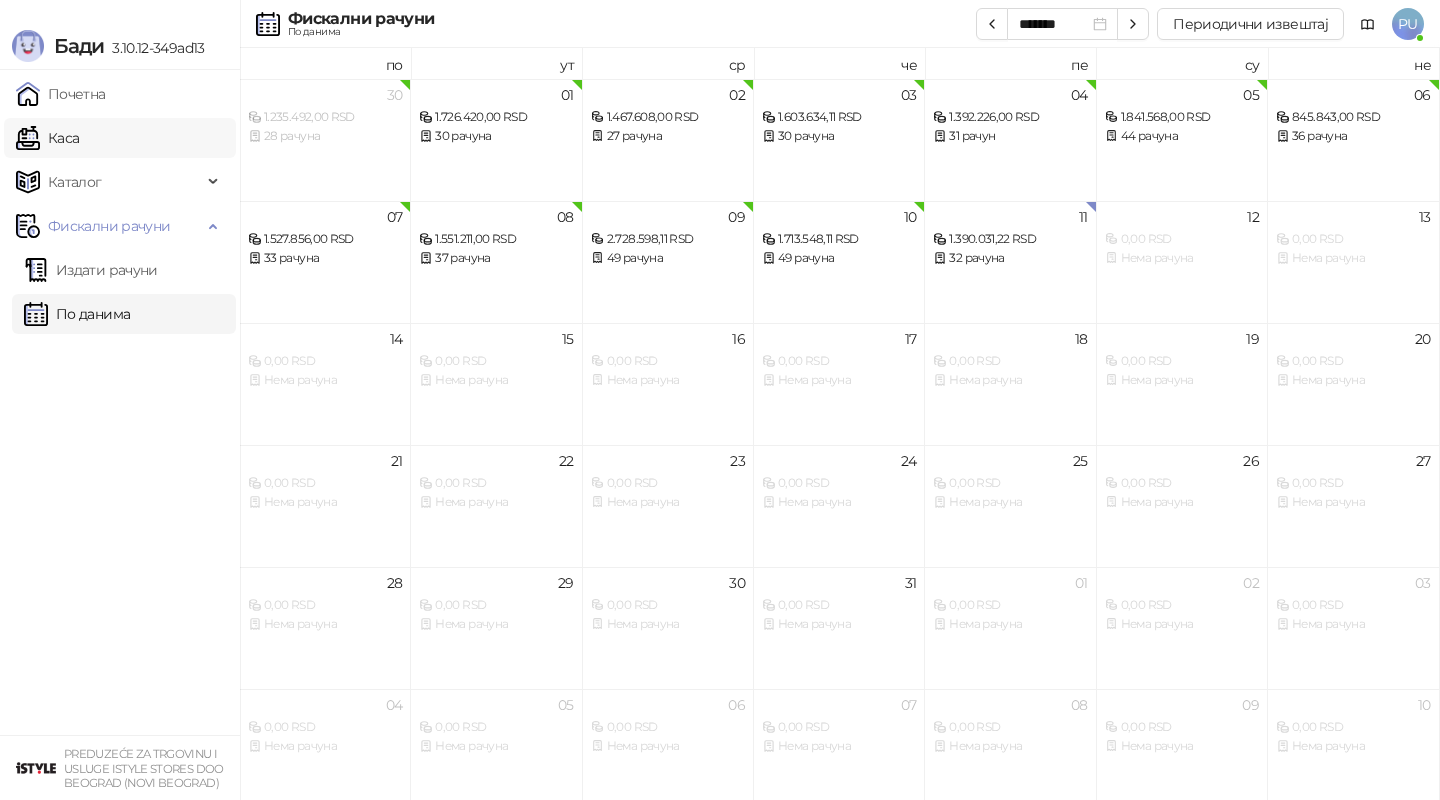 click on "Каса" at bounding box center [47, 138] 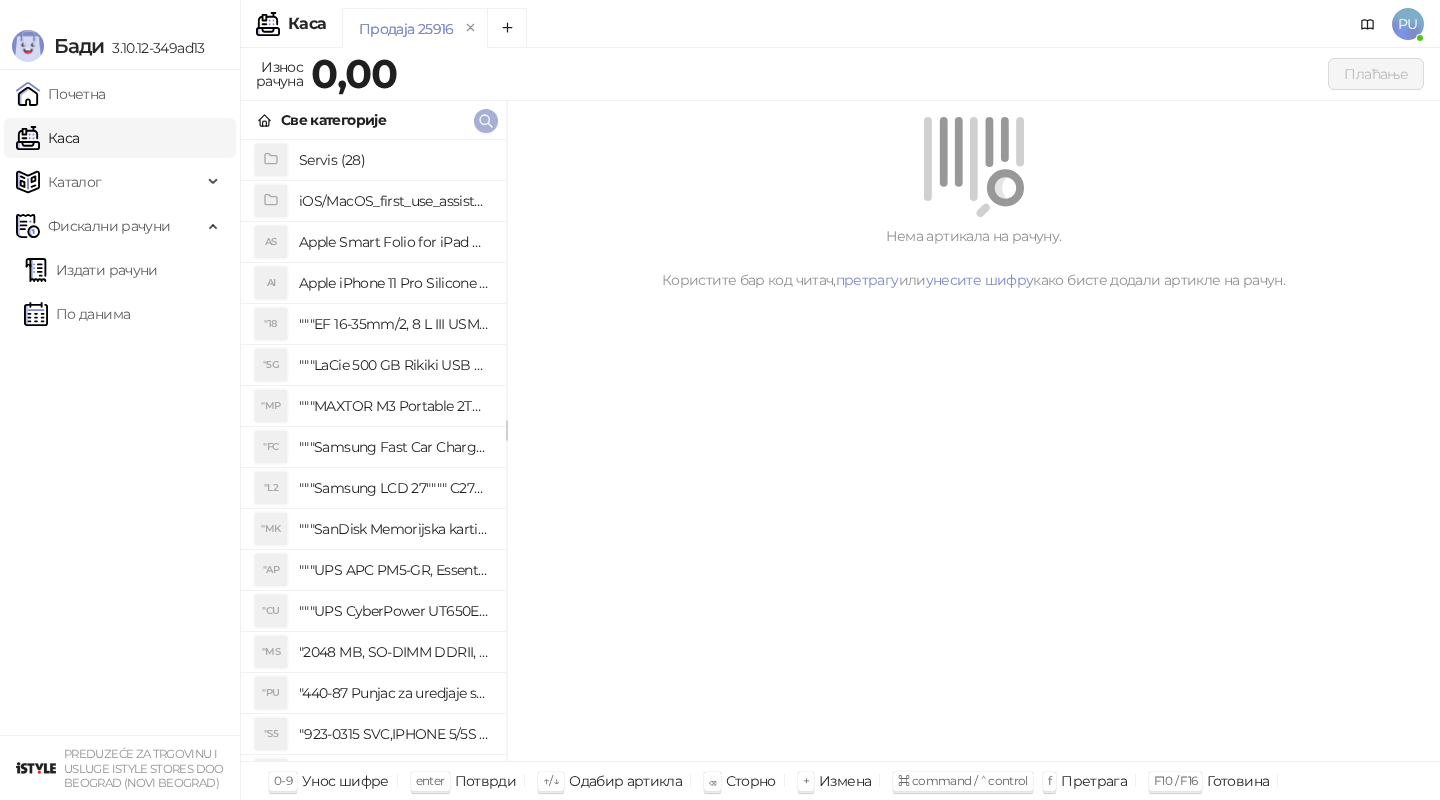 click 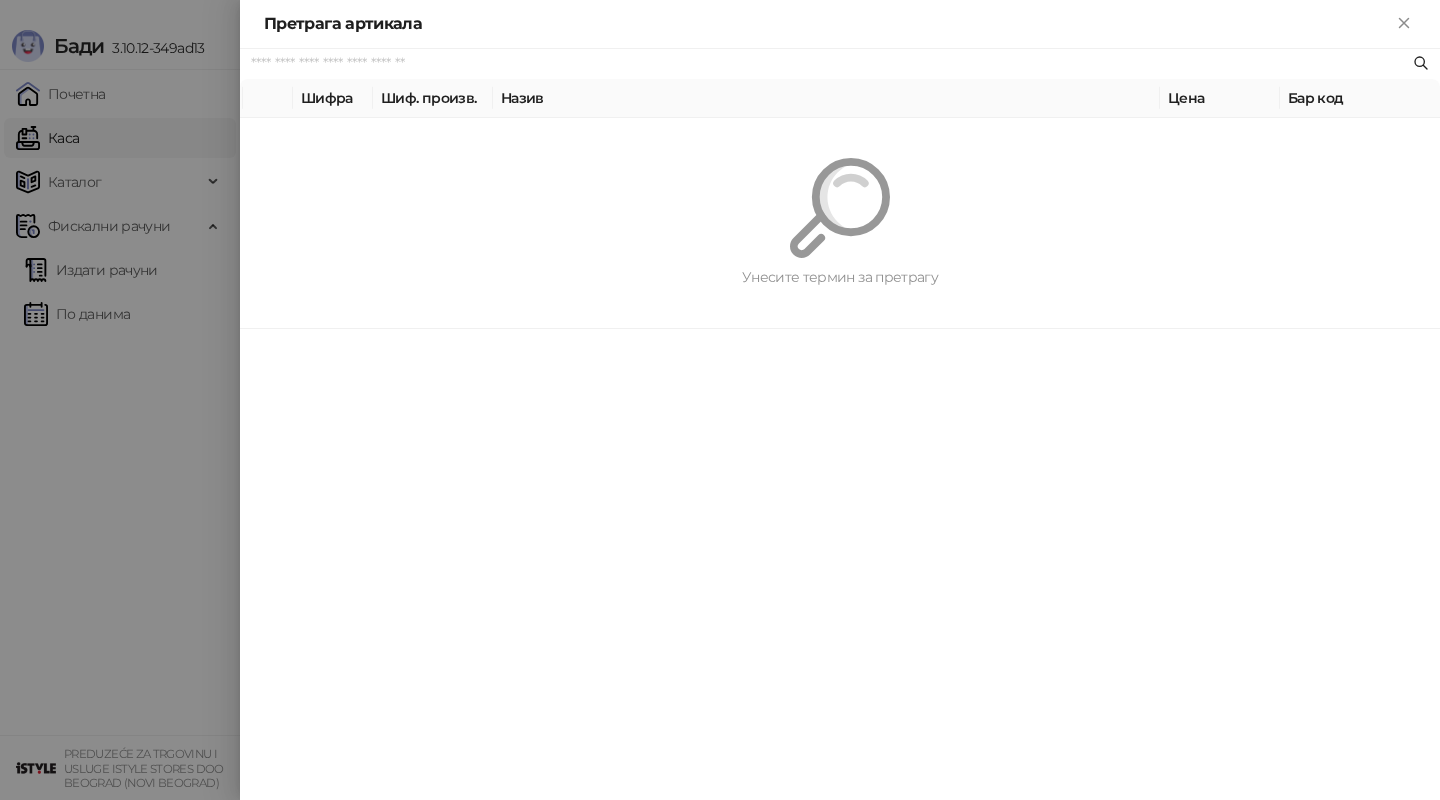 paste on "*********" 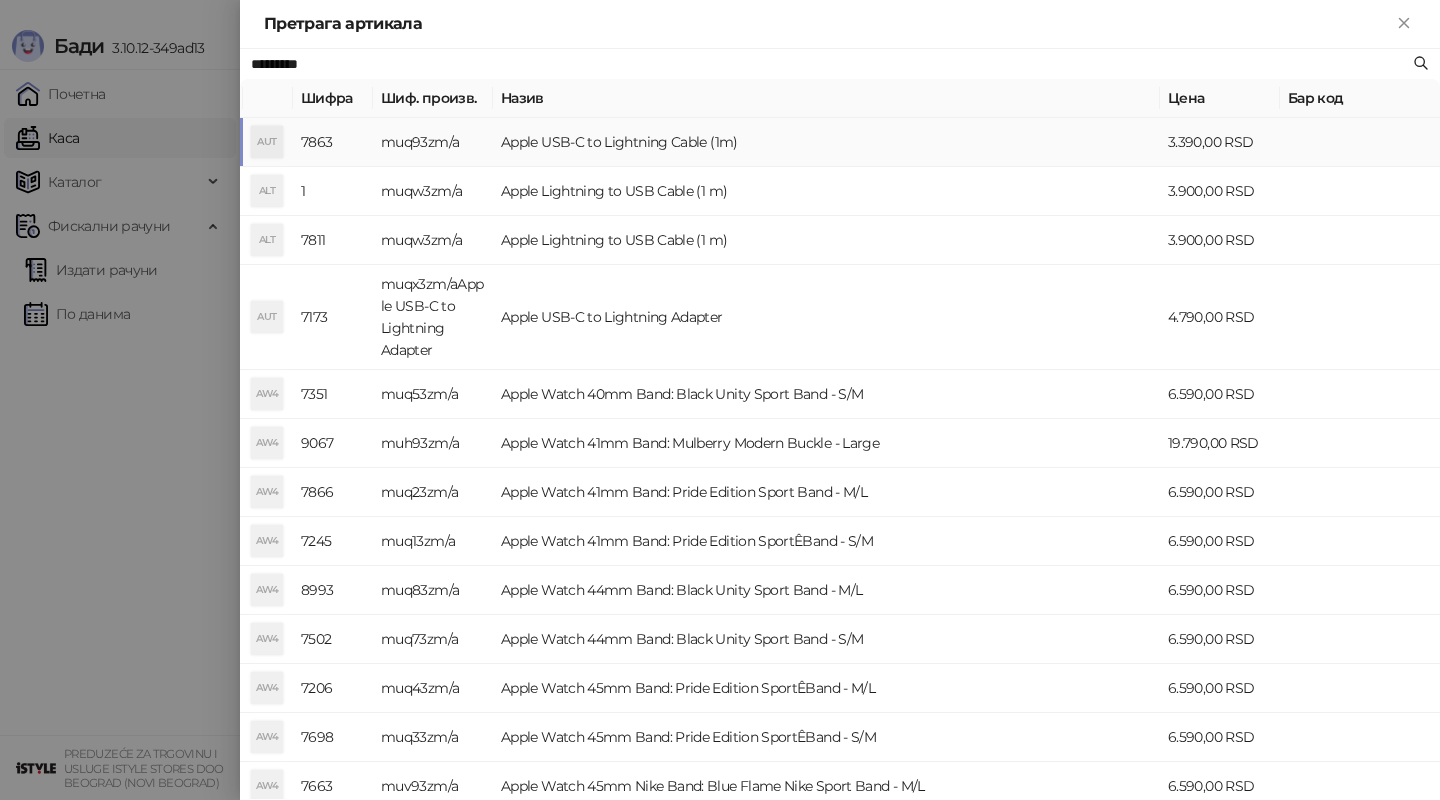 click on "Apple USB-C to Lightning Cable (1m)" at bounding box center (826, 142) 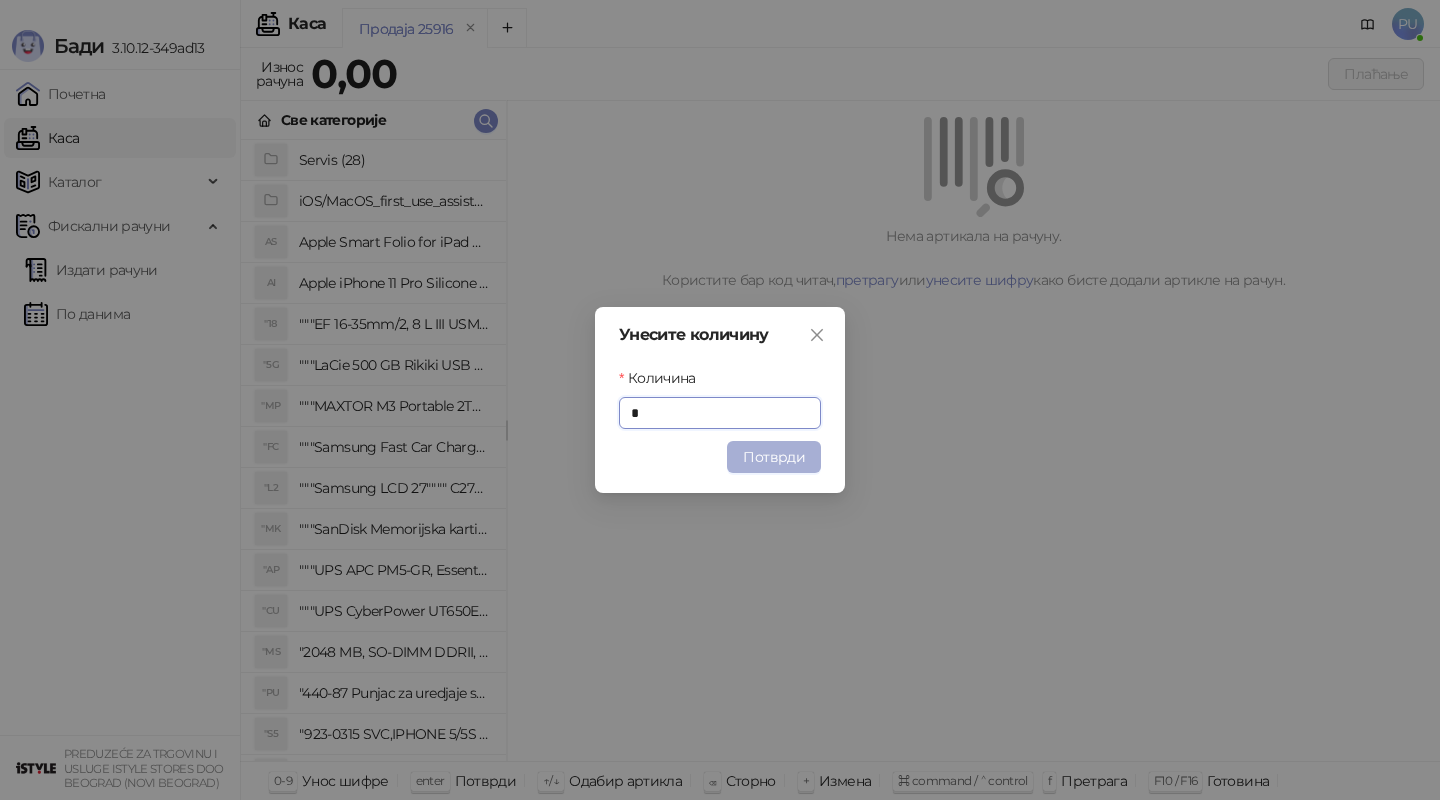 click on "Потврди" at bounding box center (774, 457) 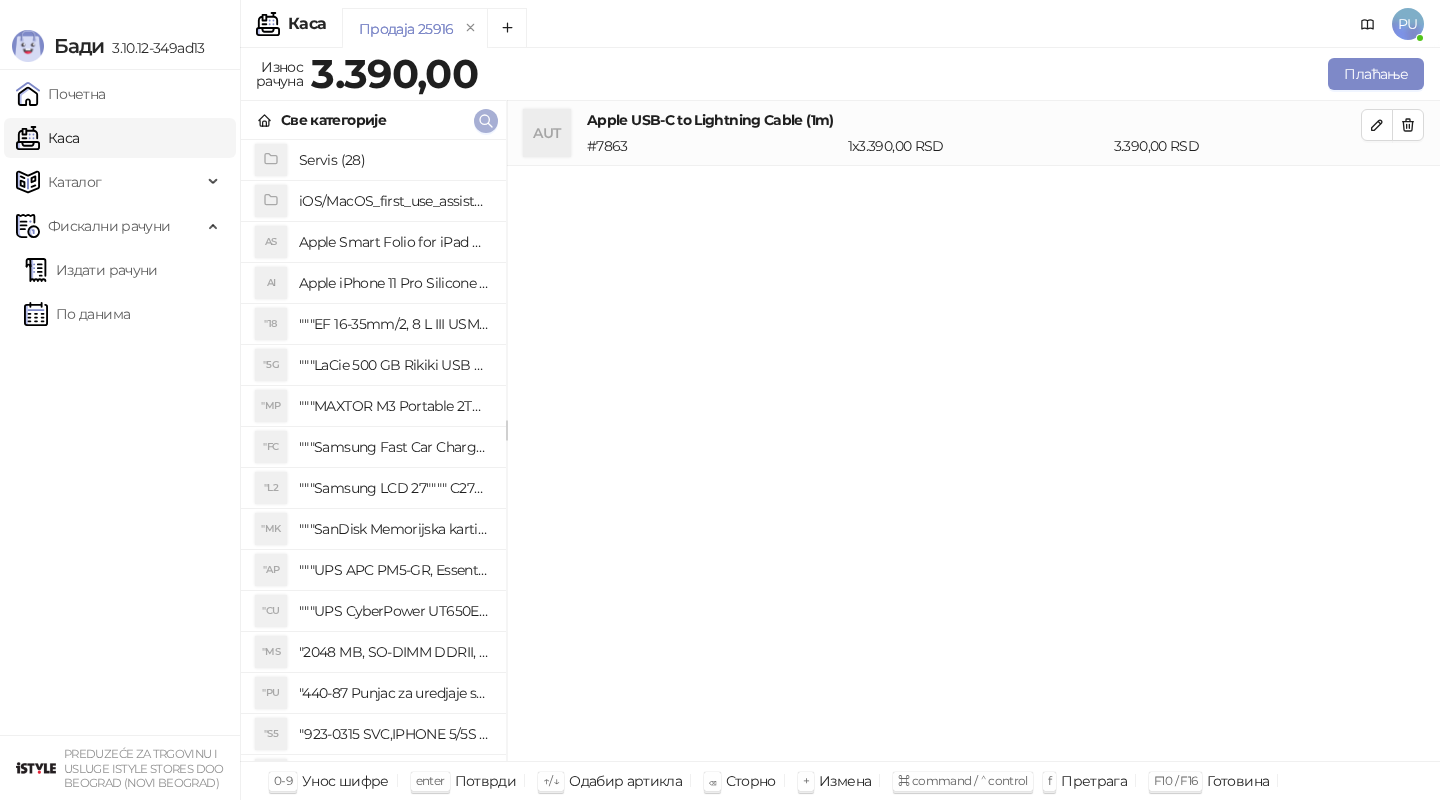 click 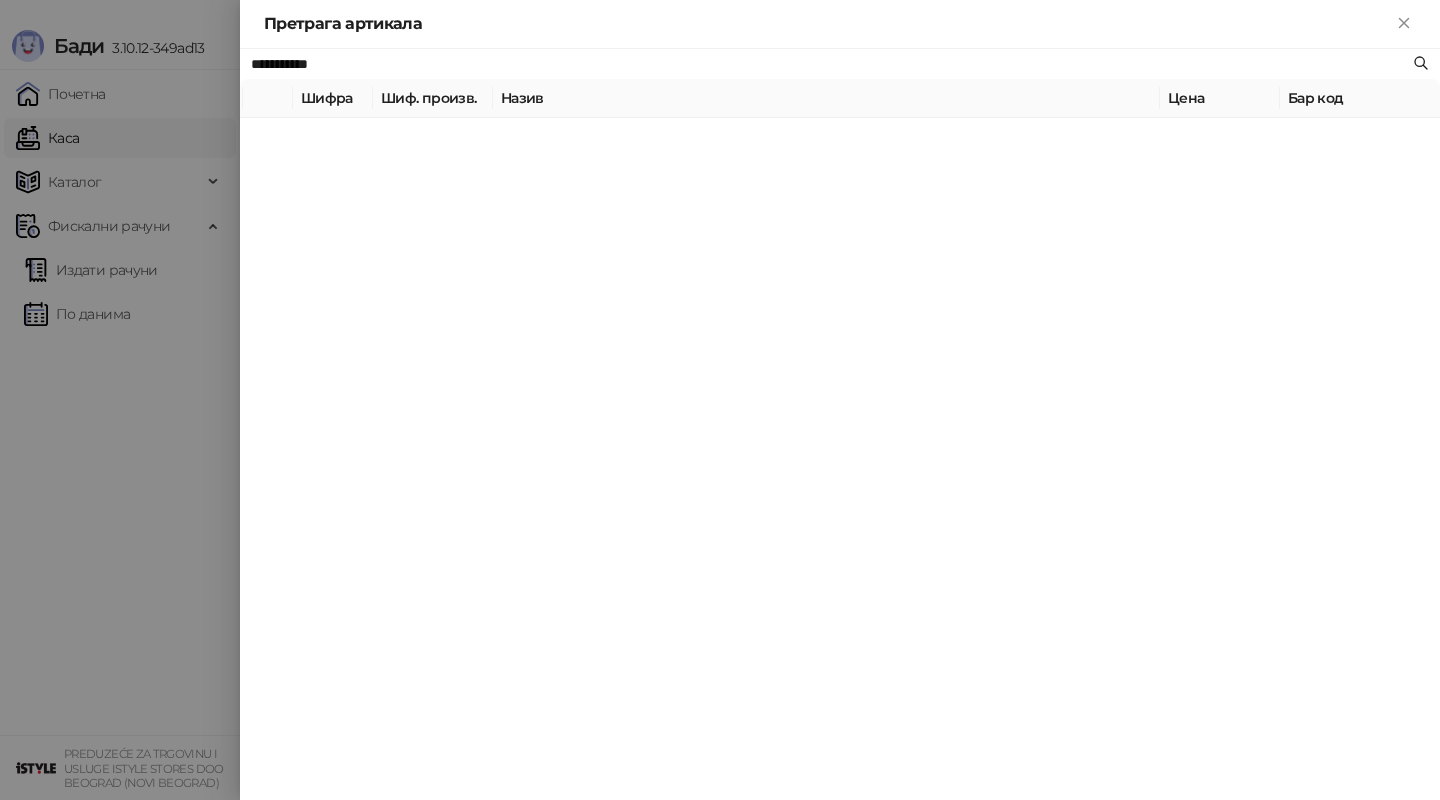 type on "**********" 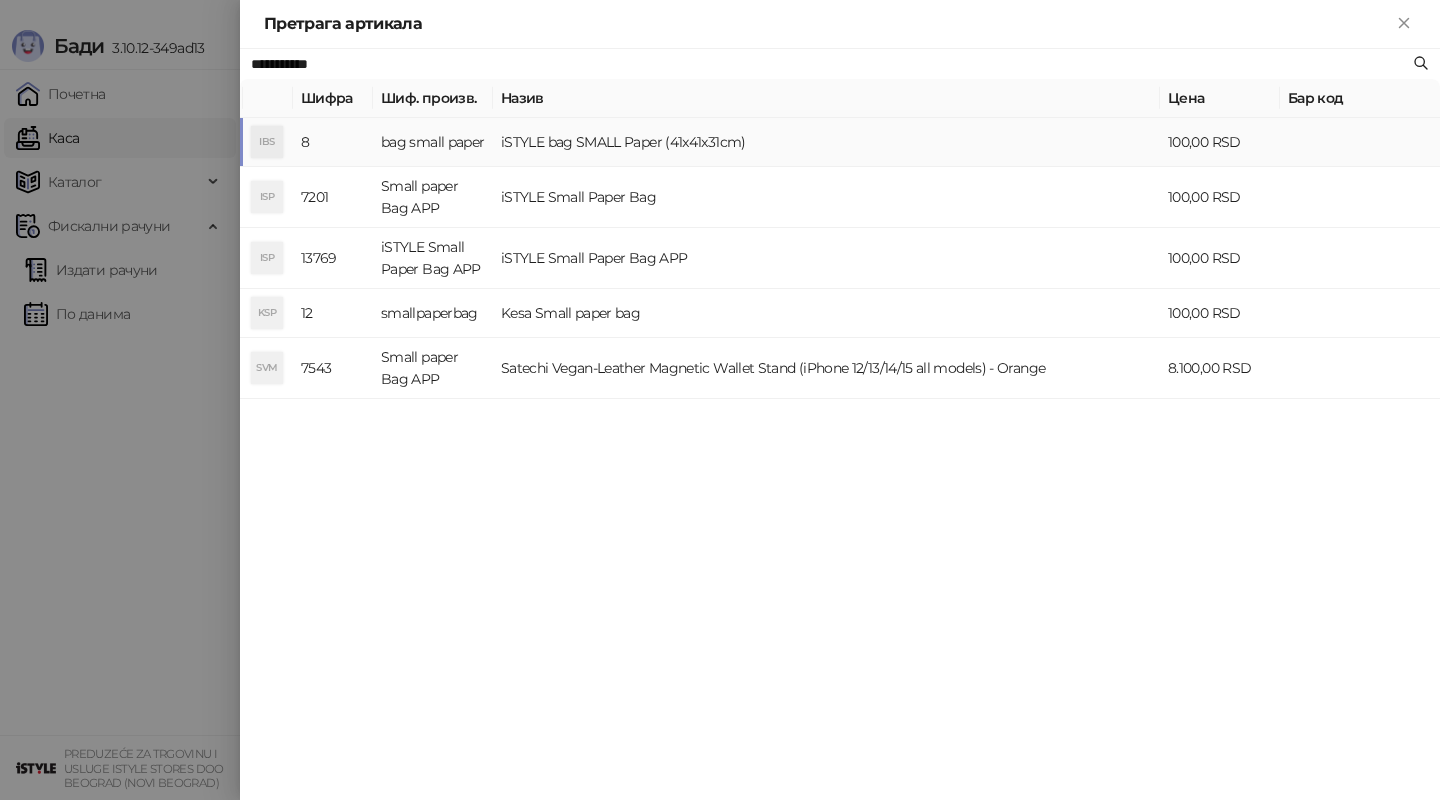 click on "iSTYLE bag SMALL Paper (41x41x31cm)" at bounding box center [826, 142] 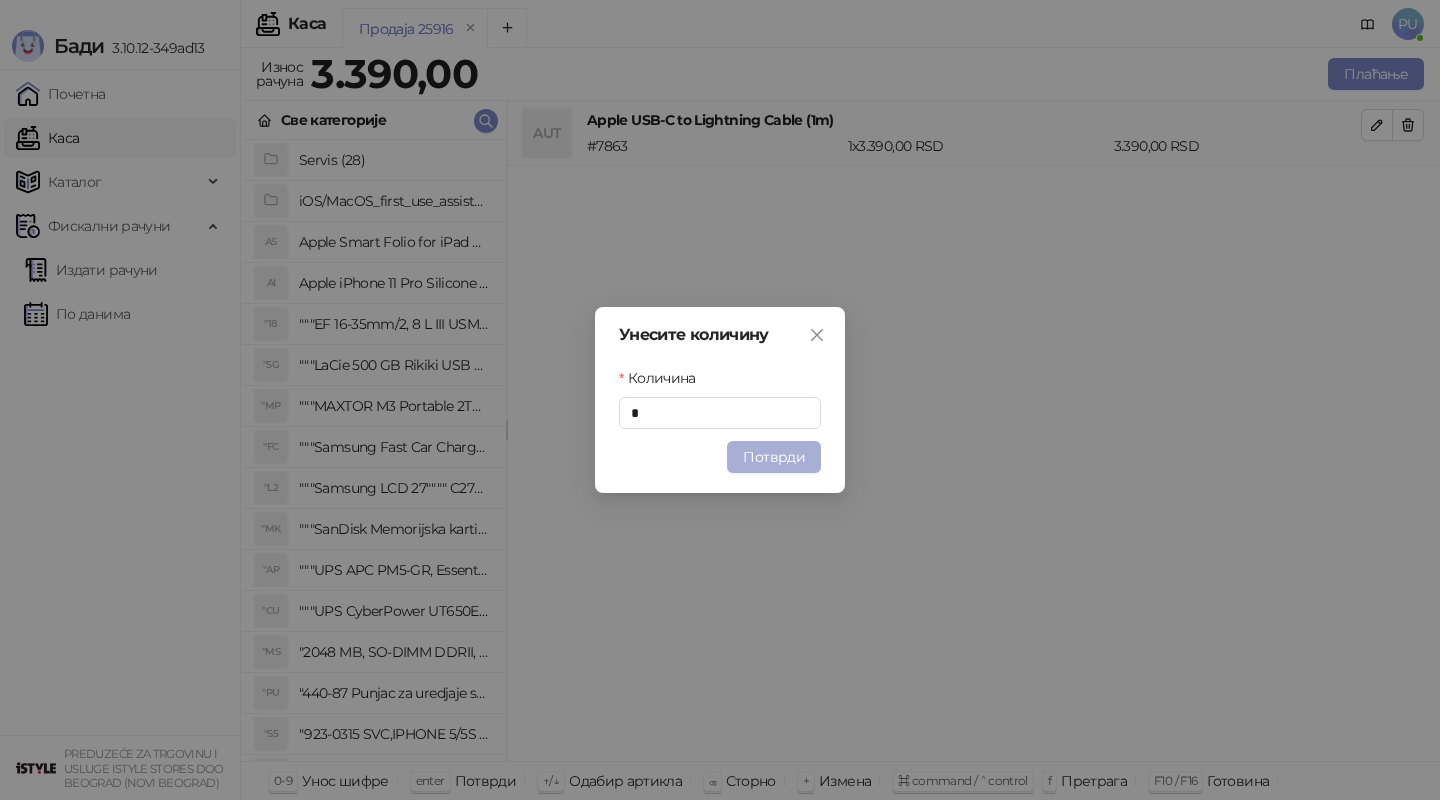click on "Потврди" at bounding box center (774, 457) 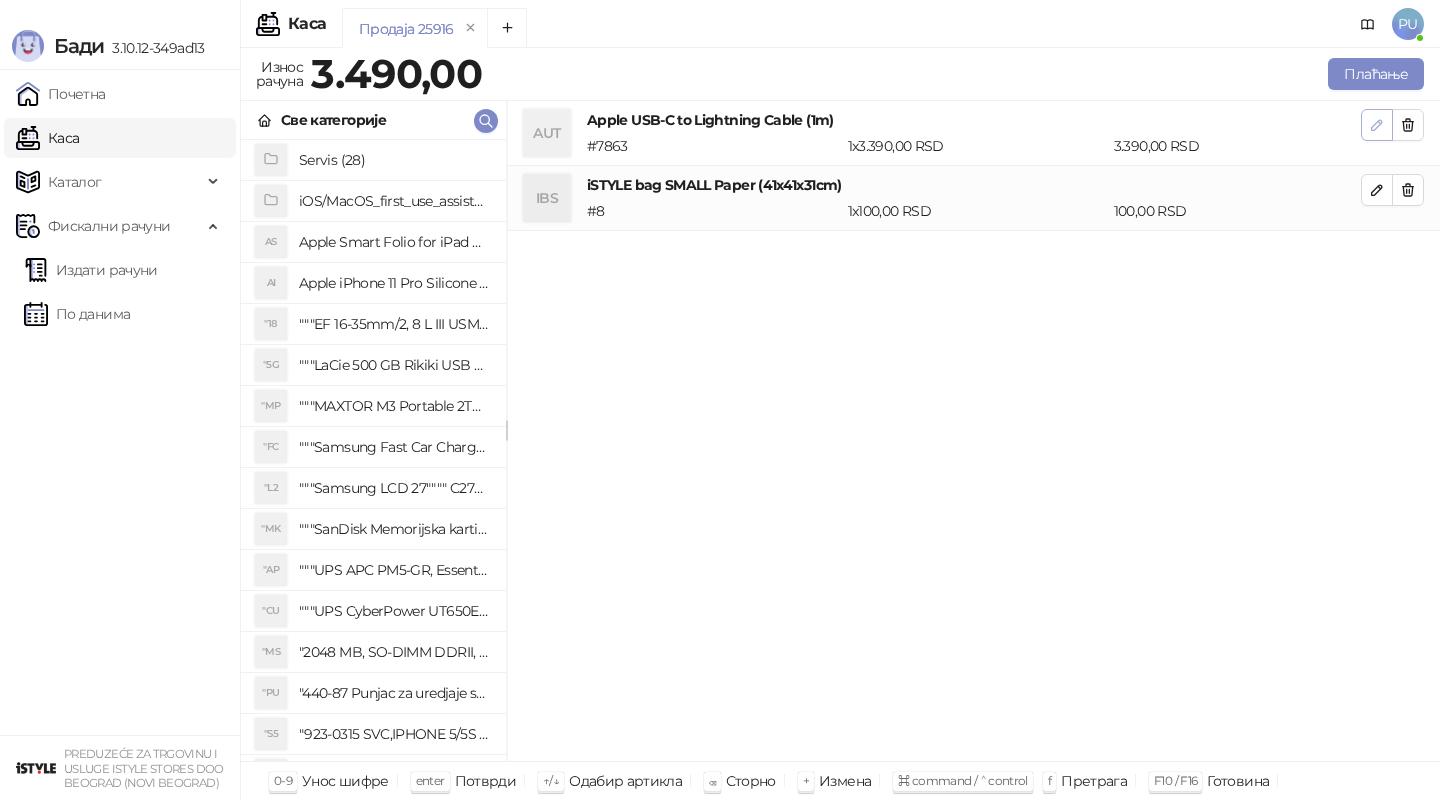click 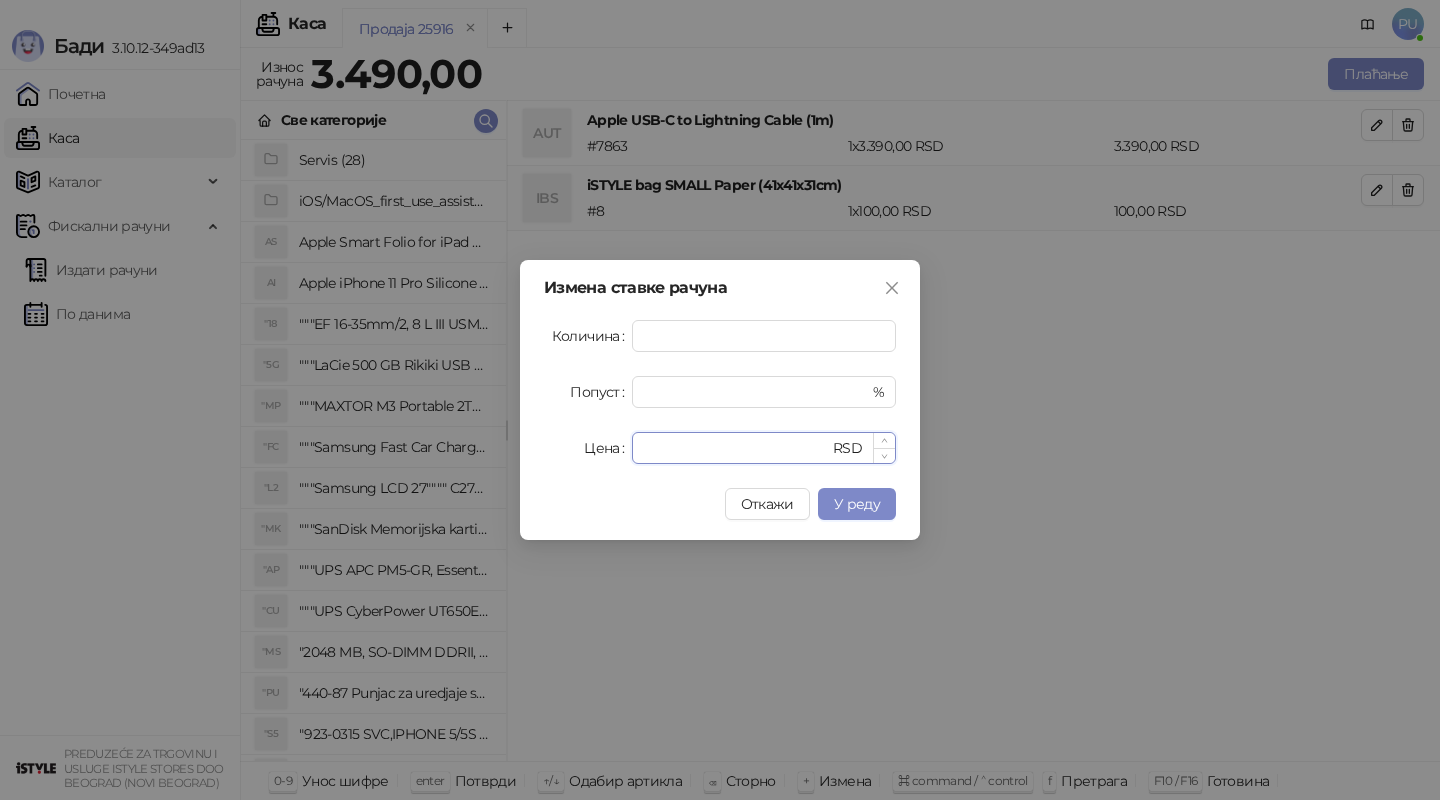 click on "****" at bounding box center (736, 448) 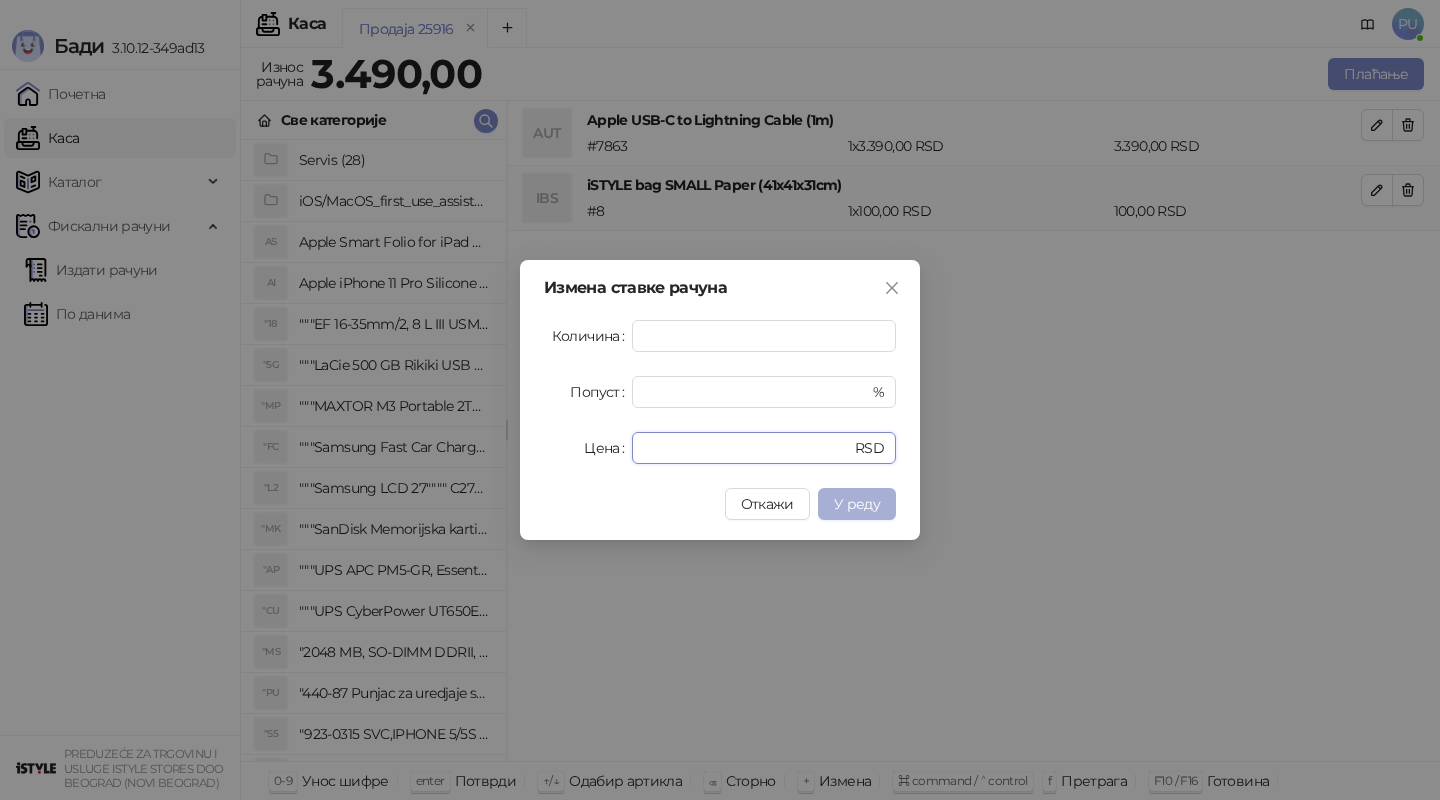 type on "****" 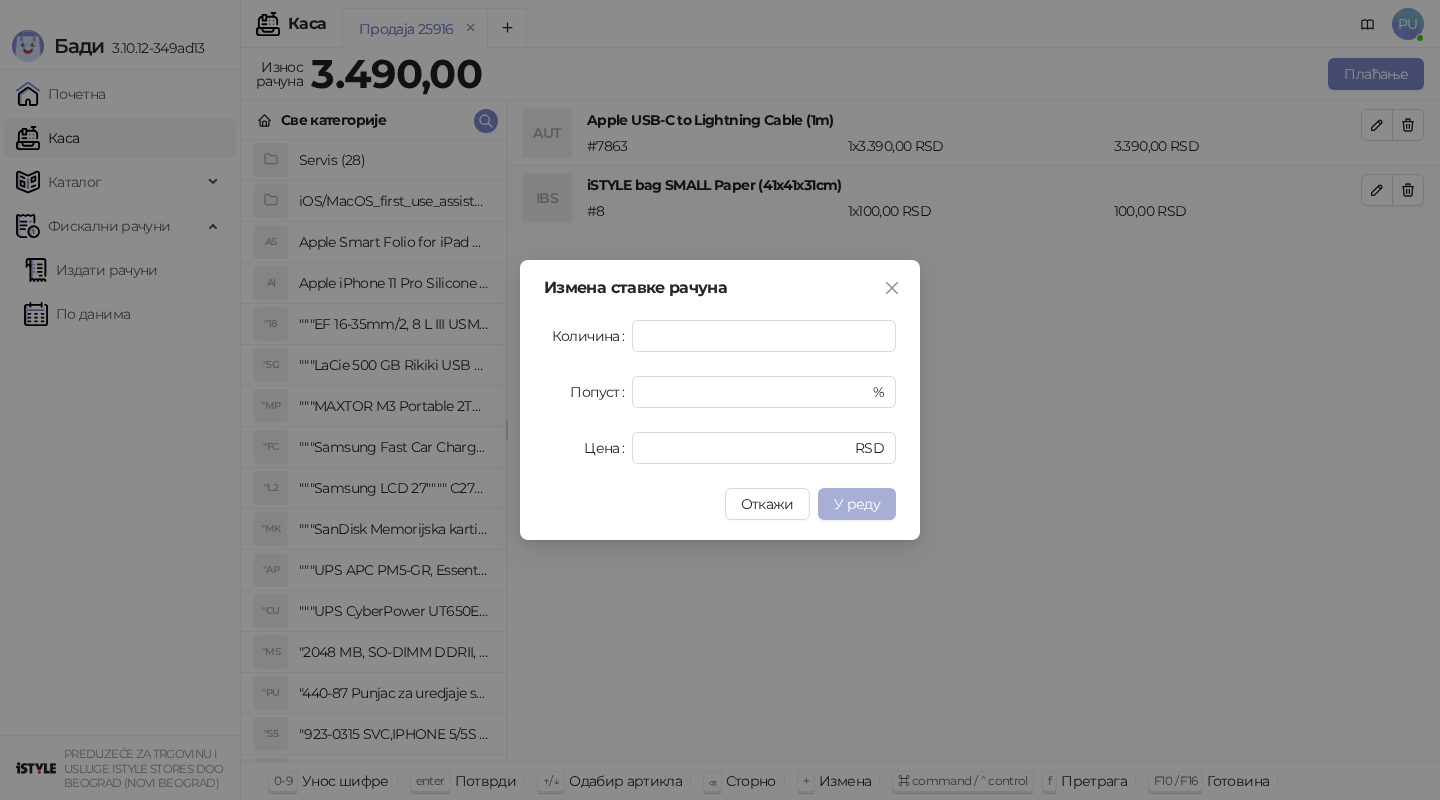click on "У реду" at bounding box center (857, 504) 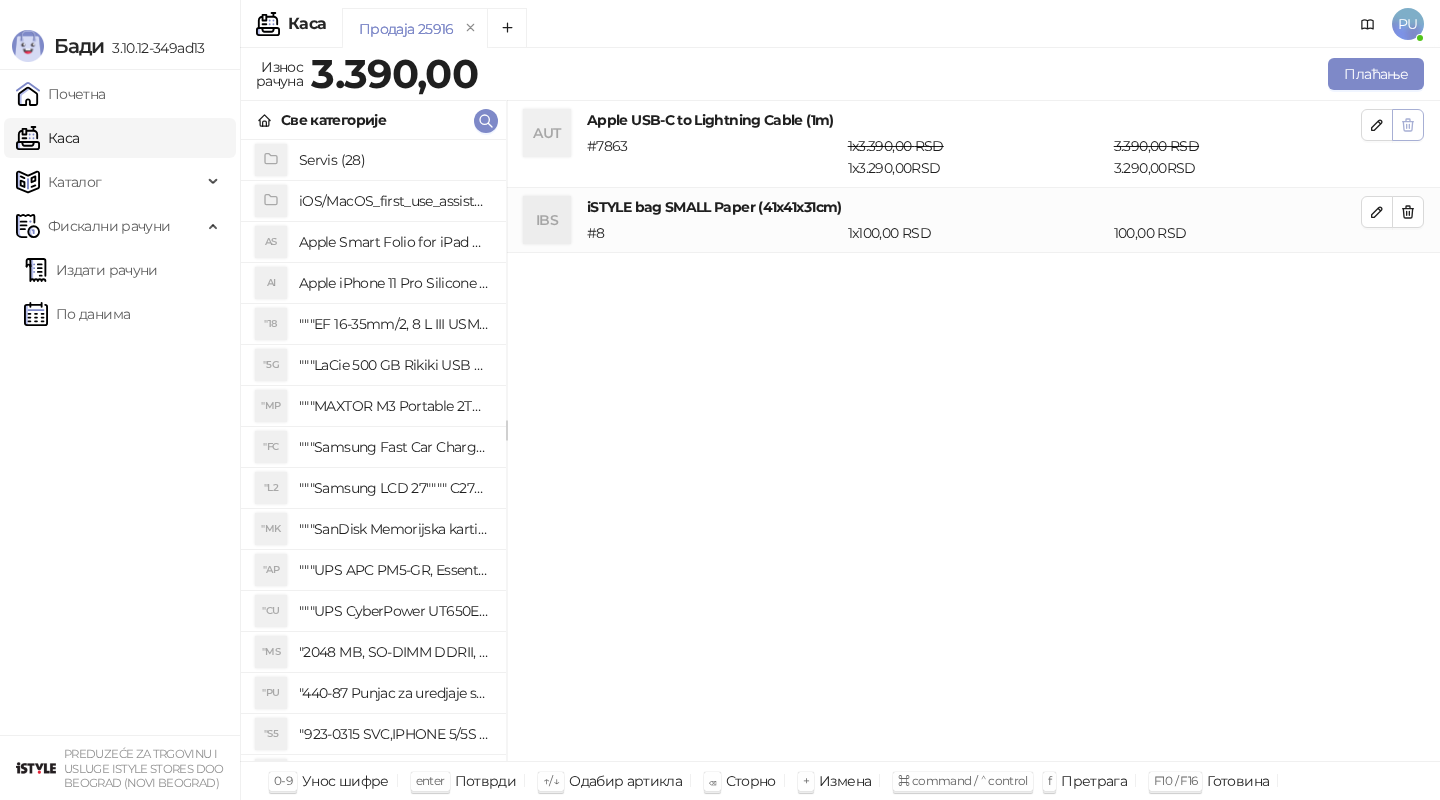click 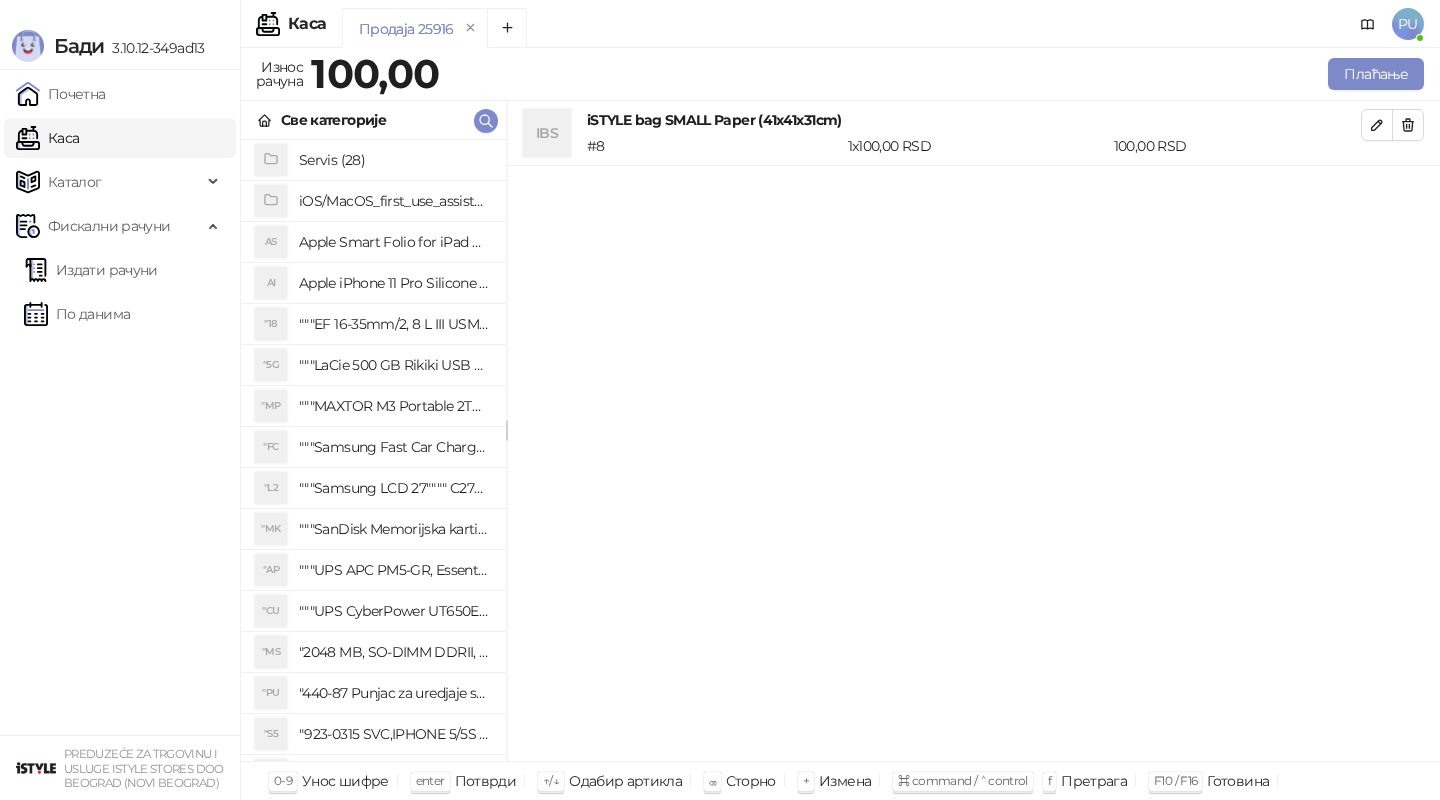 click 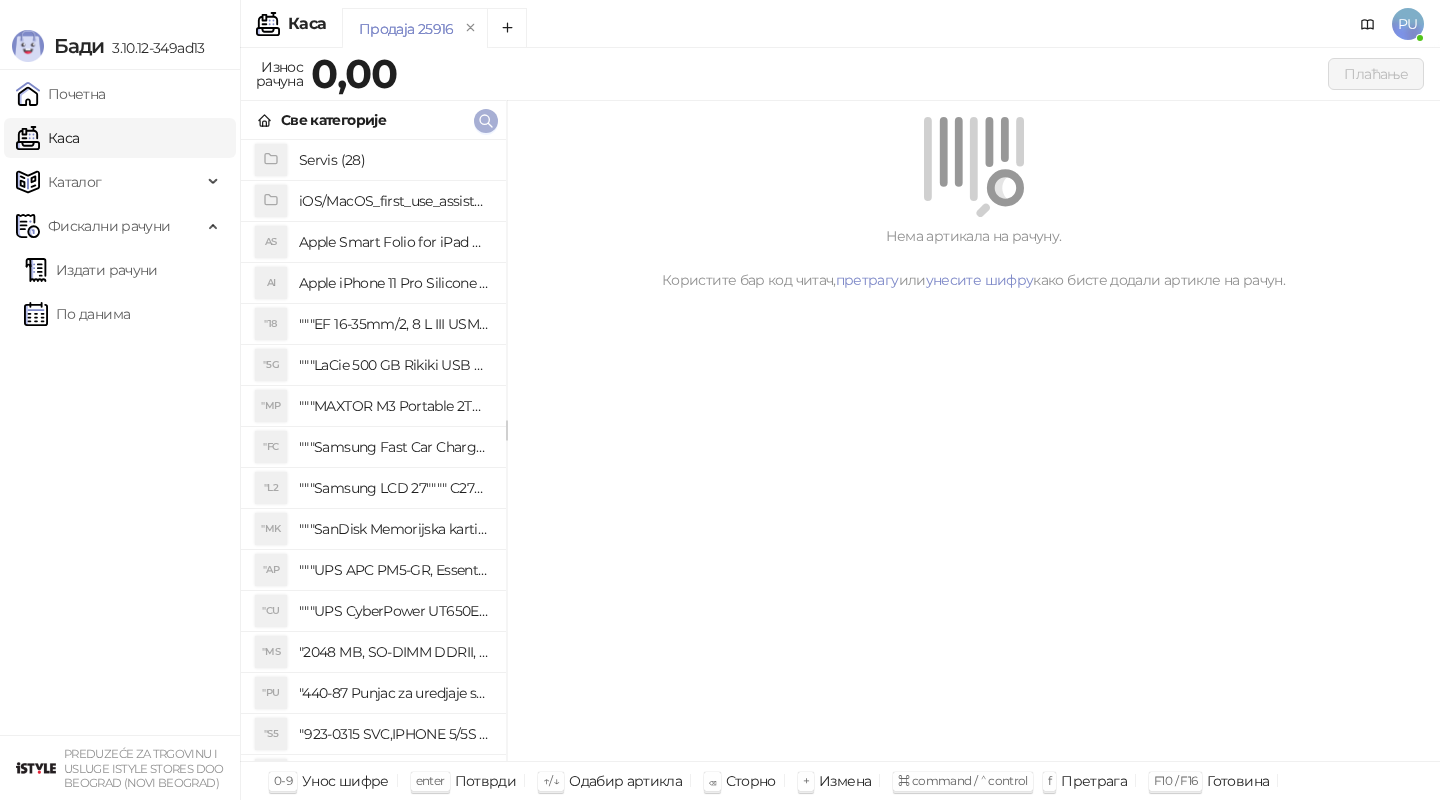 click at bounding box center [486, 121] 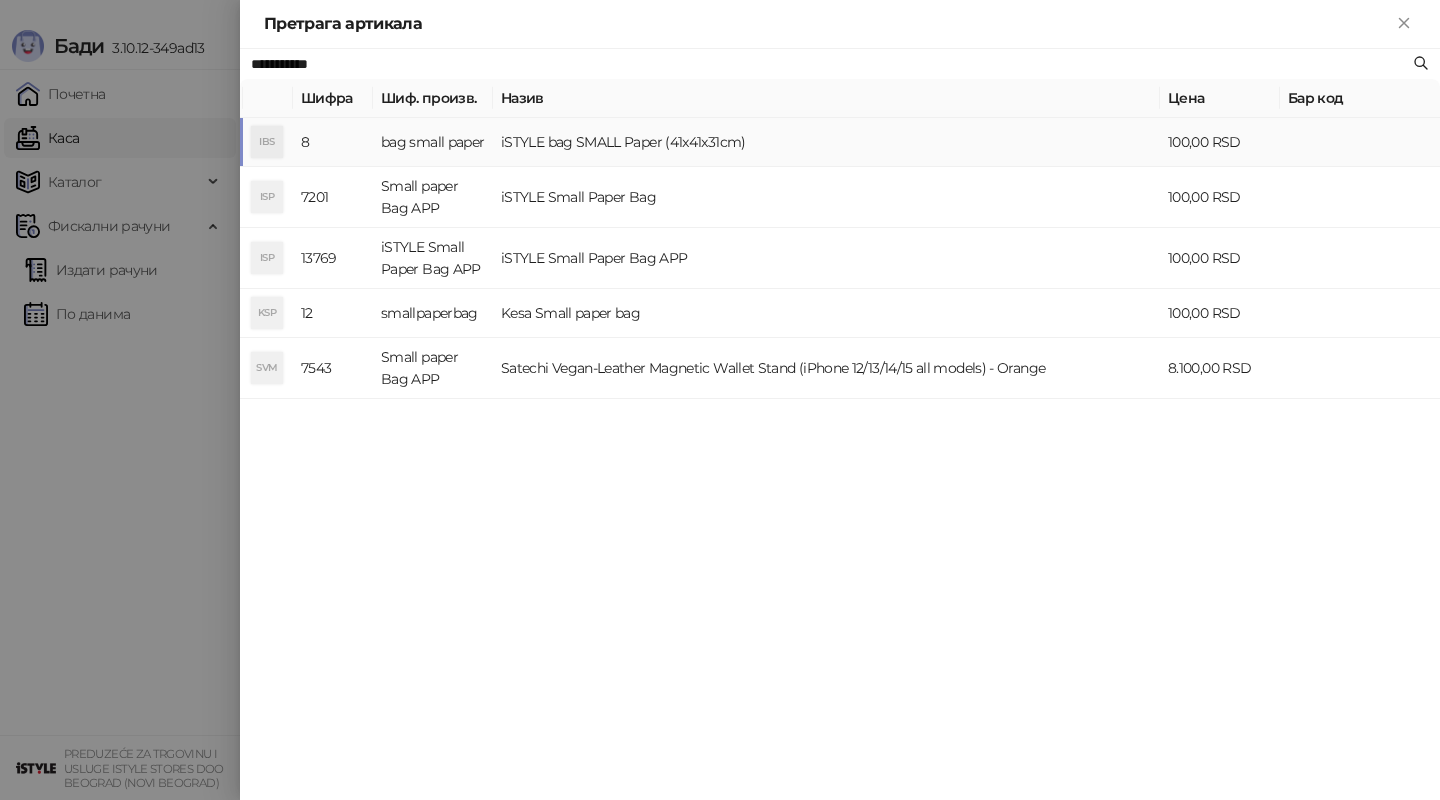 paste 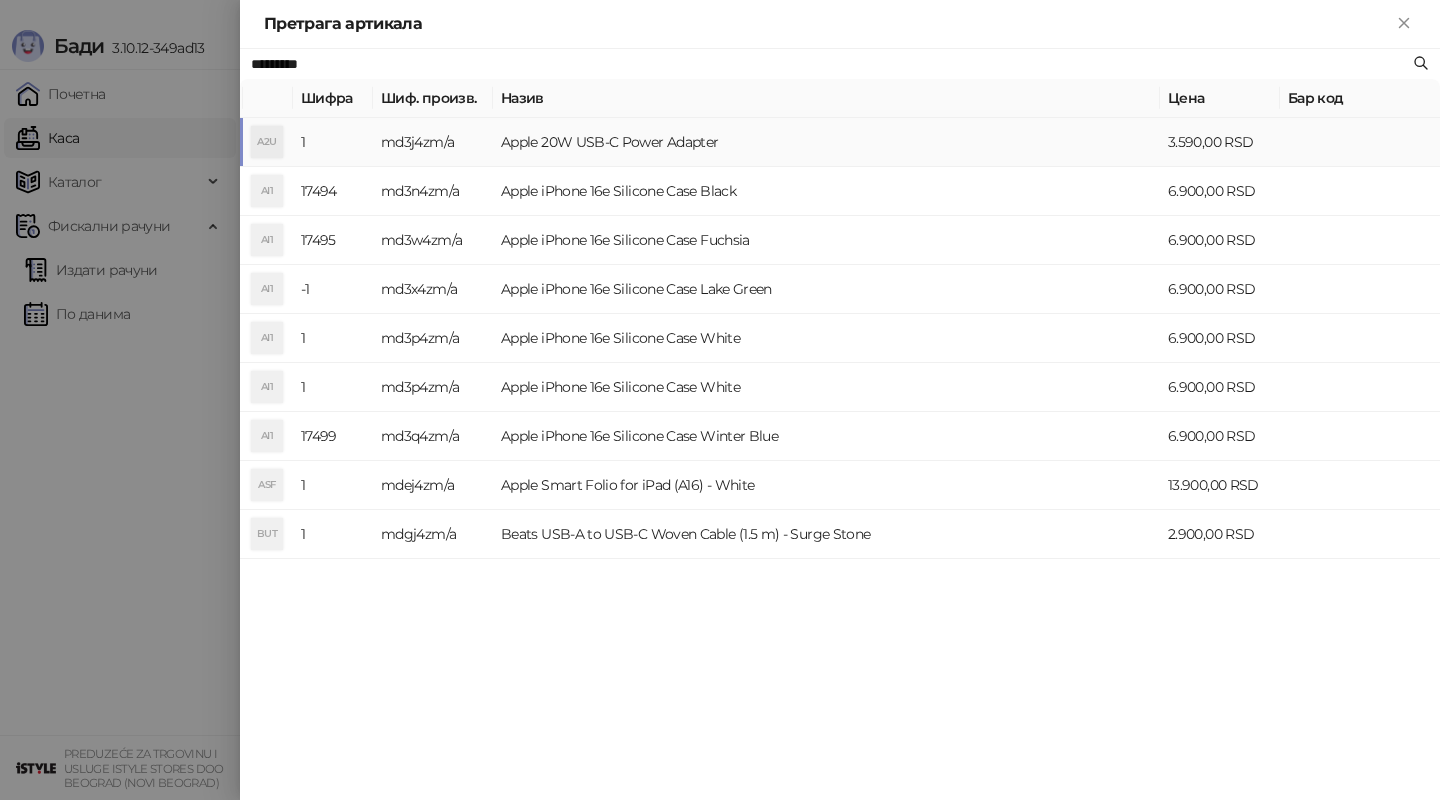 click on "Apple iPhone 16e Silicone Case Black" at bounding box center [826, 191] 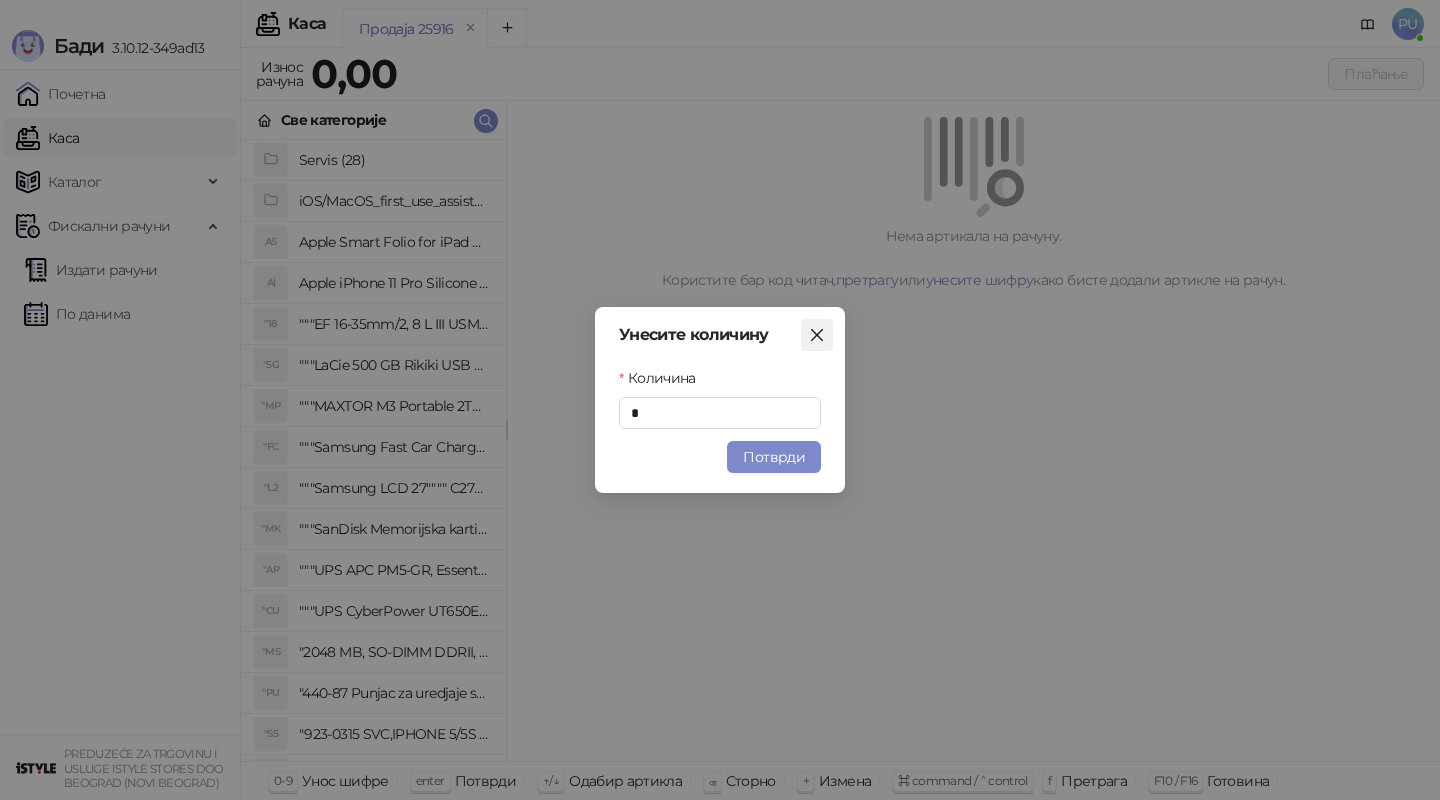 click at bounding box center (817, 335) 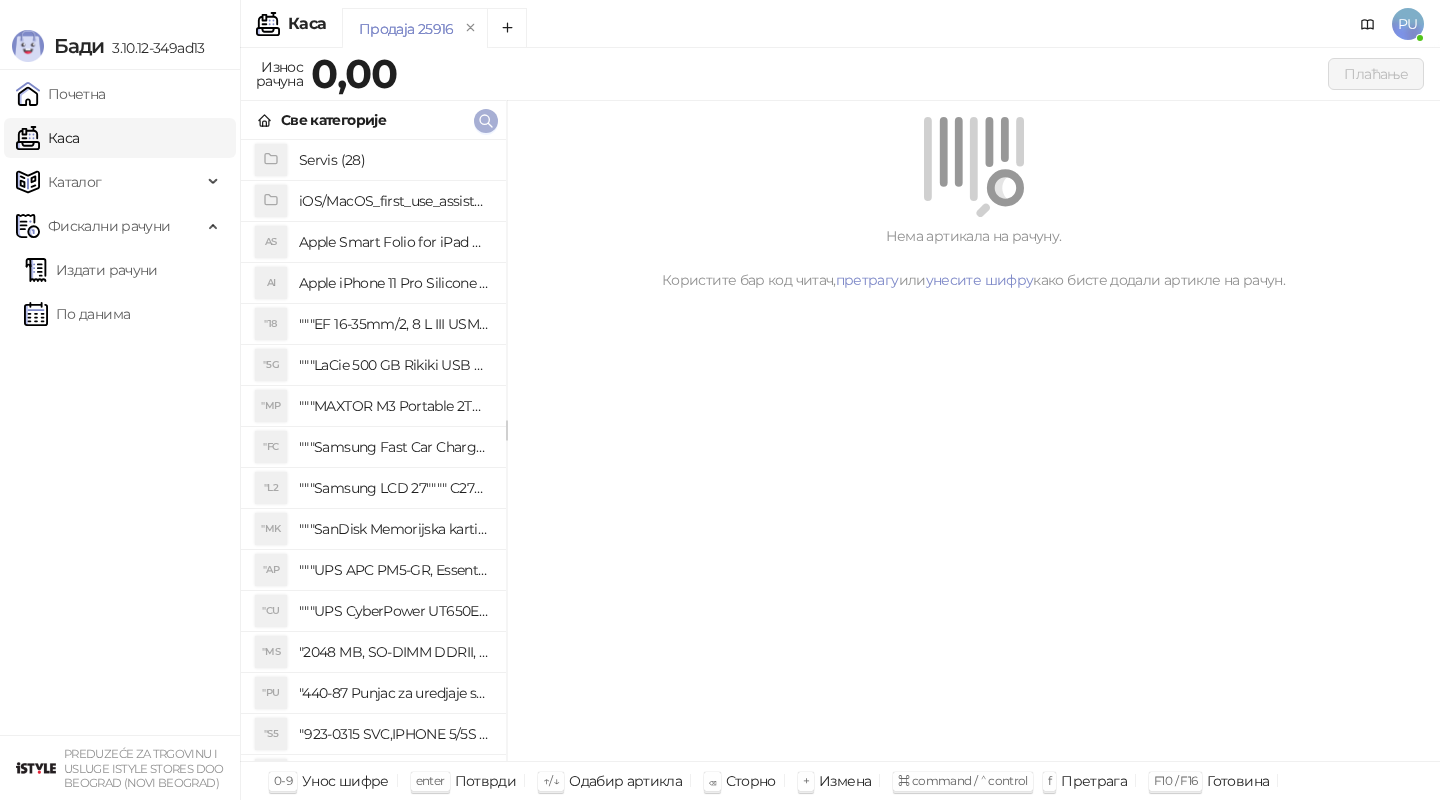 click 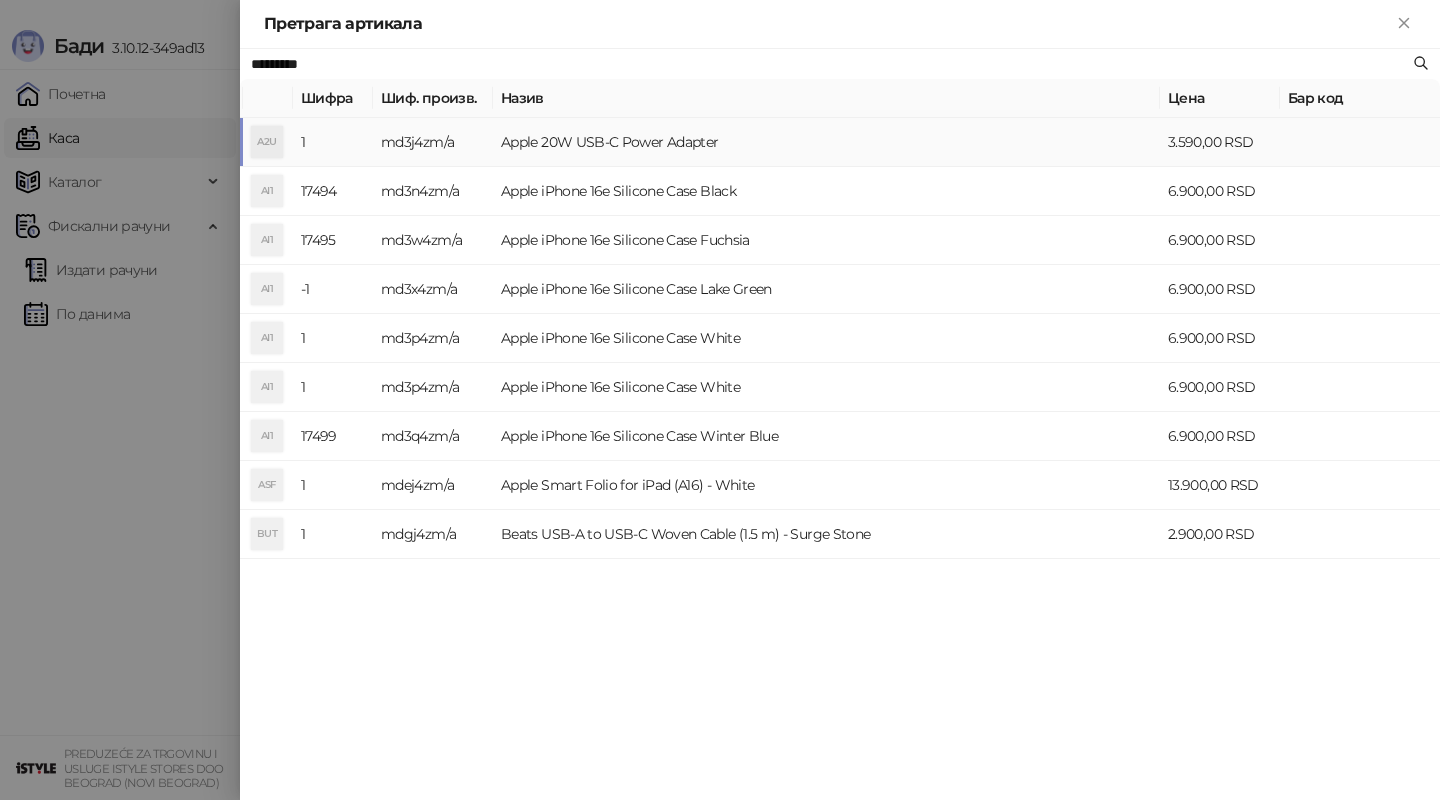 click on "Apple 20W USB-C Power Adapter" at bounding box center [826, 142] 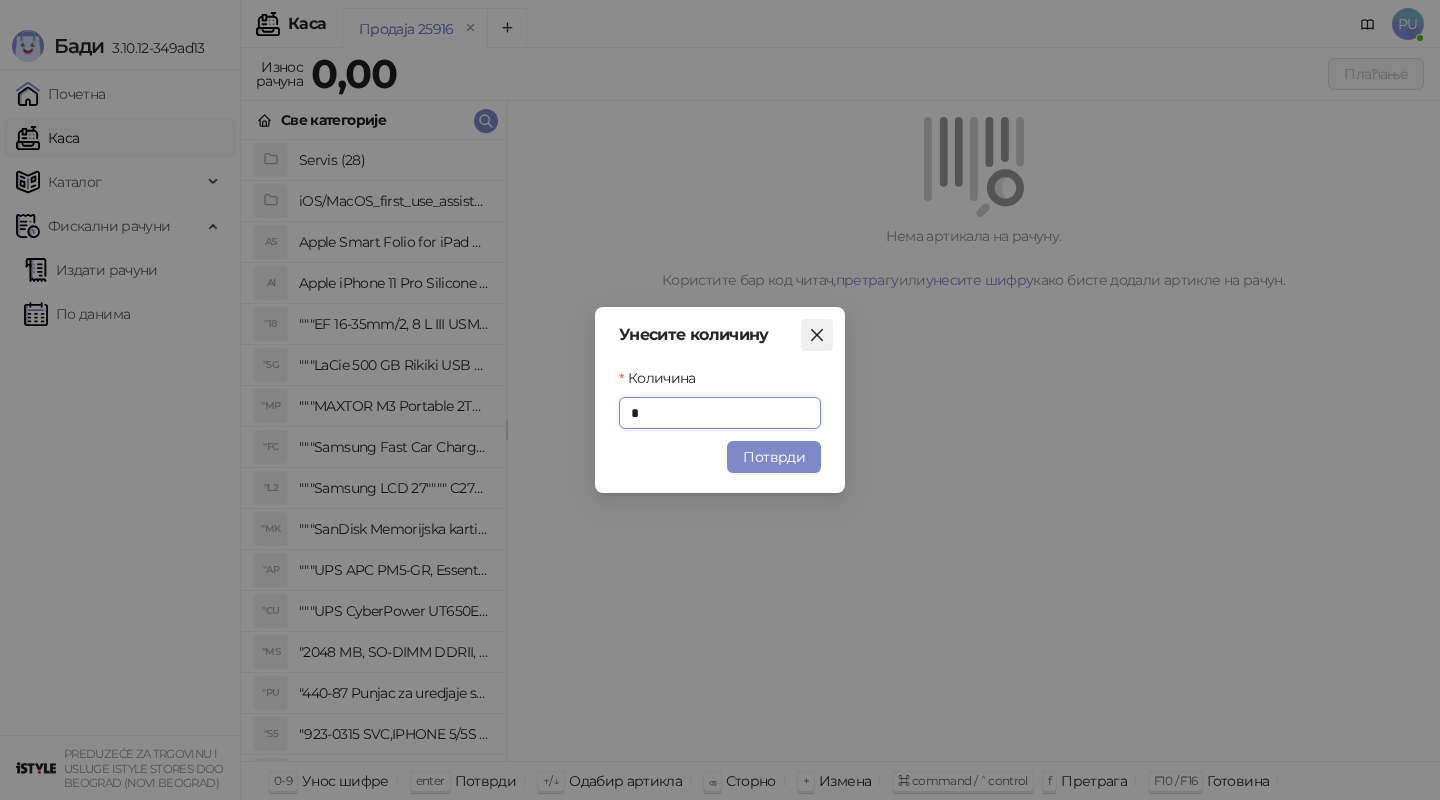click at bounding box center [817, 335] 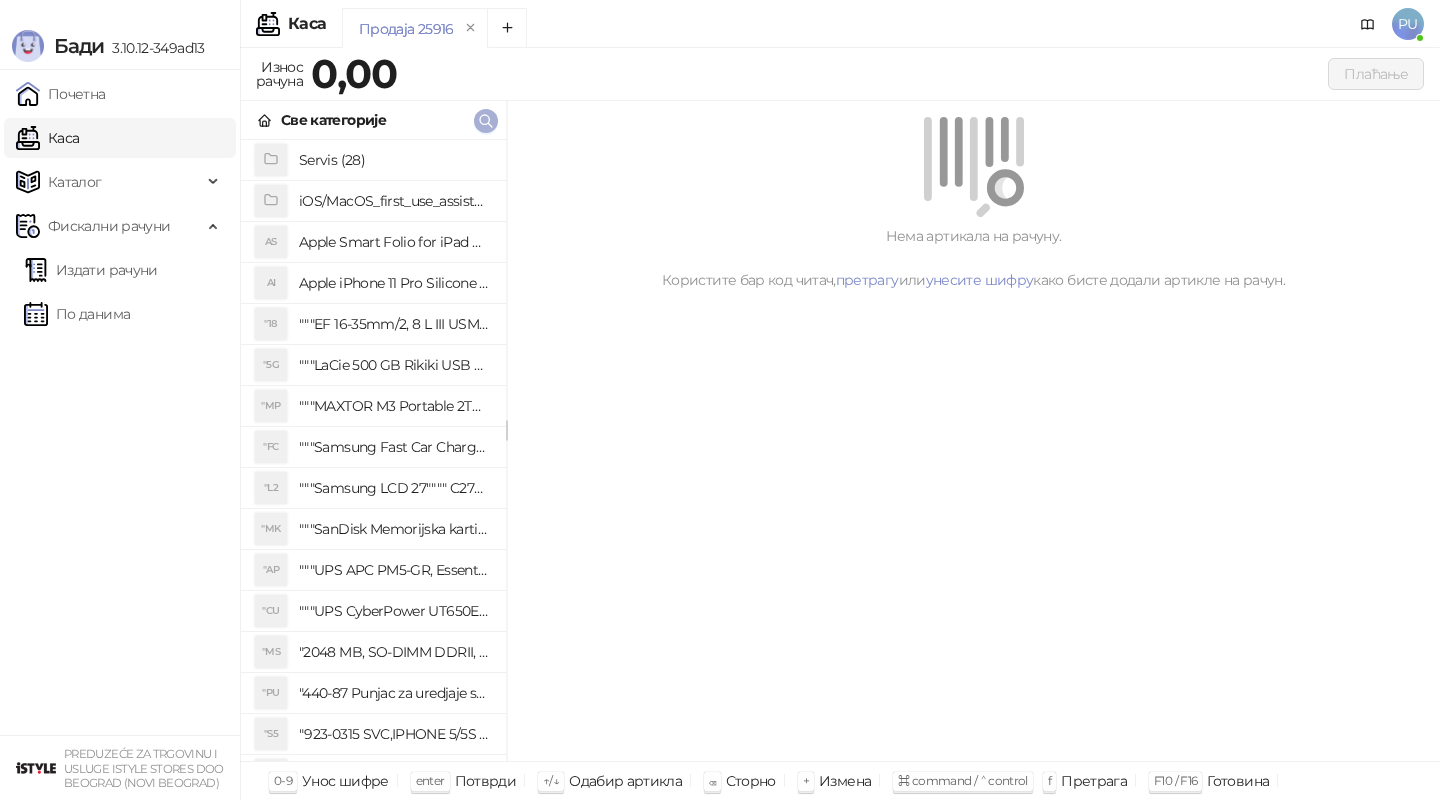 click 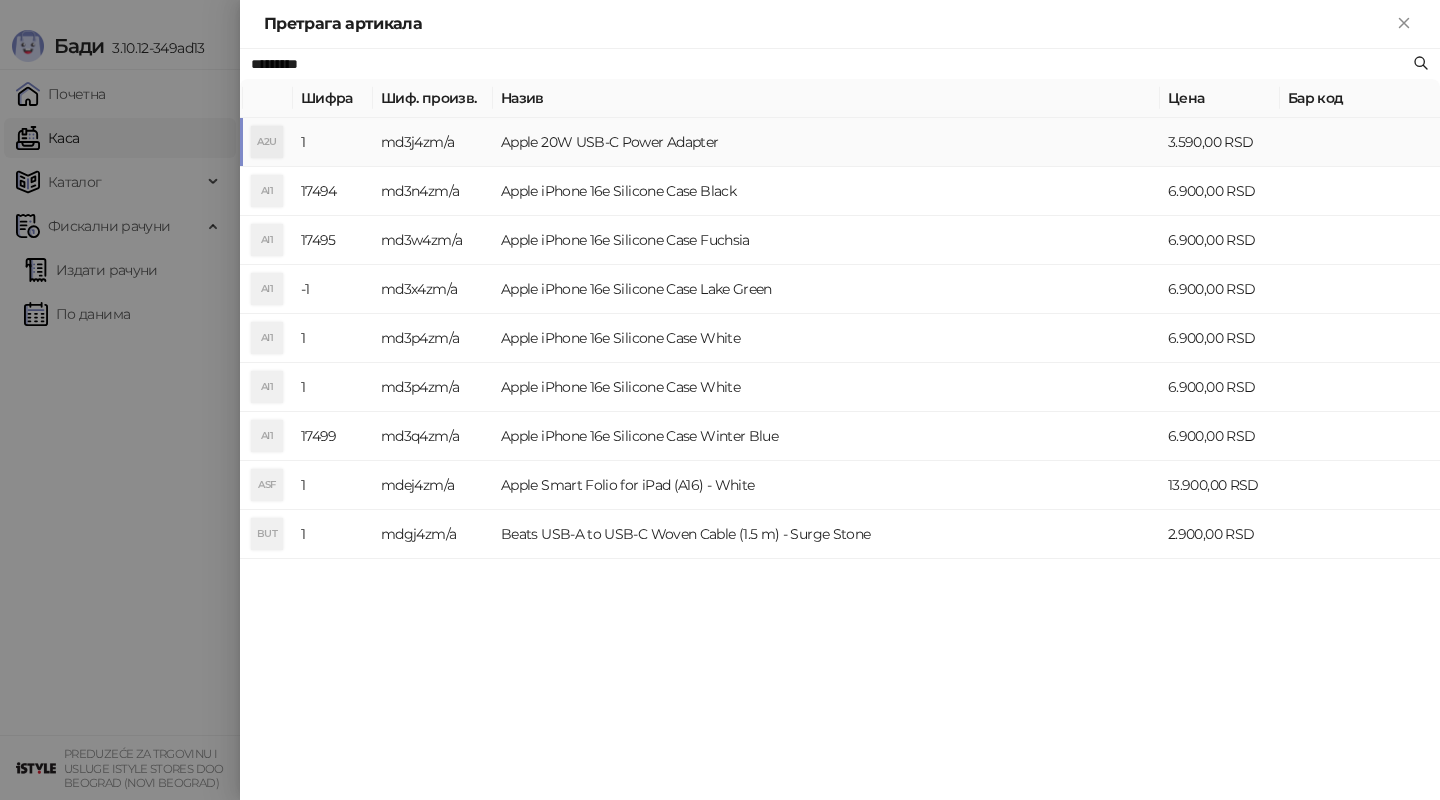 click on "Apple 20W USB-C Power Adapter" at bounding box center [826, 142] 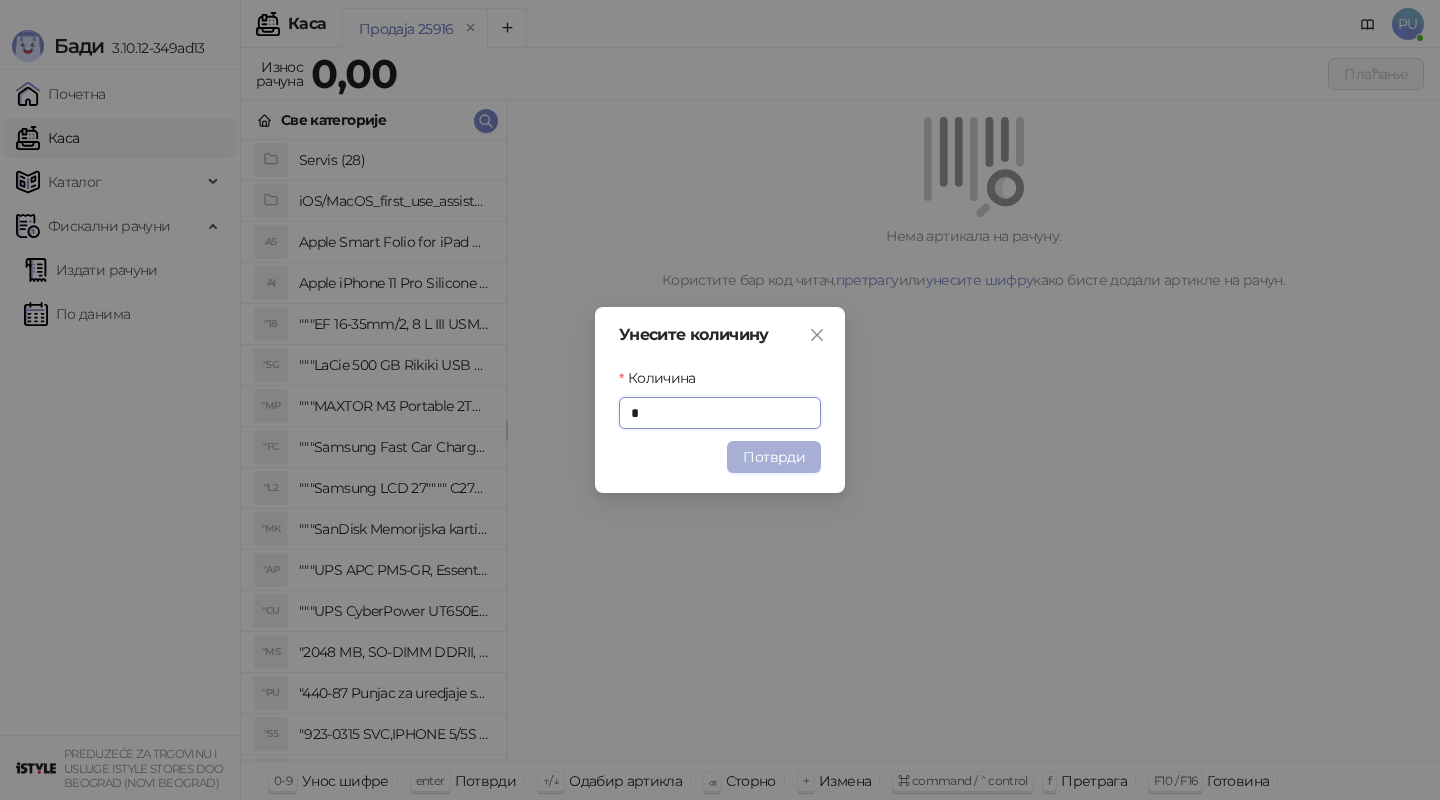 click on "Потврди" at bounding box center (774, 457) 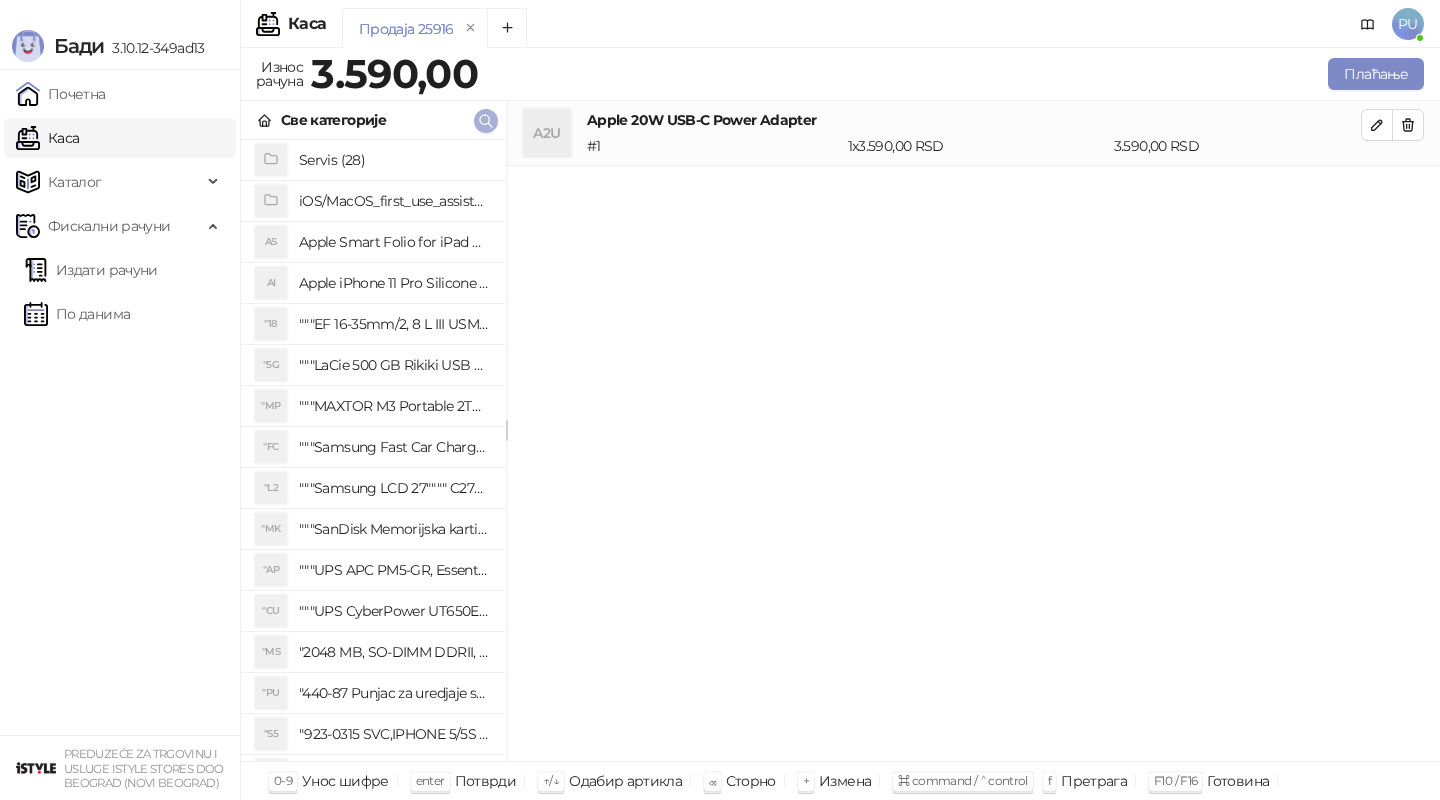 click at bounding box center [486, 121] 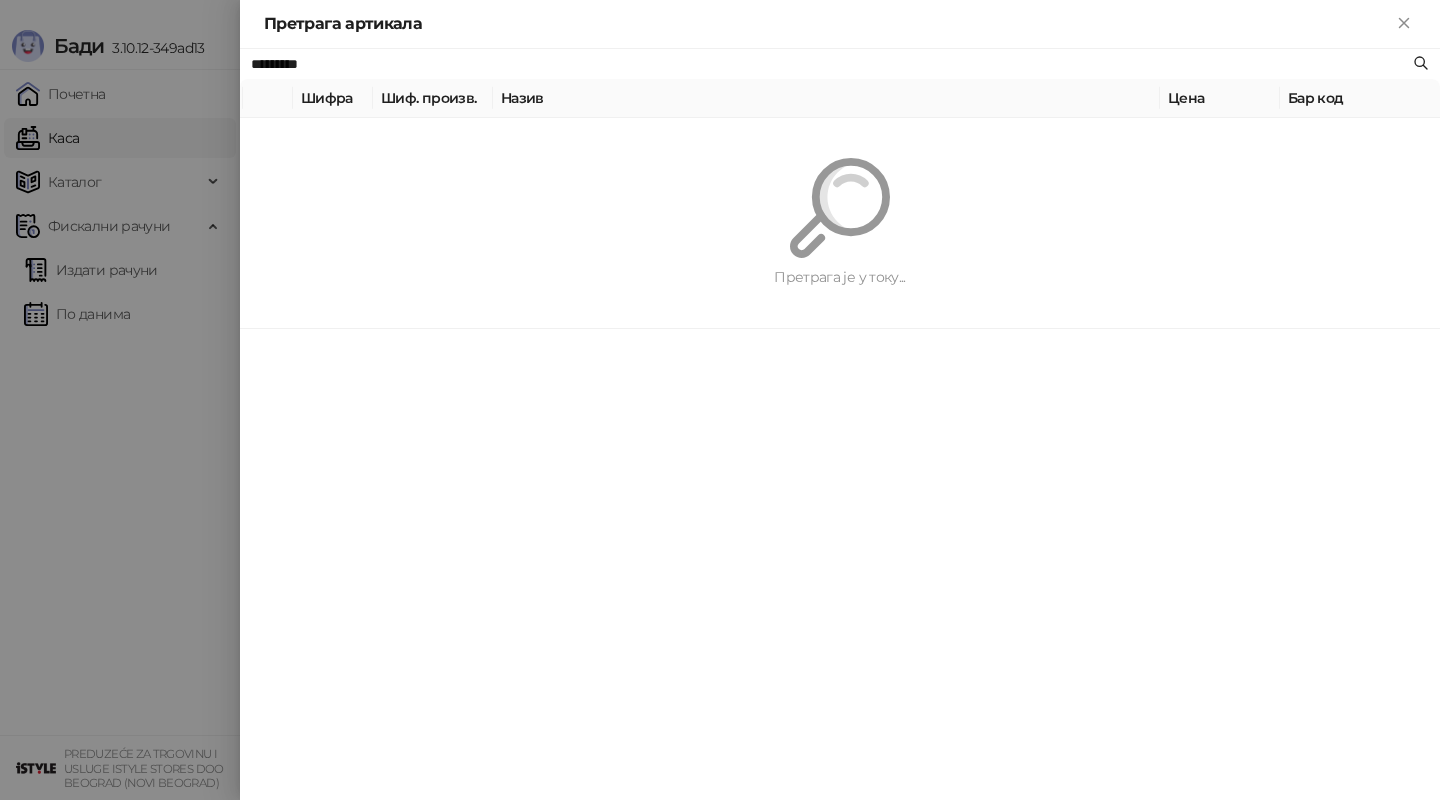 paste 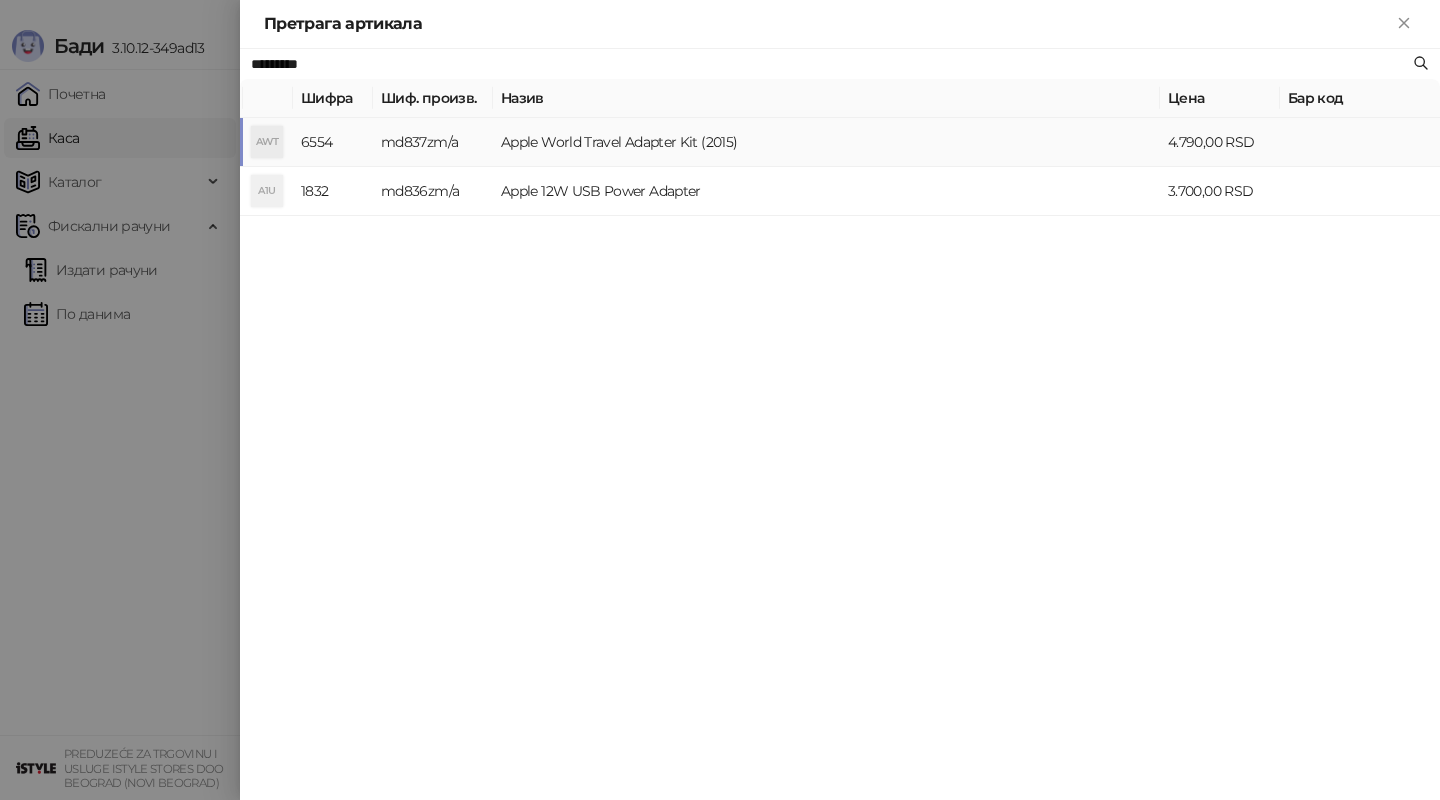 type on "*********" 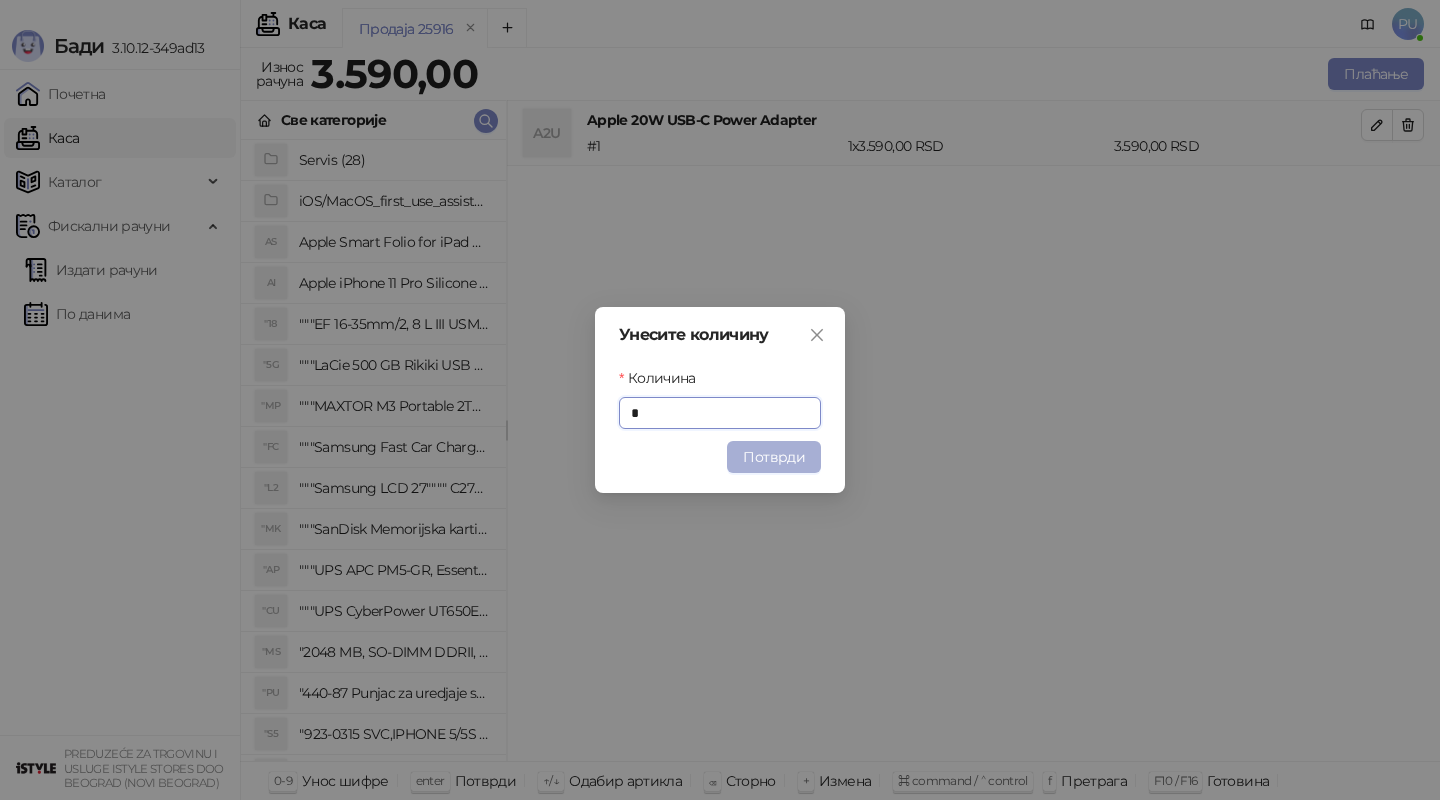 click on "Потврди" at bounding box center (774, 457) 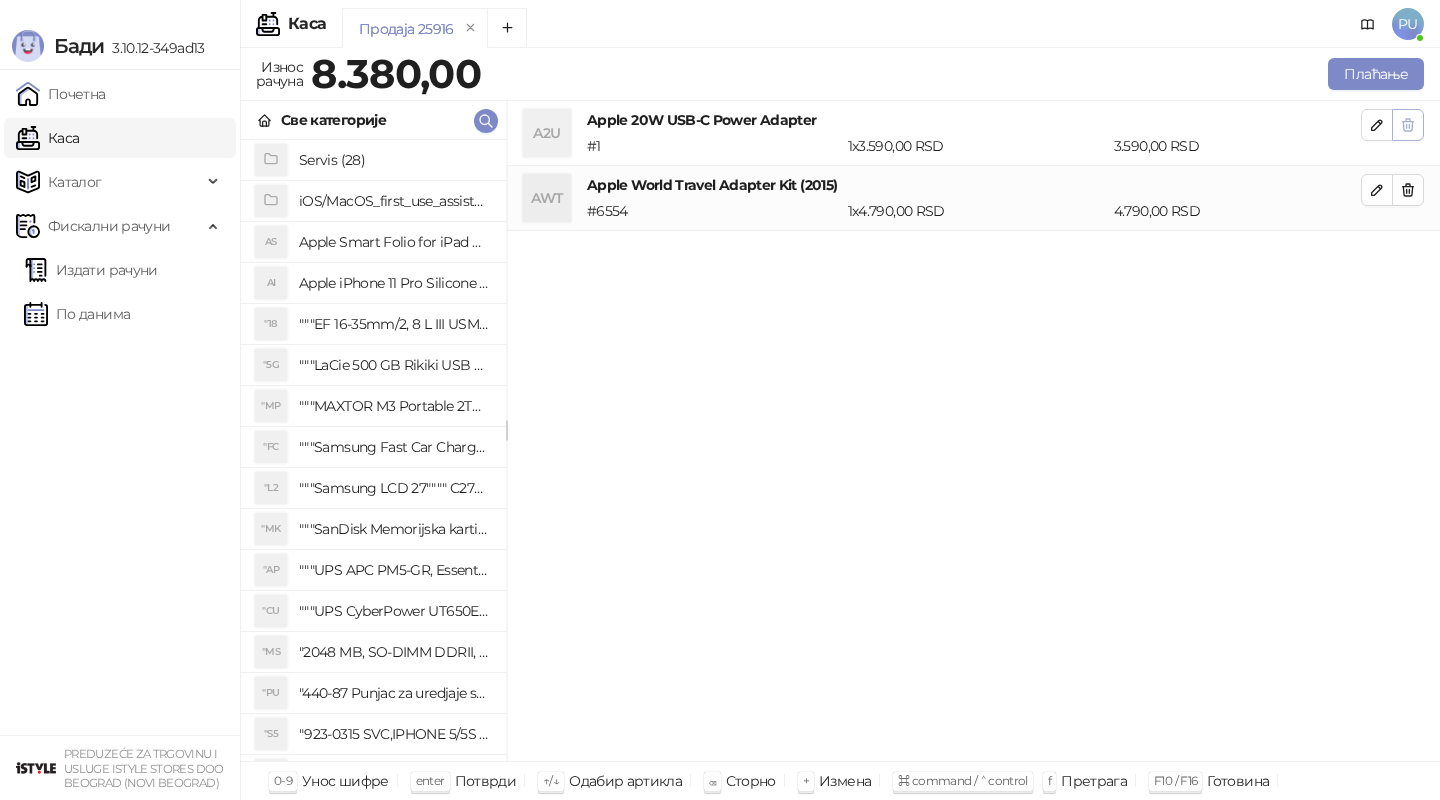click 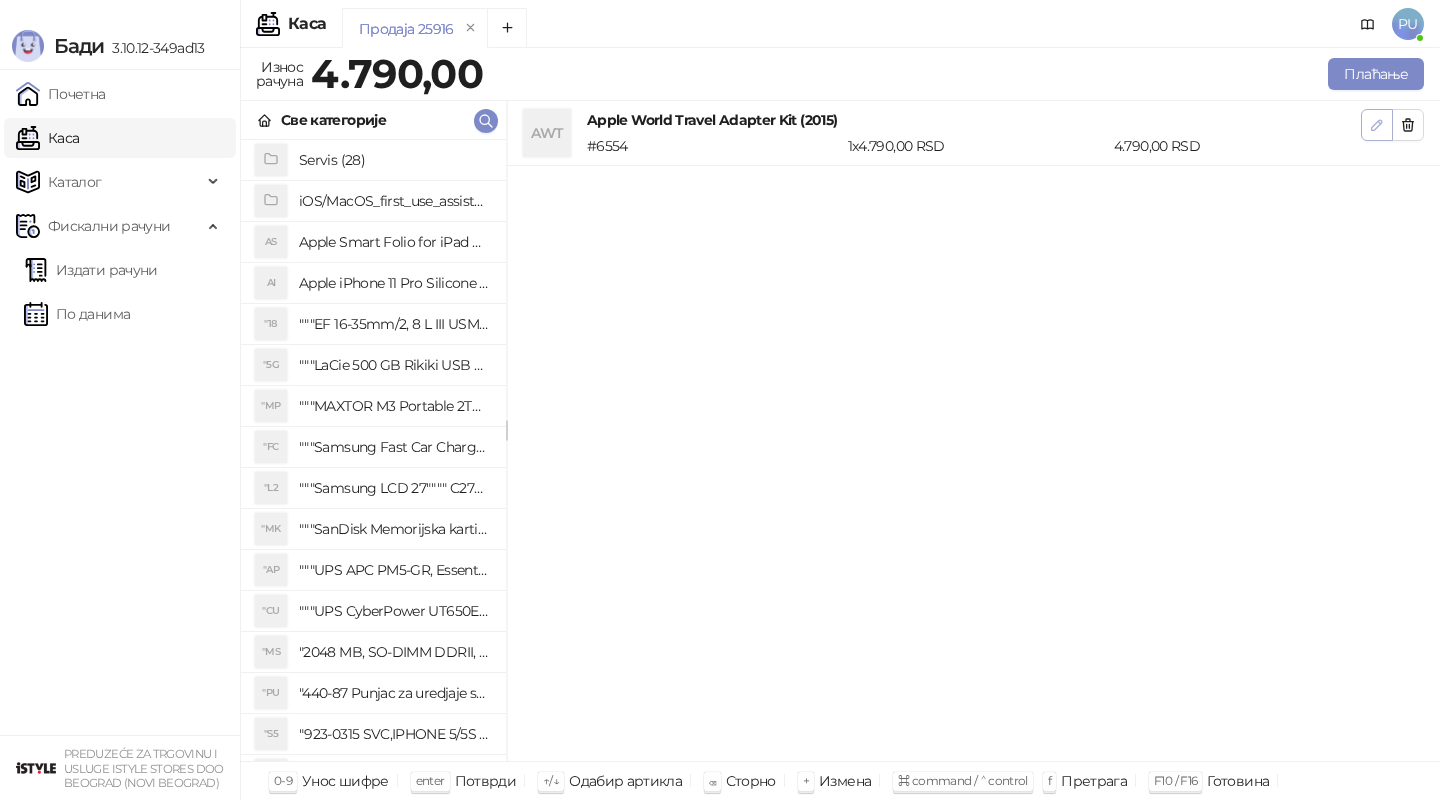 click 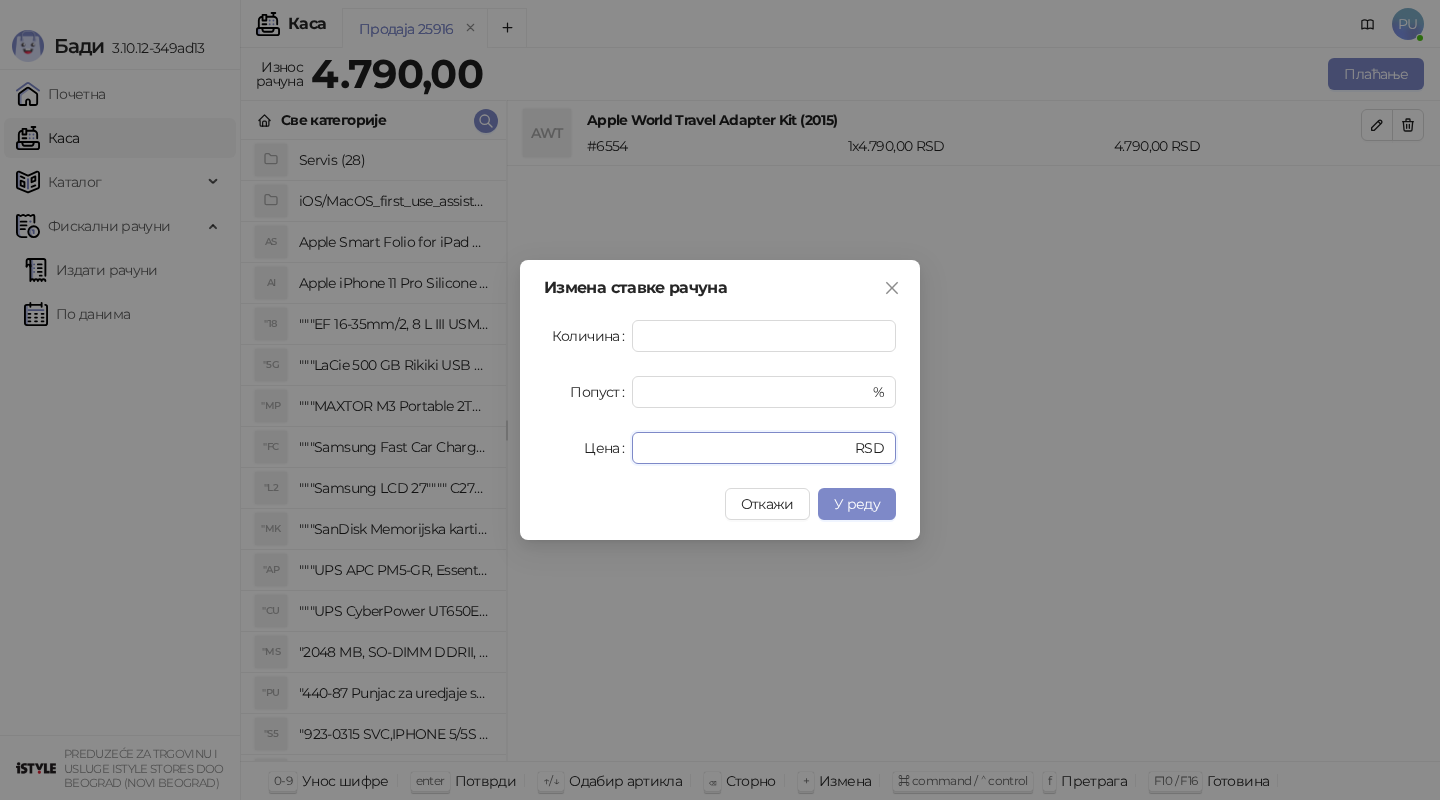 drag, startPoint x: 718, startPoint y: 442, endPoint x: 522, endPoint y: 437, distance: 196.06377 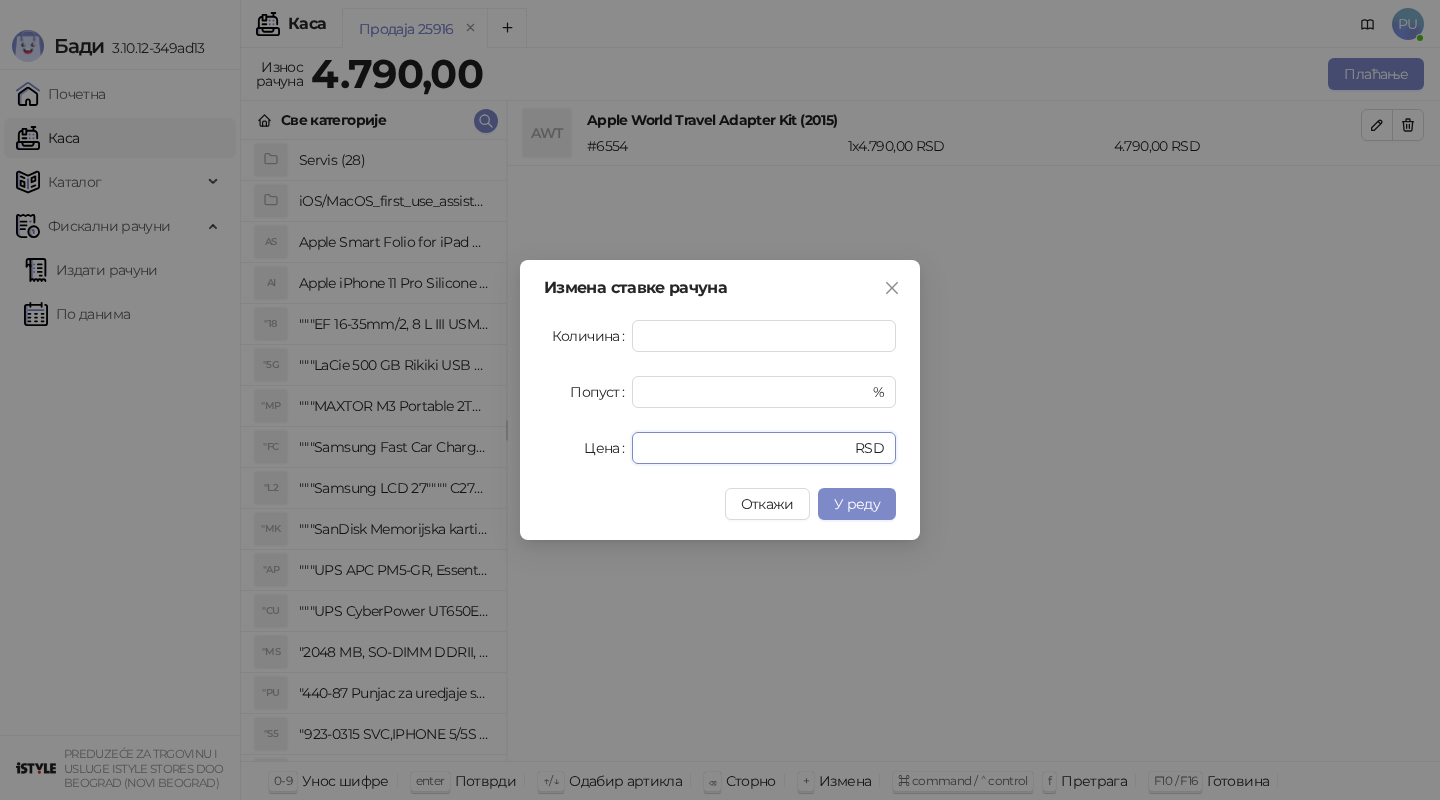 type on "*" 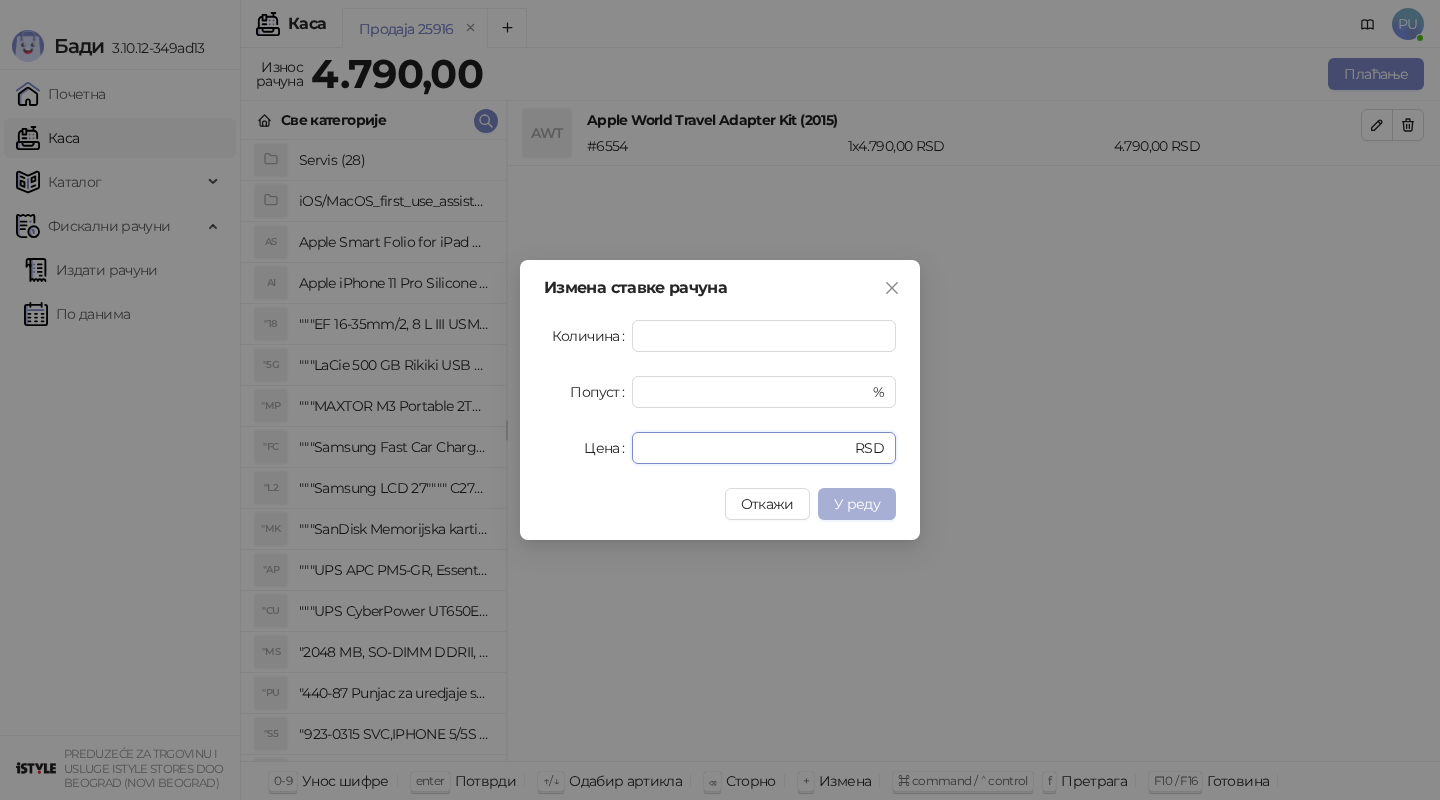 type on "****" 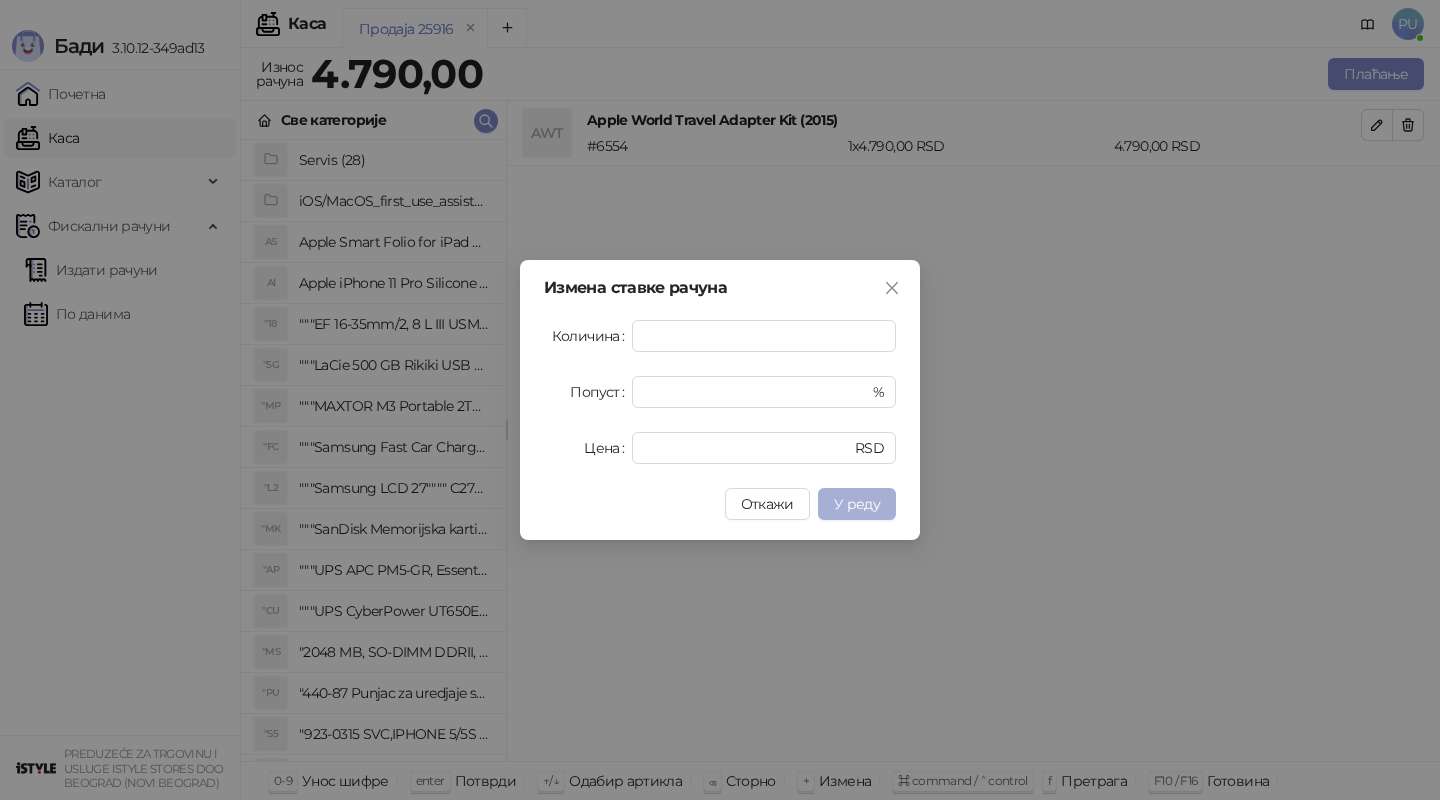click on "У реду" at bounding box center [857, 504] 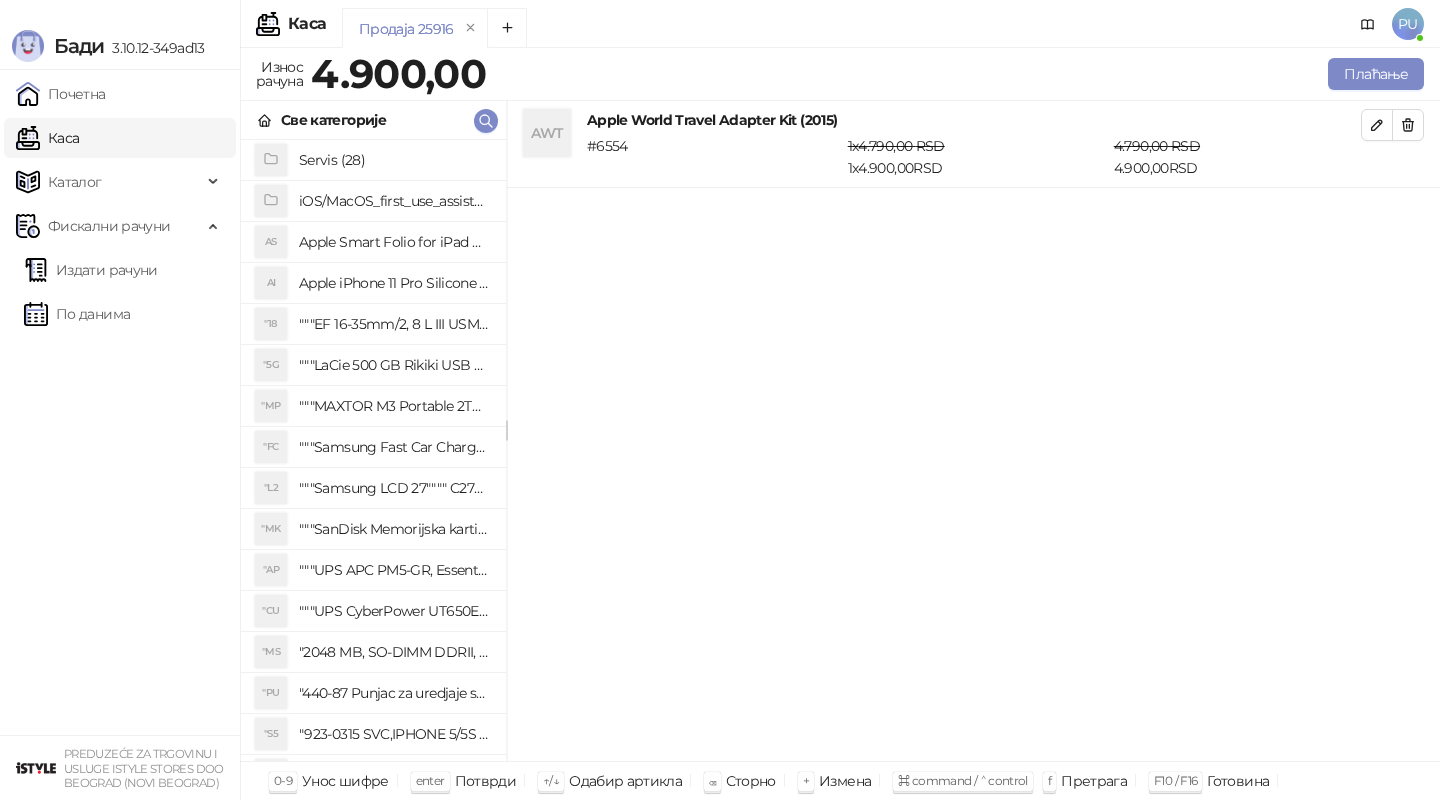 click on "Износ рачуна 4.900,00 Плаћање" at bounding box center (840, 77) 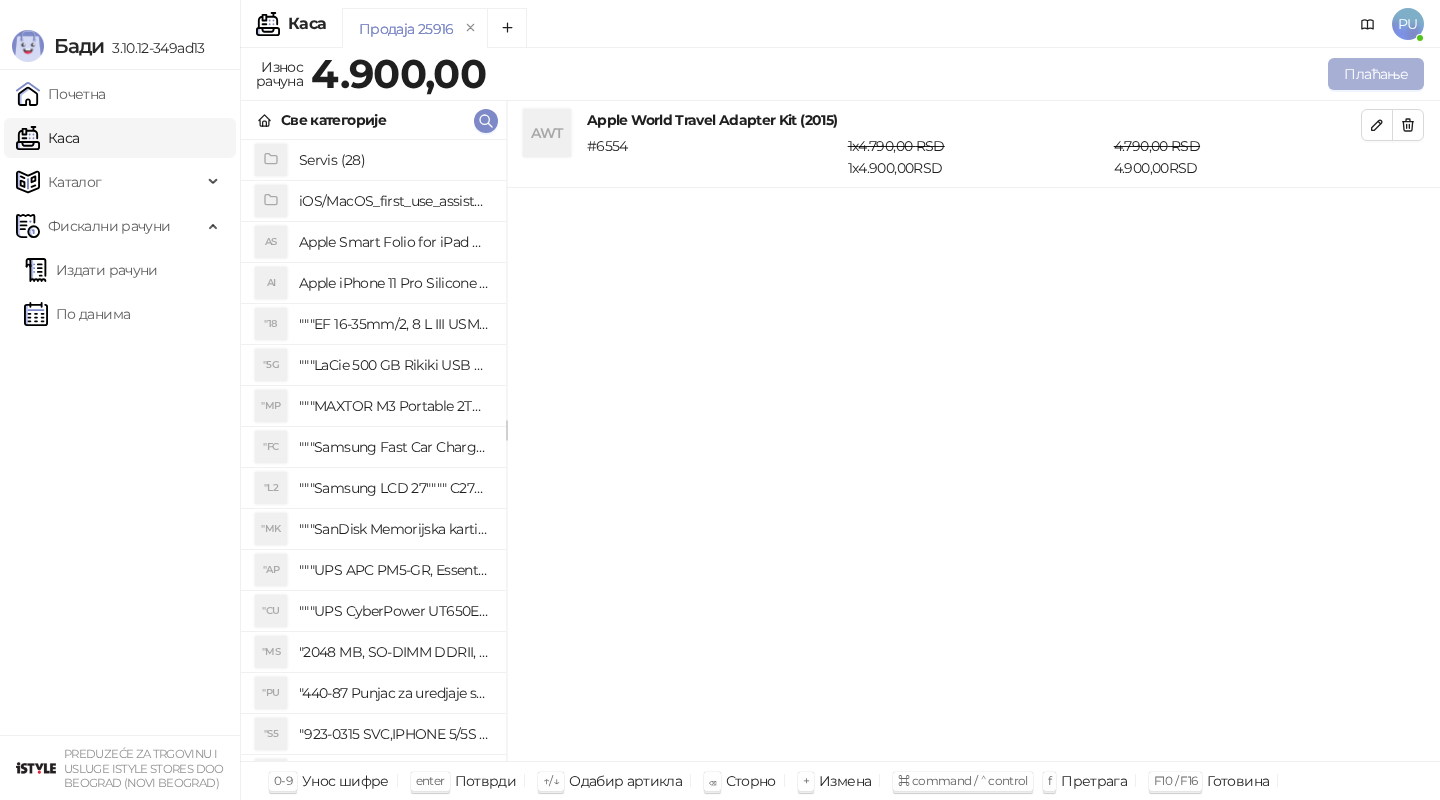 click on "Плаћање" at bounding box center (1376, 74) 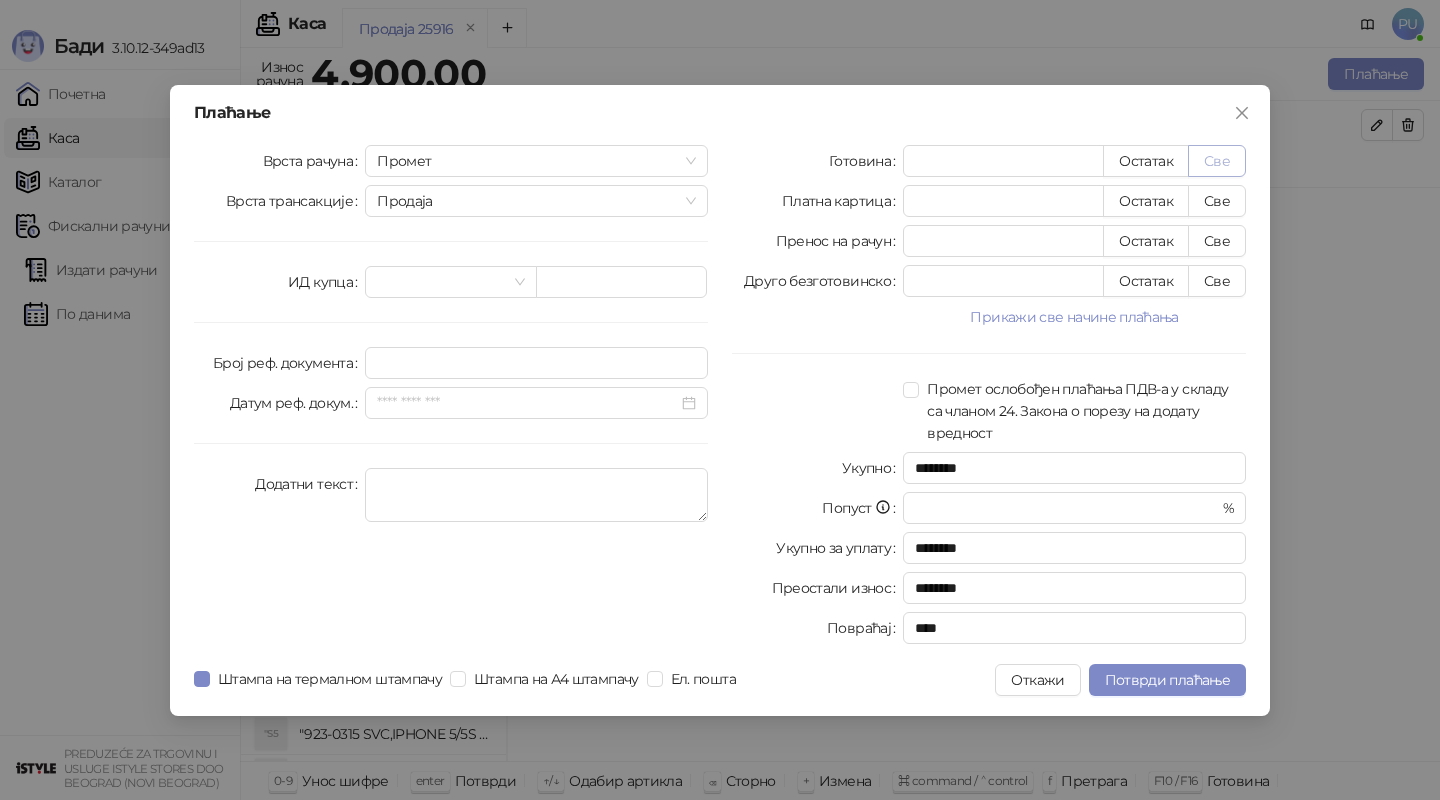 click on "Све" at bounding box center [1217, 161] 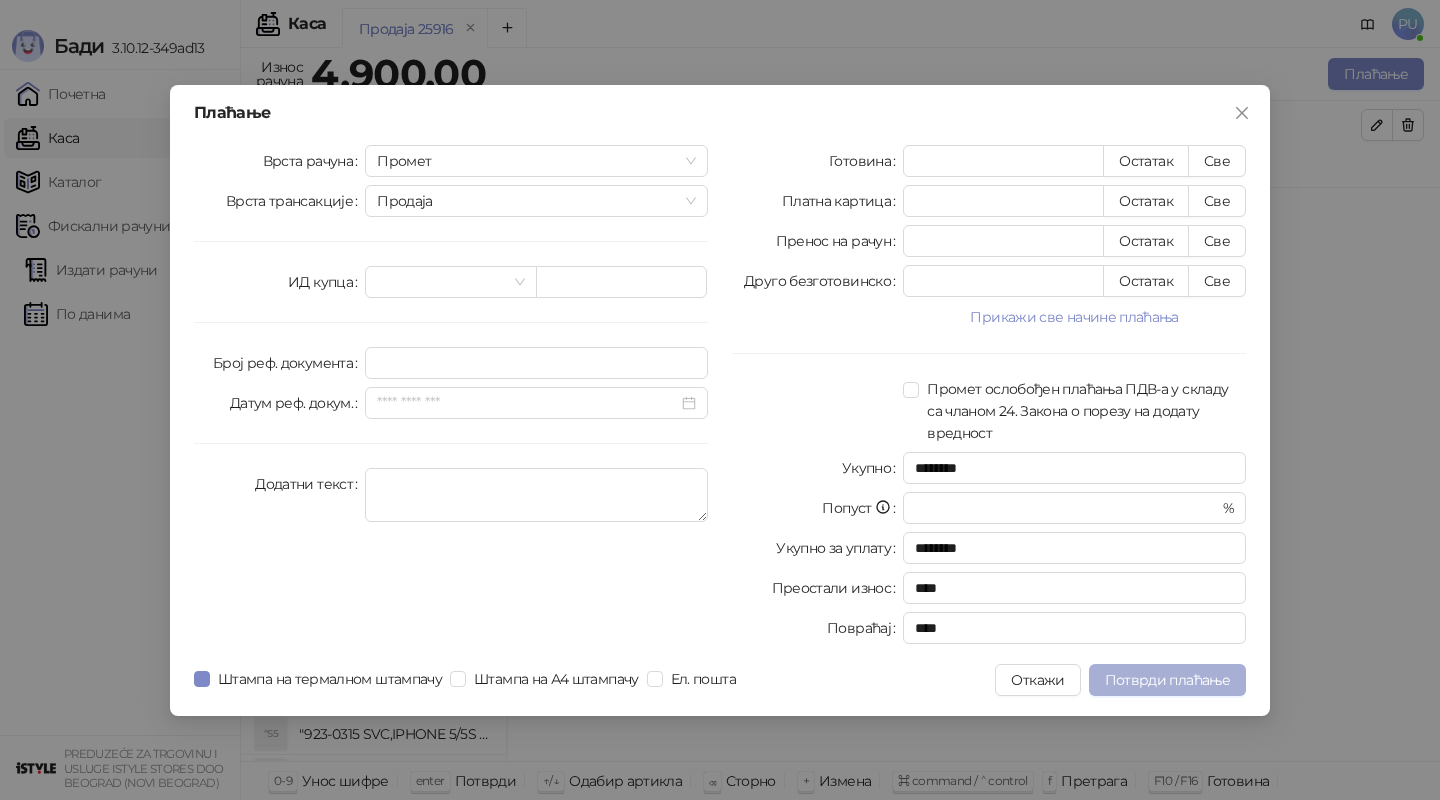 click on "Потврди плаћање" at bounding box center [1167, 680] 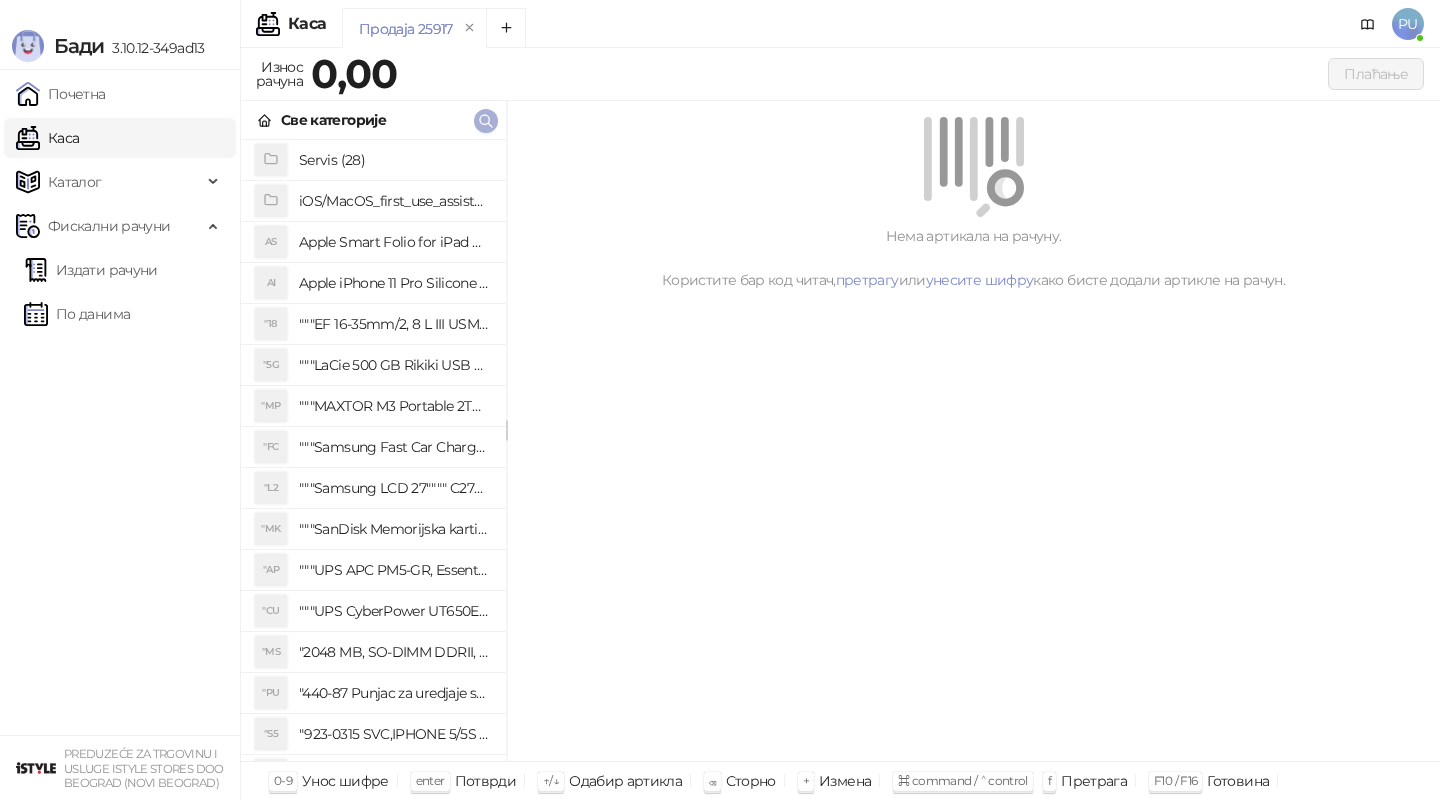 click 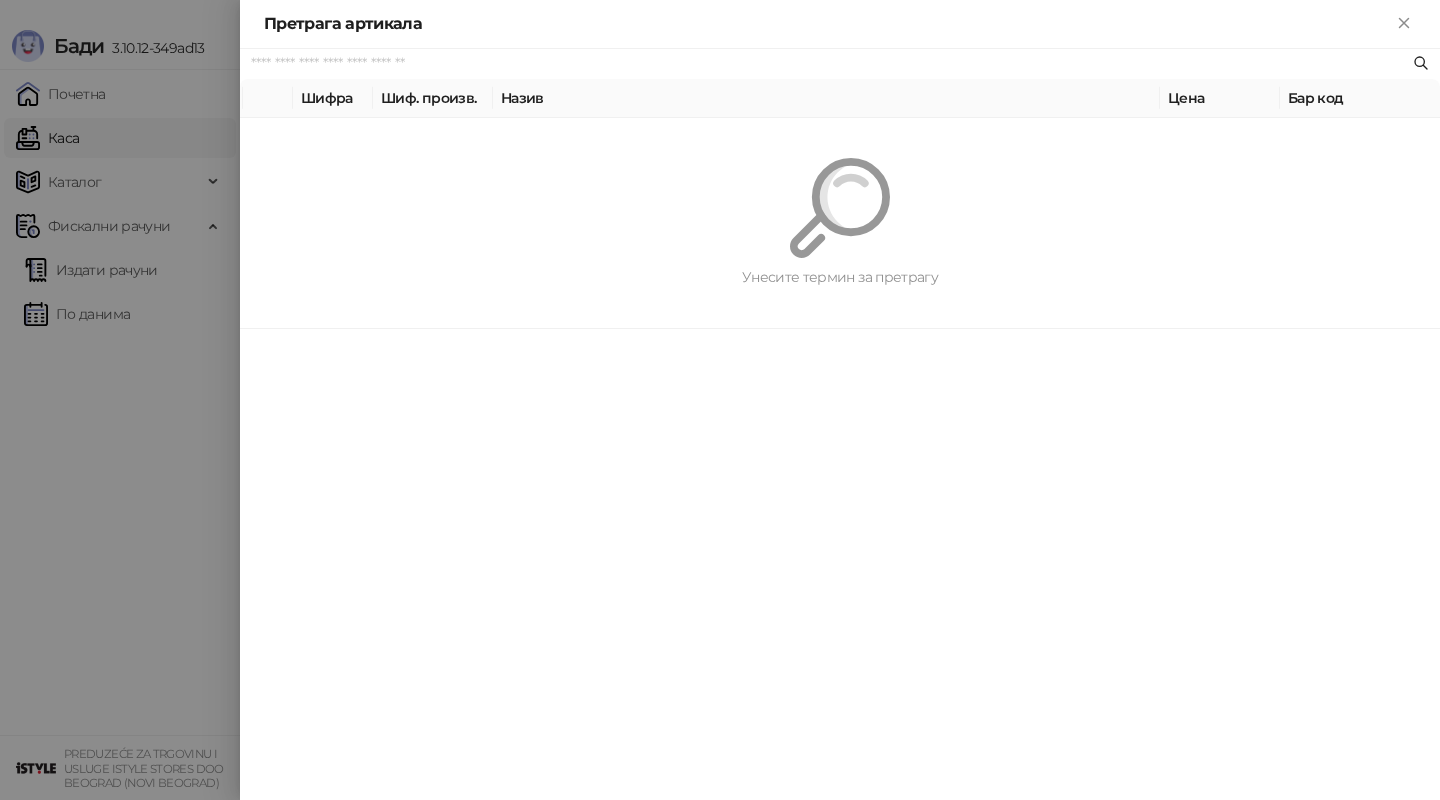 paste on "*********" 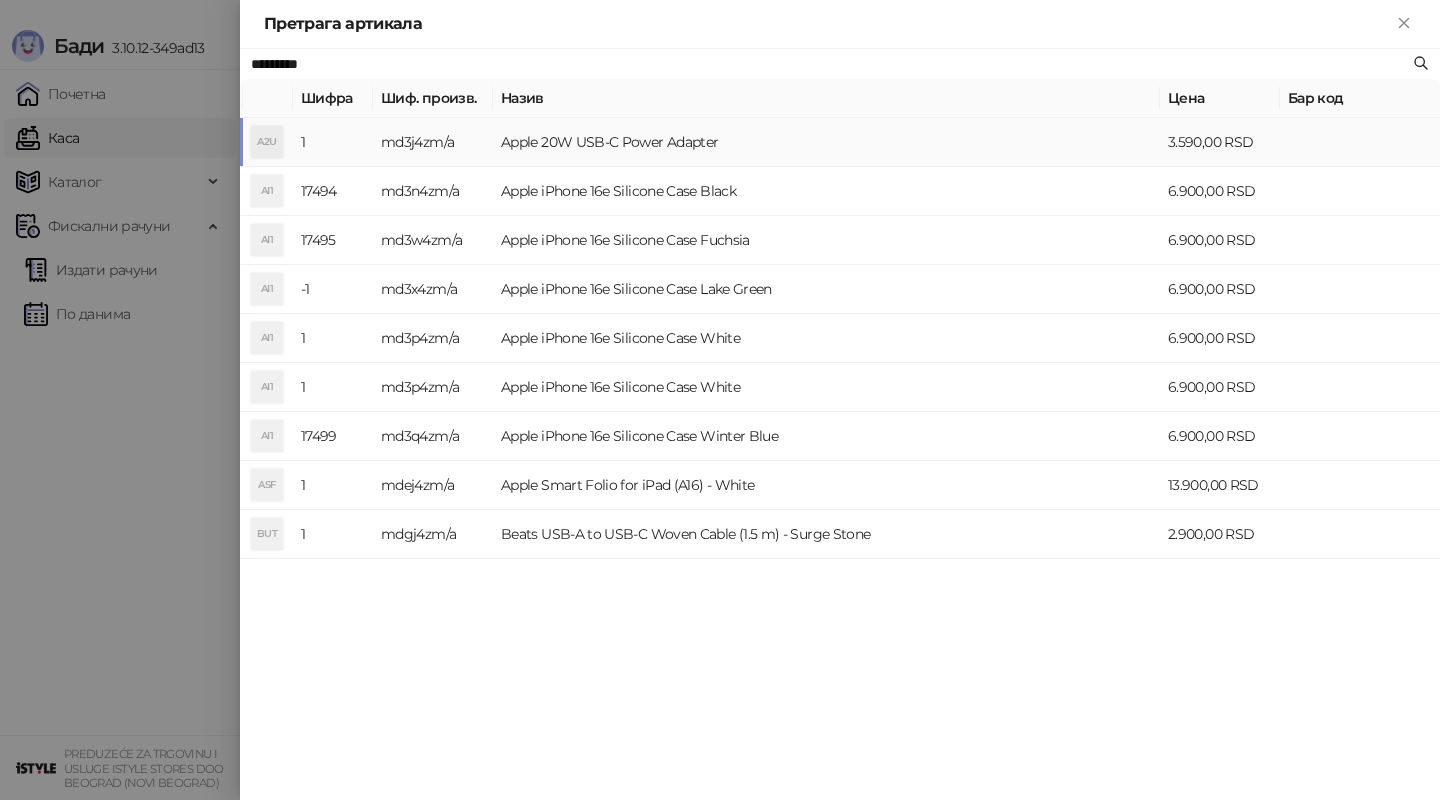click on "Apple 20W USB-C Power Adapter" at bounding box center (826, 142) 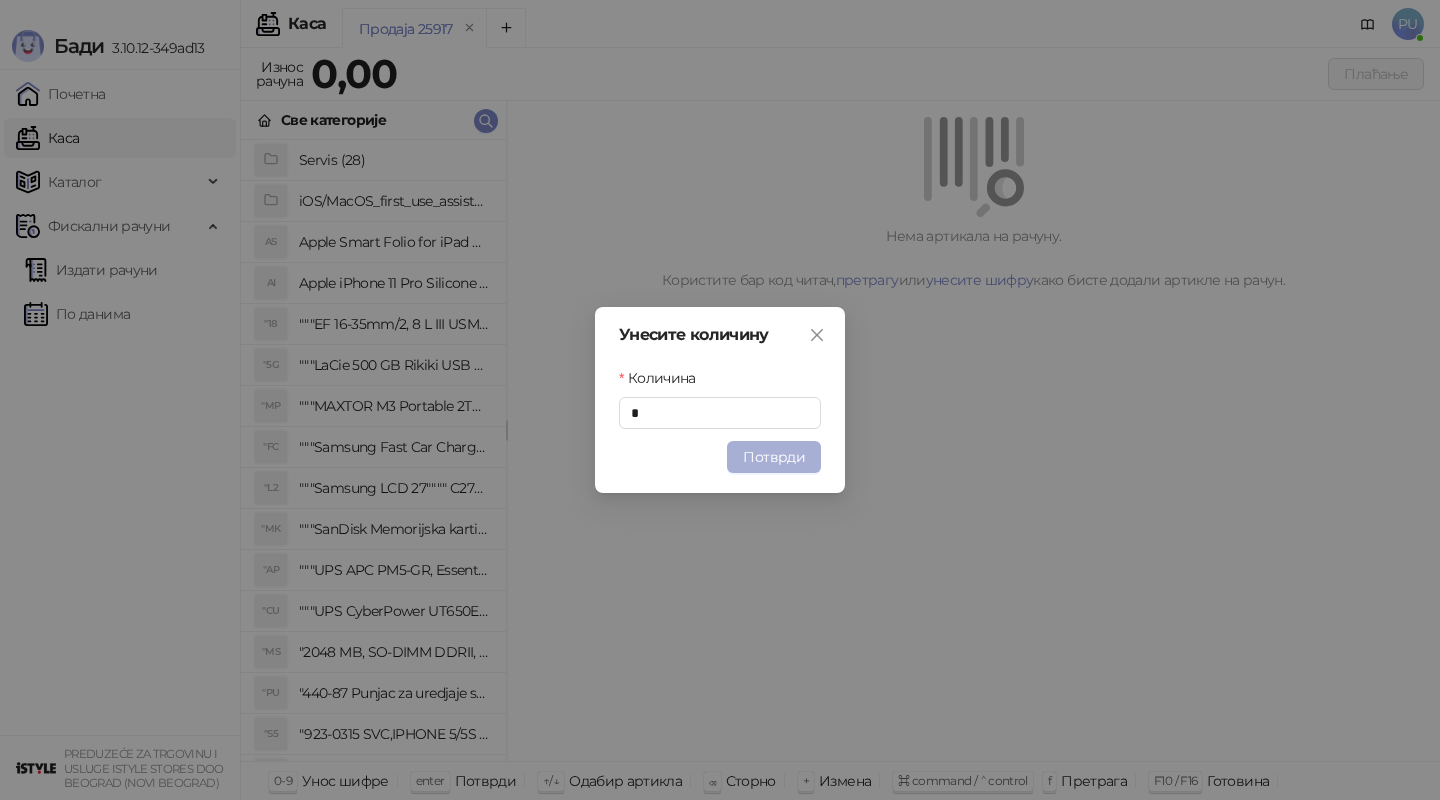 click on "Потврди" at bounding box center (774, 457) 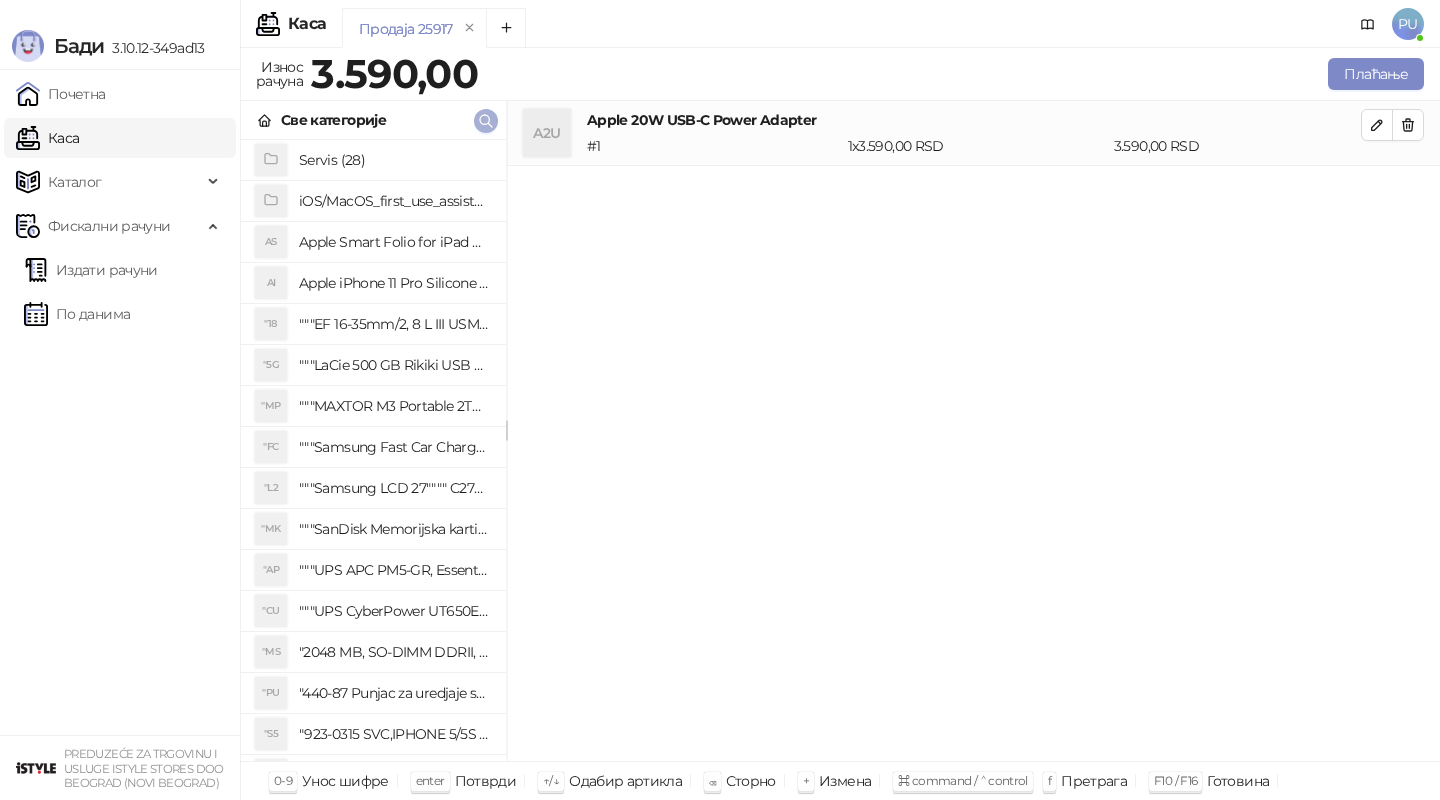click 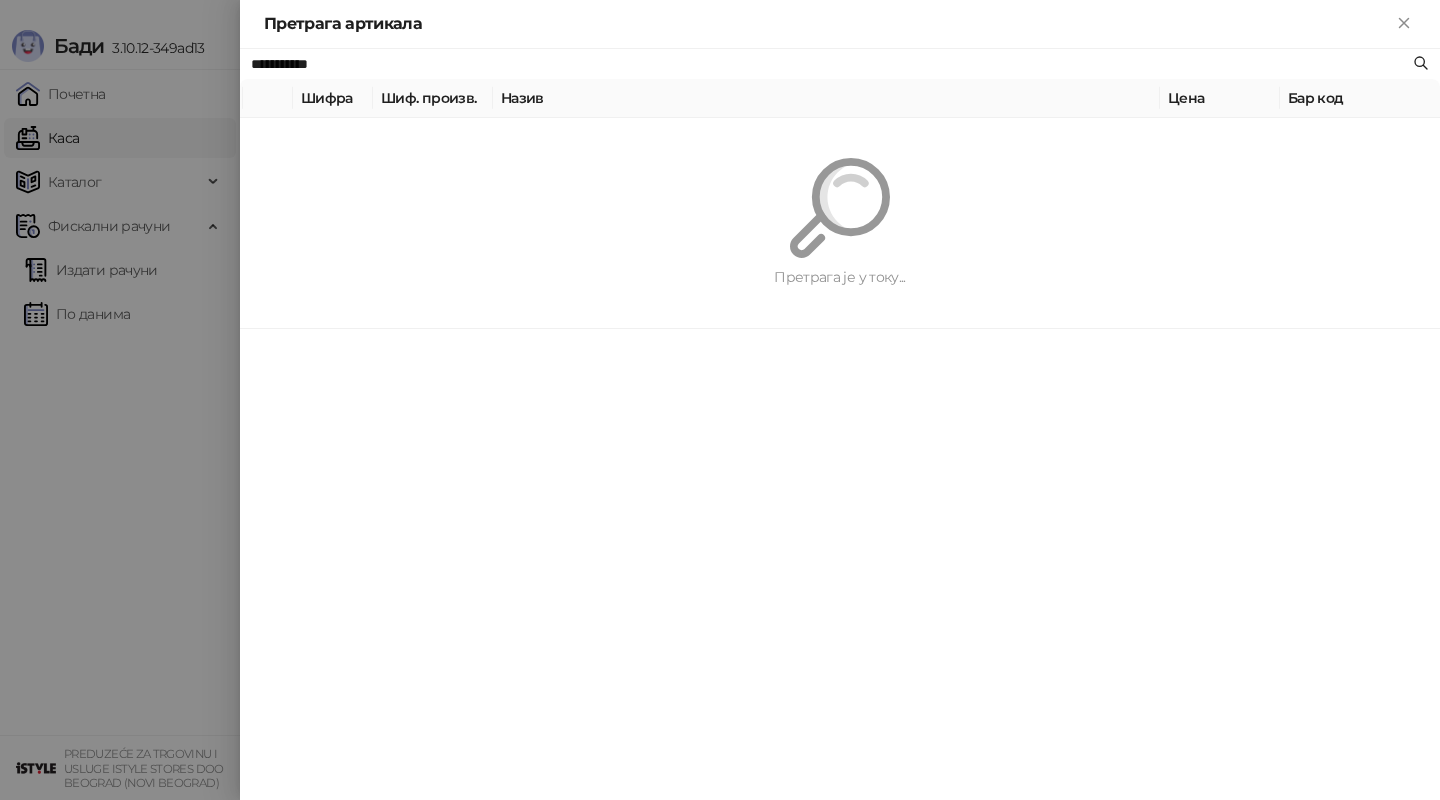 type on "**********" 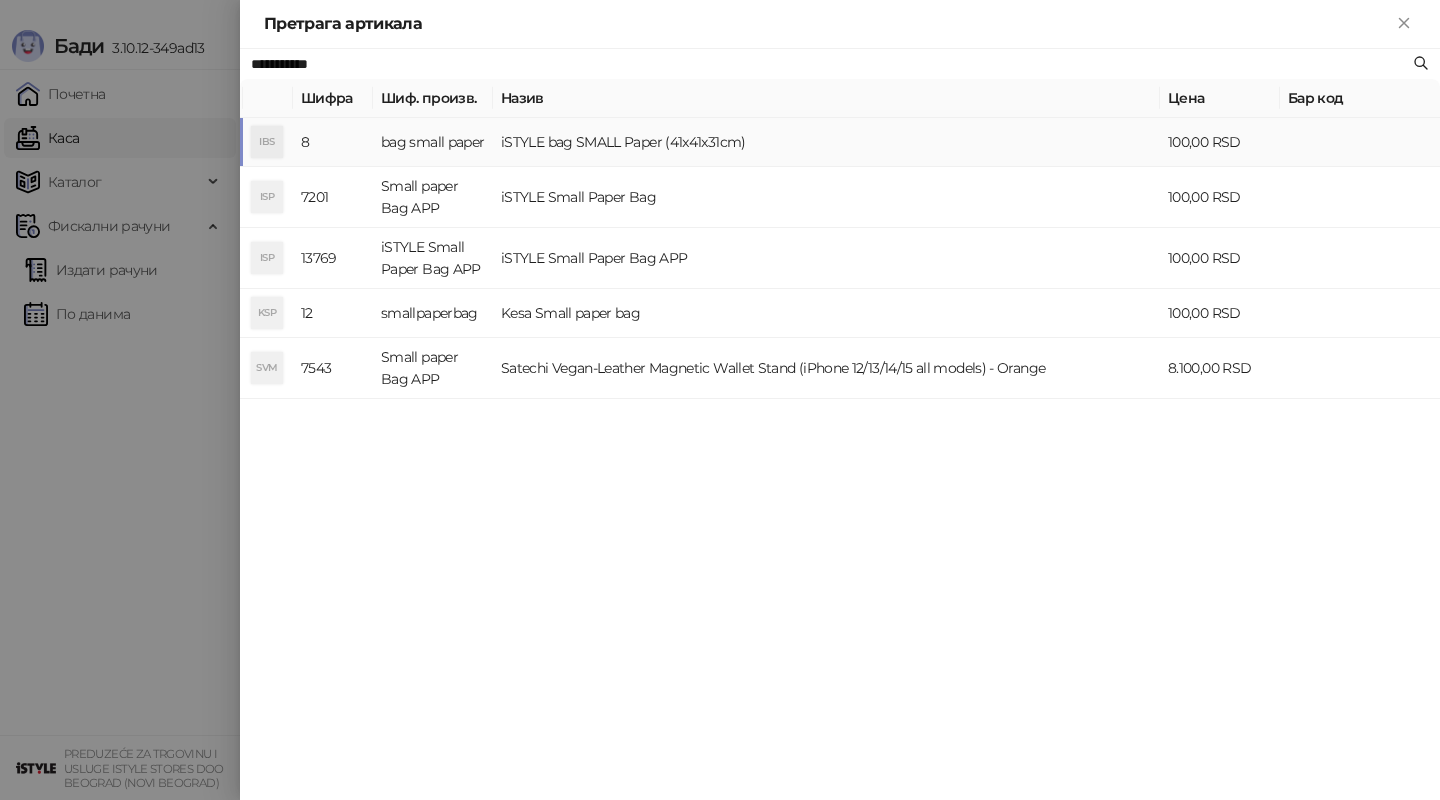 click on "iSTYLE bag SMALL Paper (41x41x31cm)" at bounding box center (826, 142) 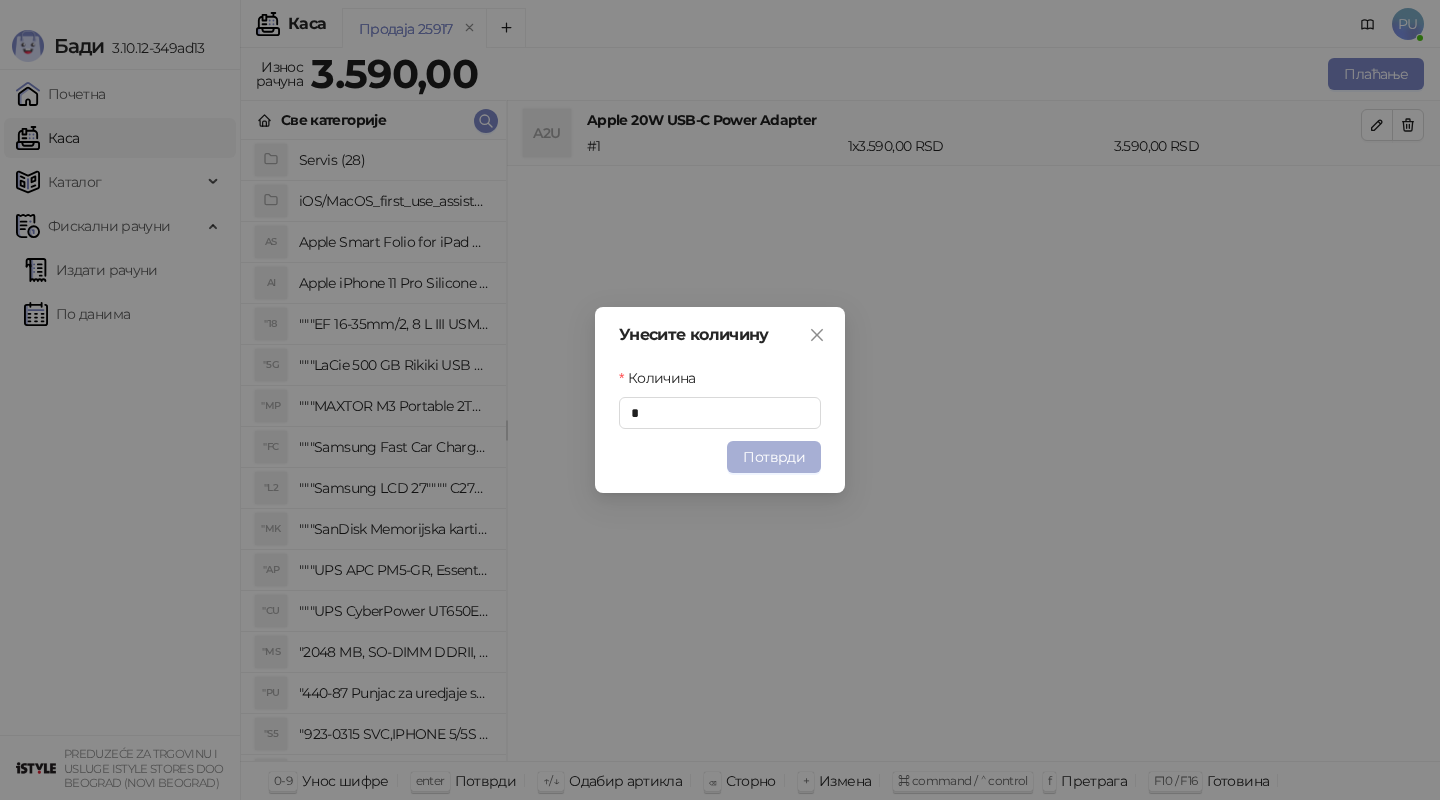 click on "Потврди" at bounding box center (774, 457) 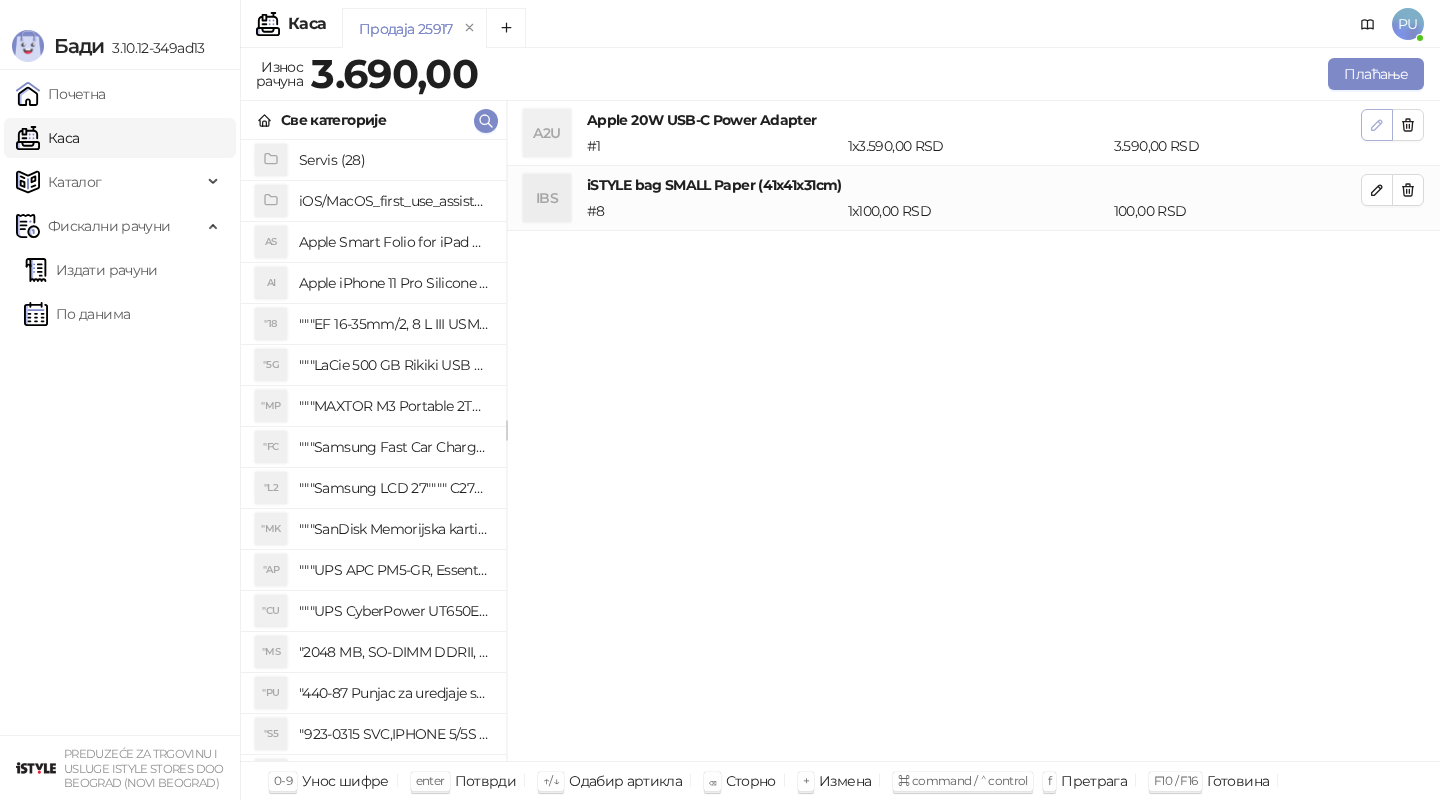 click 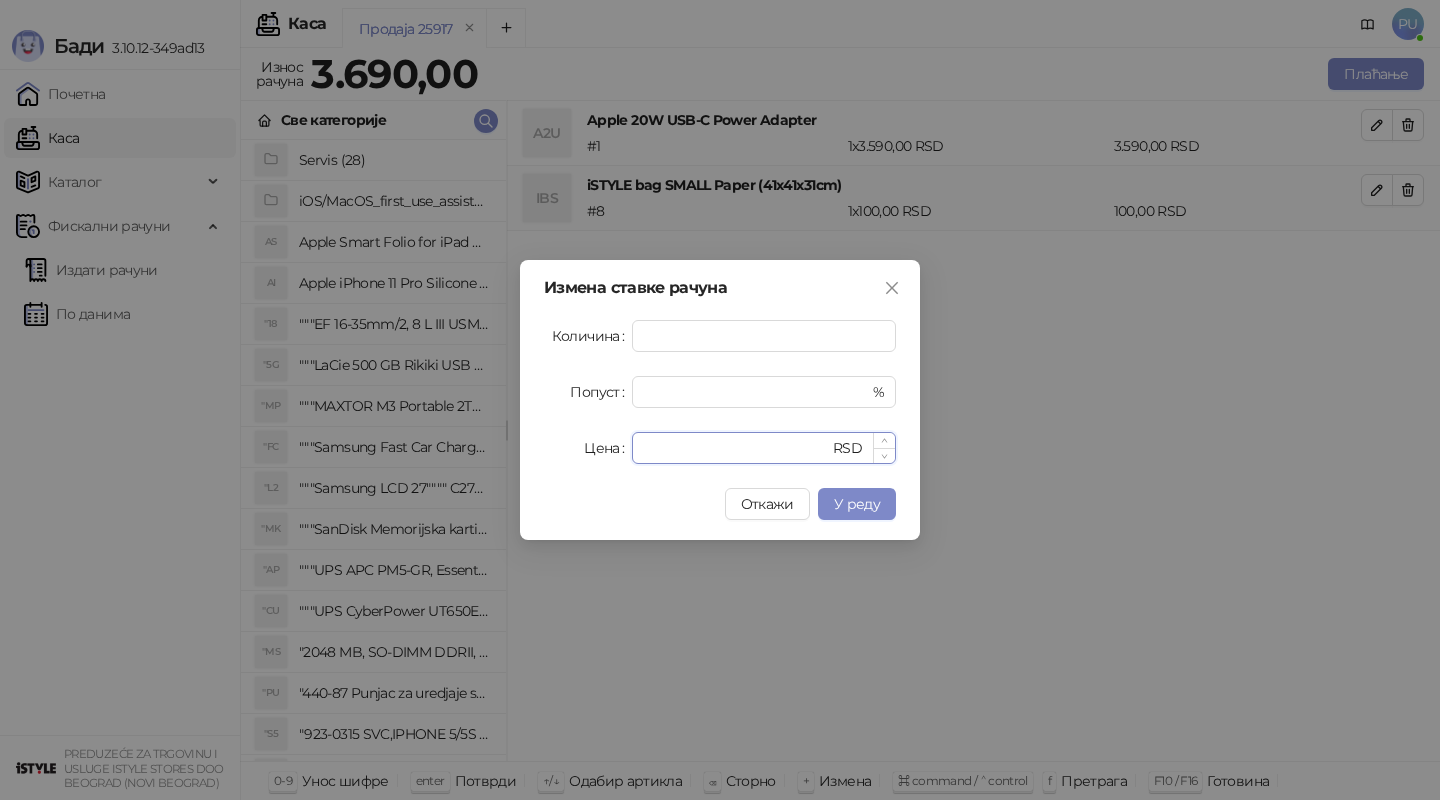 click on "****" at bounding box center [736, 448] 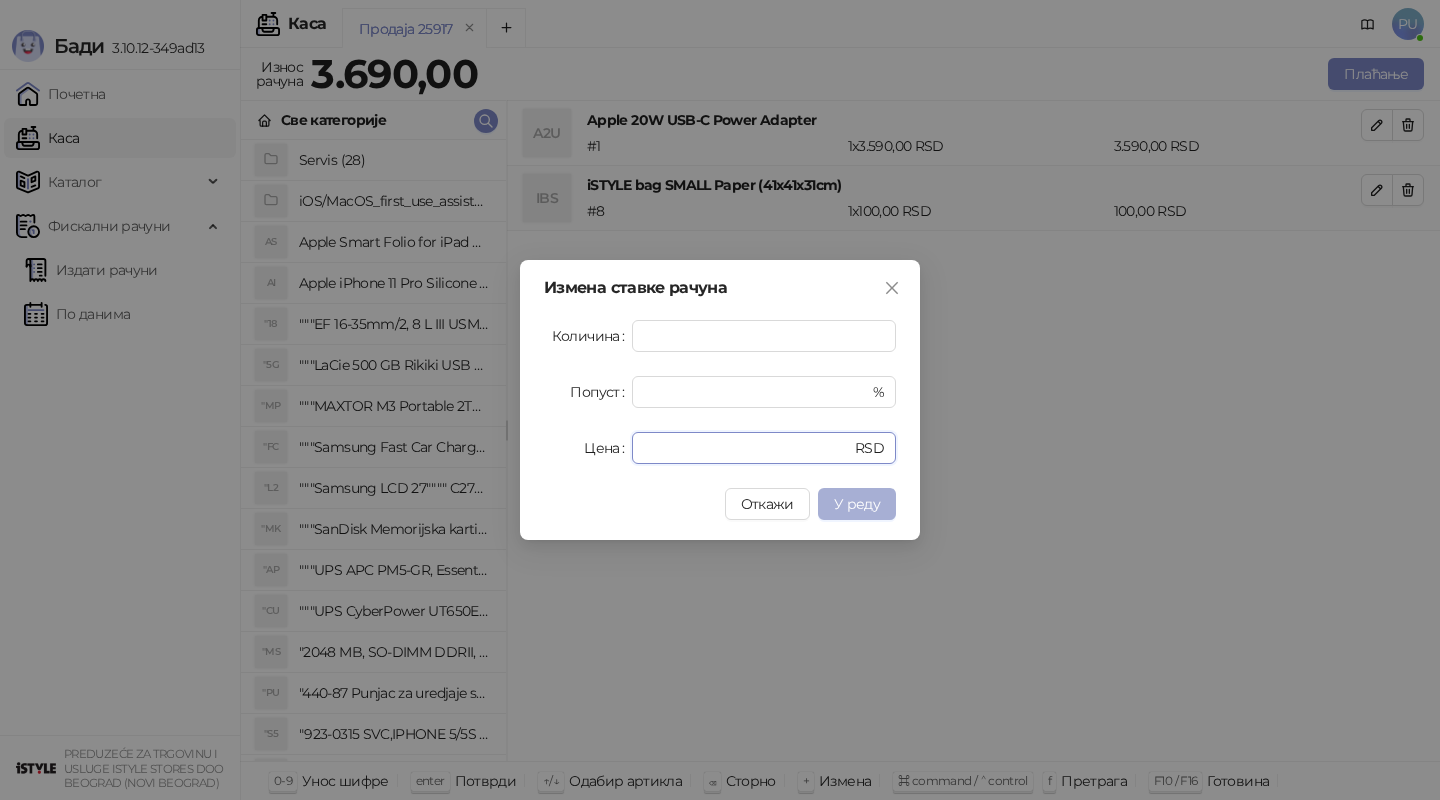 type on "****" 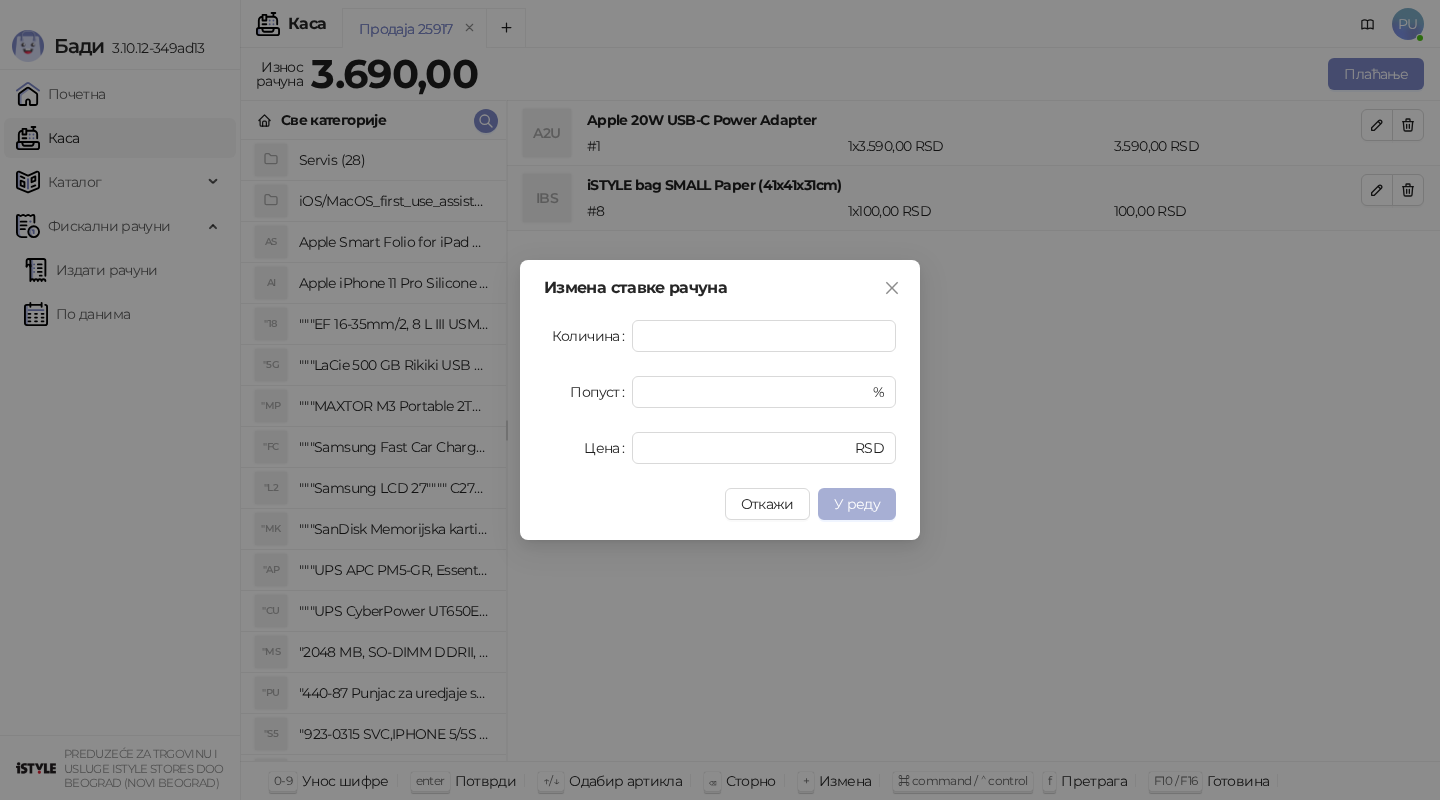 click on "У реду" at bounding box center (857, 504) 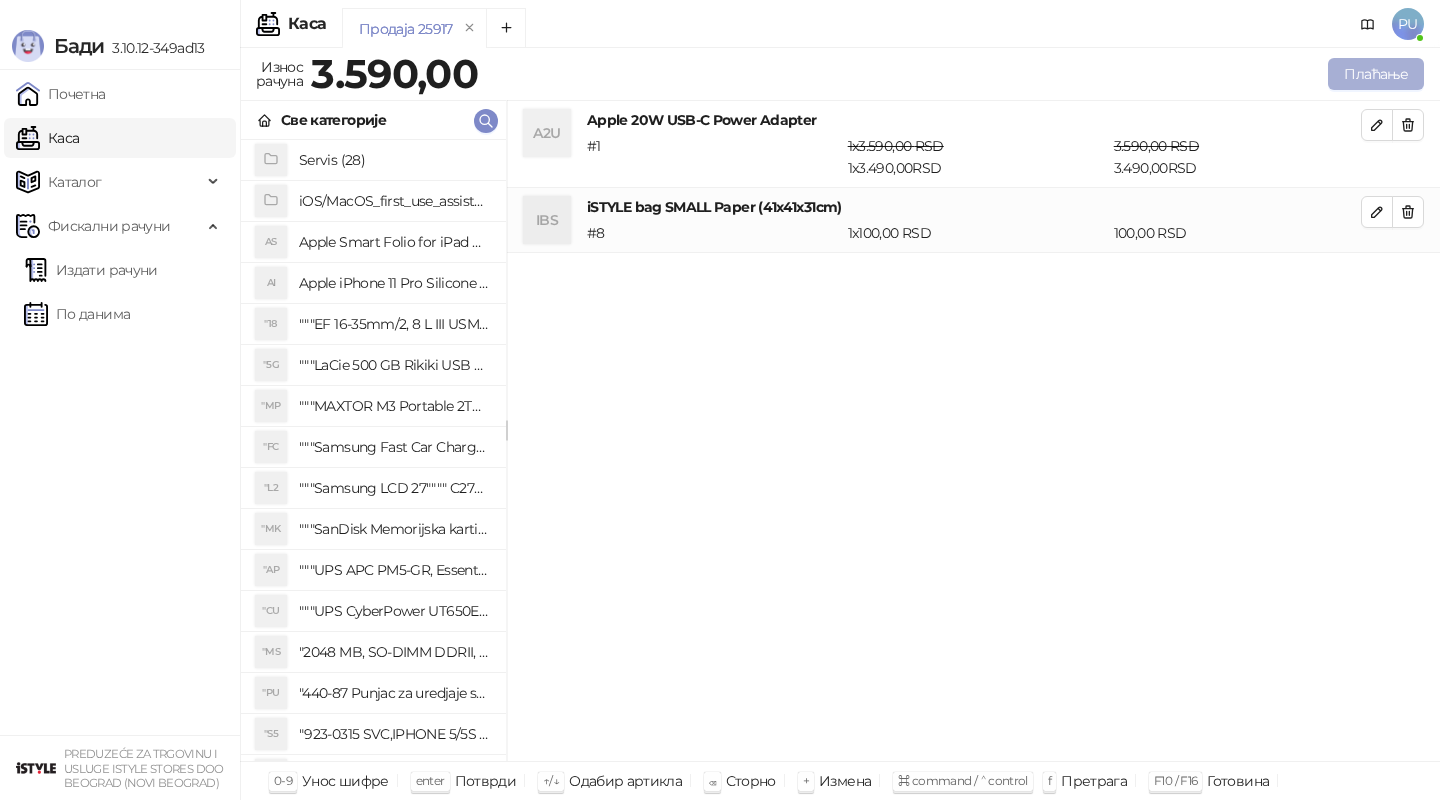 click on "Плаћање" at bounding box center [1376, 74] 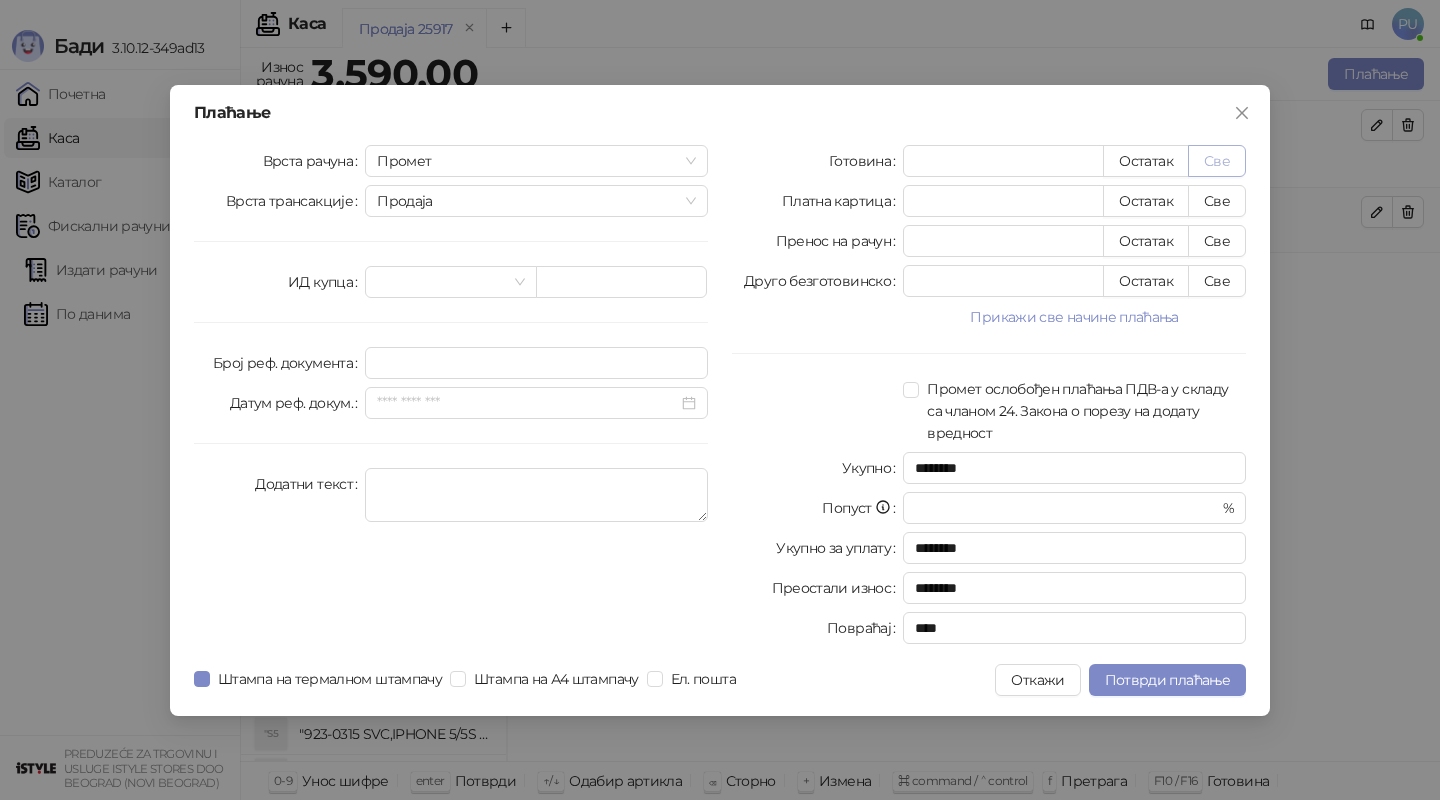 click on "Све" at bounding box center (1217, 161) 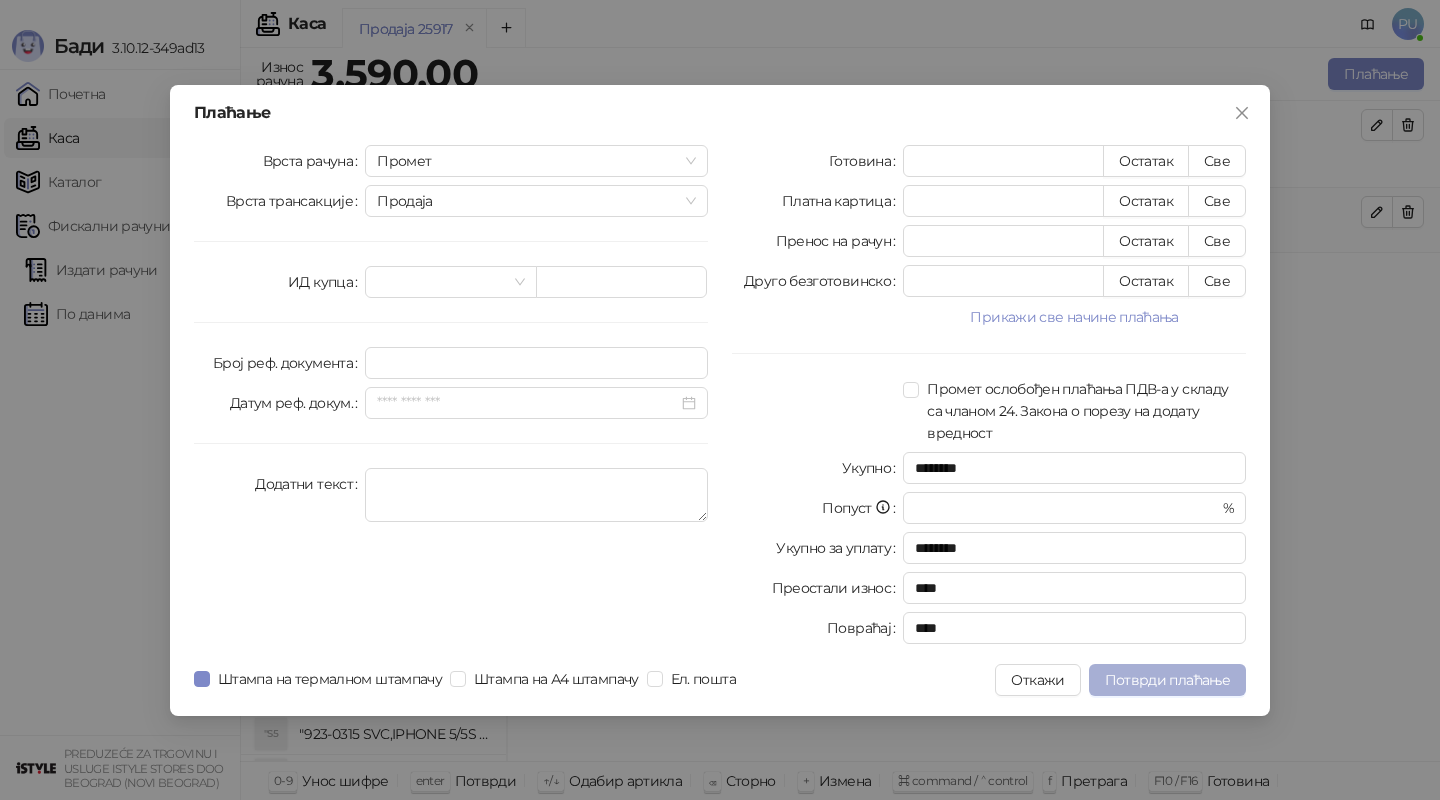 click on "Потврди плаћање" at bounding box center (1167, 680) 